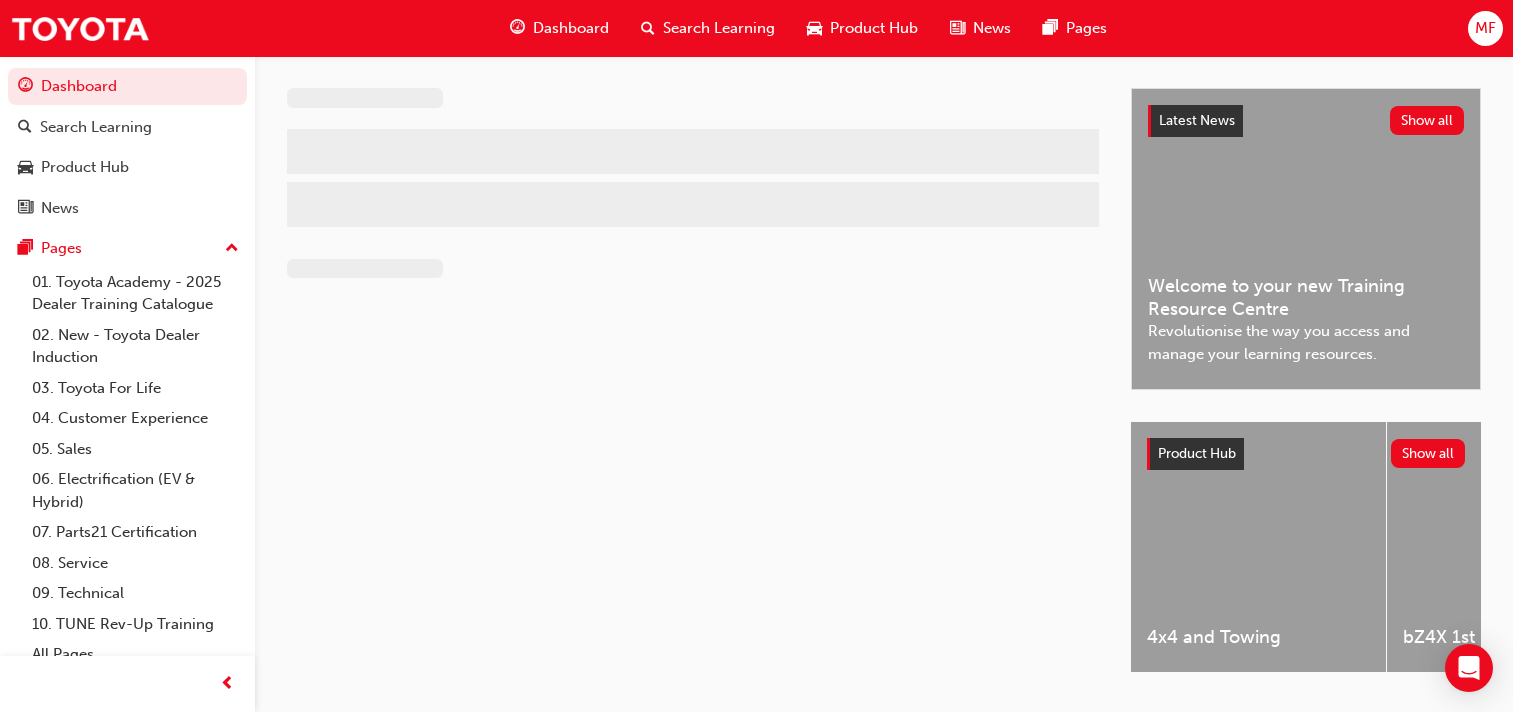 scroll, scrollTop: 0, scrollLeft: 0, axis: both 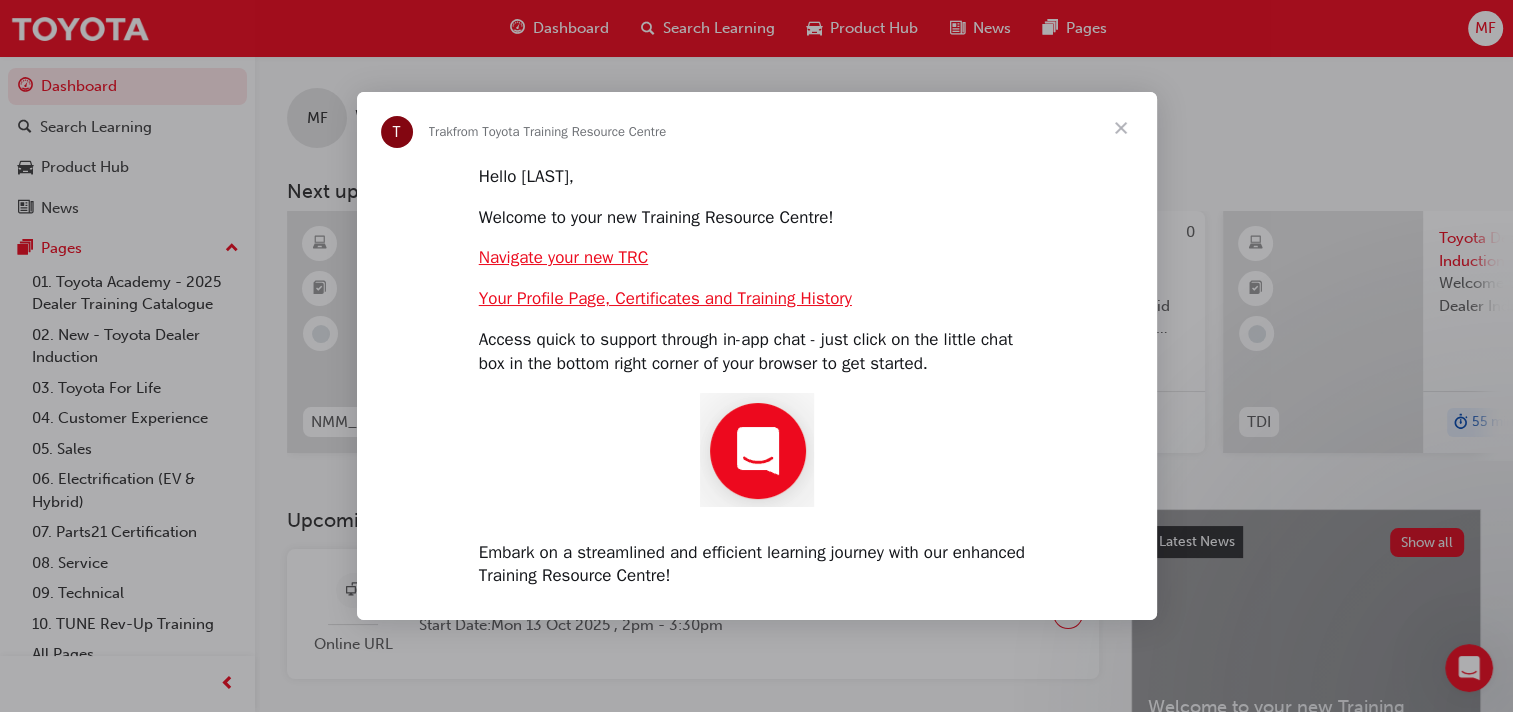 click at bounding box center [1121, 128] 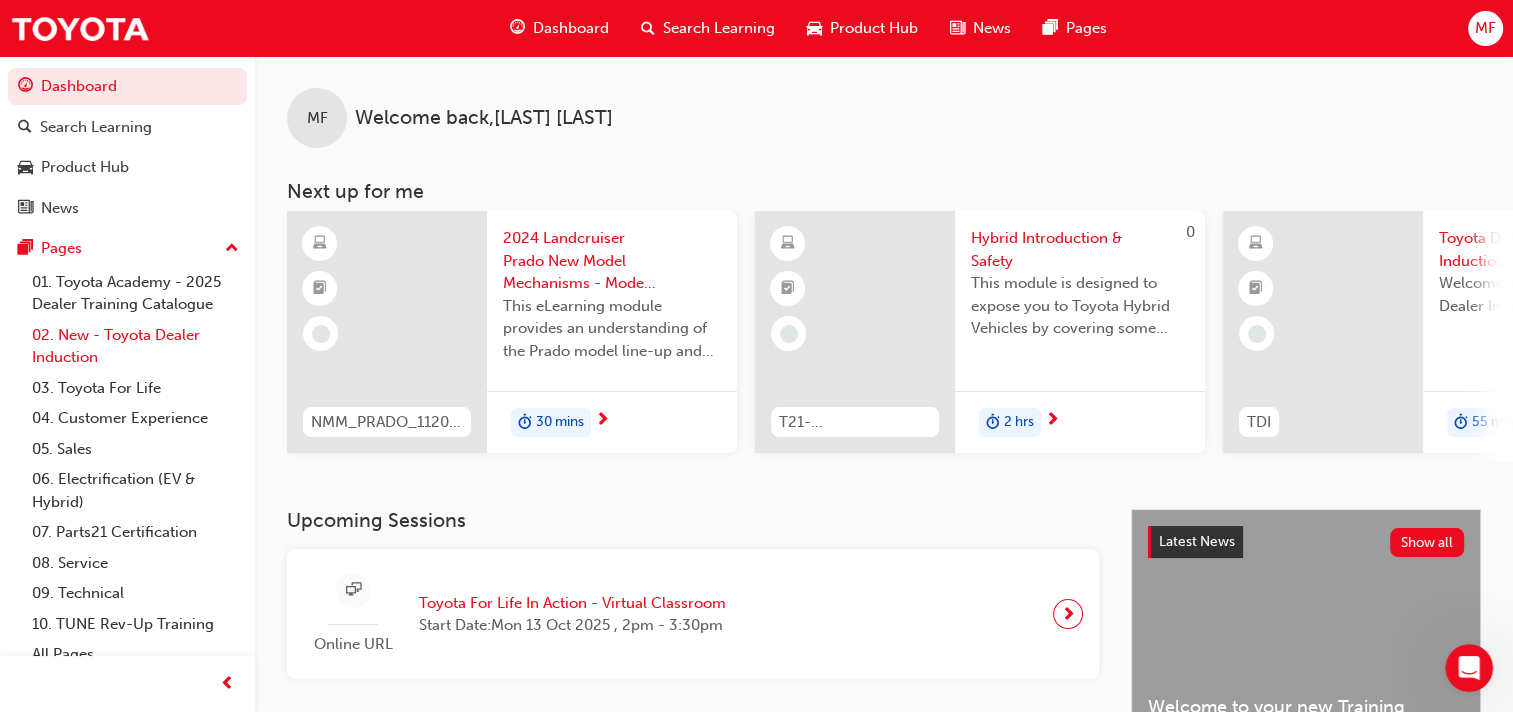 click on "02. New - Toyota Dealer Induction" at bounding box center [135, 346] 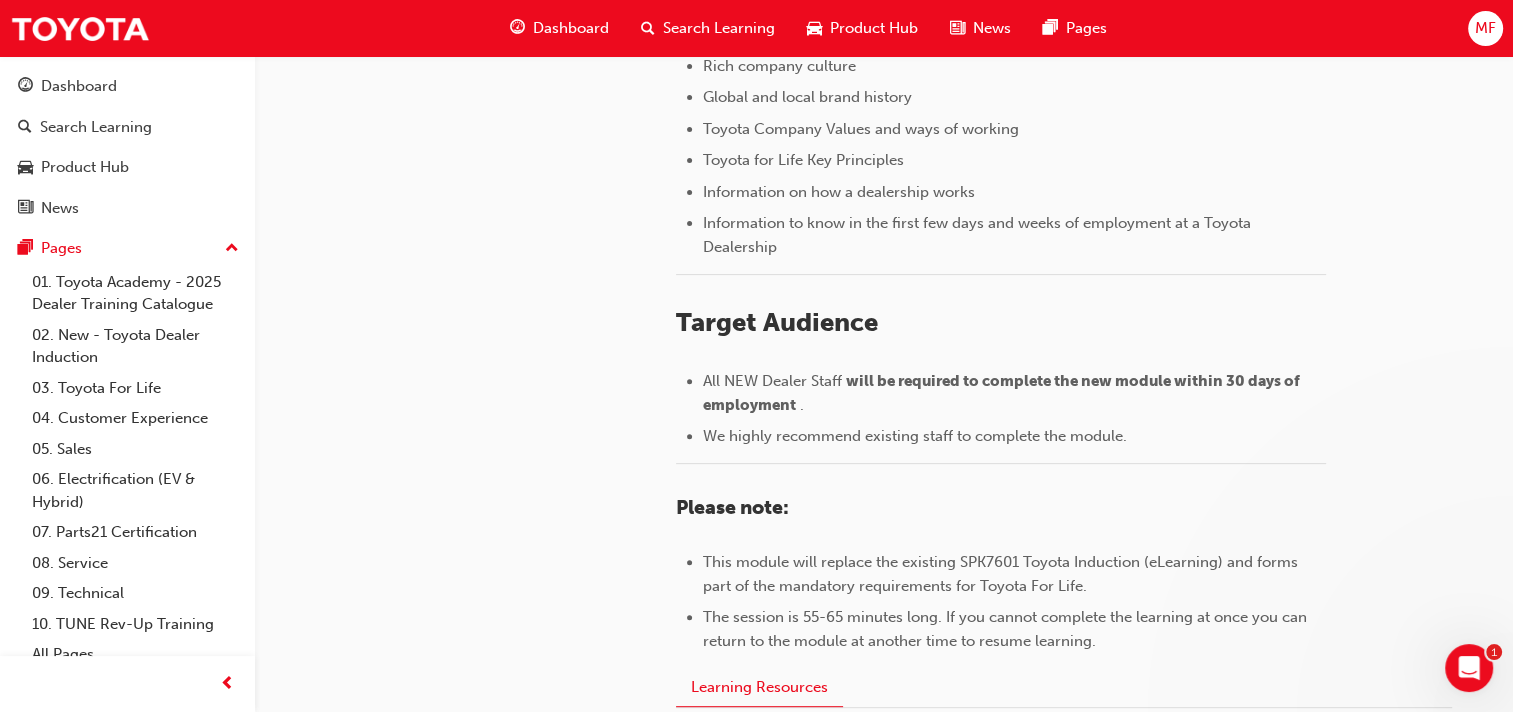 scroll, scrollTop: 786, scrollLeft: 0, axis: vertical 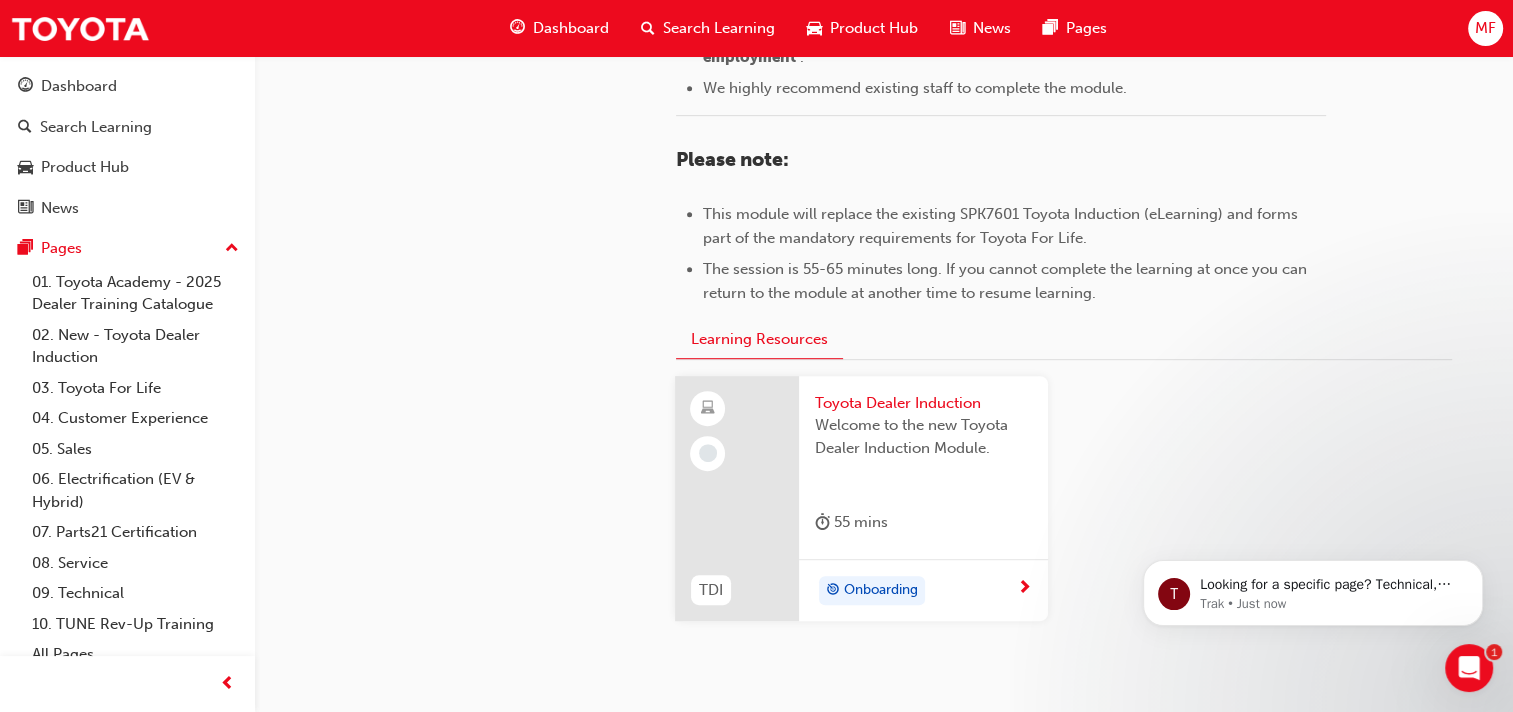 click on "Onboarding" at bounding box center [881, 590] 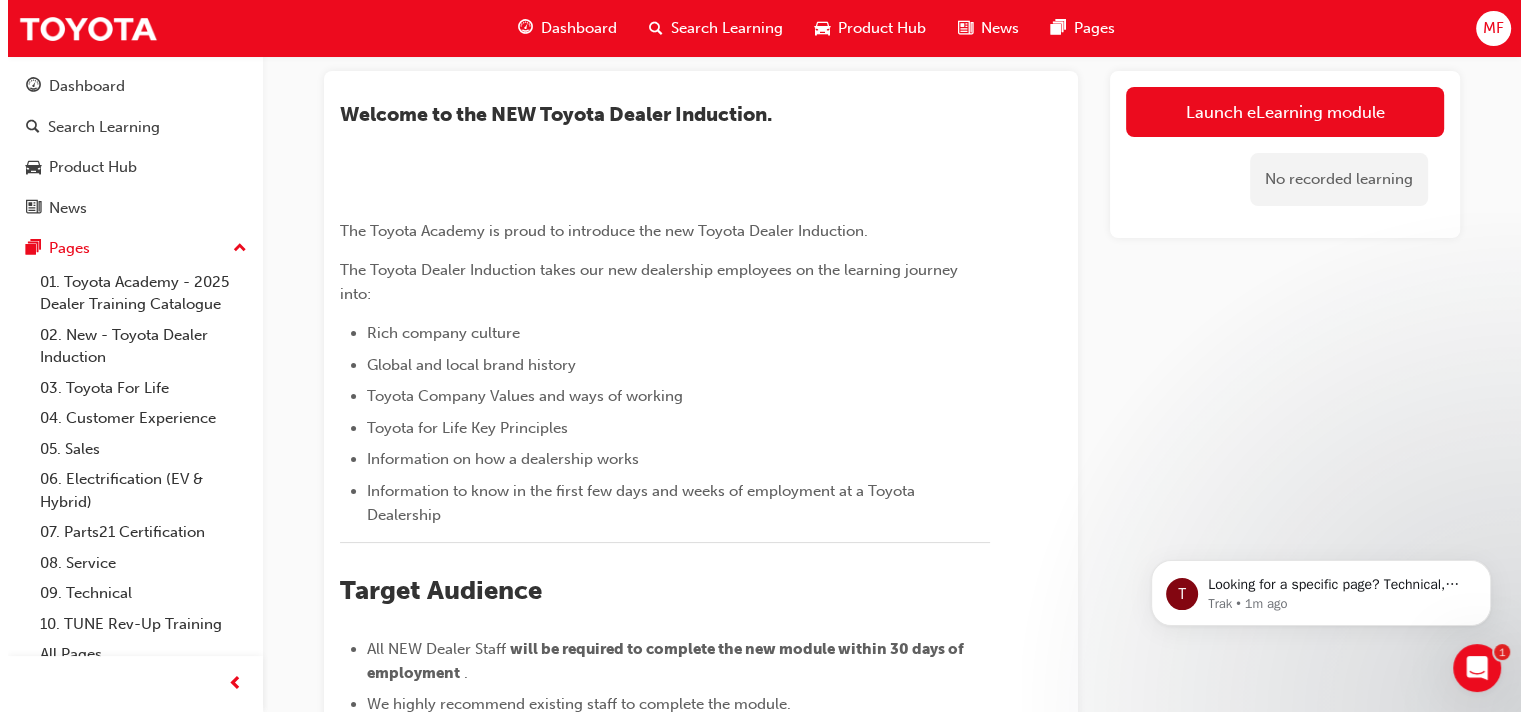scroll, scrollTop: 0, scrollLeft: 0, axis: both 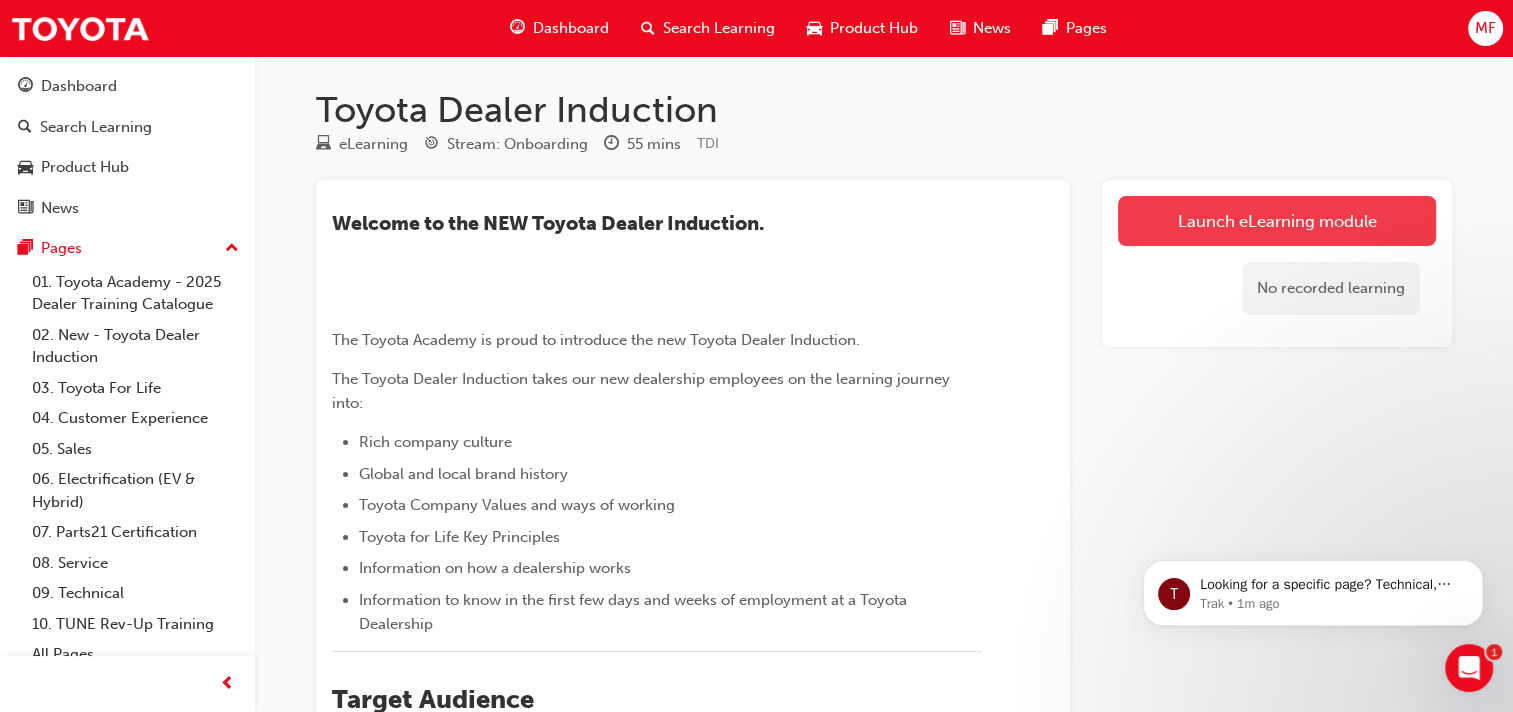 click on "Launch eLearning module" at bounding box center (1277, 221) 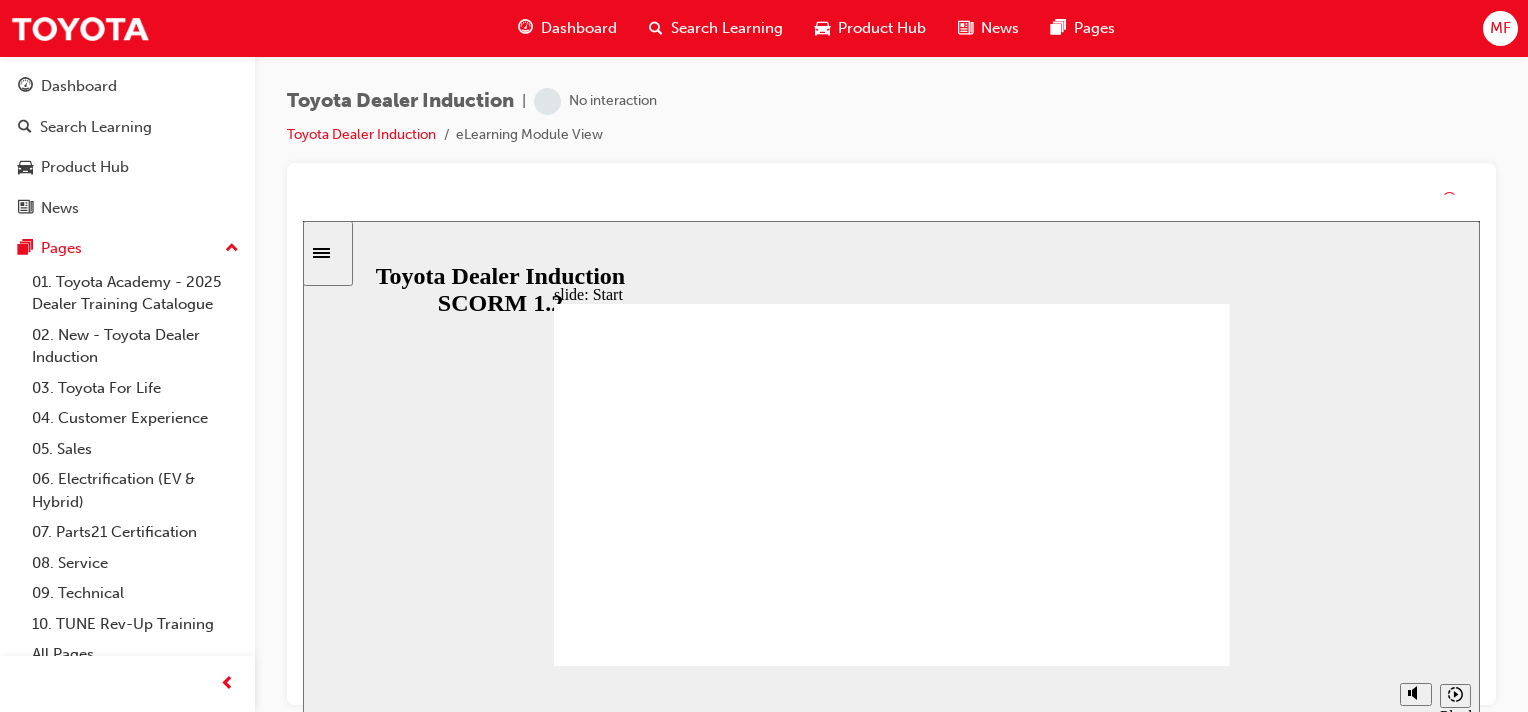 scroll, scrollTop: 0, scrollLeft: 0, axis: both 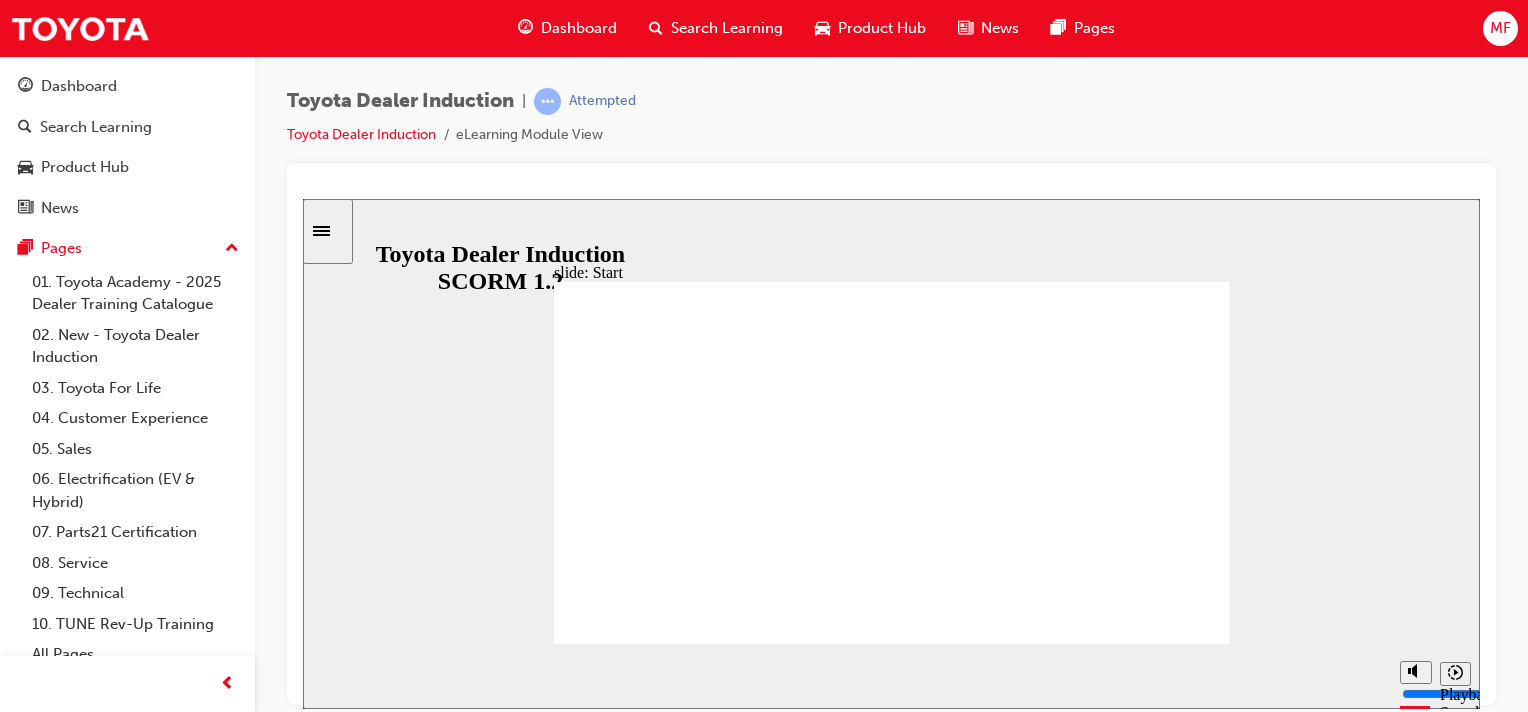 click 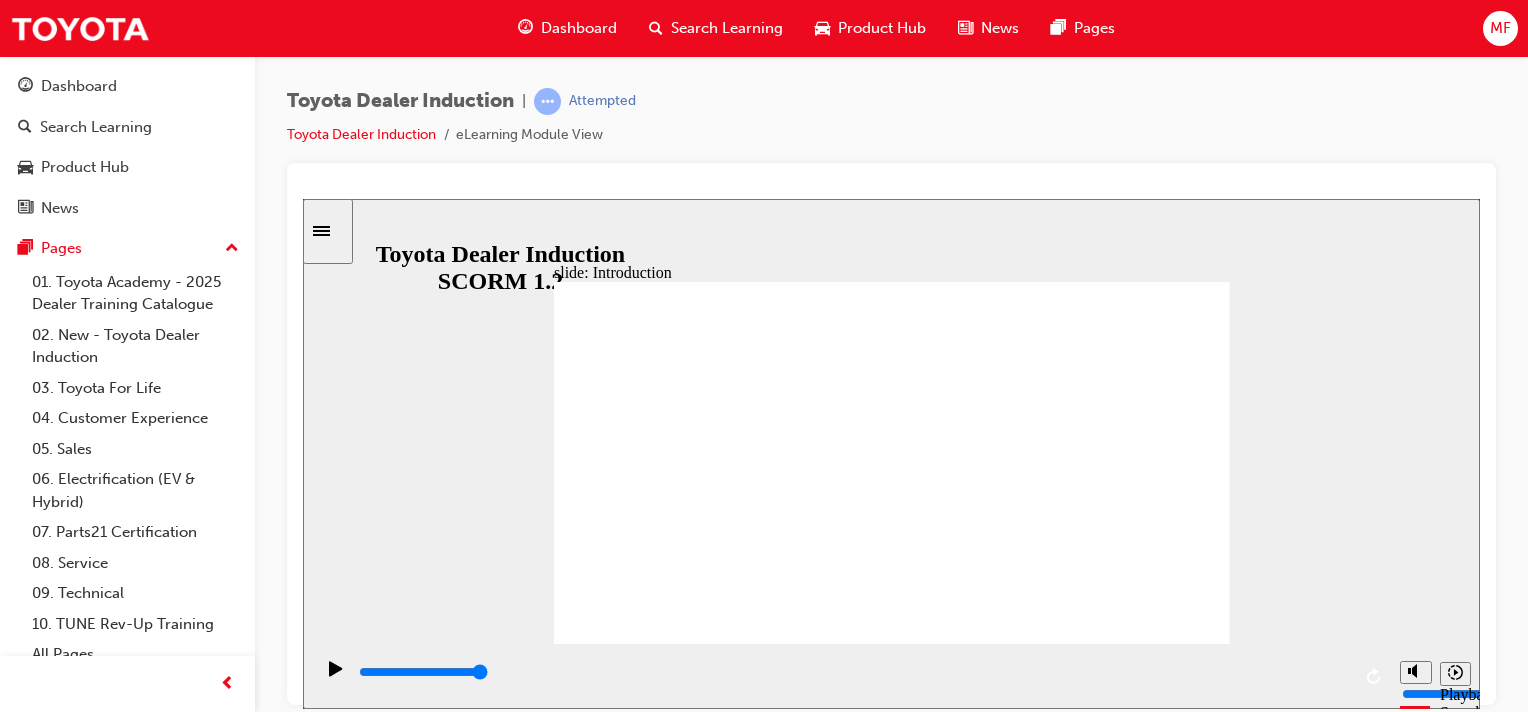 click 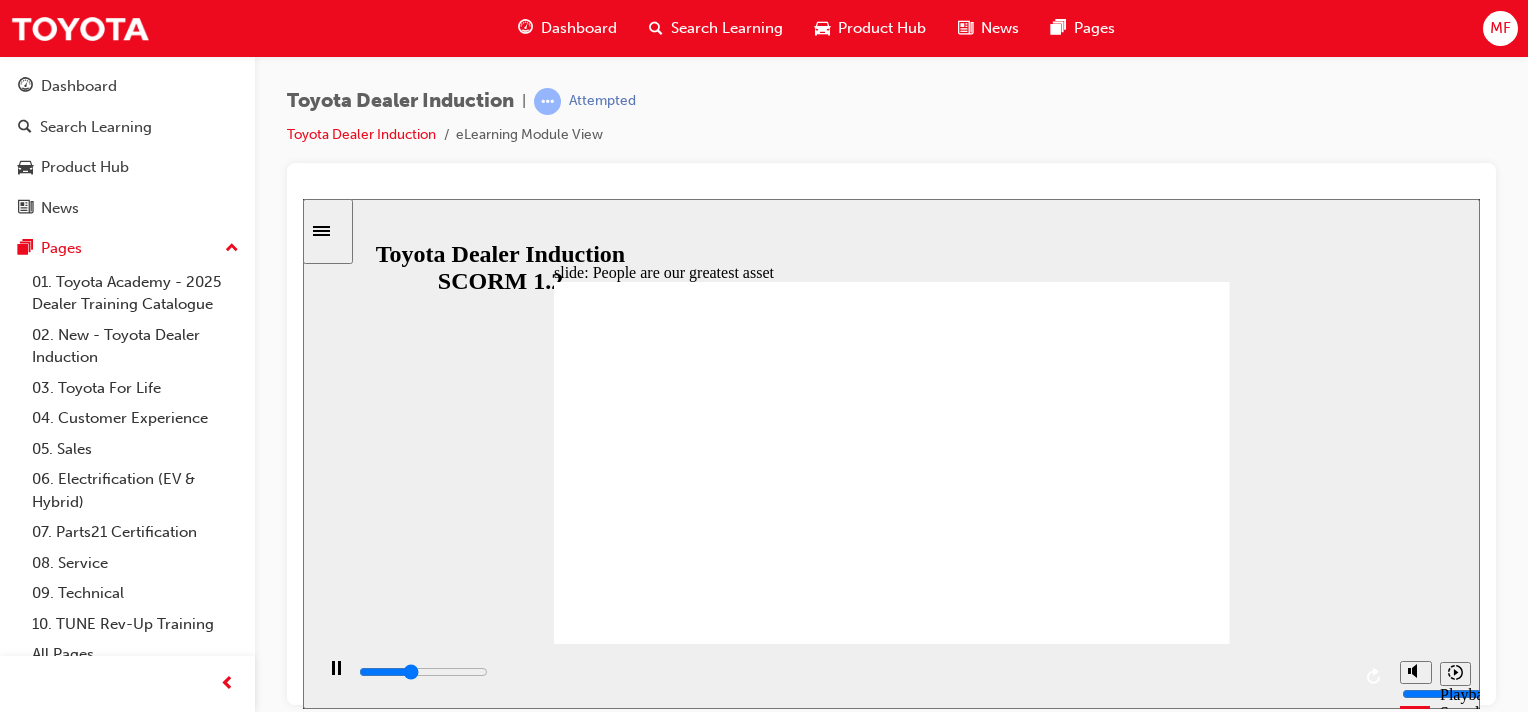 click 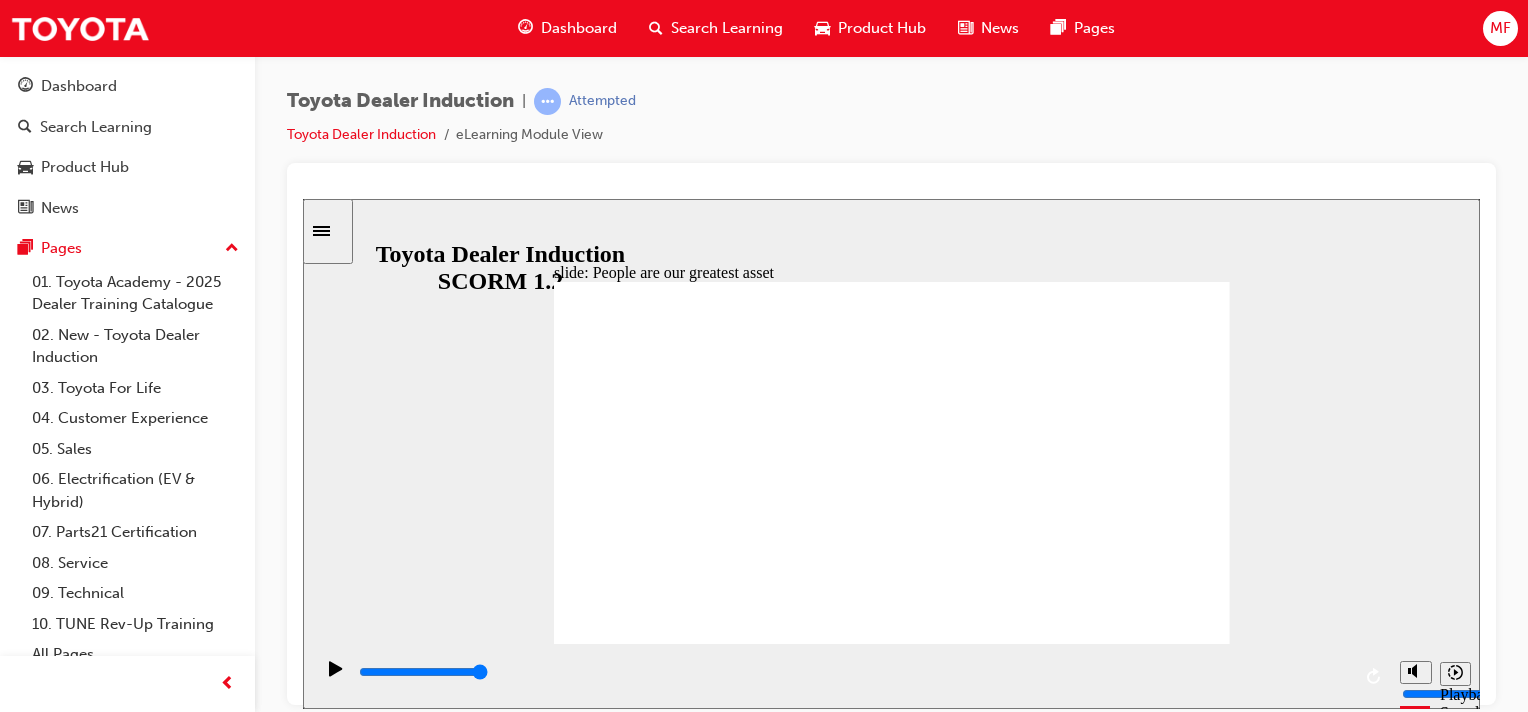 click 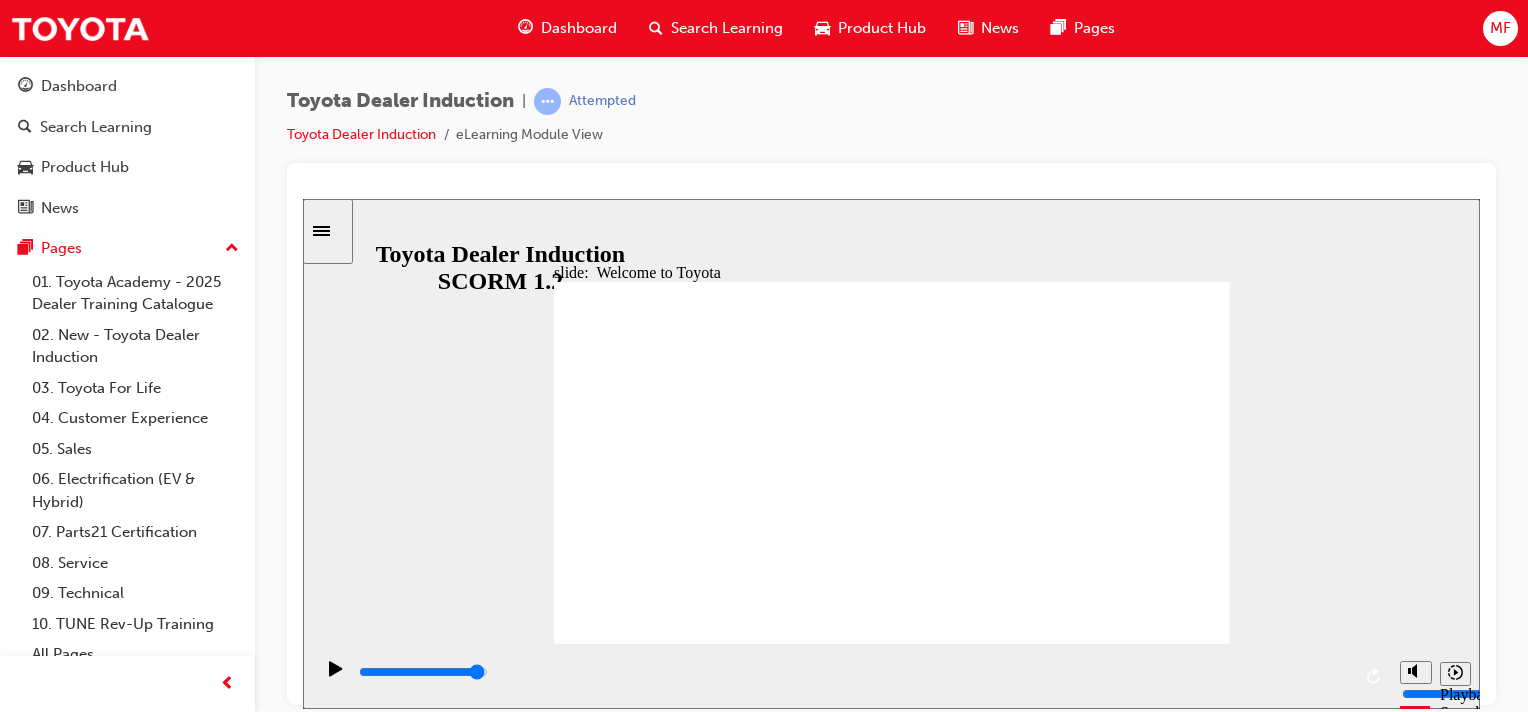 click 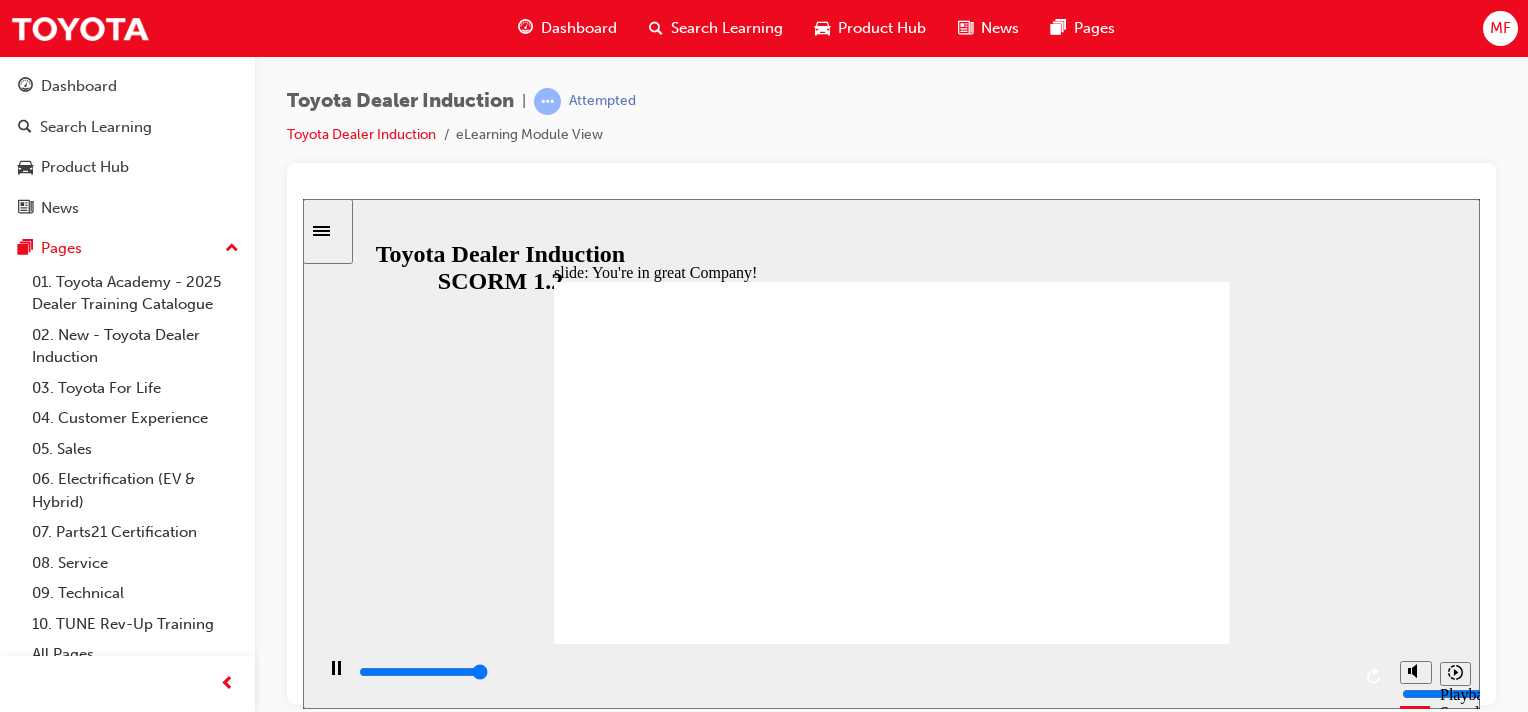 type on "7500" 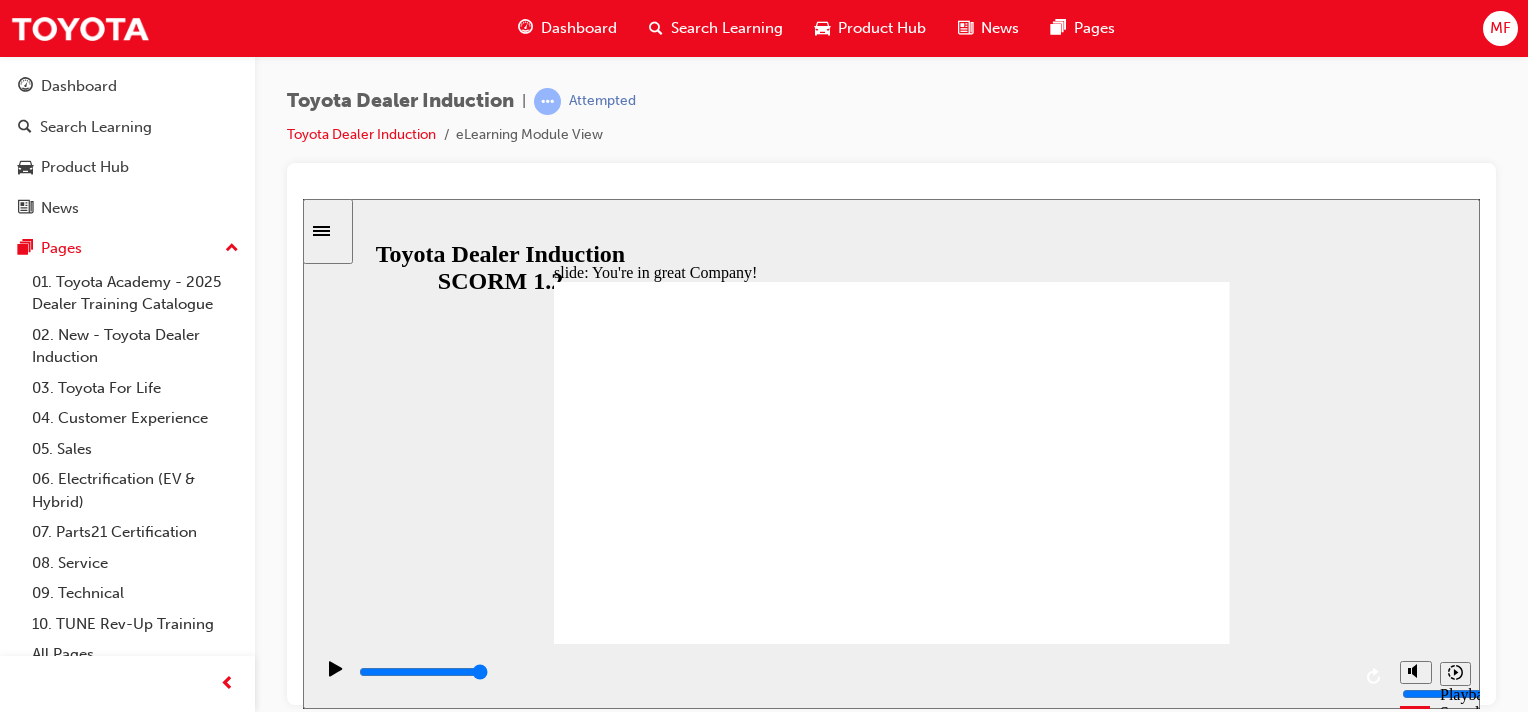 click 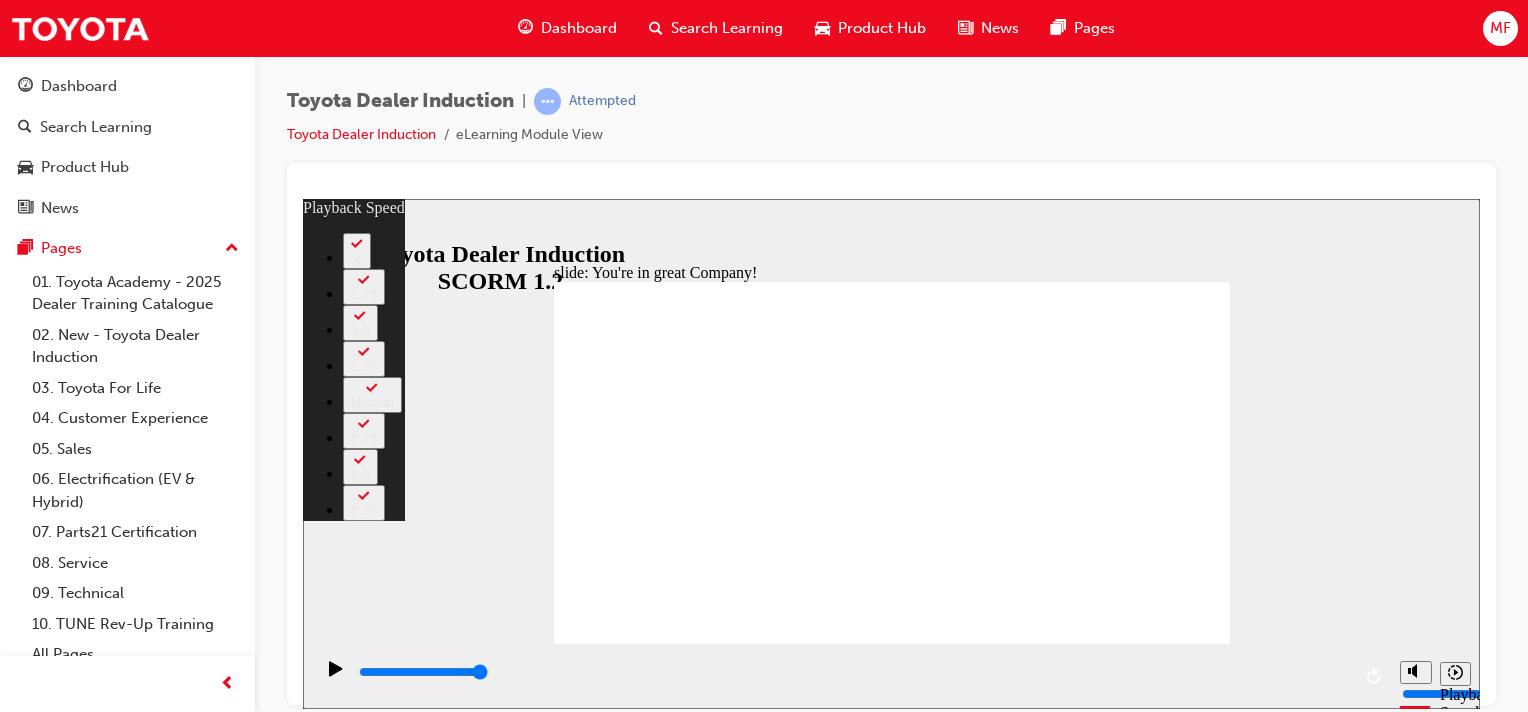 type on "62" 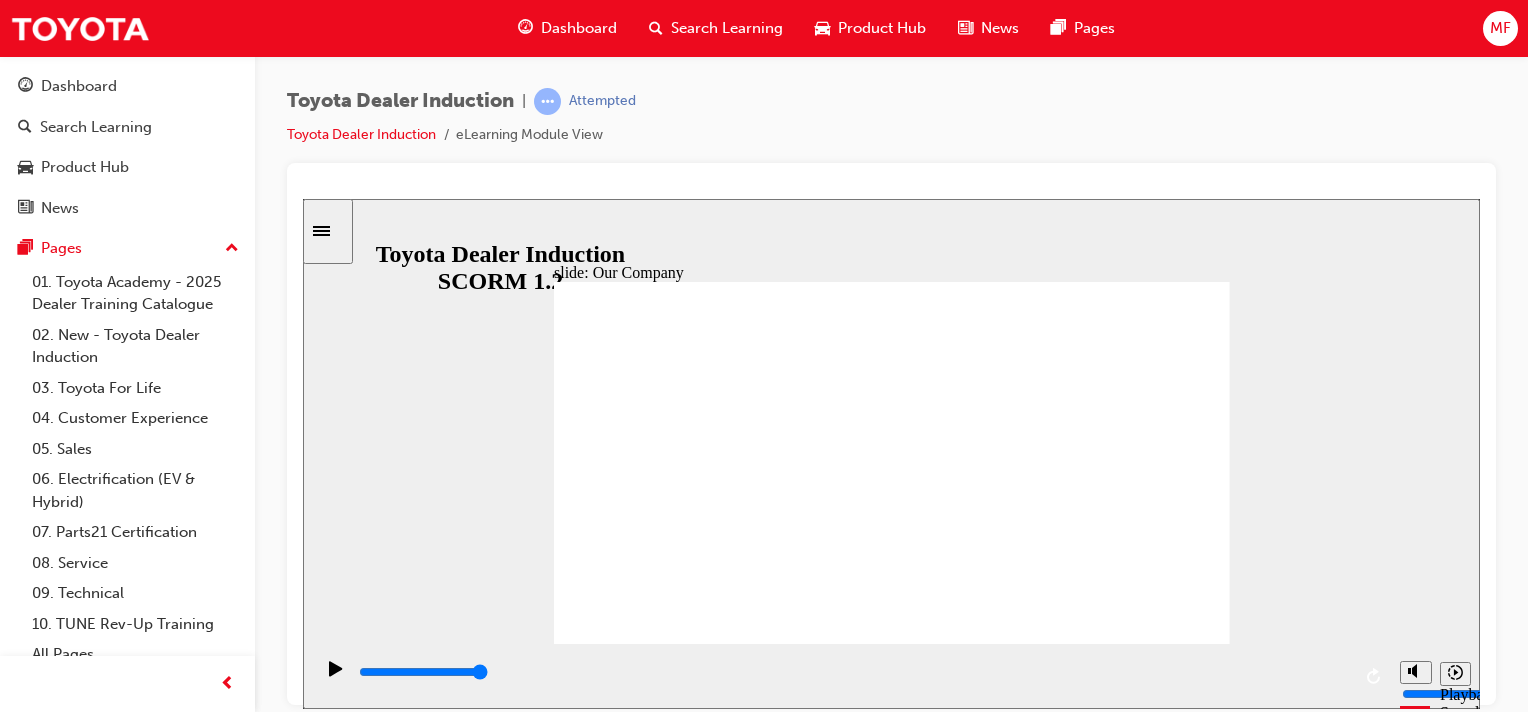 click 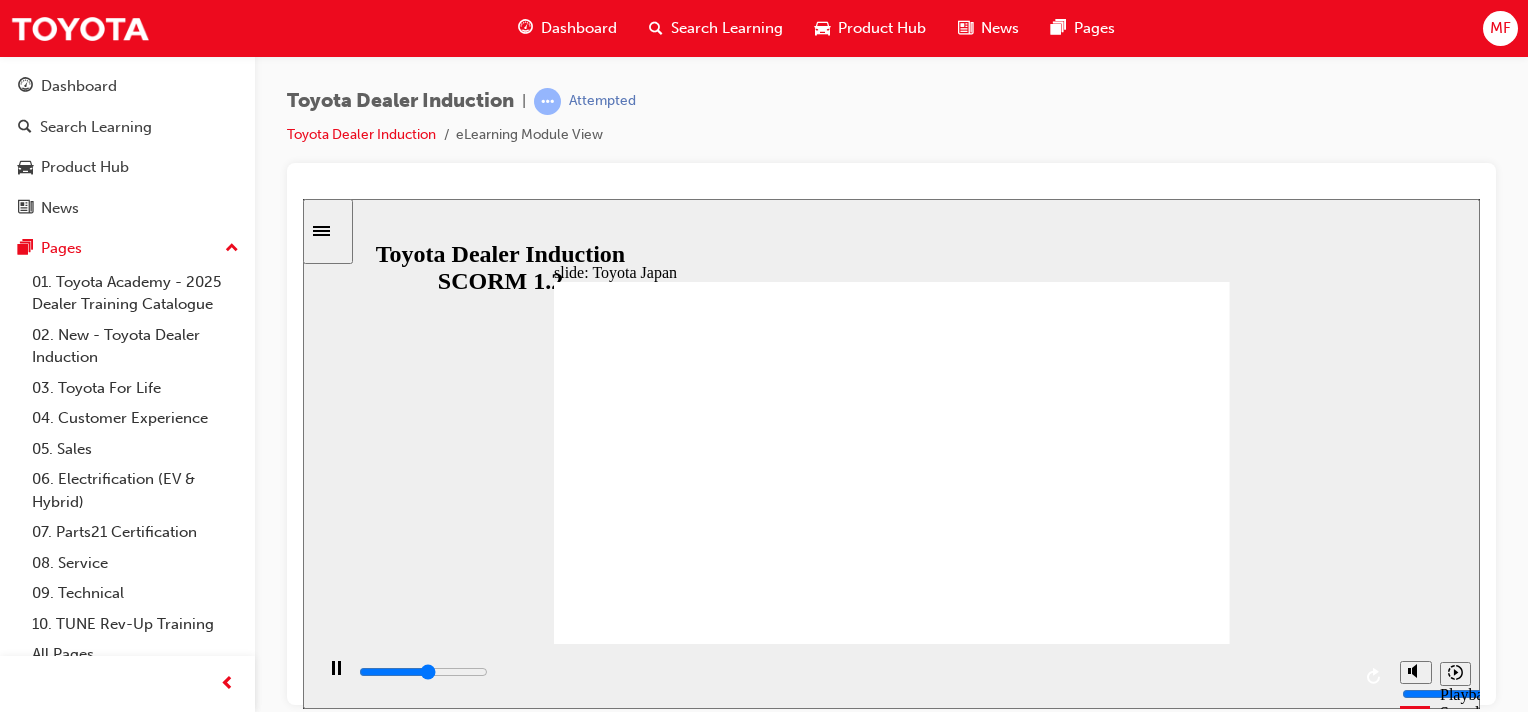 click 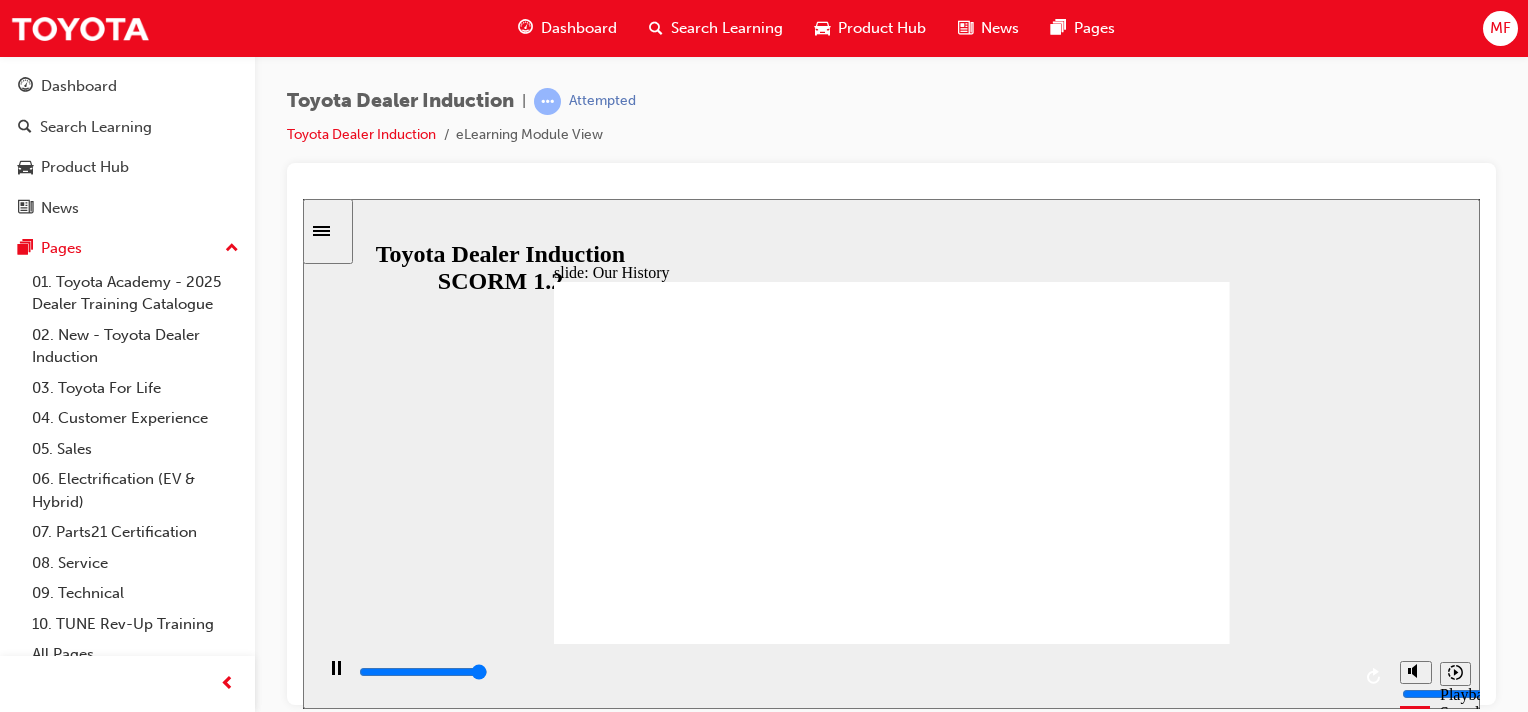 type on "8300" 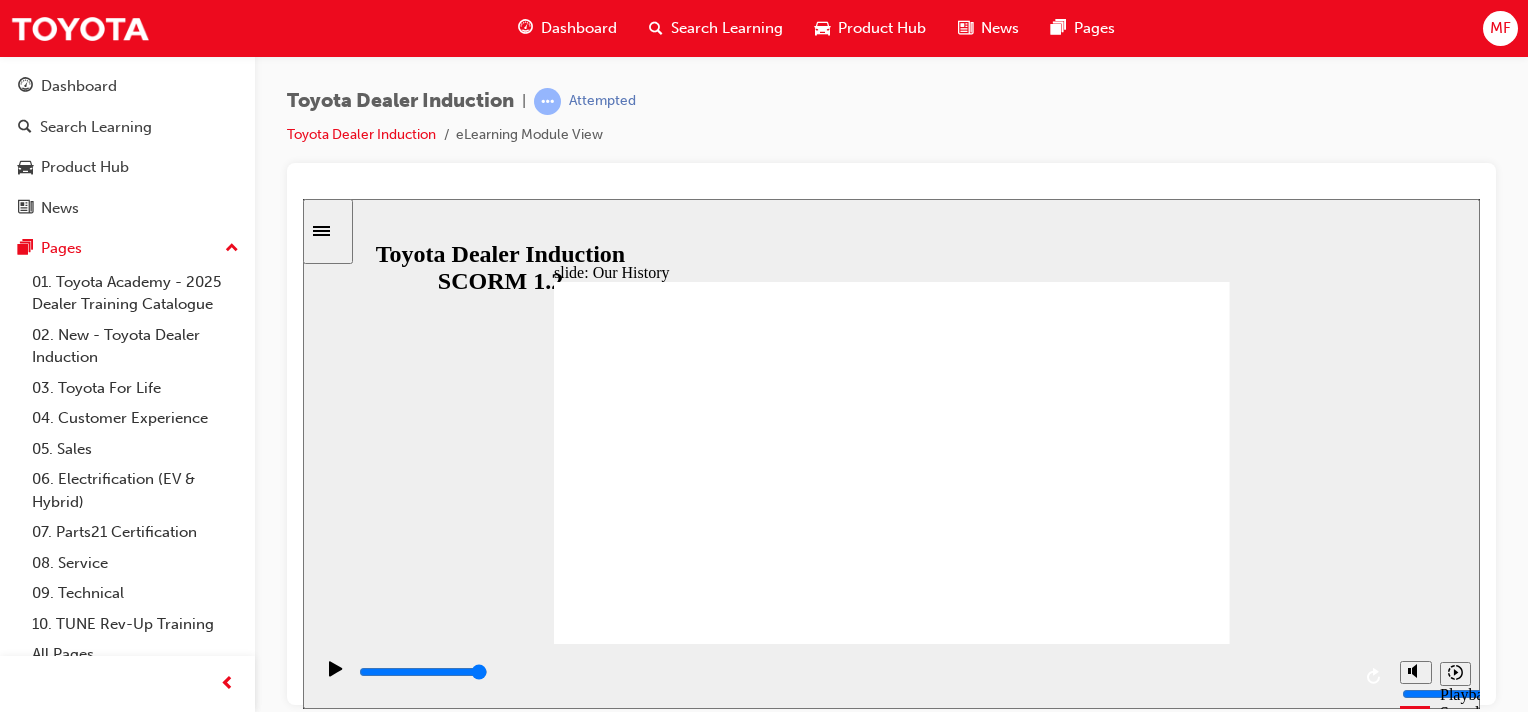 drag, startPoint x: 702, startPoint y: 566, endPoint x: 738, endPoint y: 566, distance: 36 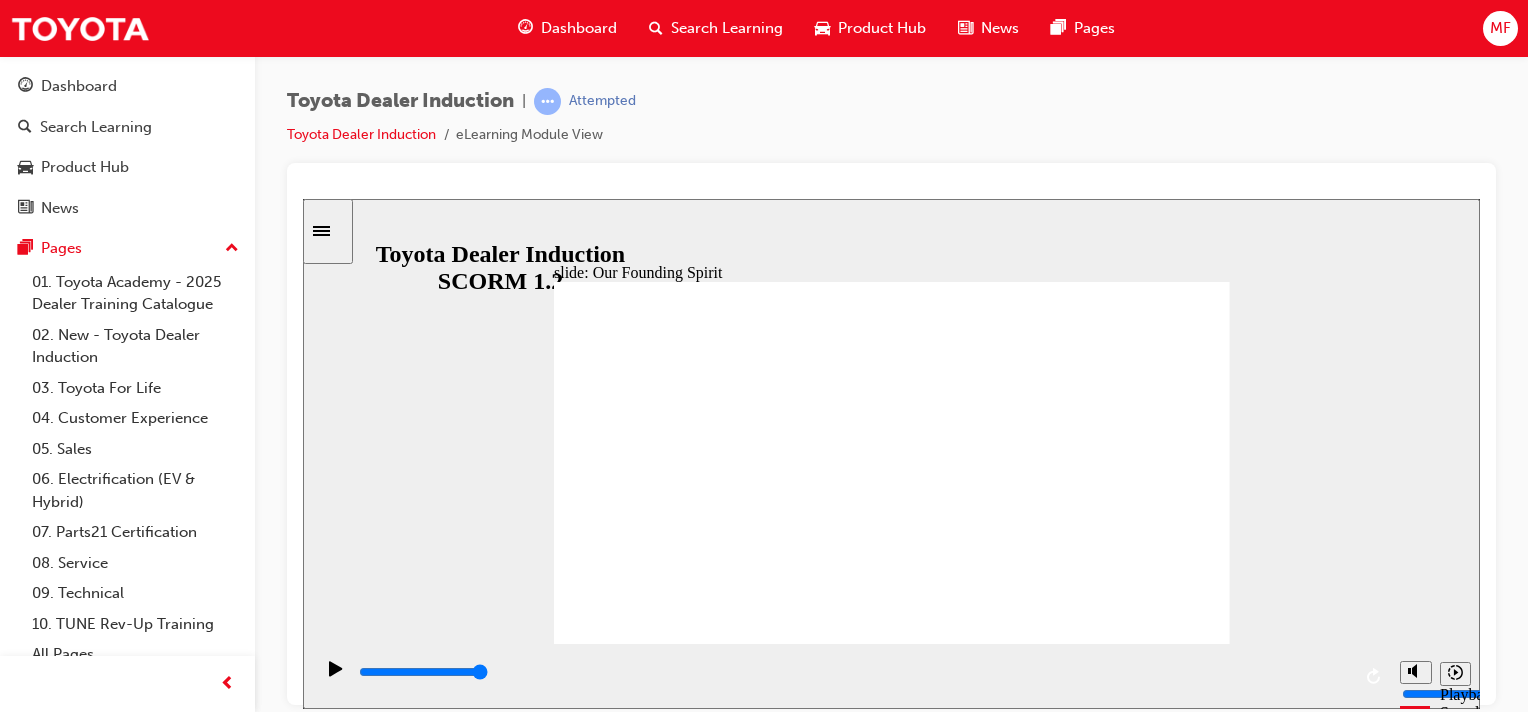 click 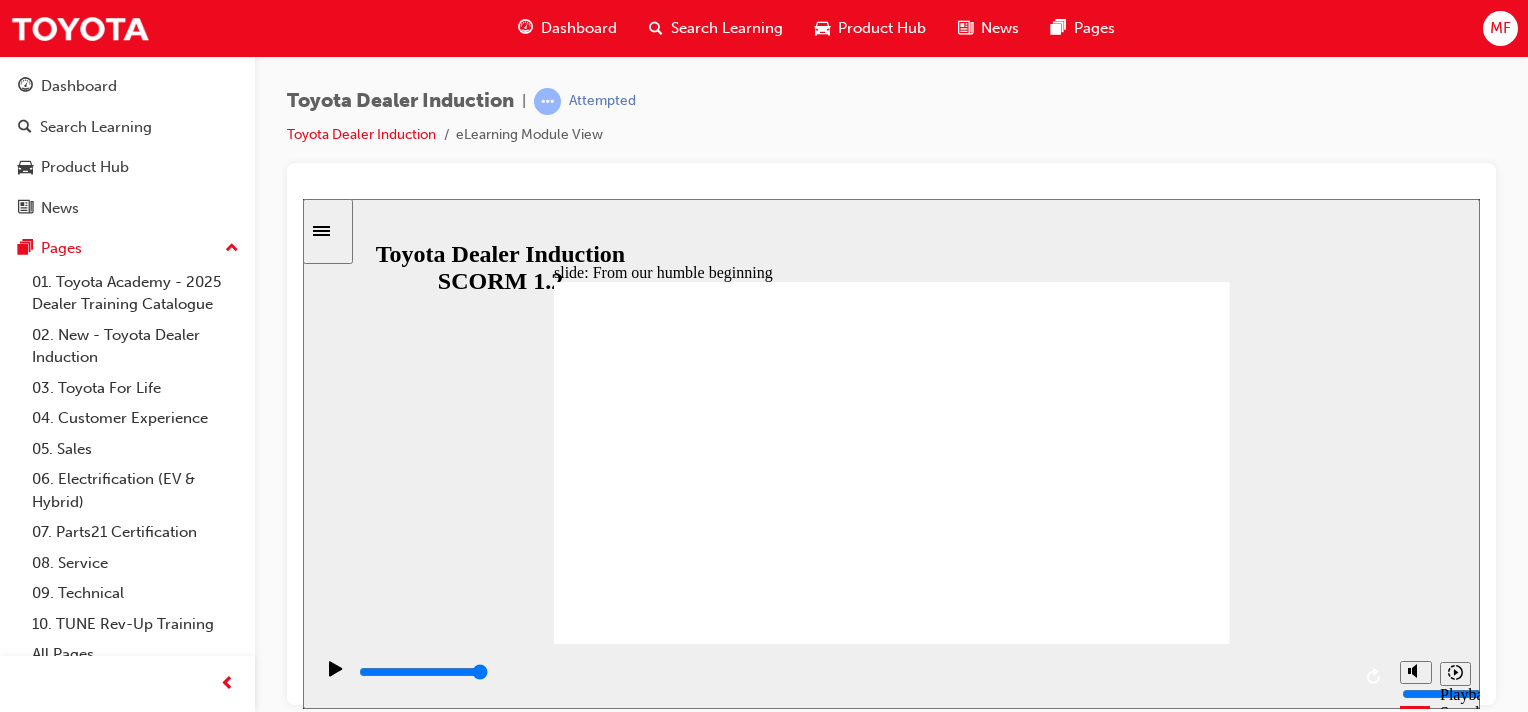 click 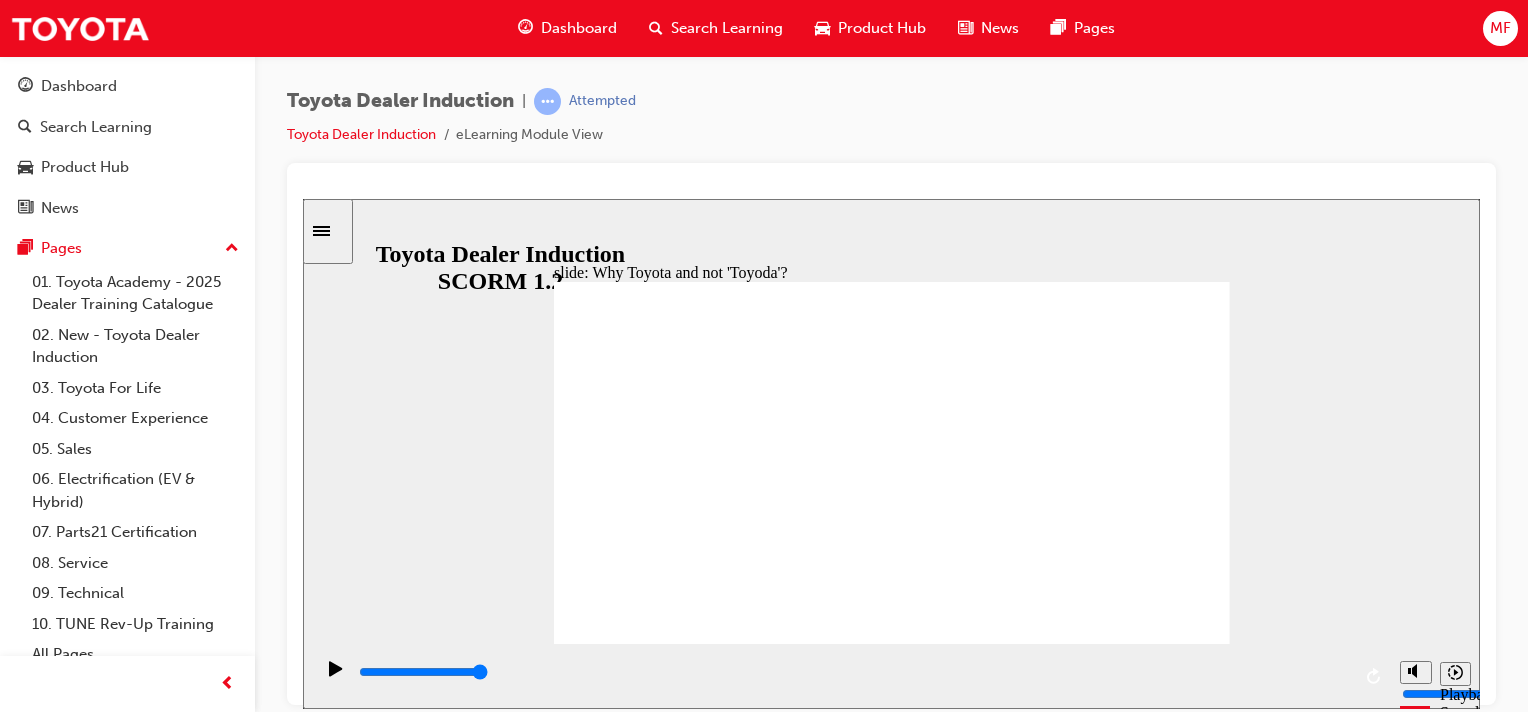 click 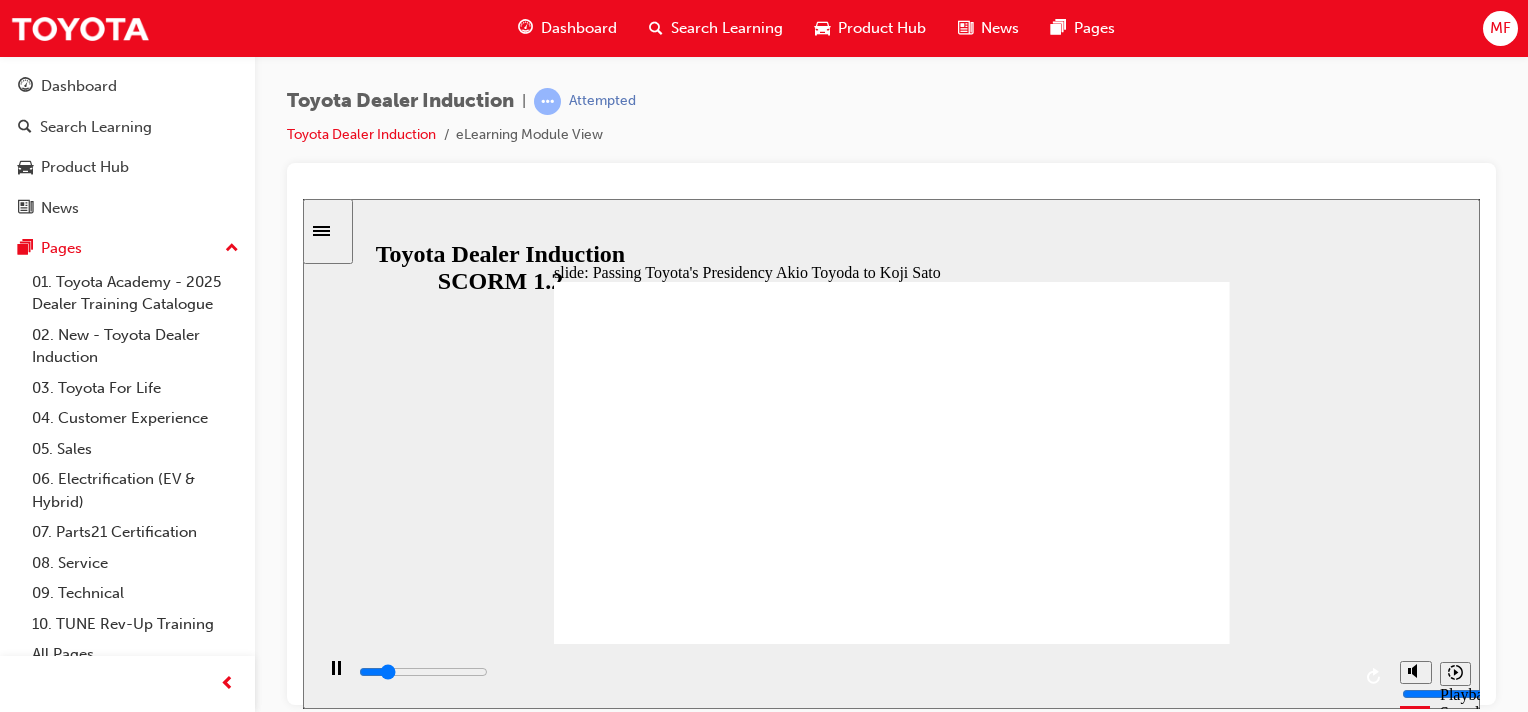 click 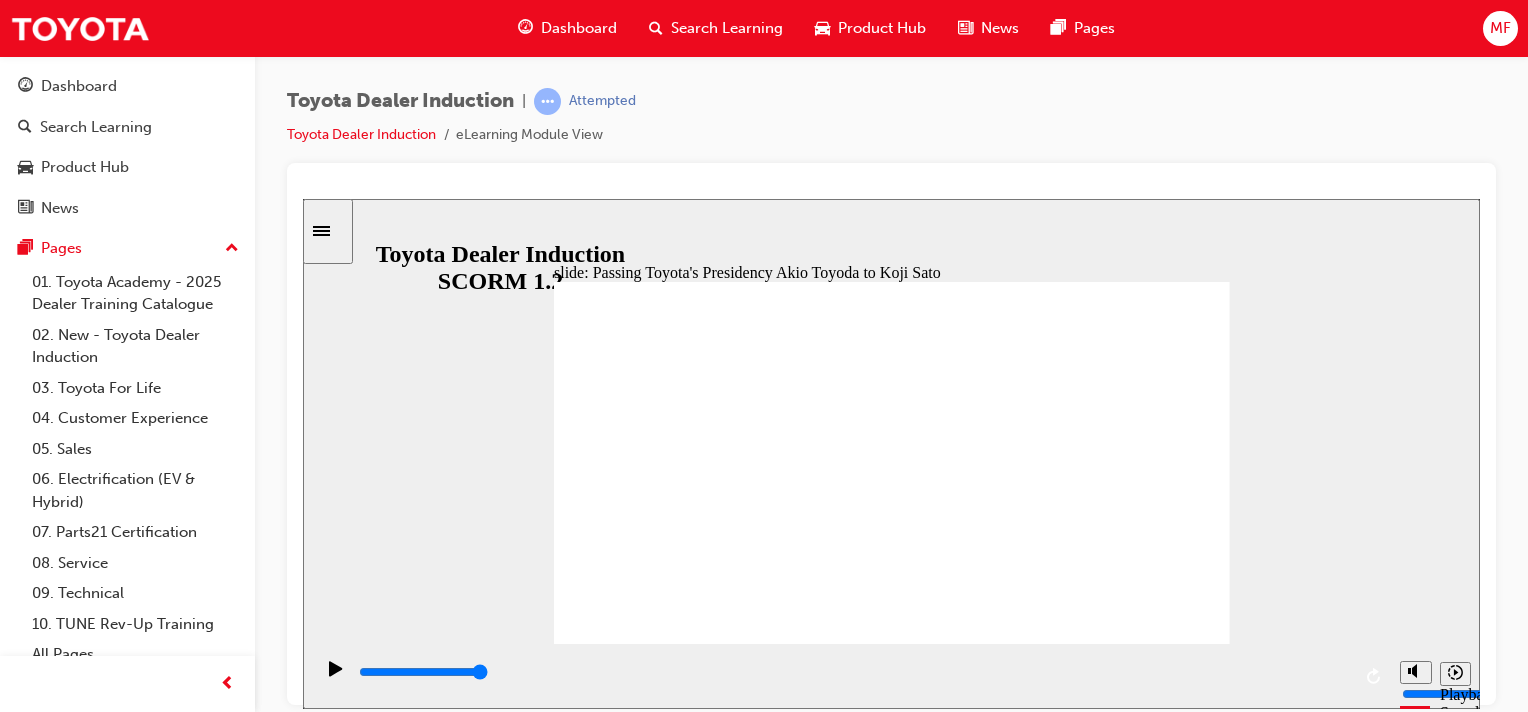 click 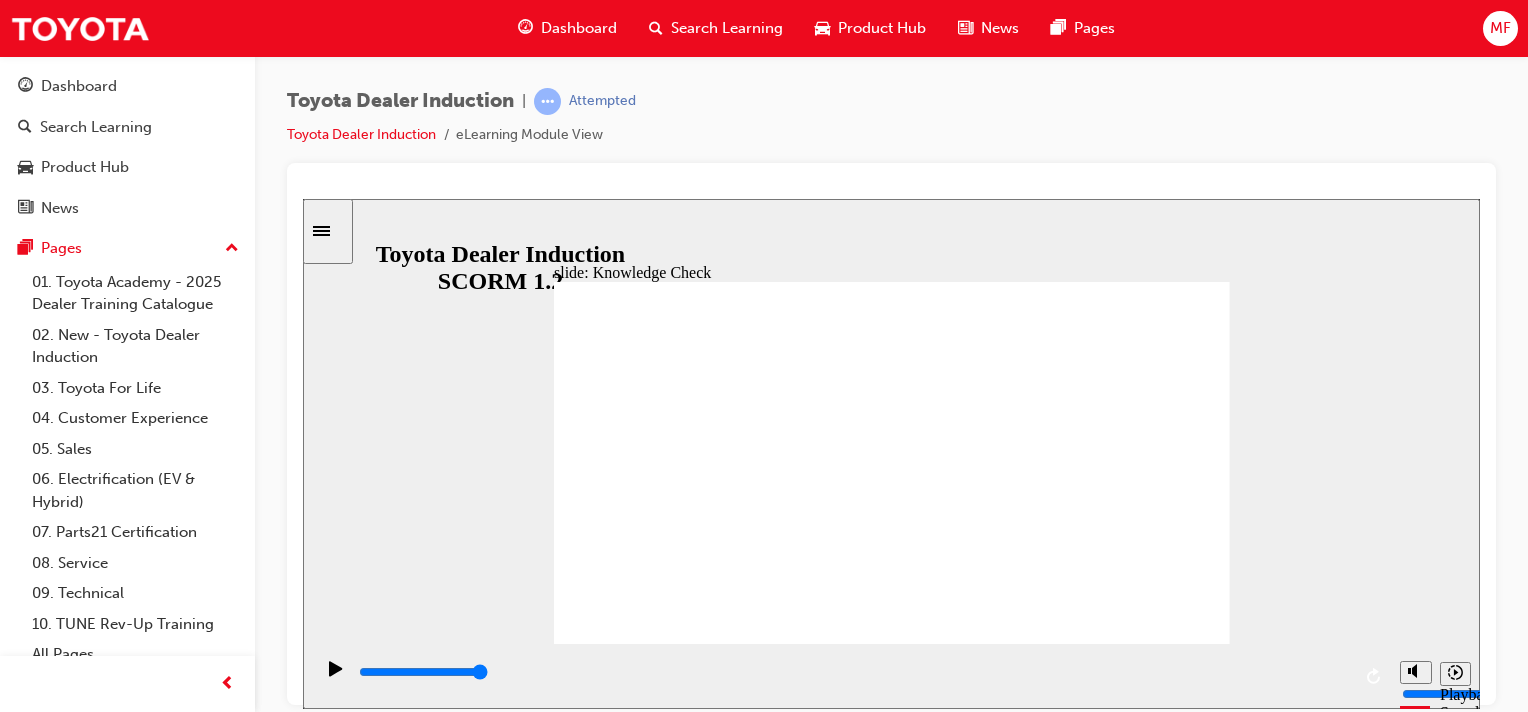 click 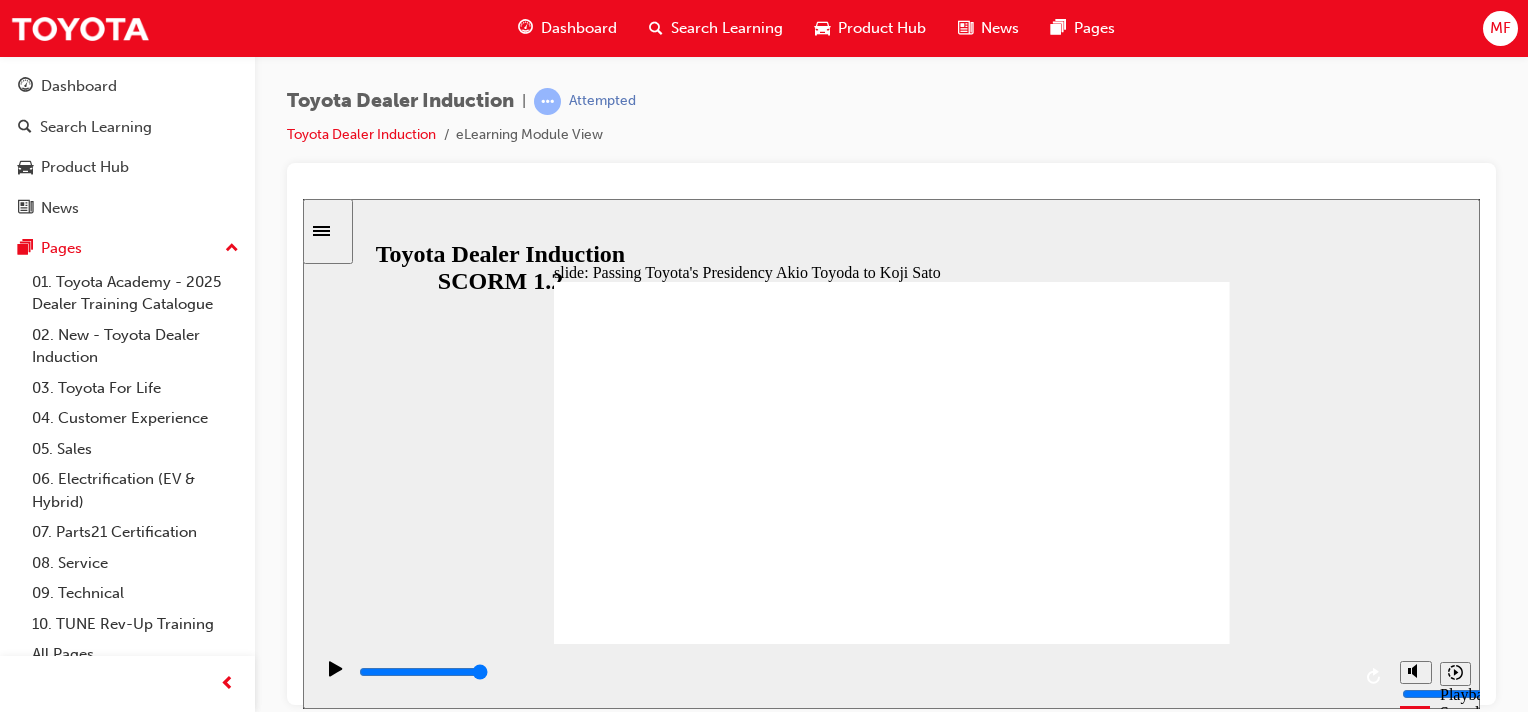 click 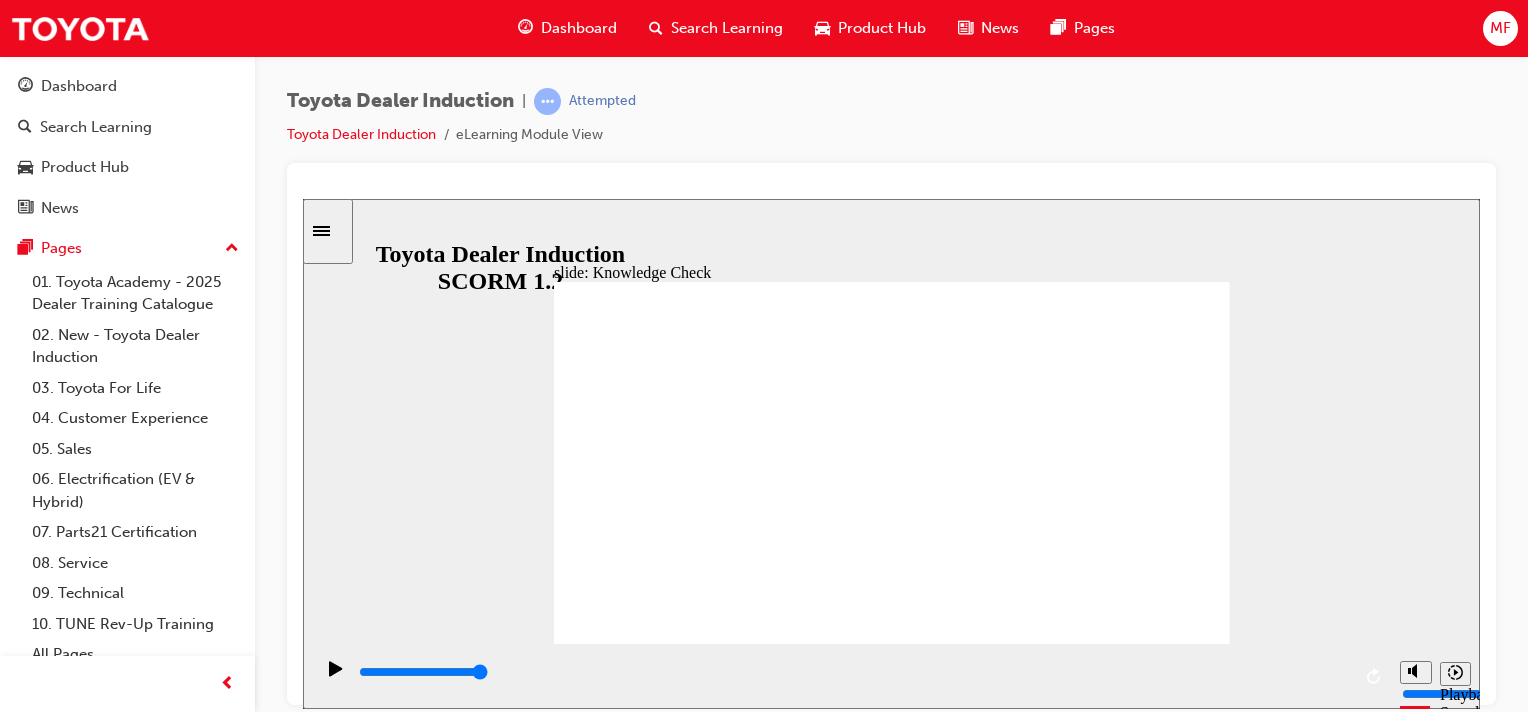 click 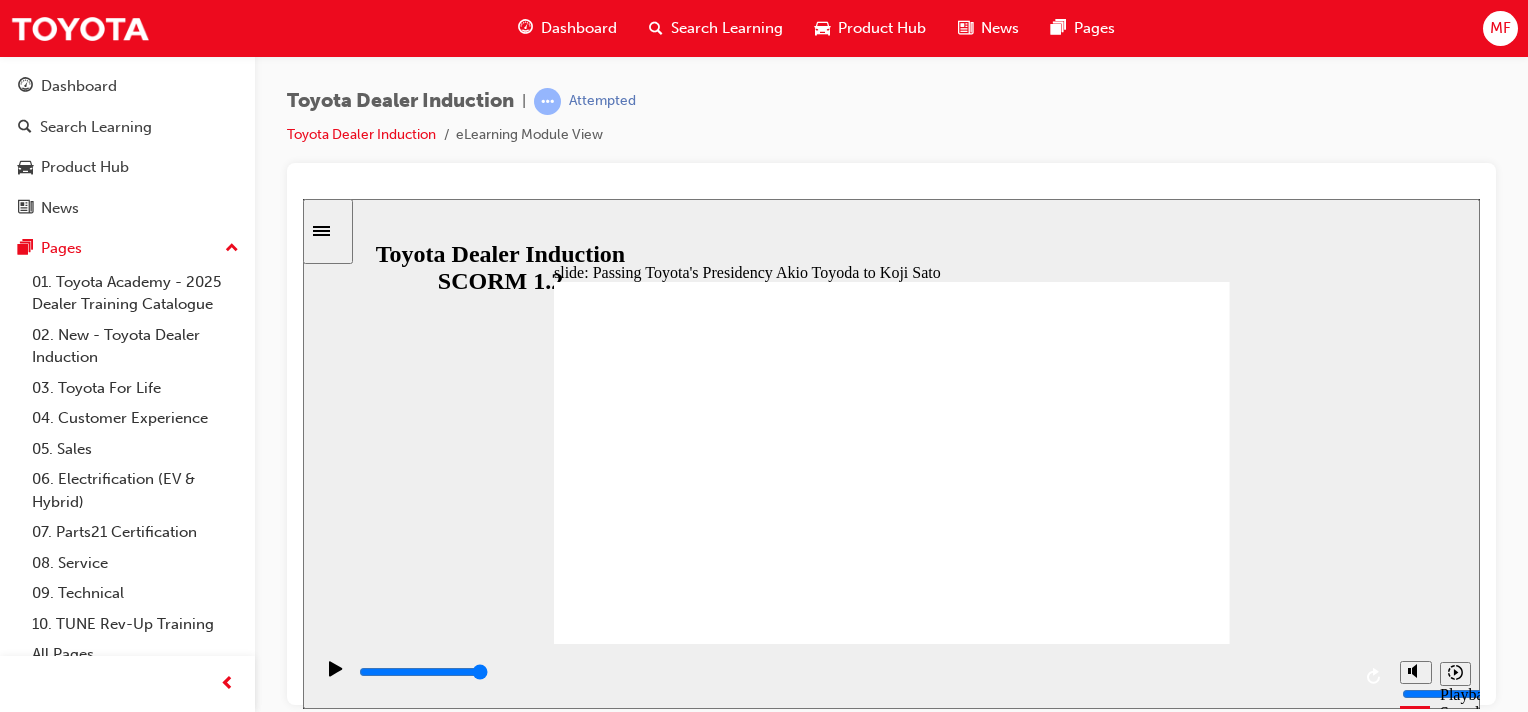 click 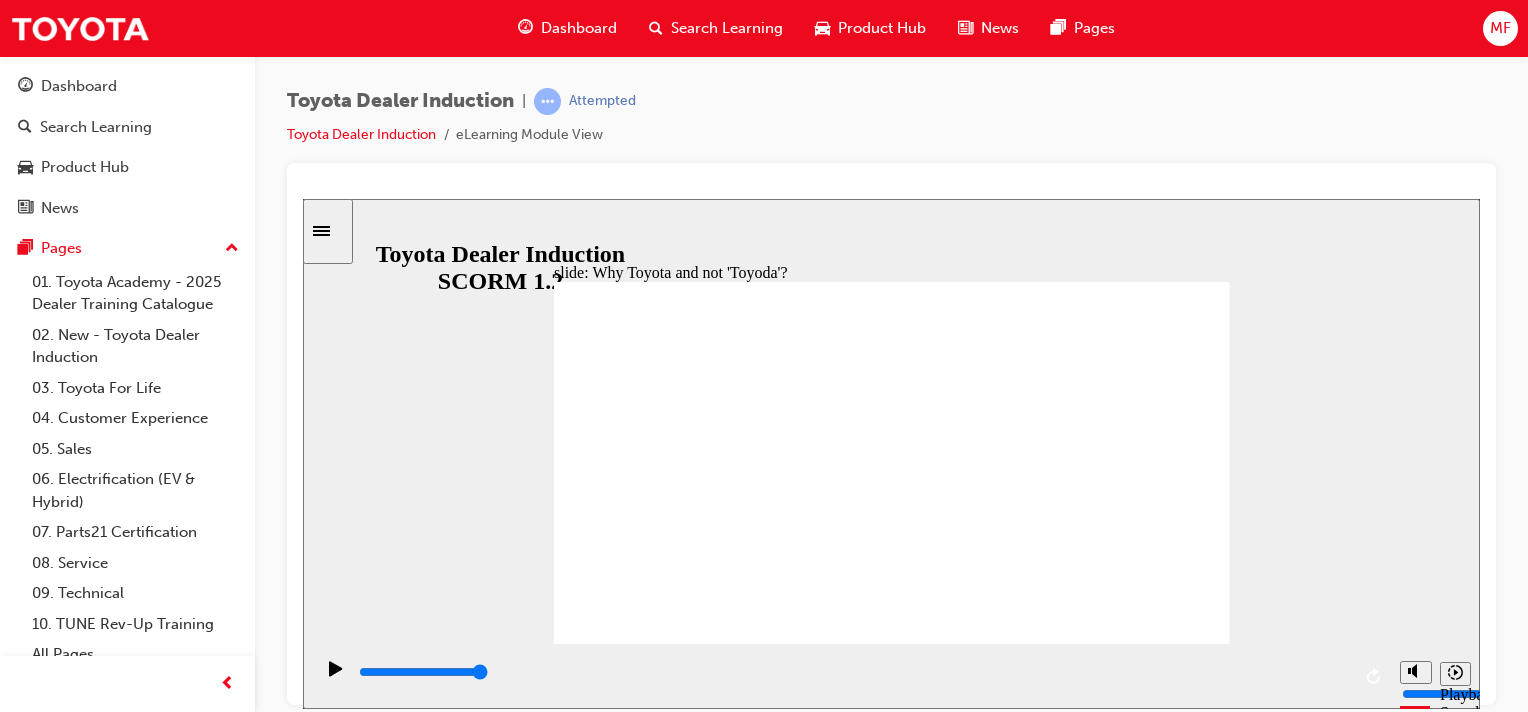 click 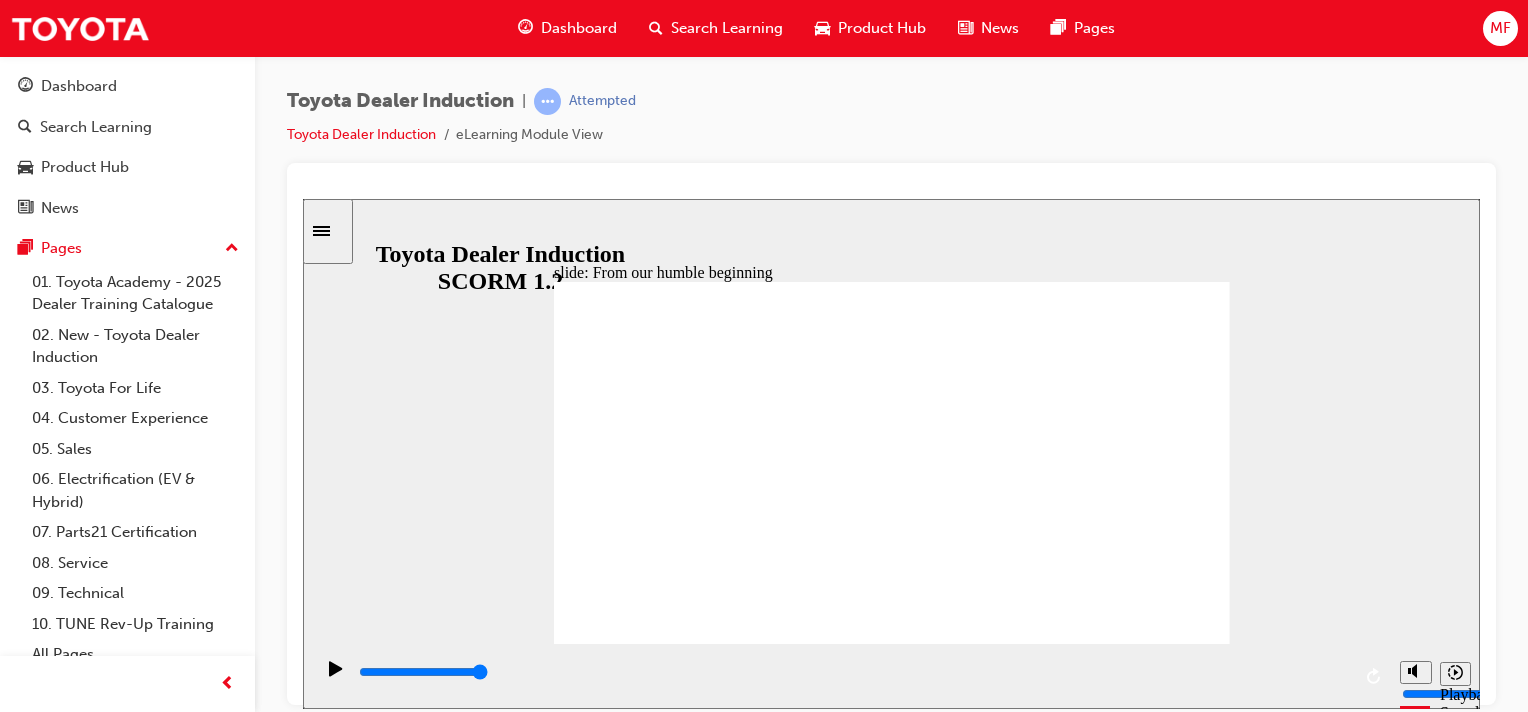 click 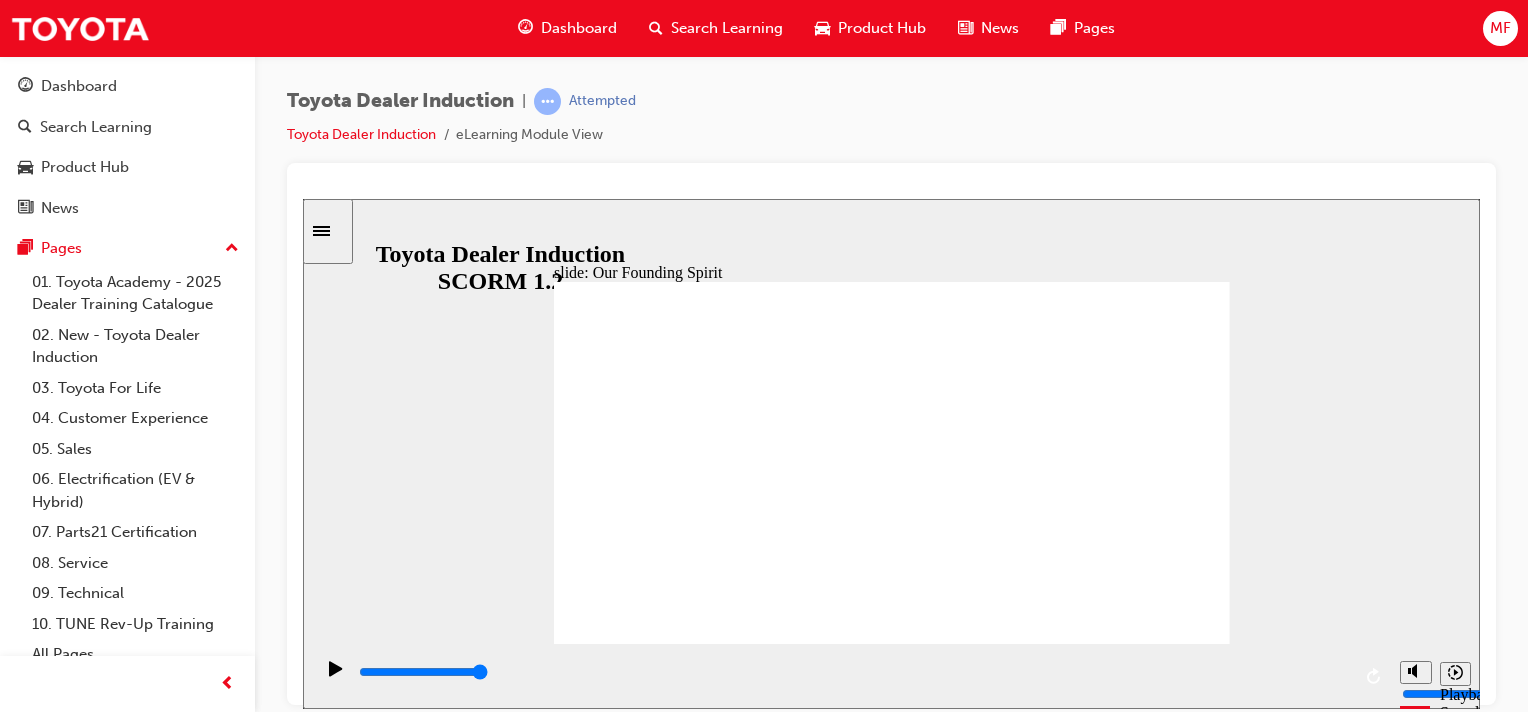 click 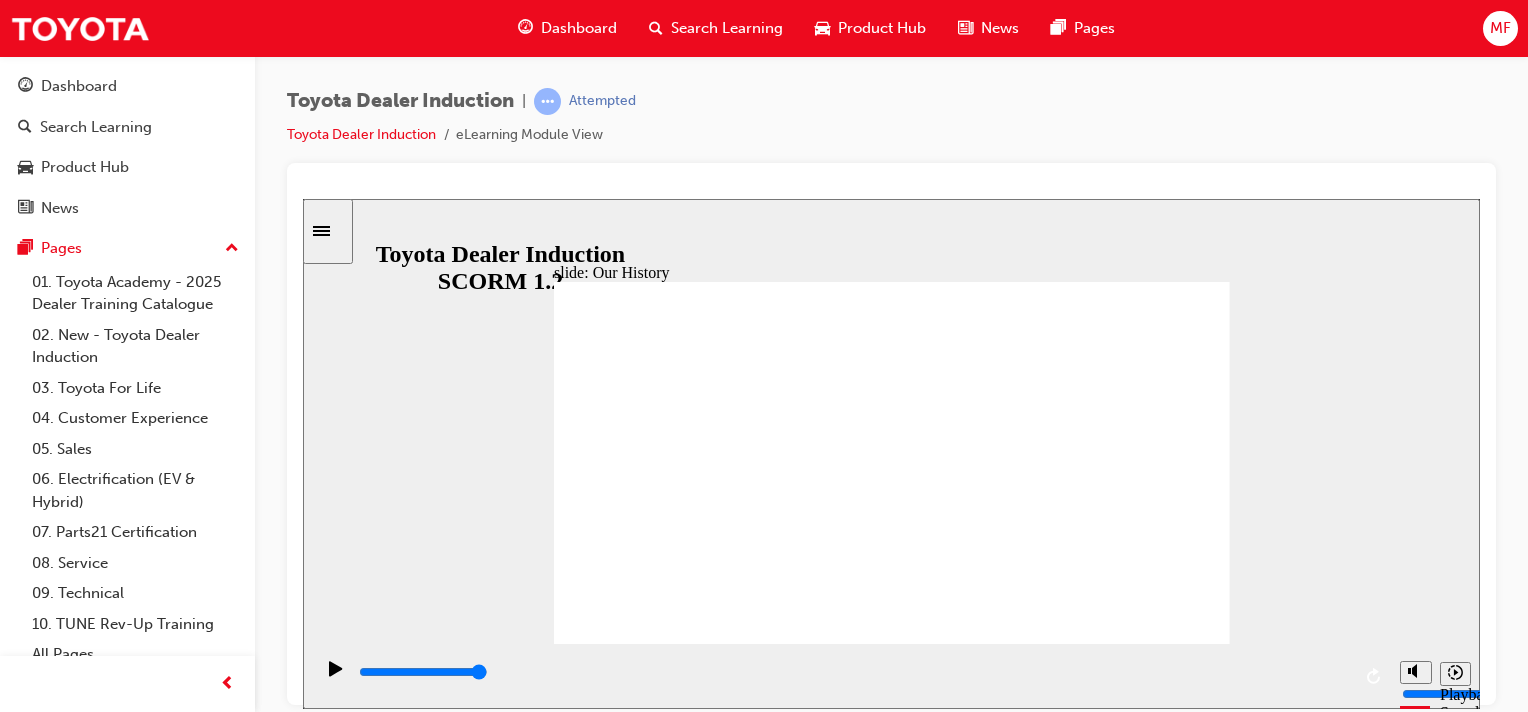 click 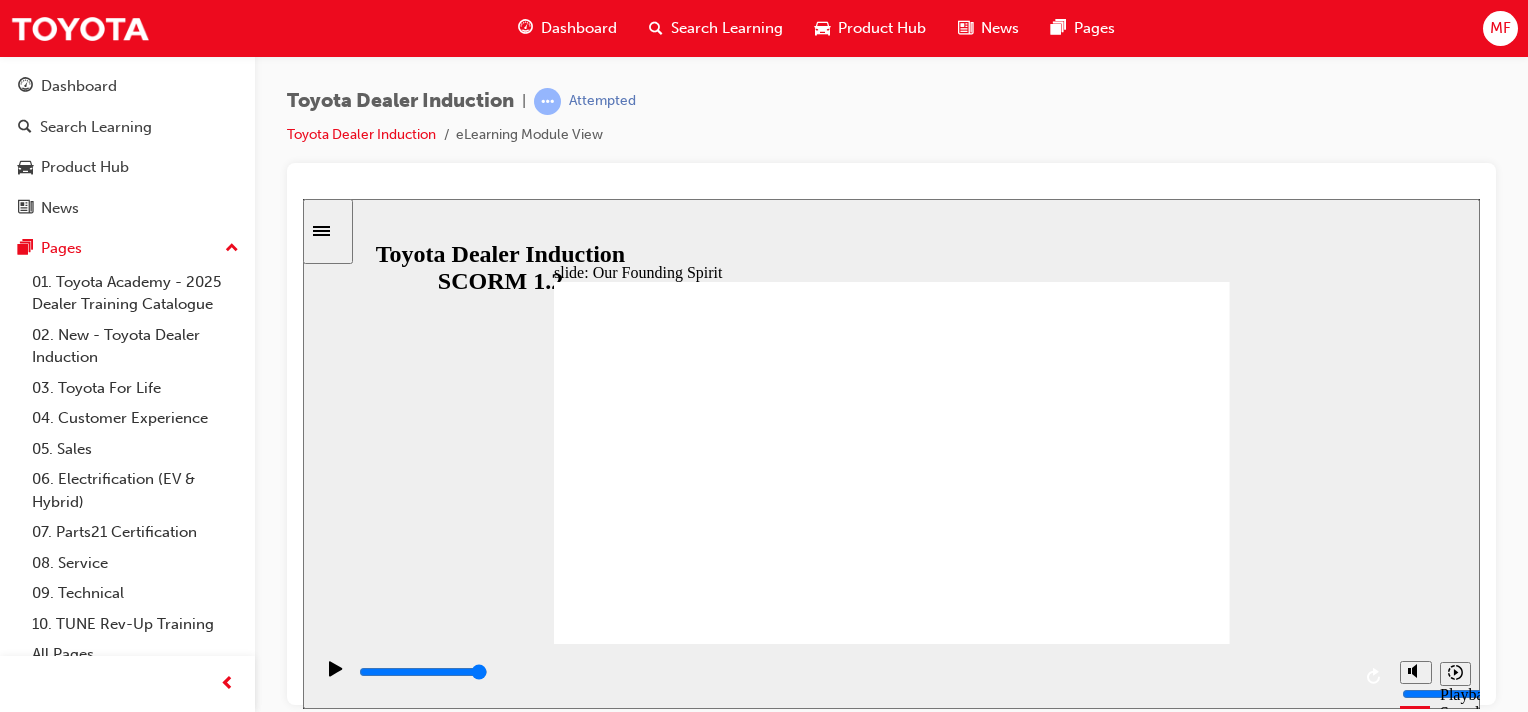 click at bounding box center [892, 1965] 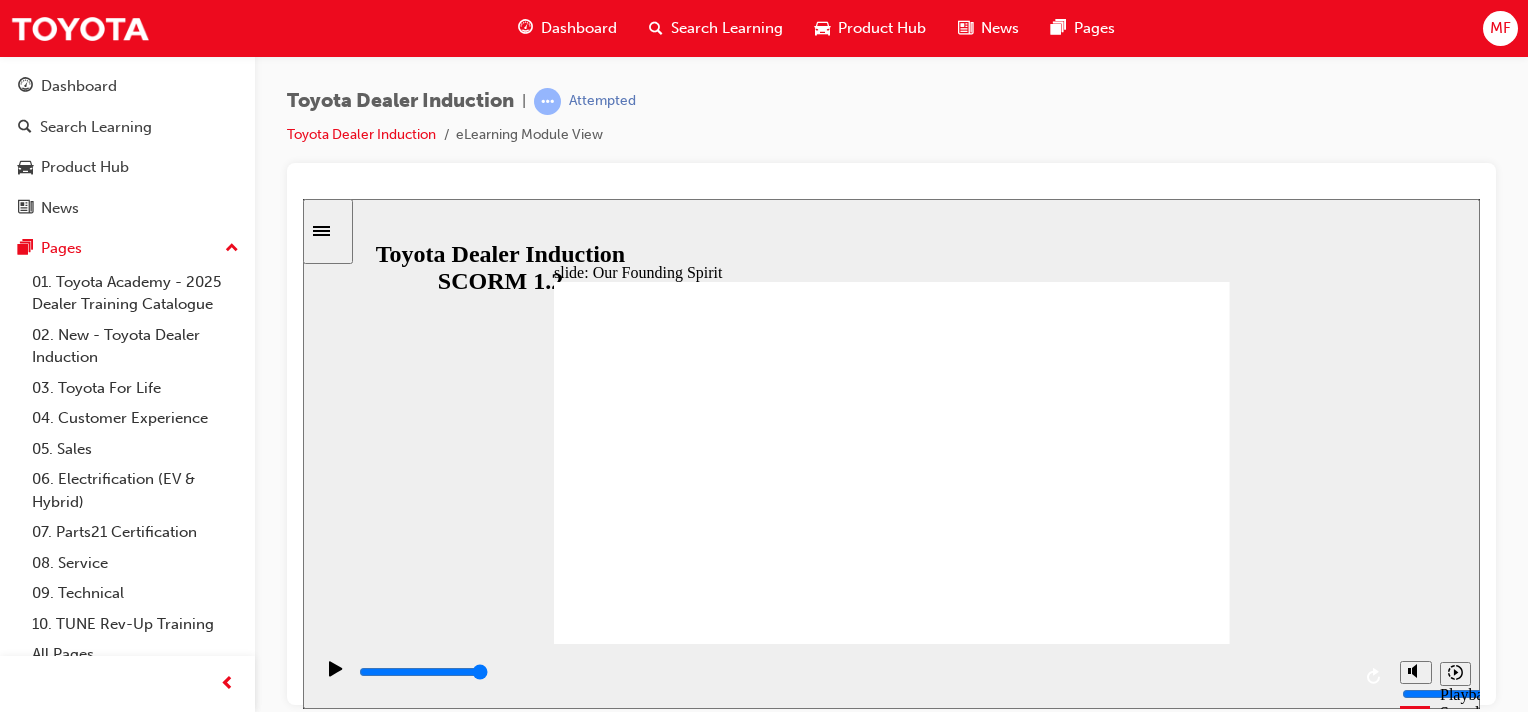 click 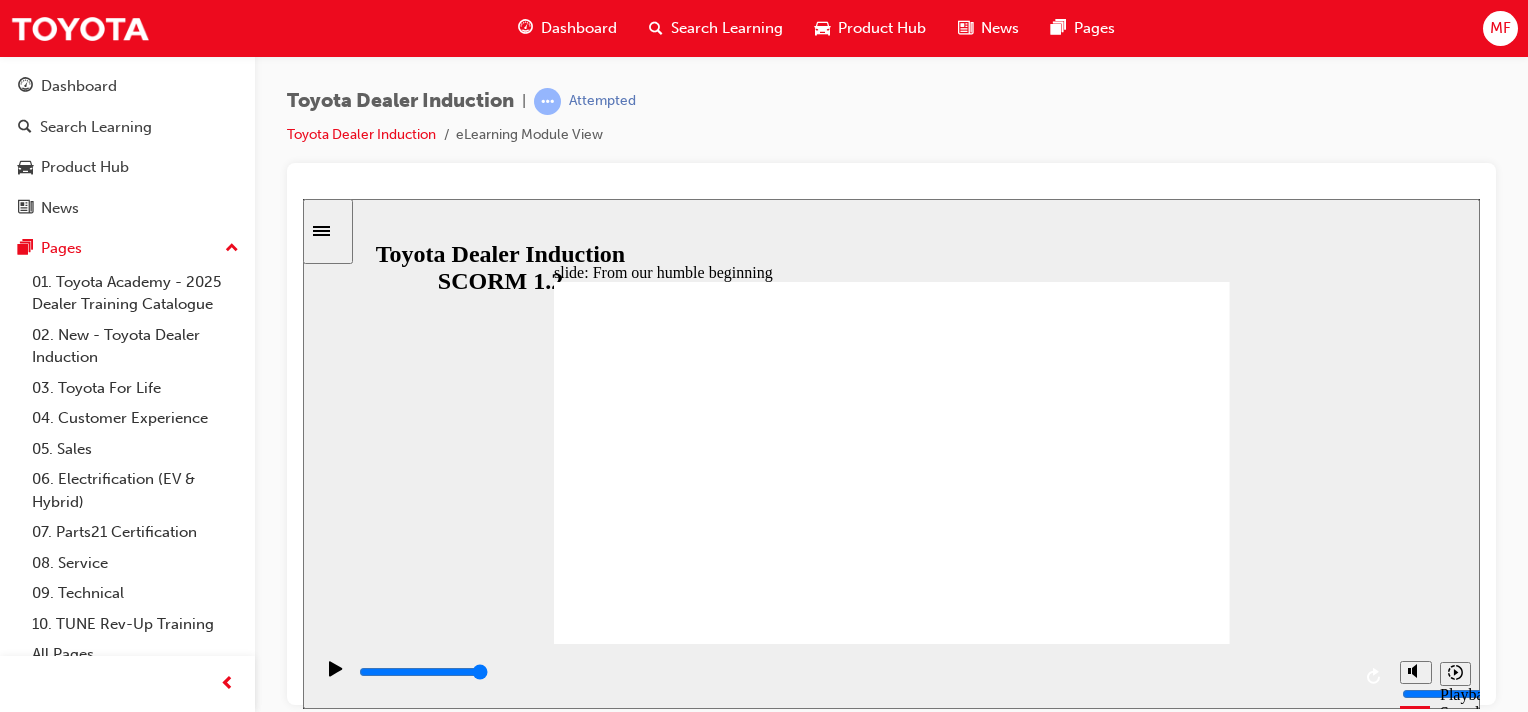 click 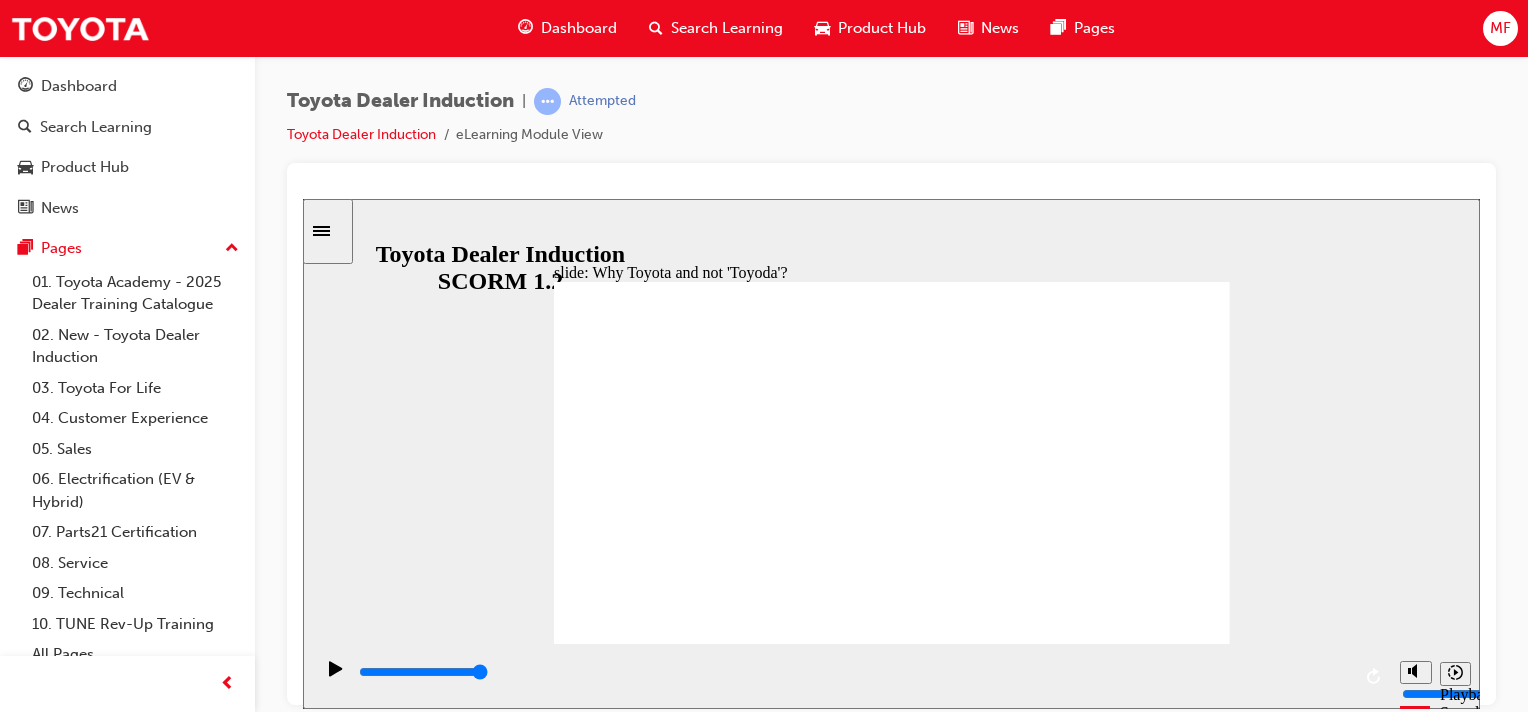 click 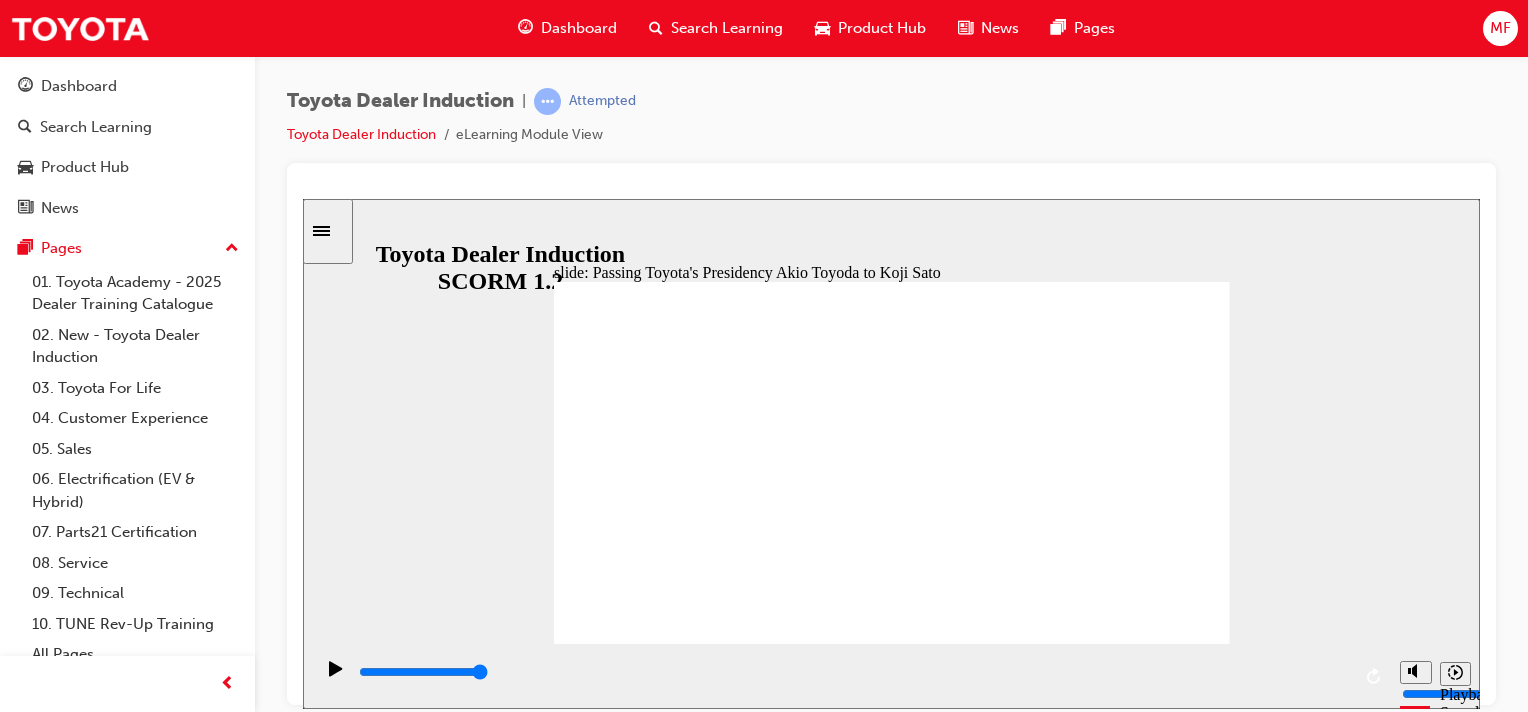 click 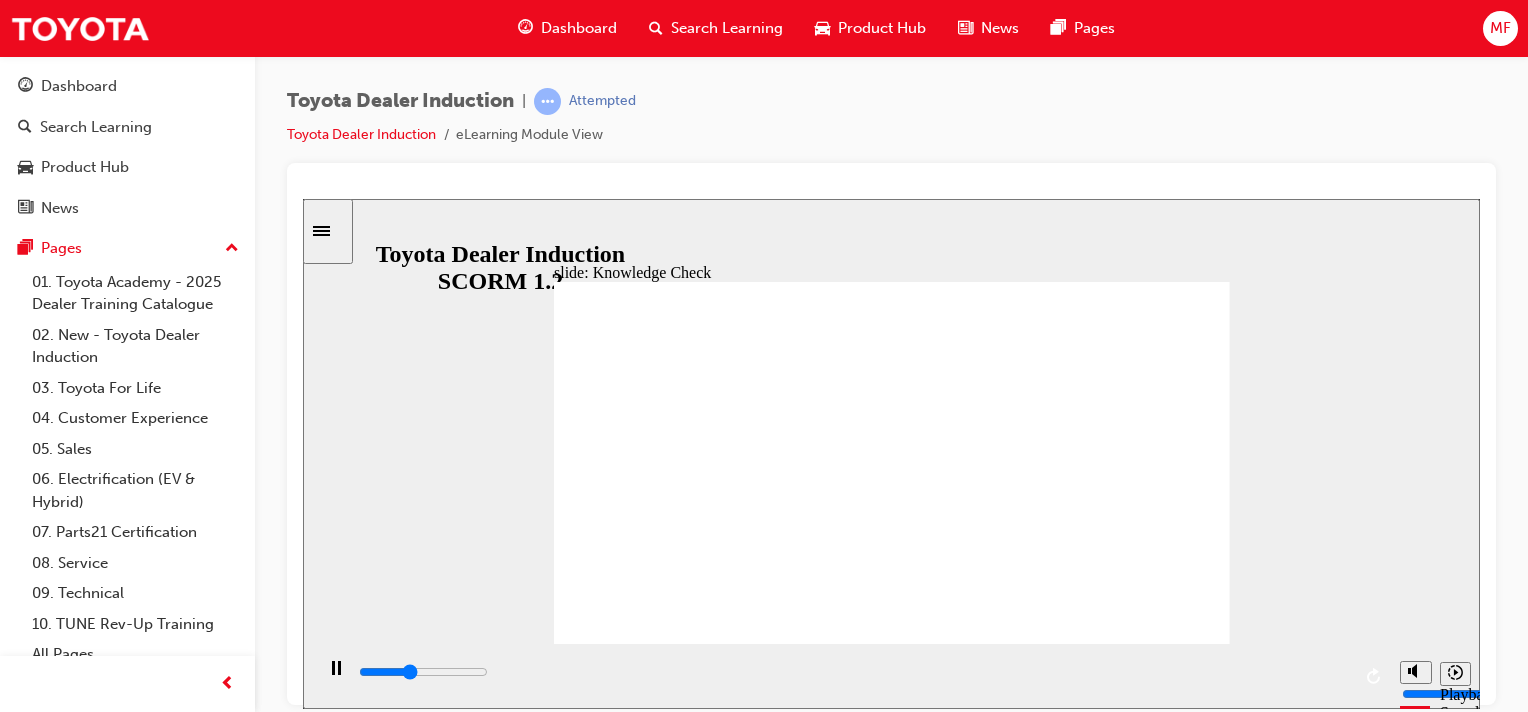 type on "1900" 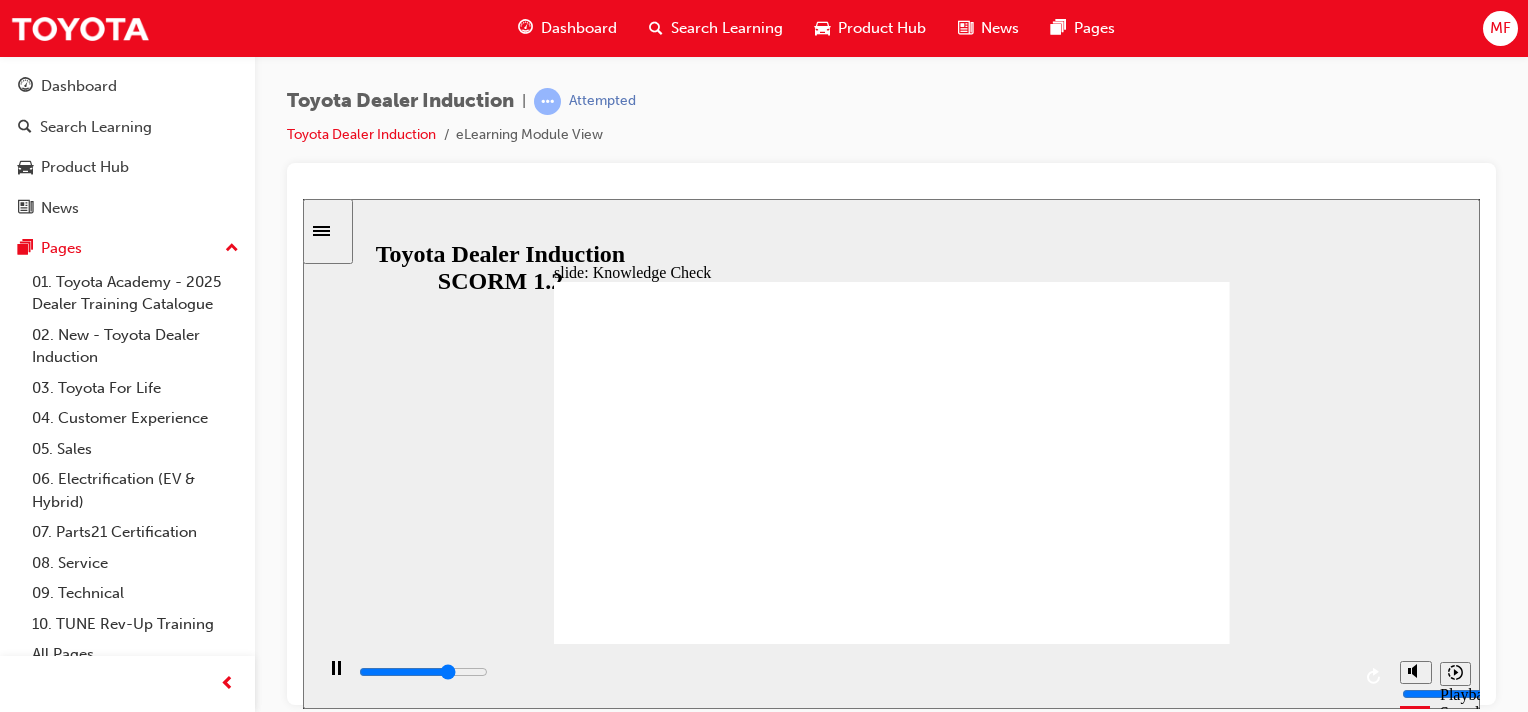 click 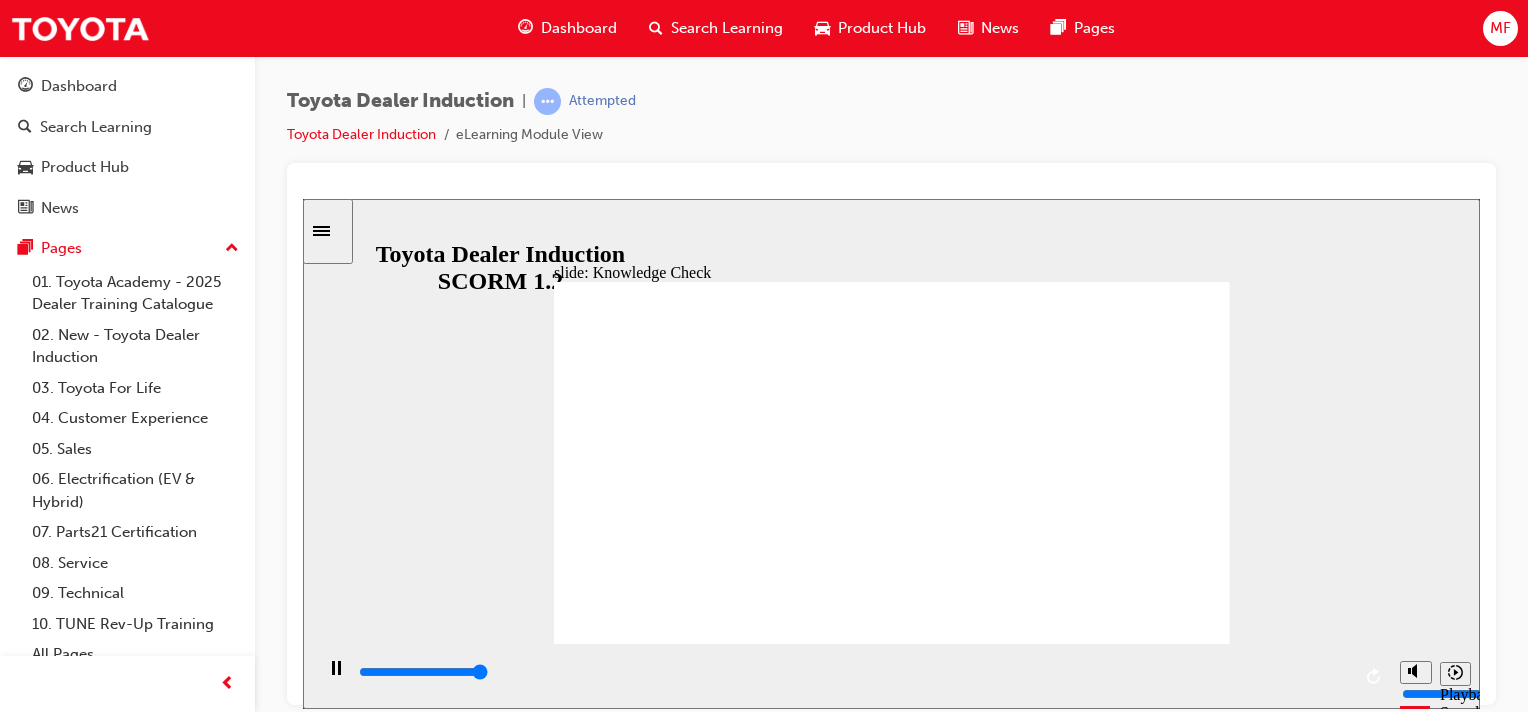 type on "5000" 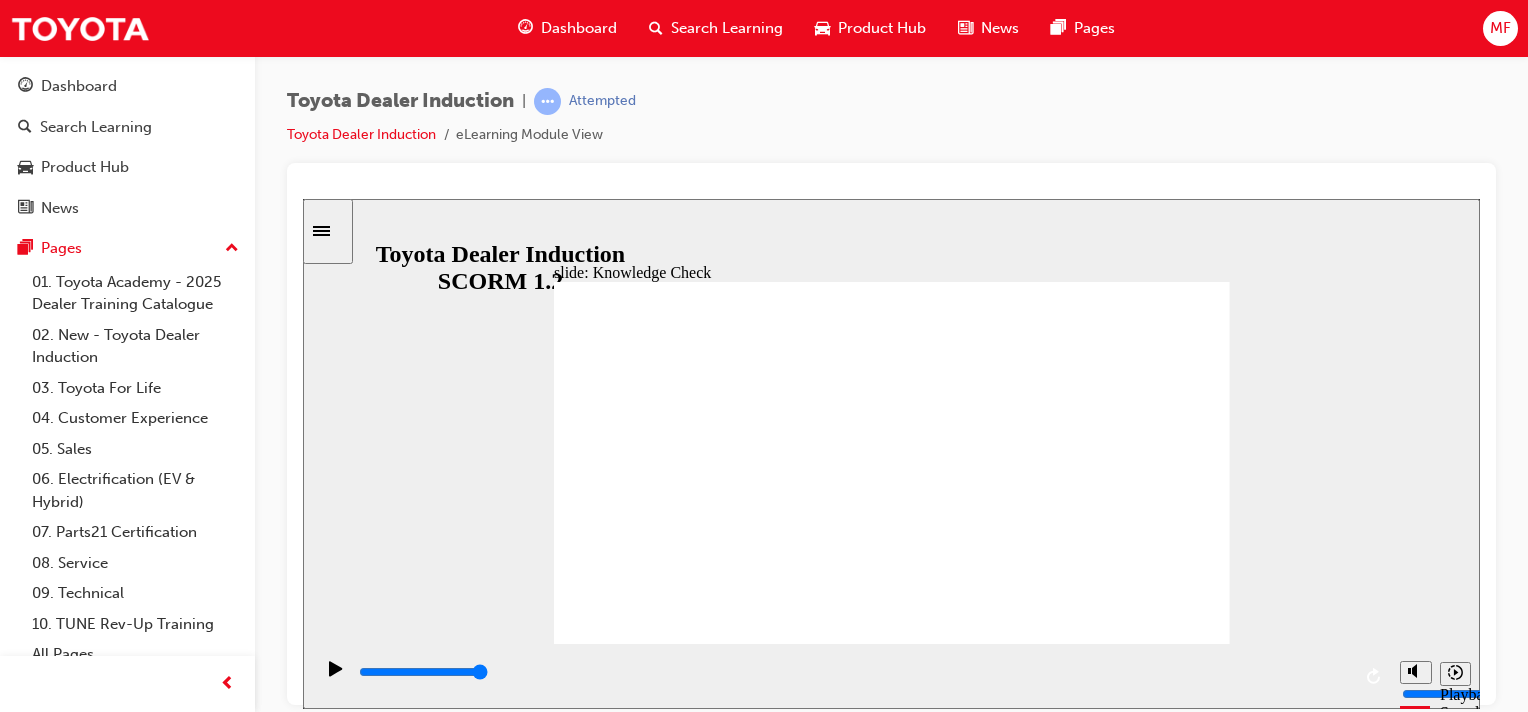 radio on "true" 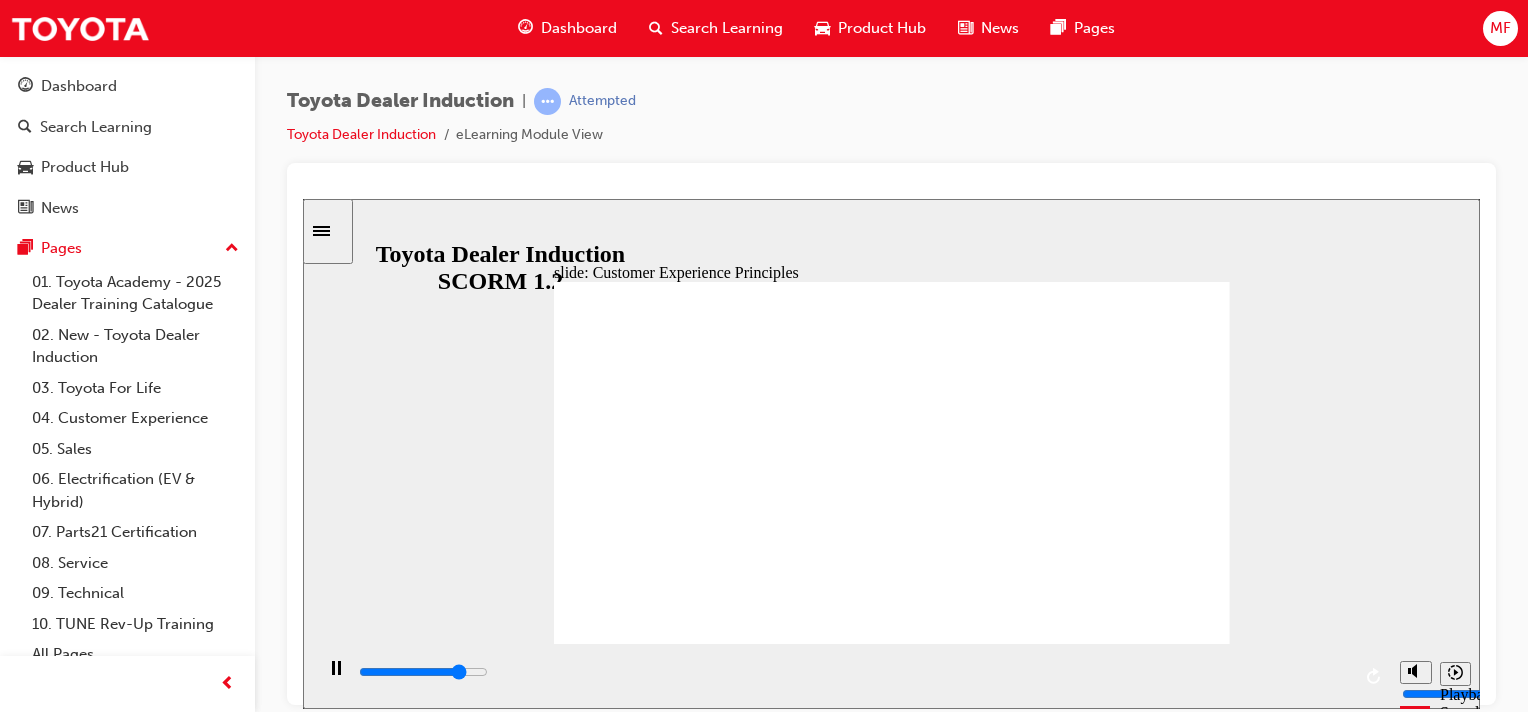 click 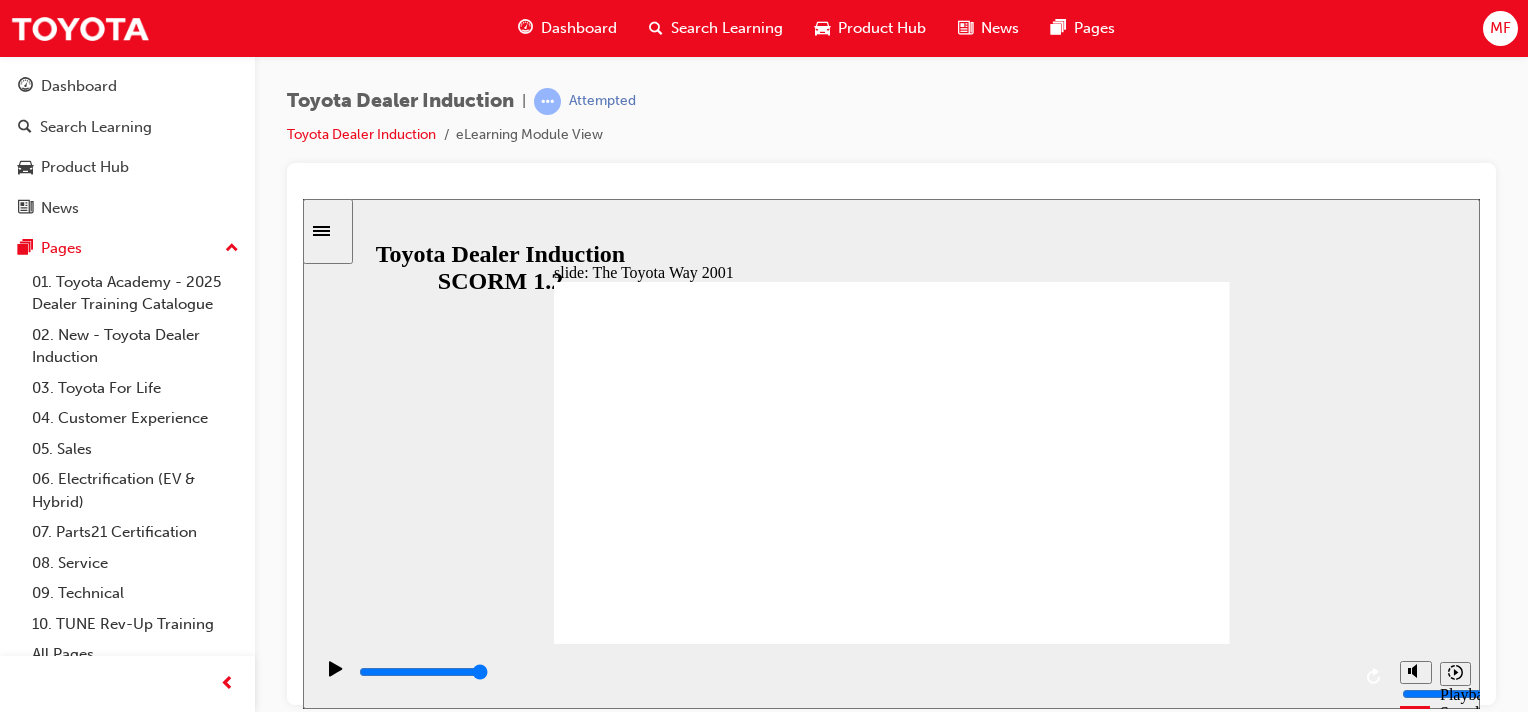 click 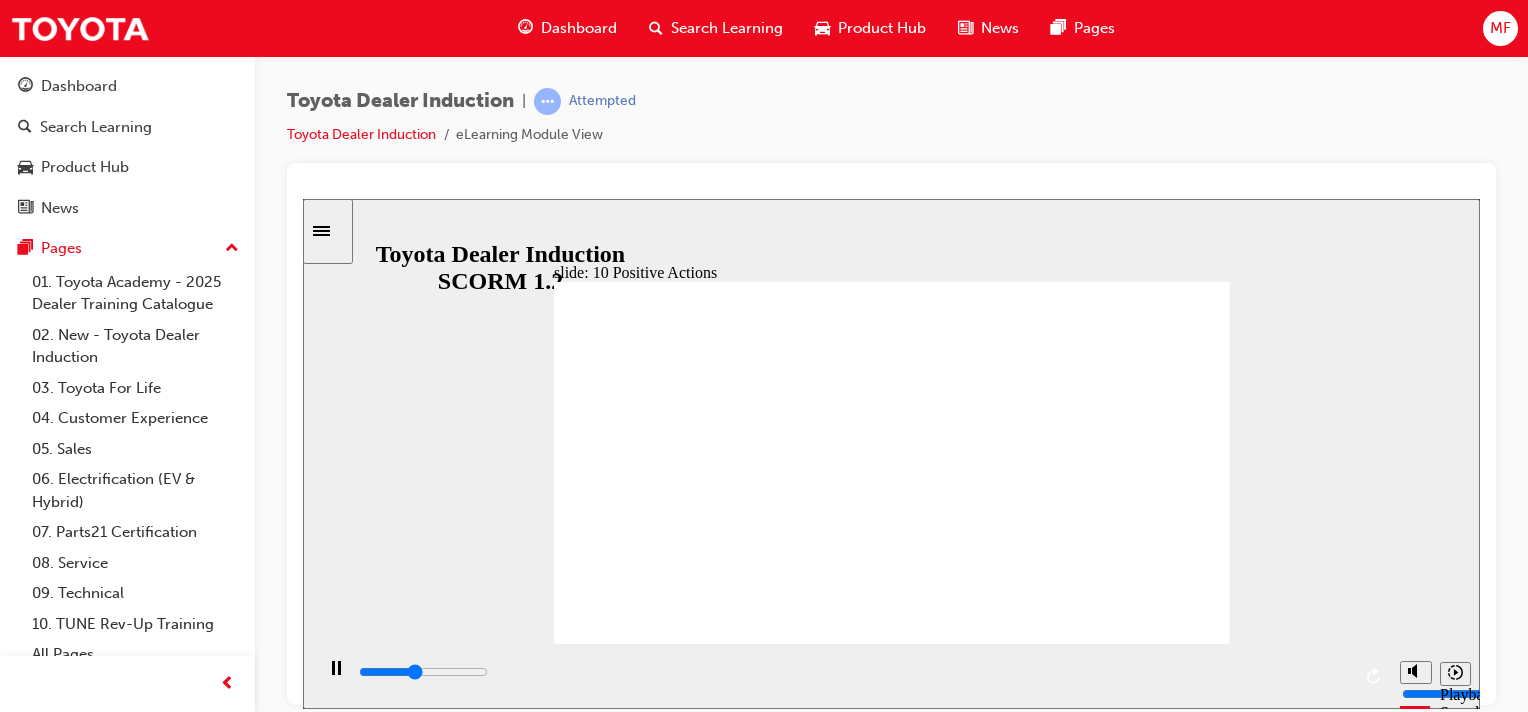 click 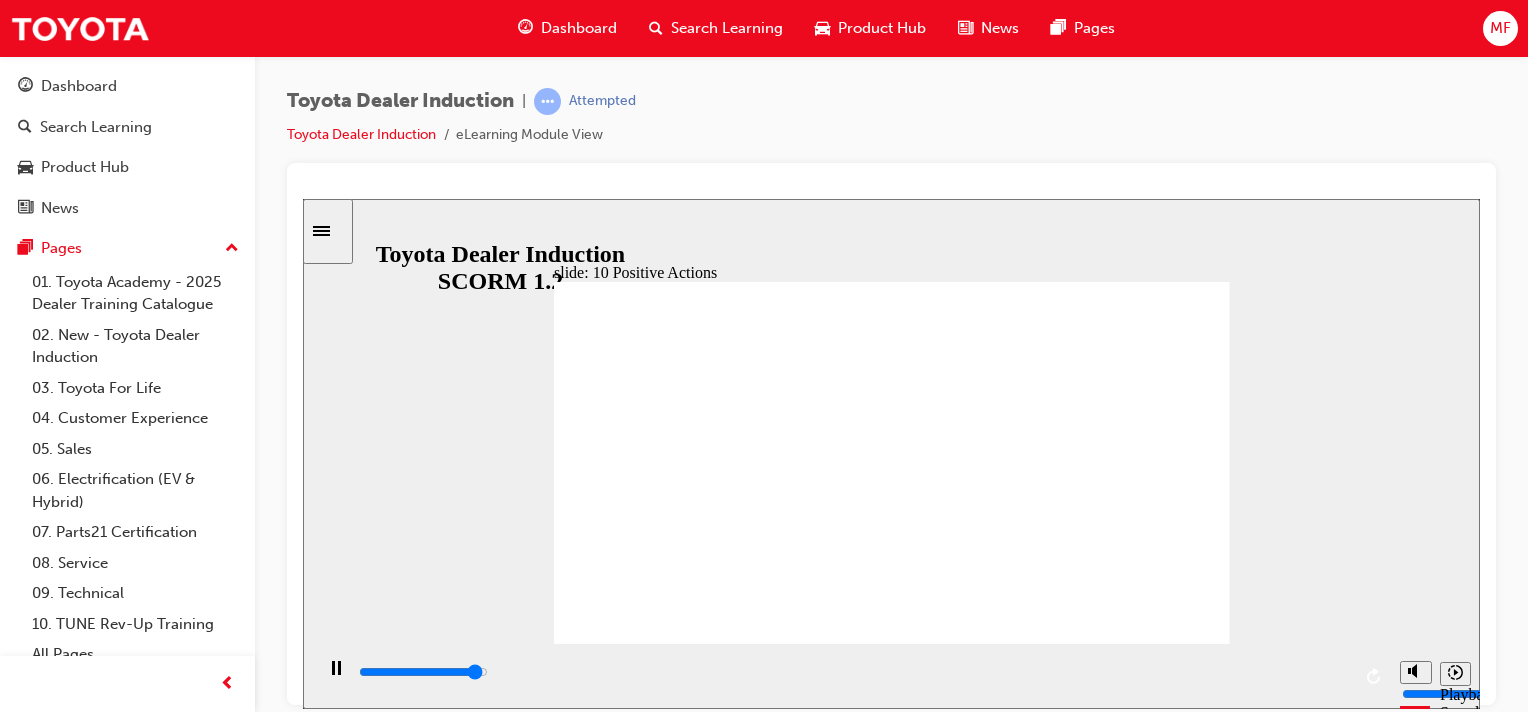 click at bounding box center [892, 1205] 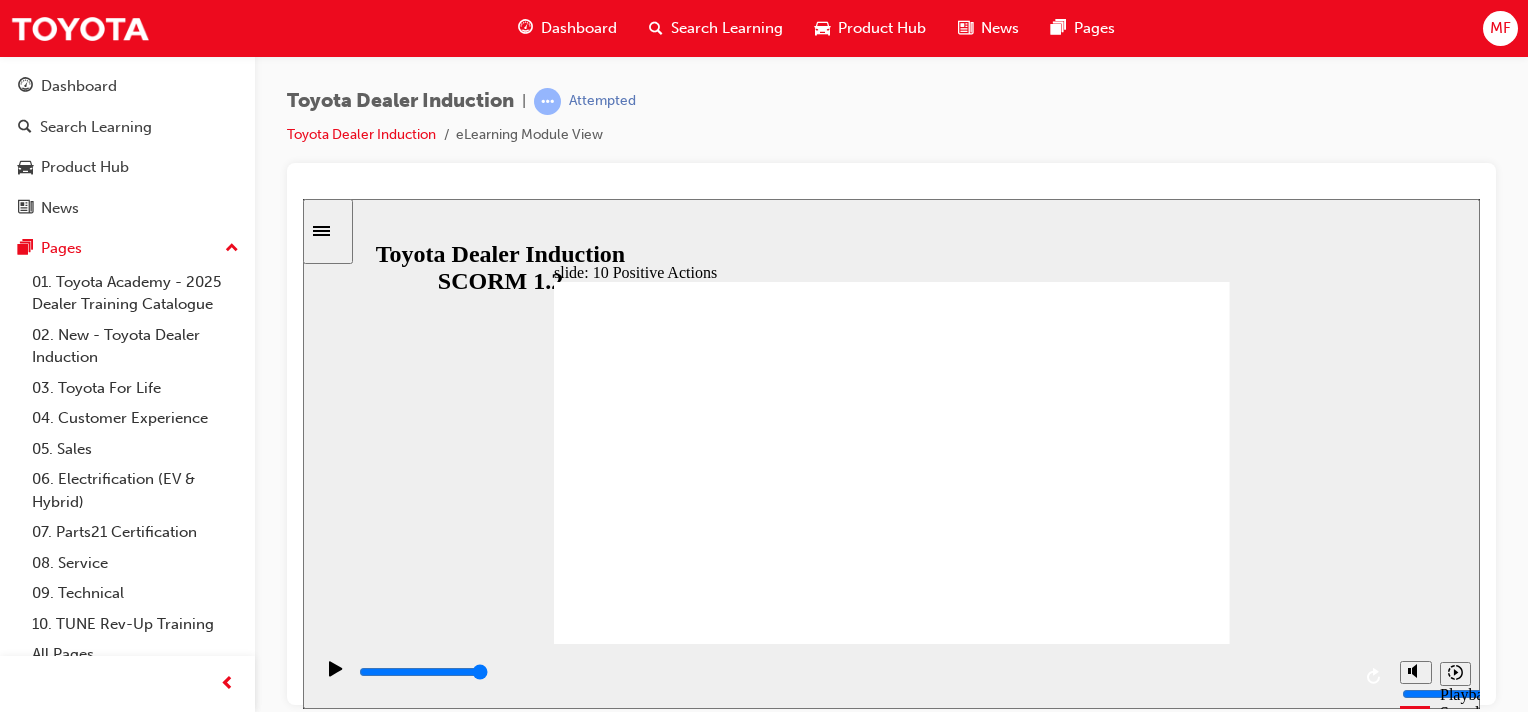 click 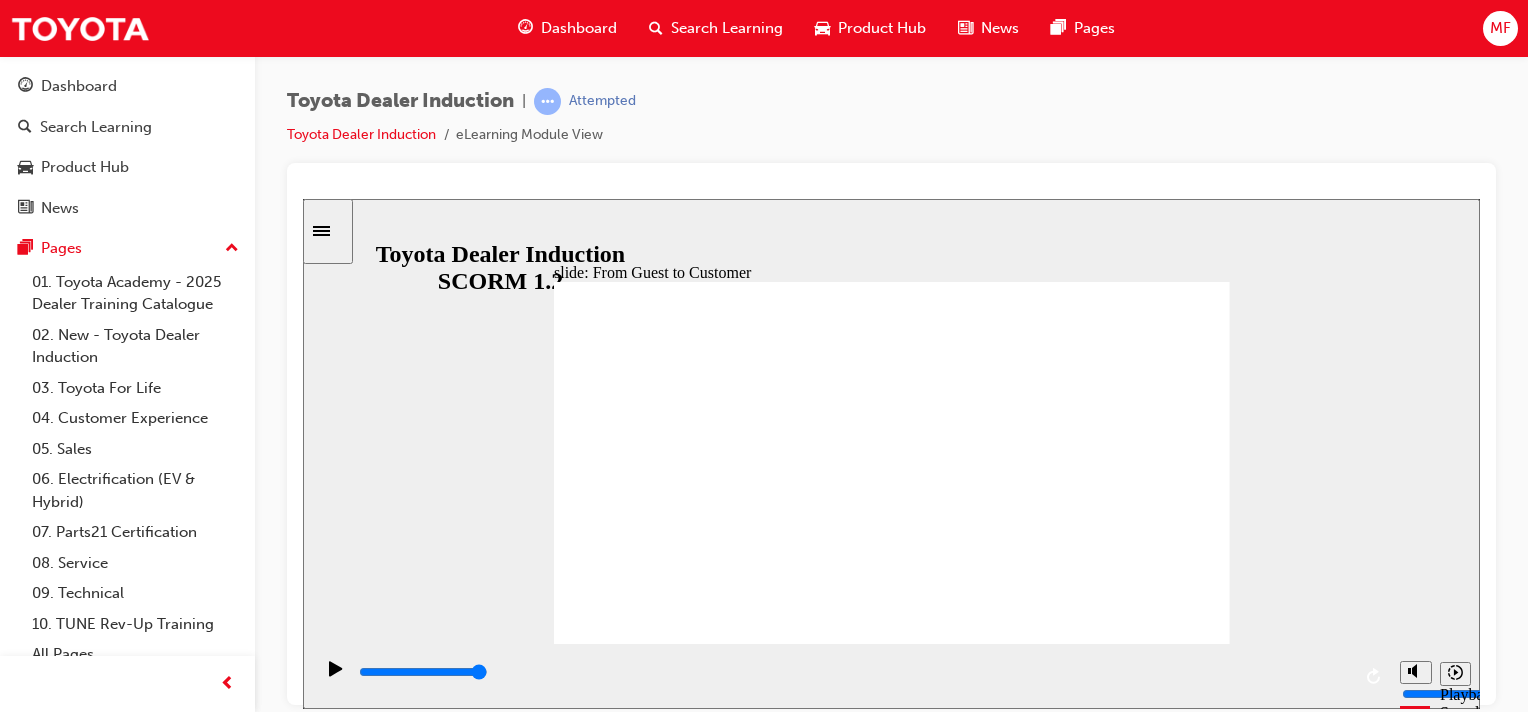 click 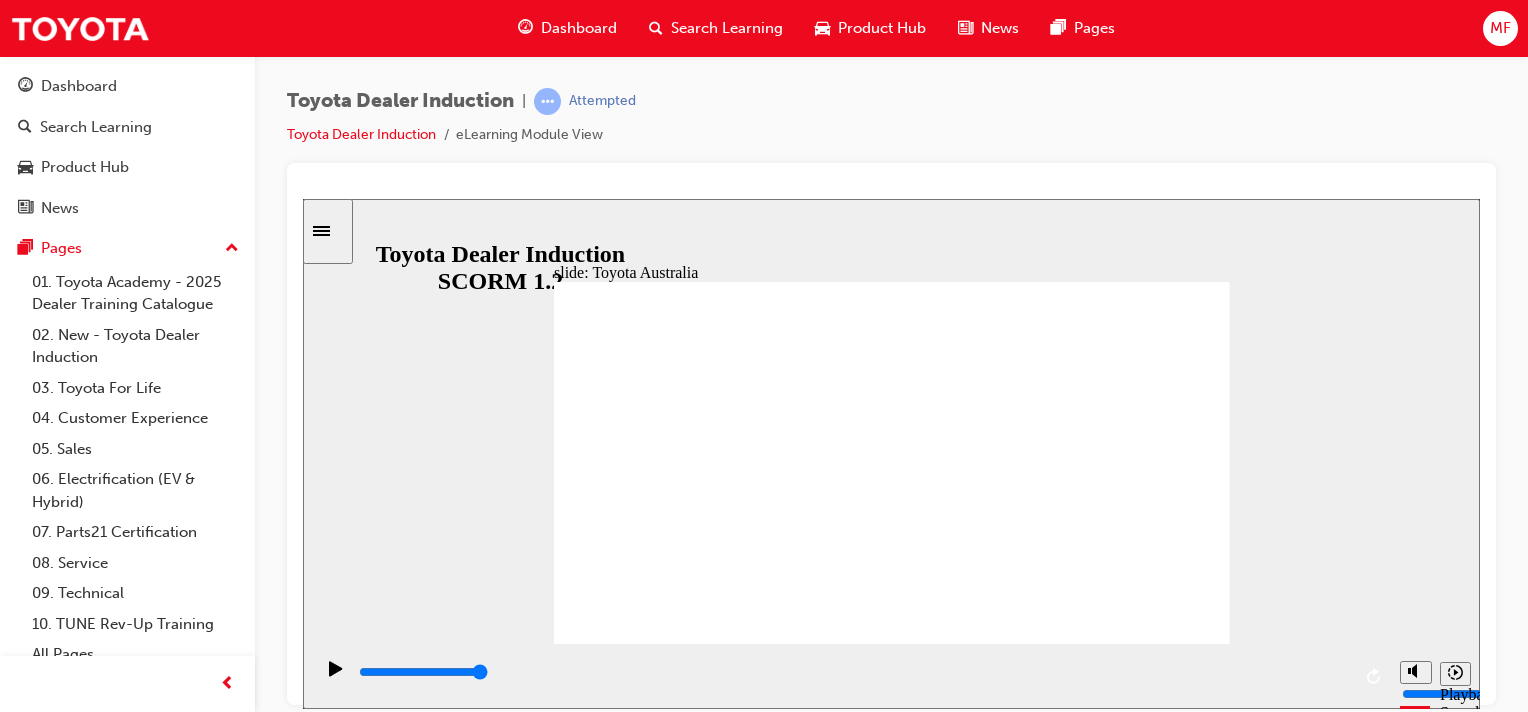 click 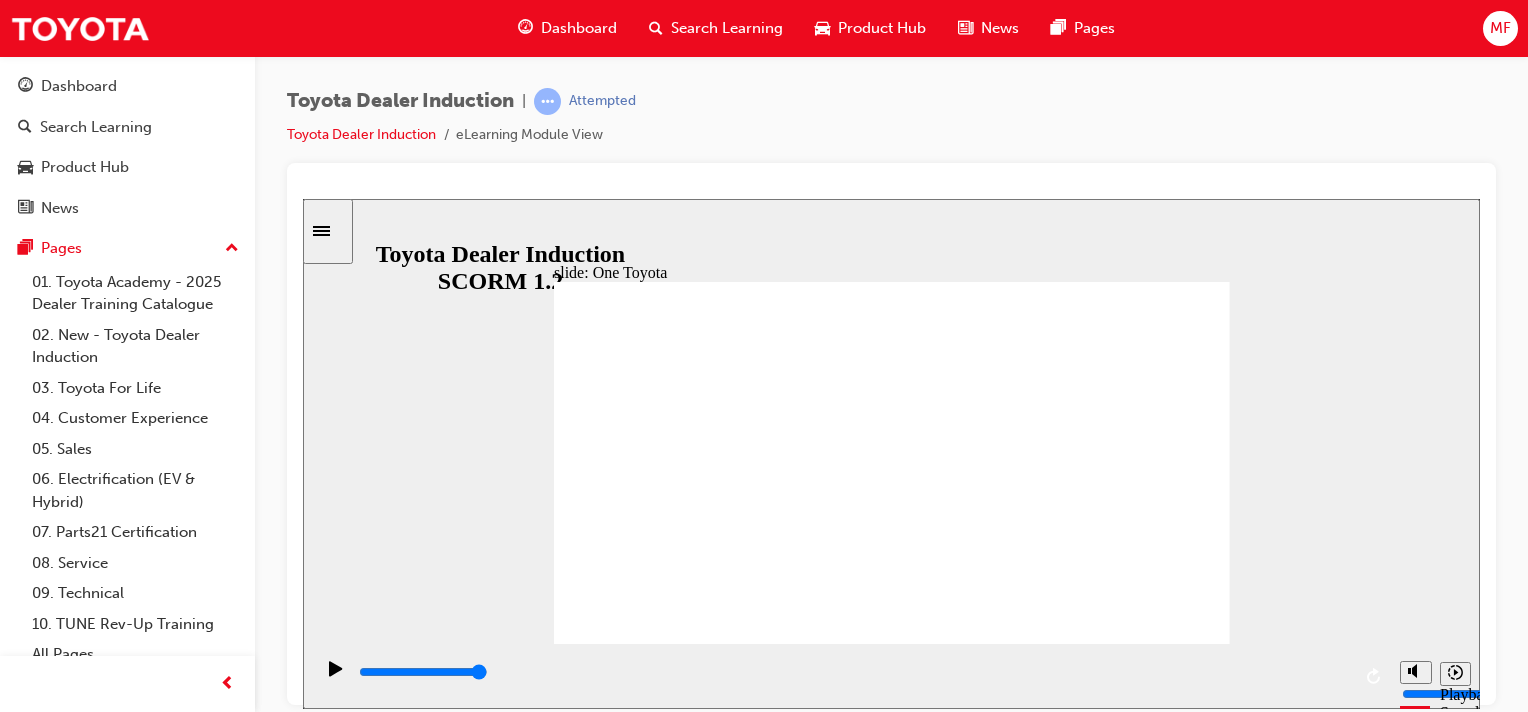click 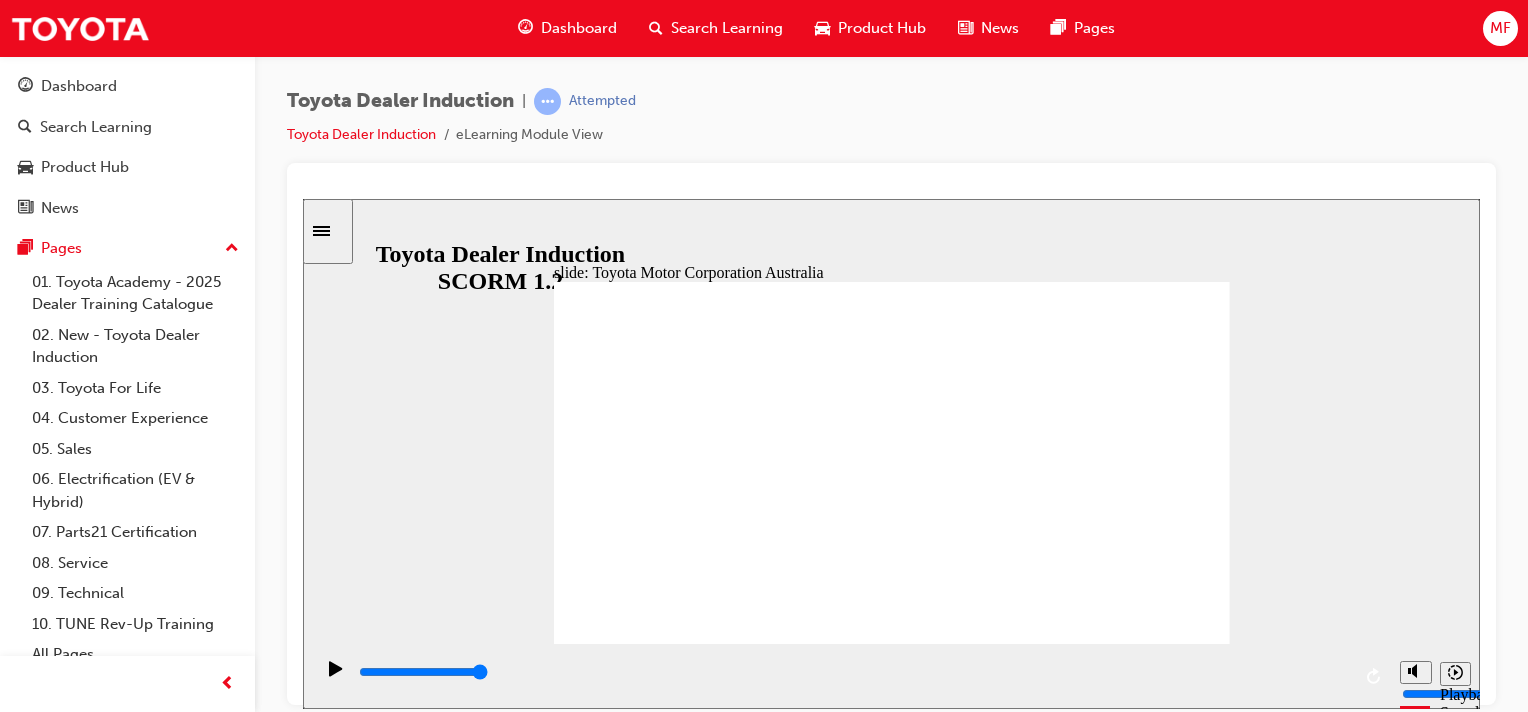 click 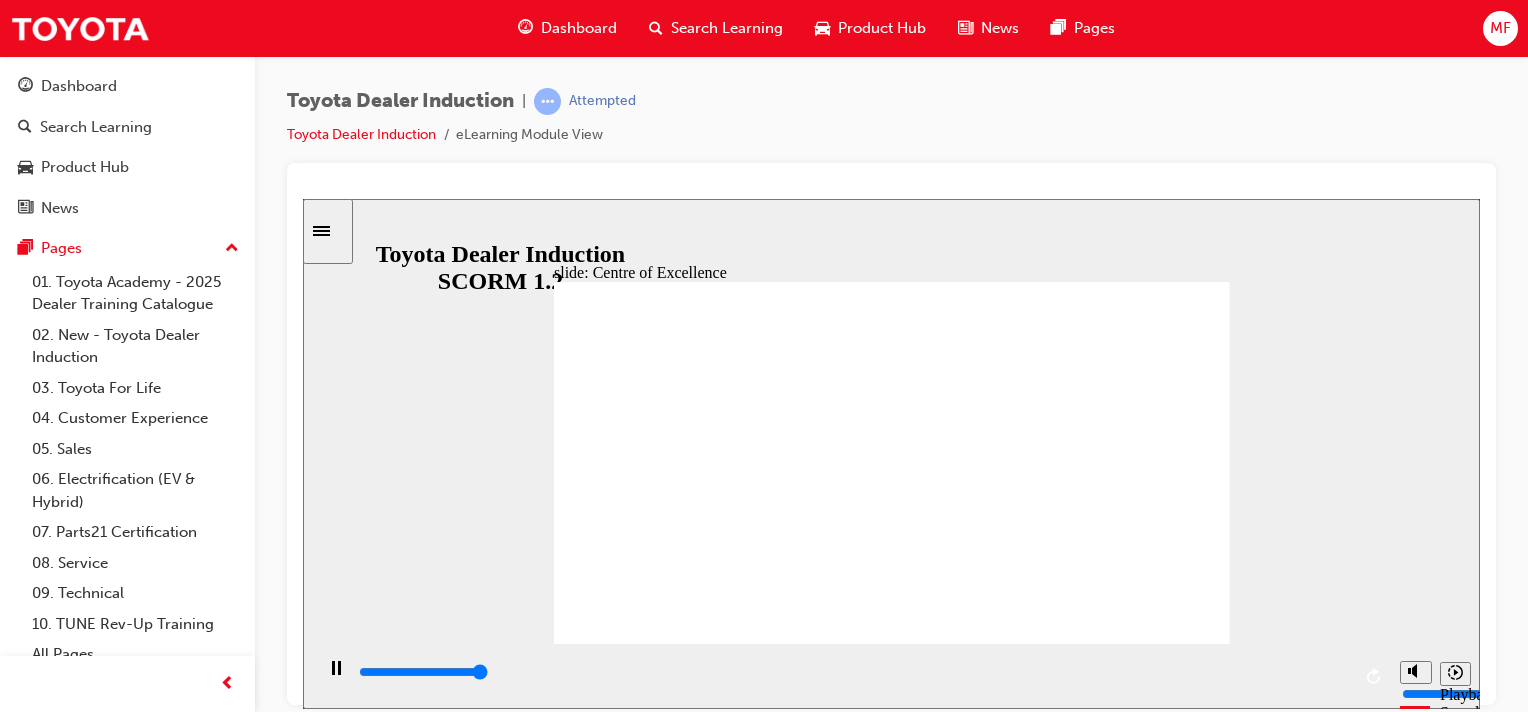 type on "15300" 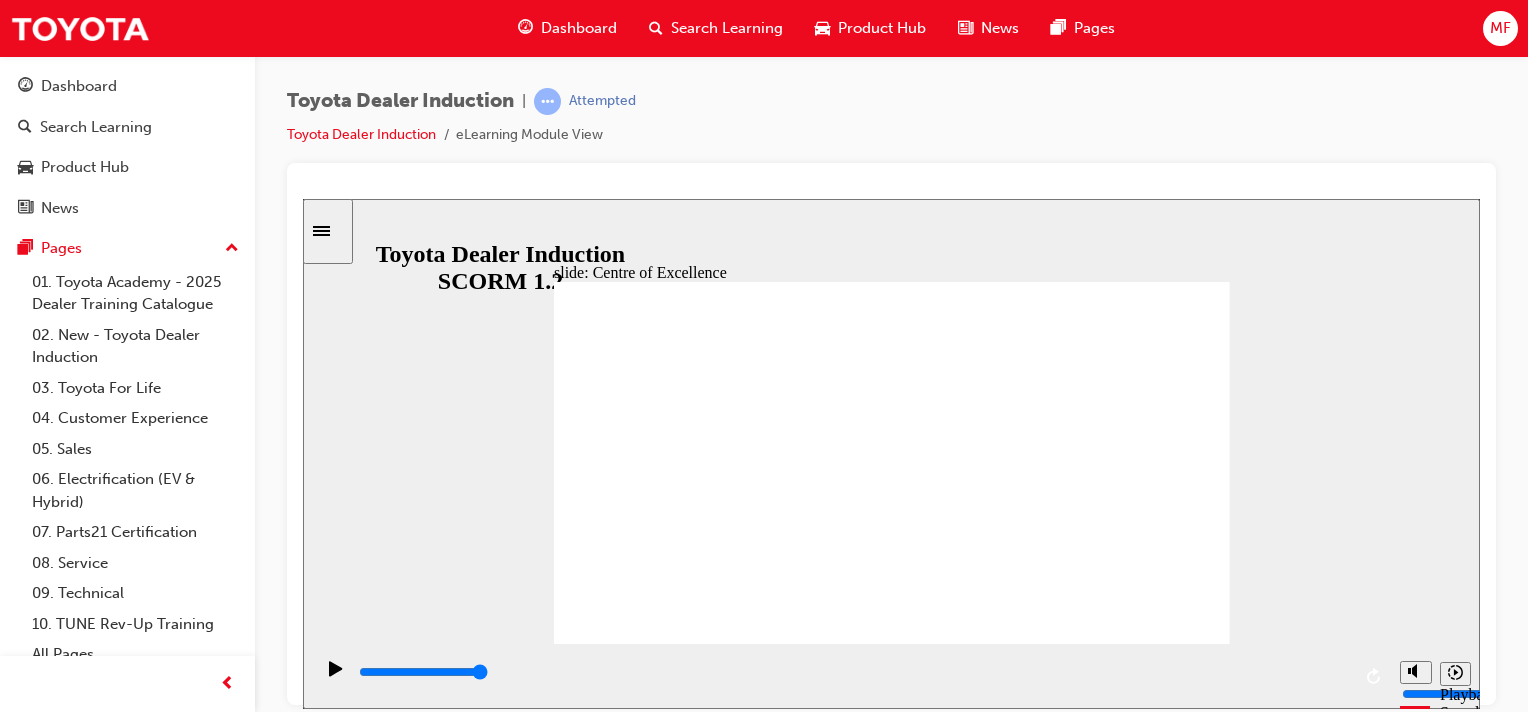 click 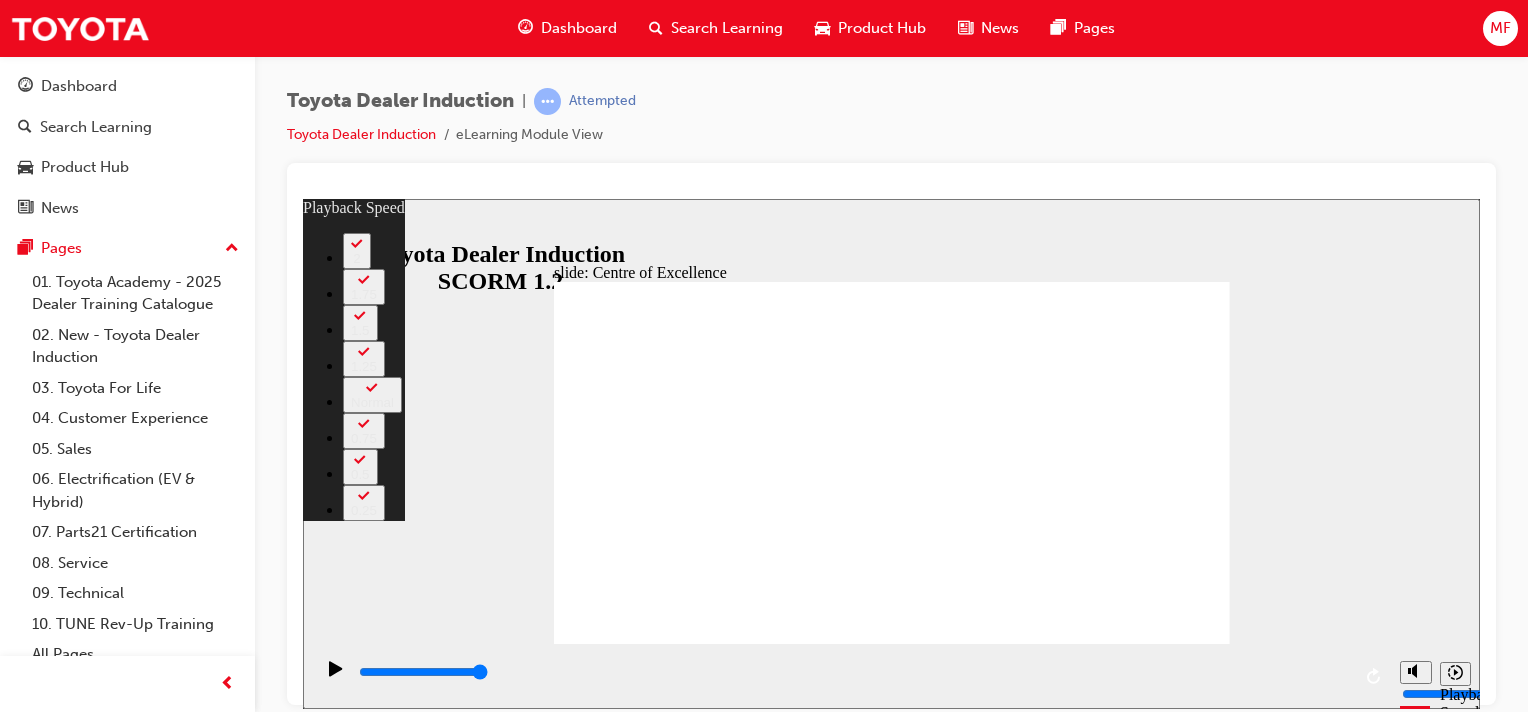 click on "slide: Centre of Excellence
Rectangle 2 playback speed 2 1.75 1.5 1.25 Normal 0.75 0.5 0.25 Rectangle 1 Multiply 1 Close Centre of Excellence Group Oval 35 3 Oval 33 2 Watch the video to learn more about the state of the art facilities at the Altona  Centre of Excellence . Group 2 Rectangle 3 BACK BACK NEXT NEXT Centre o Excellence BACK BACK NEXT NEXT Watch the video to  learn more about the  state o the art  acilities at the Altona  Centre o Excellence . 00:00 00:13 / 04:07 Playback Speed 2 1.75 1.5 1.25 Normal 0.75 0.5 0.25 Close Back to top
Playback Speed
2" at bounding box center [891, 453] 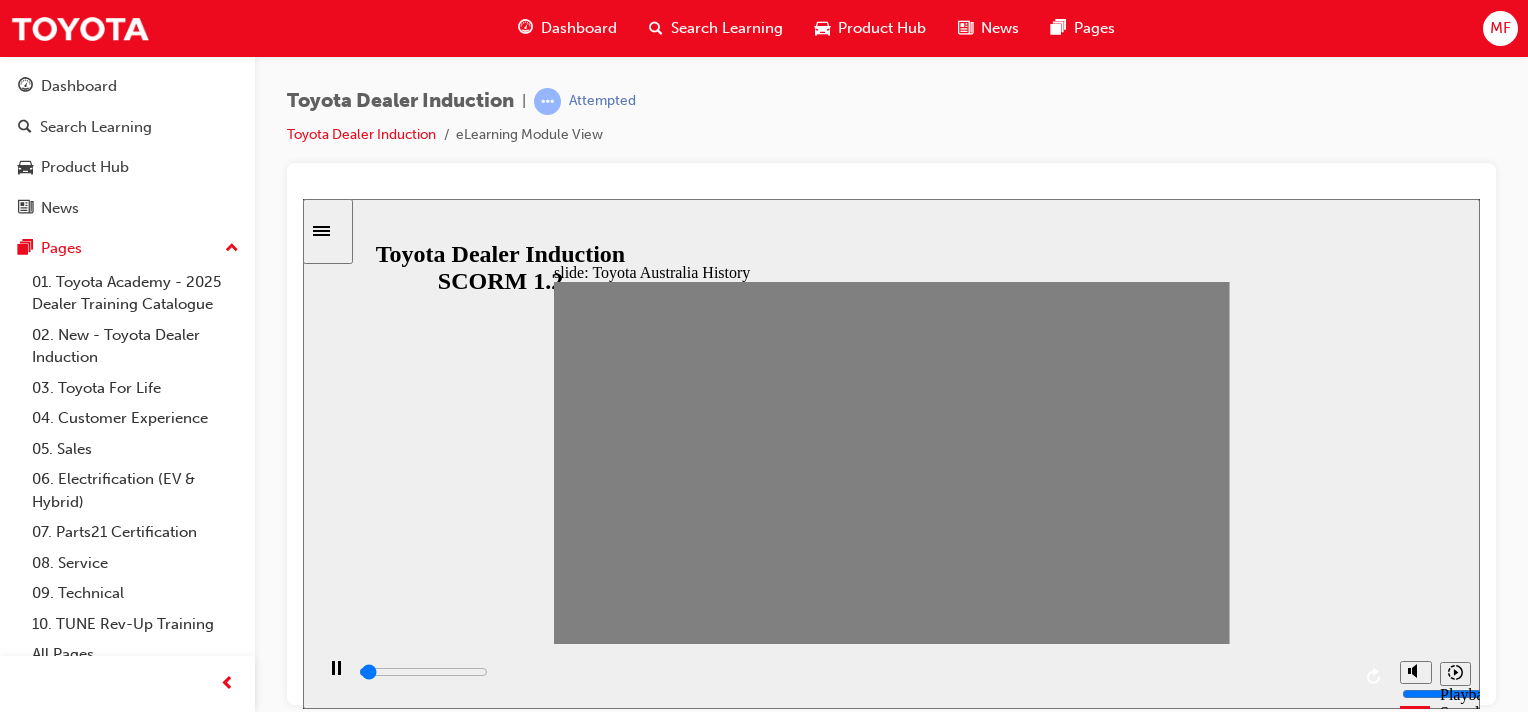 drag, startPoint x: 567, startPoint y: 462, endPoint x: 607, endPoint y: 470, distance: 40.792156 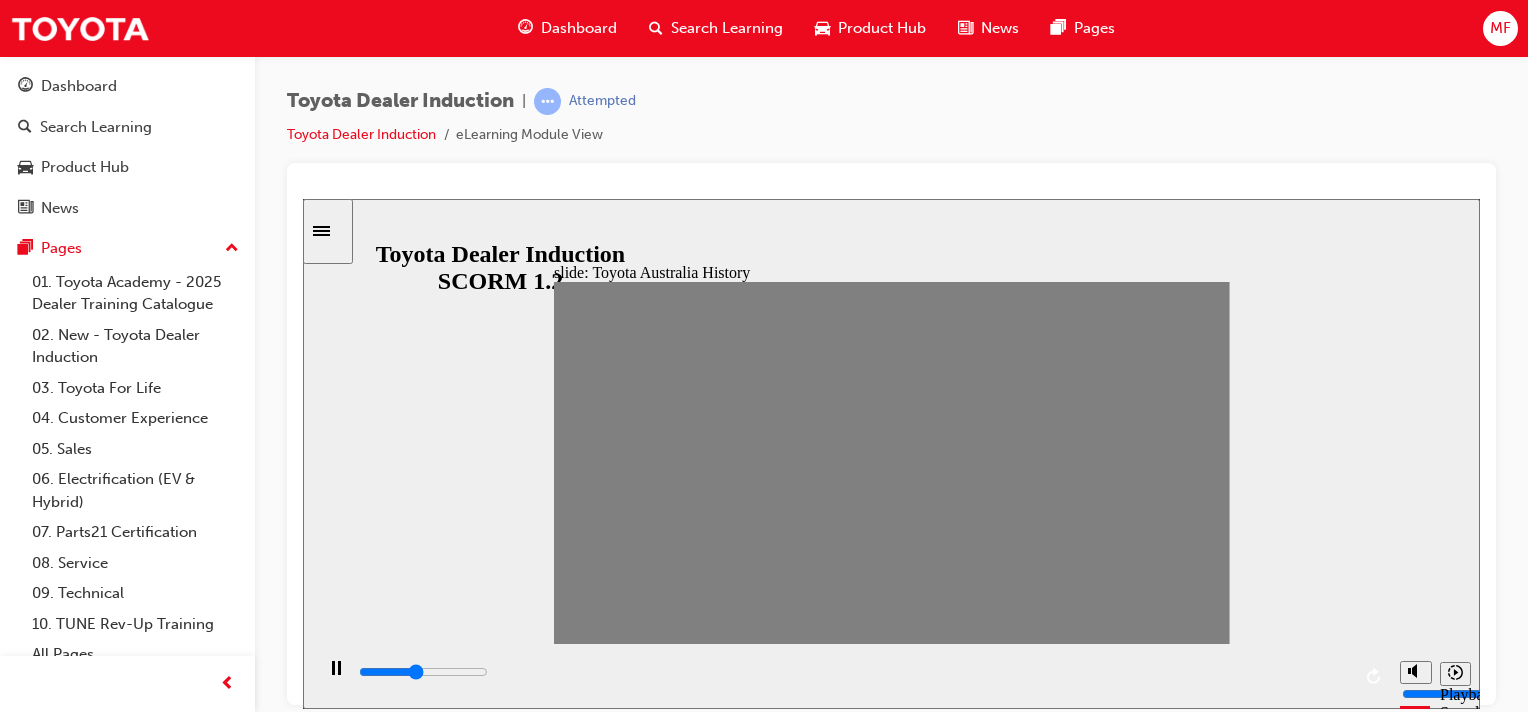 click at bounding box center [886, 1946] 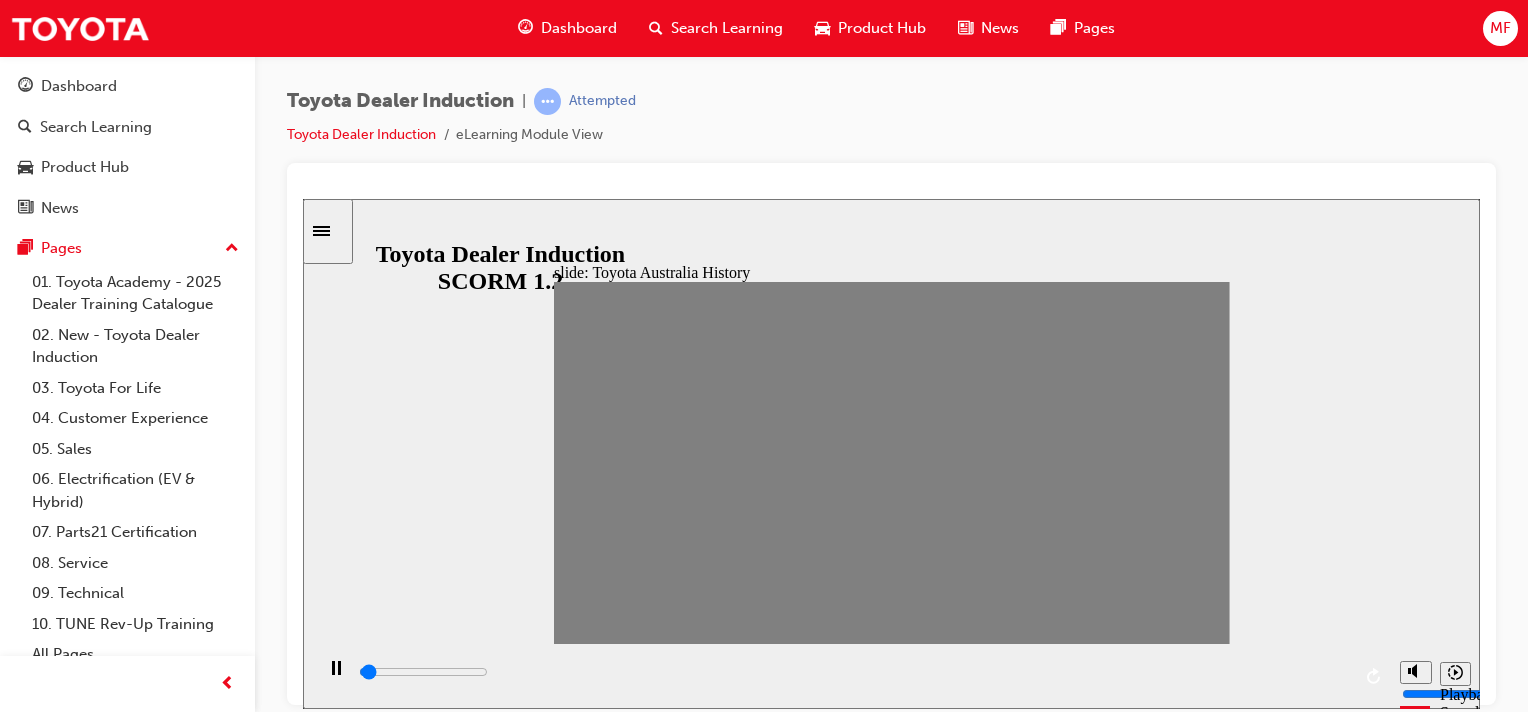 drag, startPoint x: 607, startPoint y: 470, endPoint x: 628, endPoint y: 476, distance: 21.84033 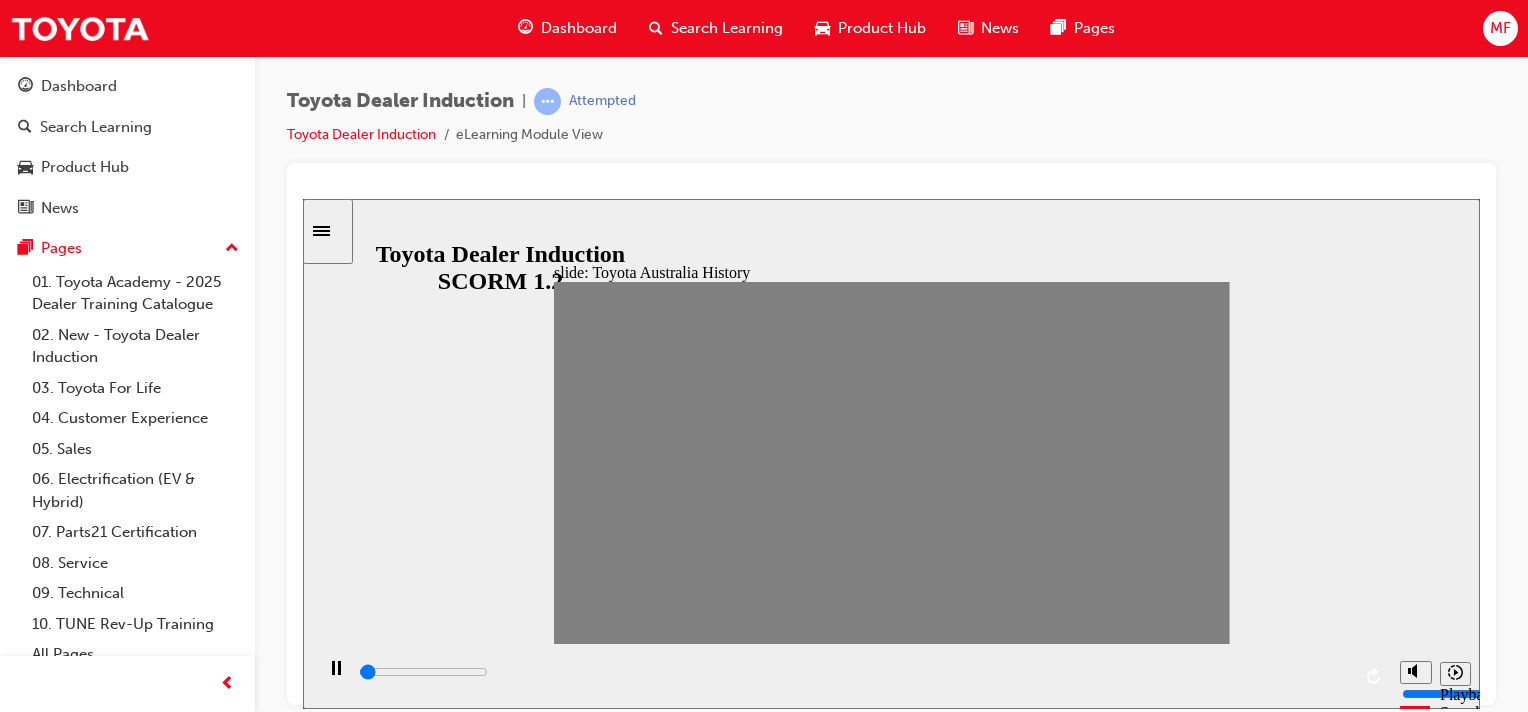 drag, startPoint x: 640, startPoint y: 466, endPoint x: 692, endPoint y: 465, distance: 52.009613 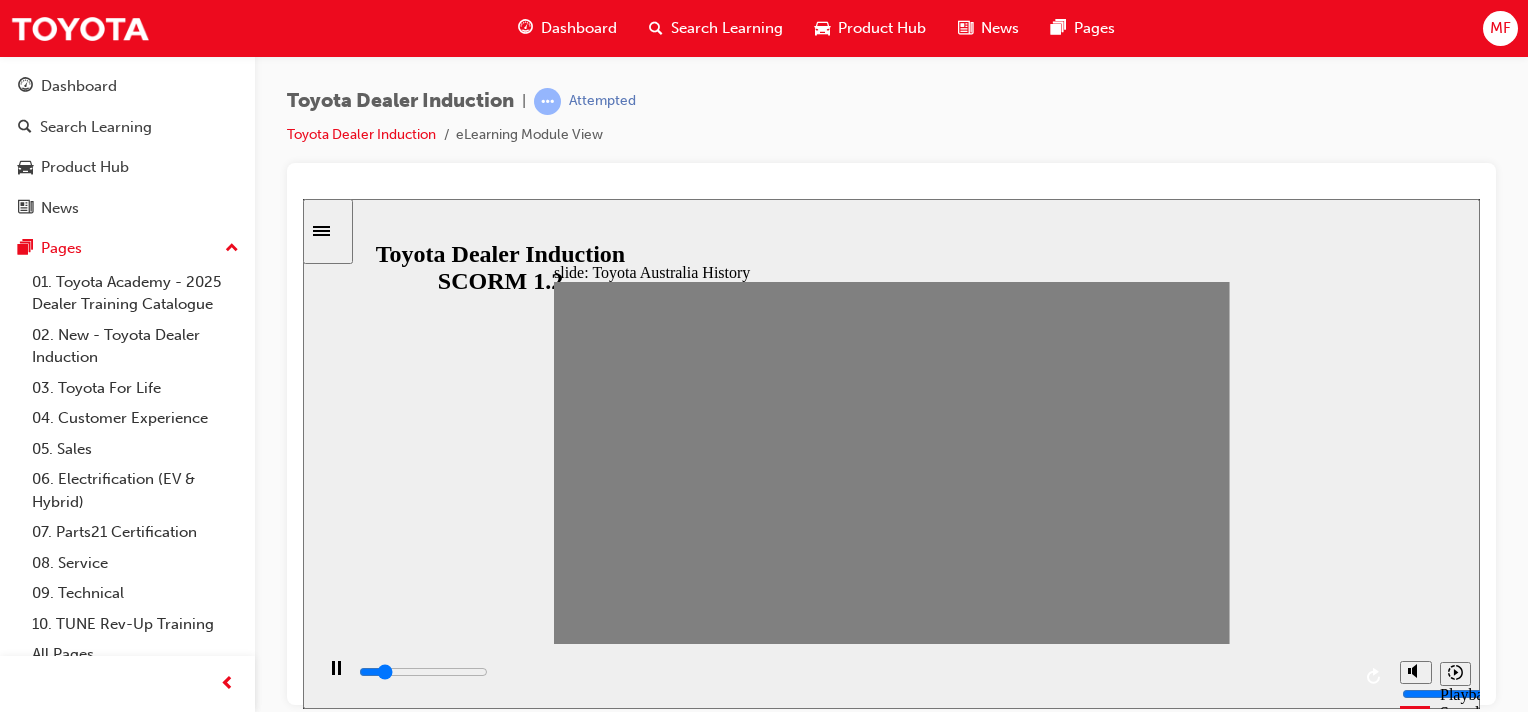 type on "100" 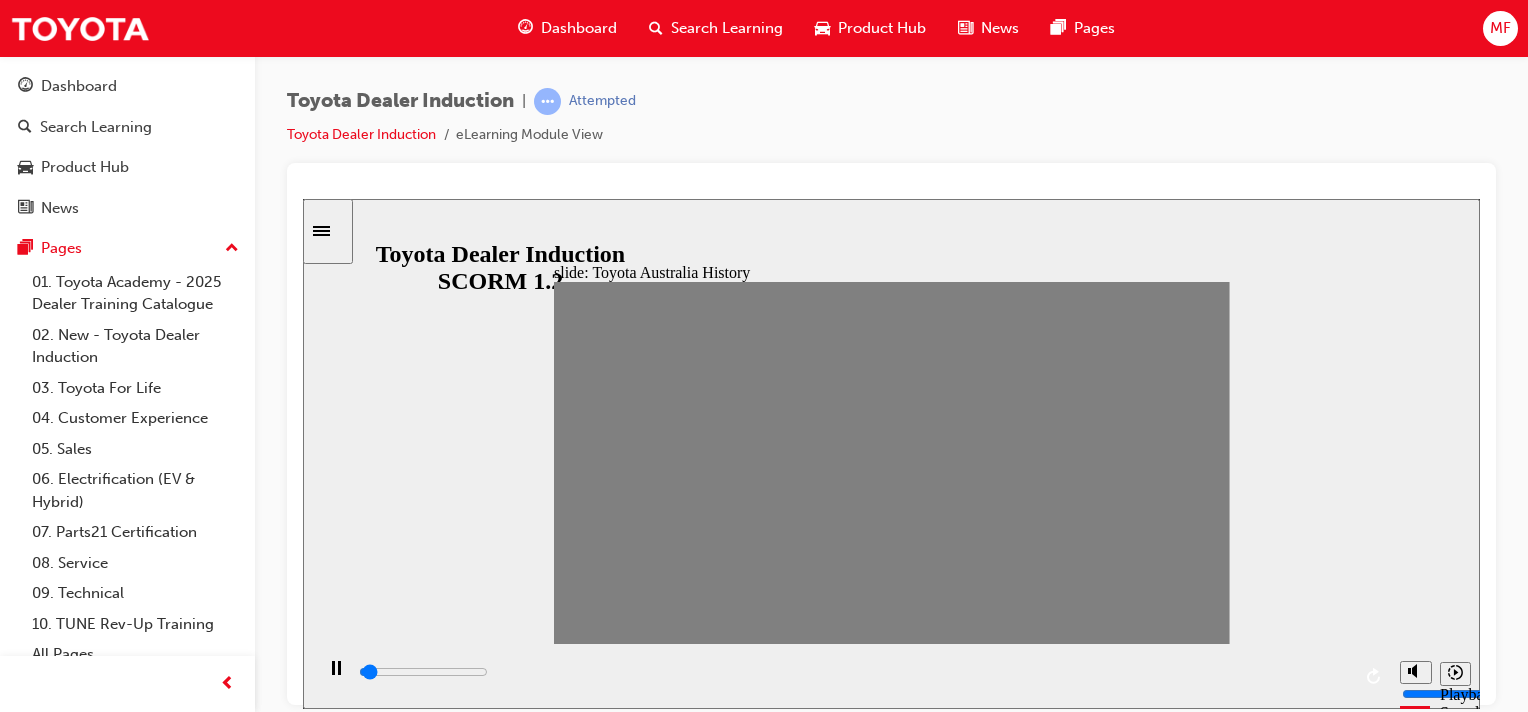 drag, startPoint x: 692, startPoint y: 465, endPoint x: 667, endPoint y: 469, distance: 25.317978 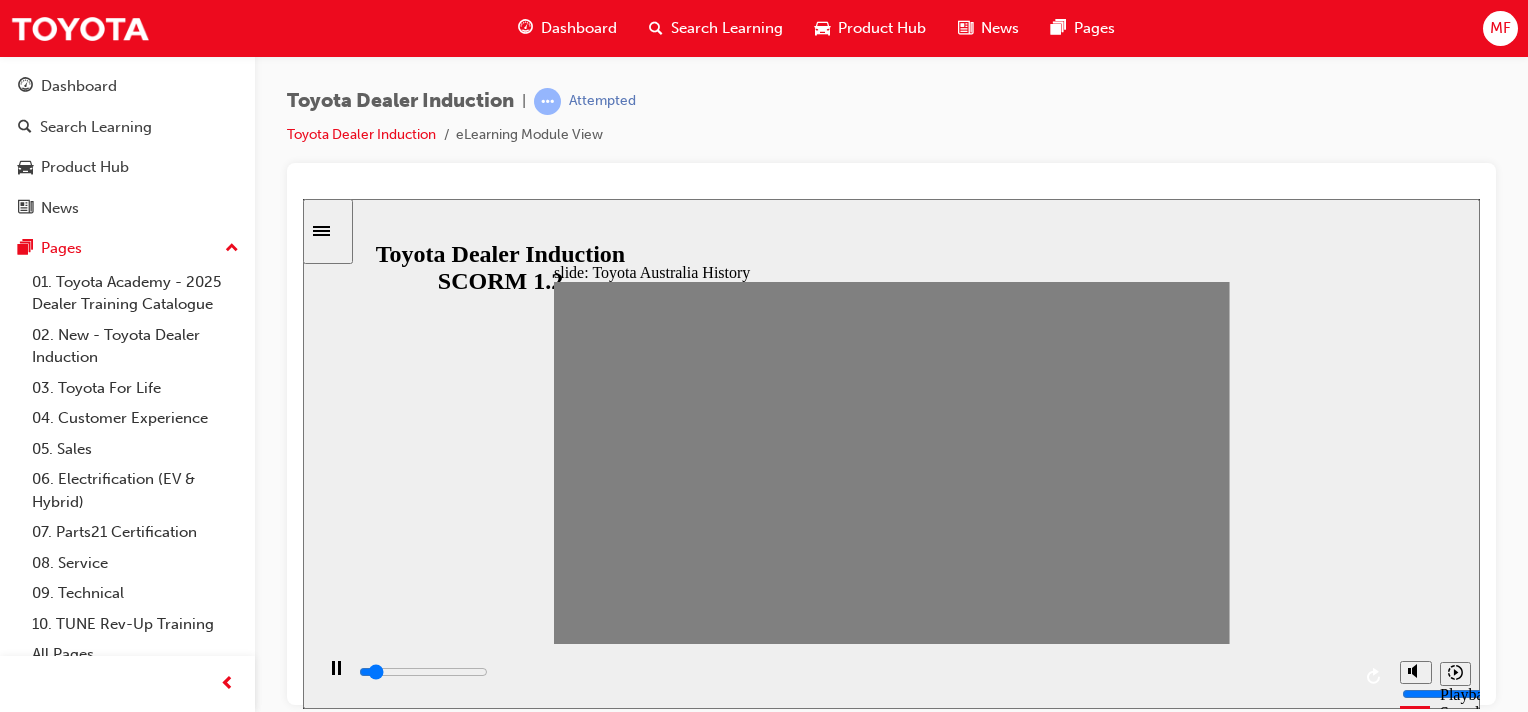 click at bounding box center (886, 1946) 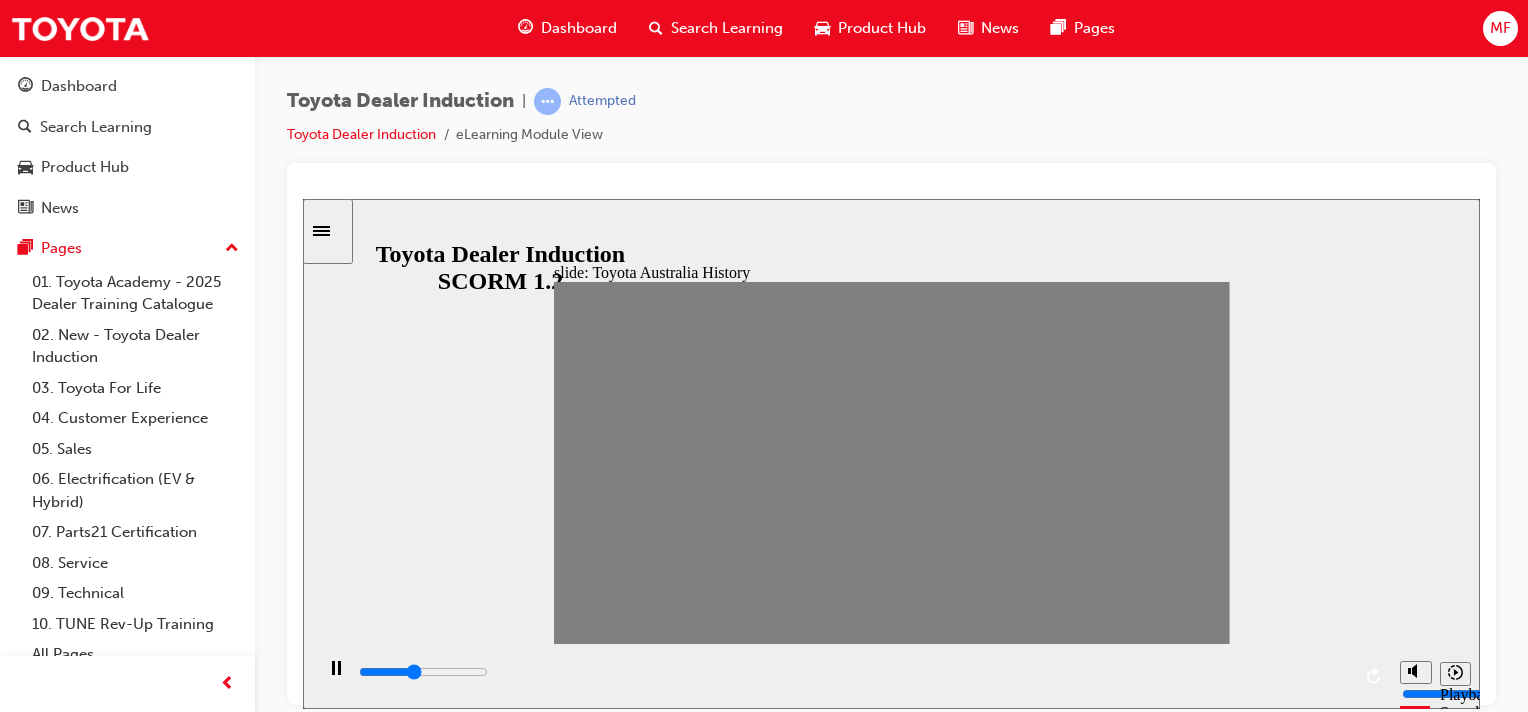 type on "100" 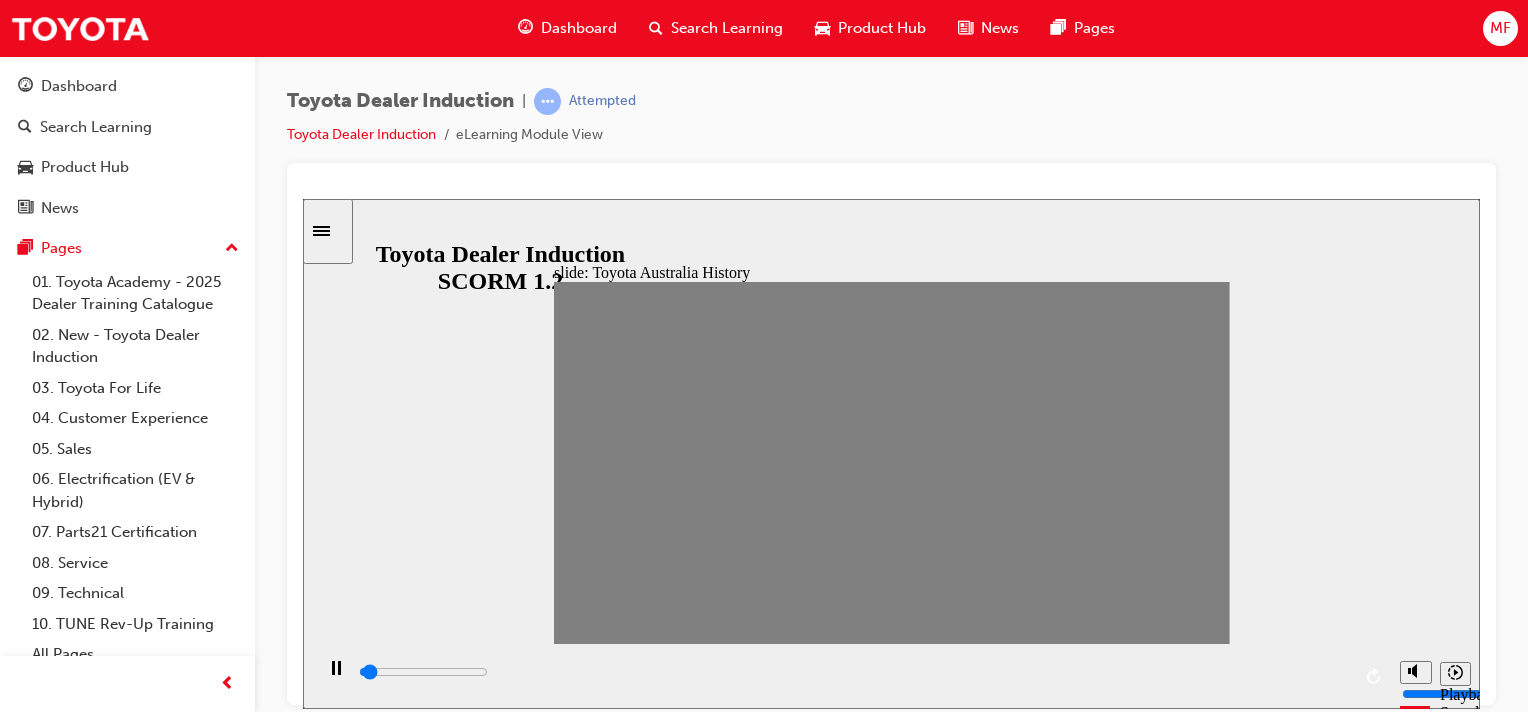 drag, startPoint x: 667, startPoint y: 469, endPoint x: 702, endPoint y: 472, distance: 35.128338 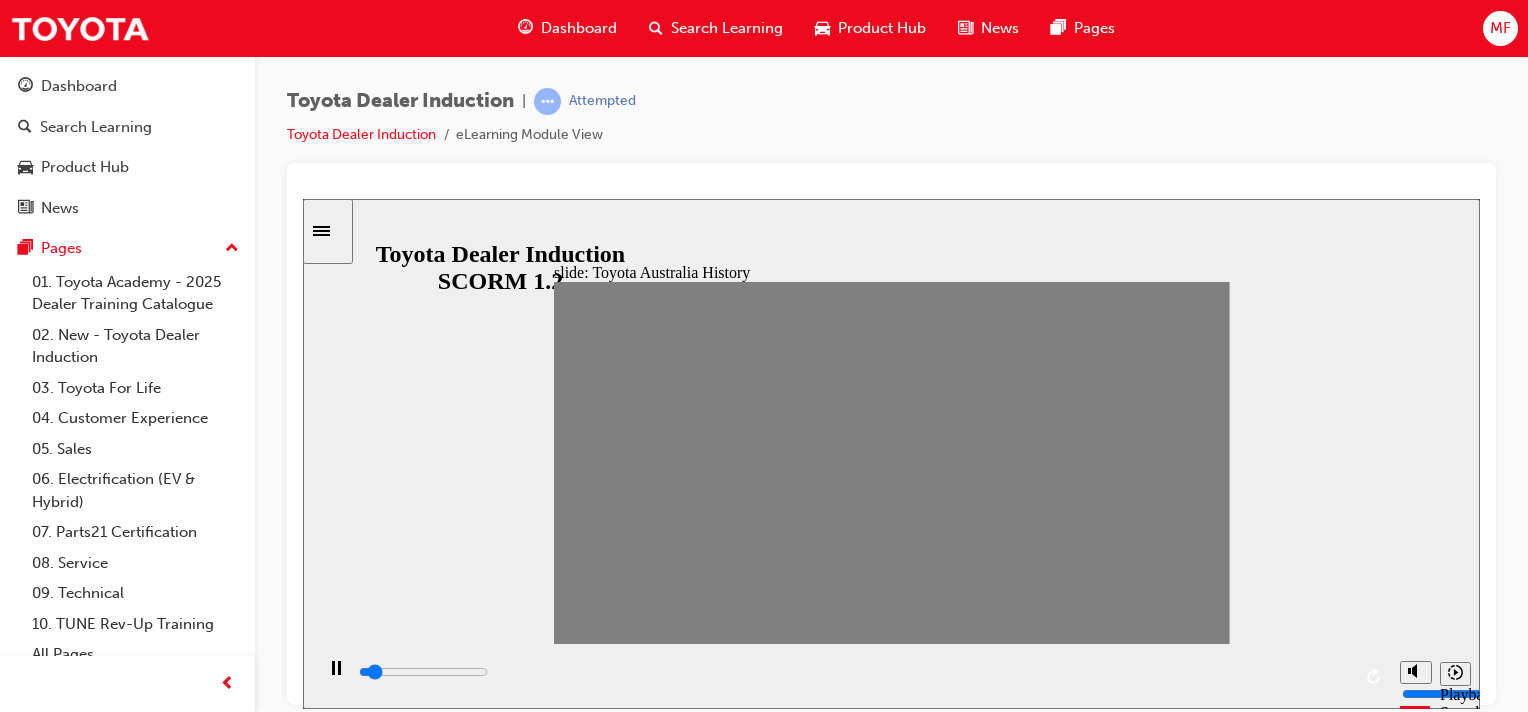 click at bounding box center (886, 1946) 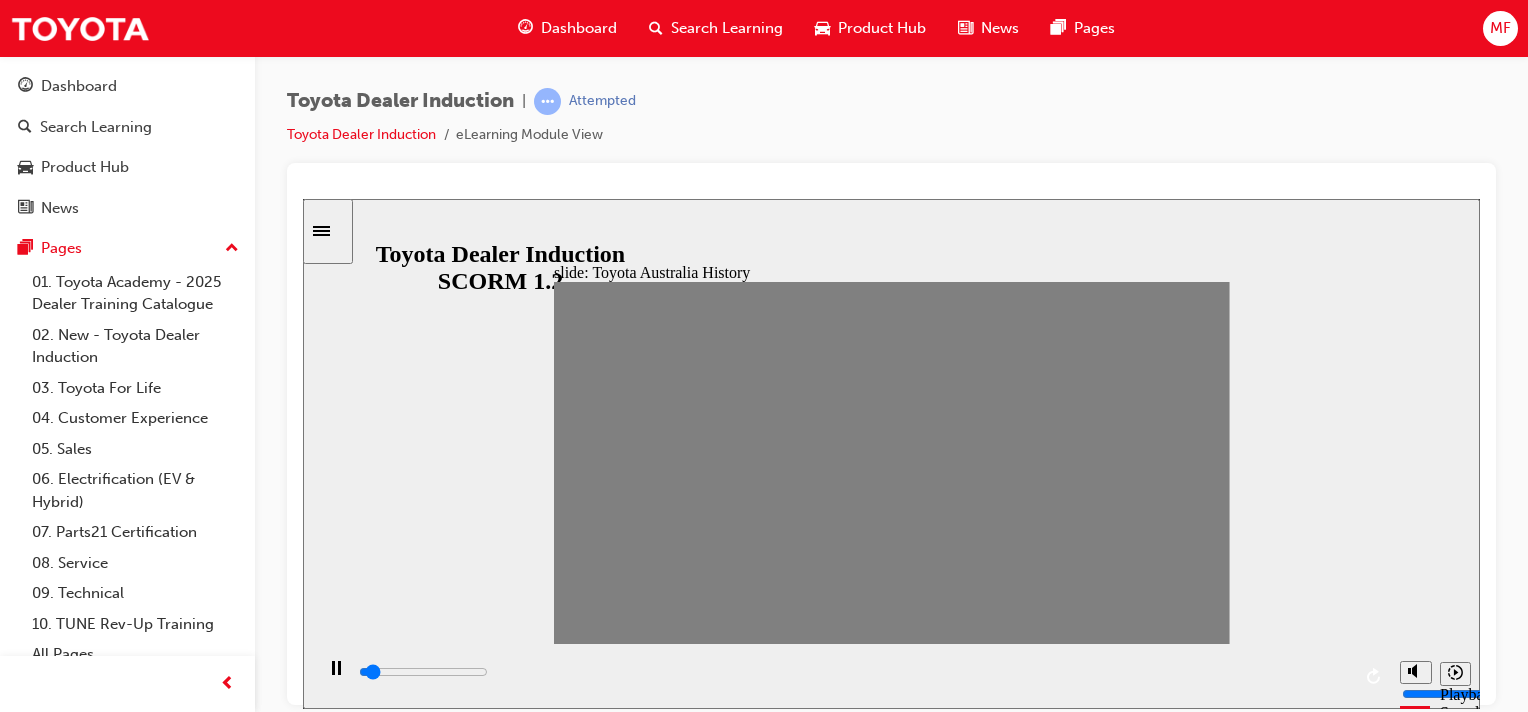 drag, startPoint x: 702, startPoint y: 472, endPoint x: 725, endPoint y: 474, distance: 23.086792 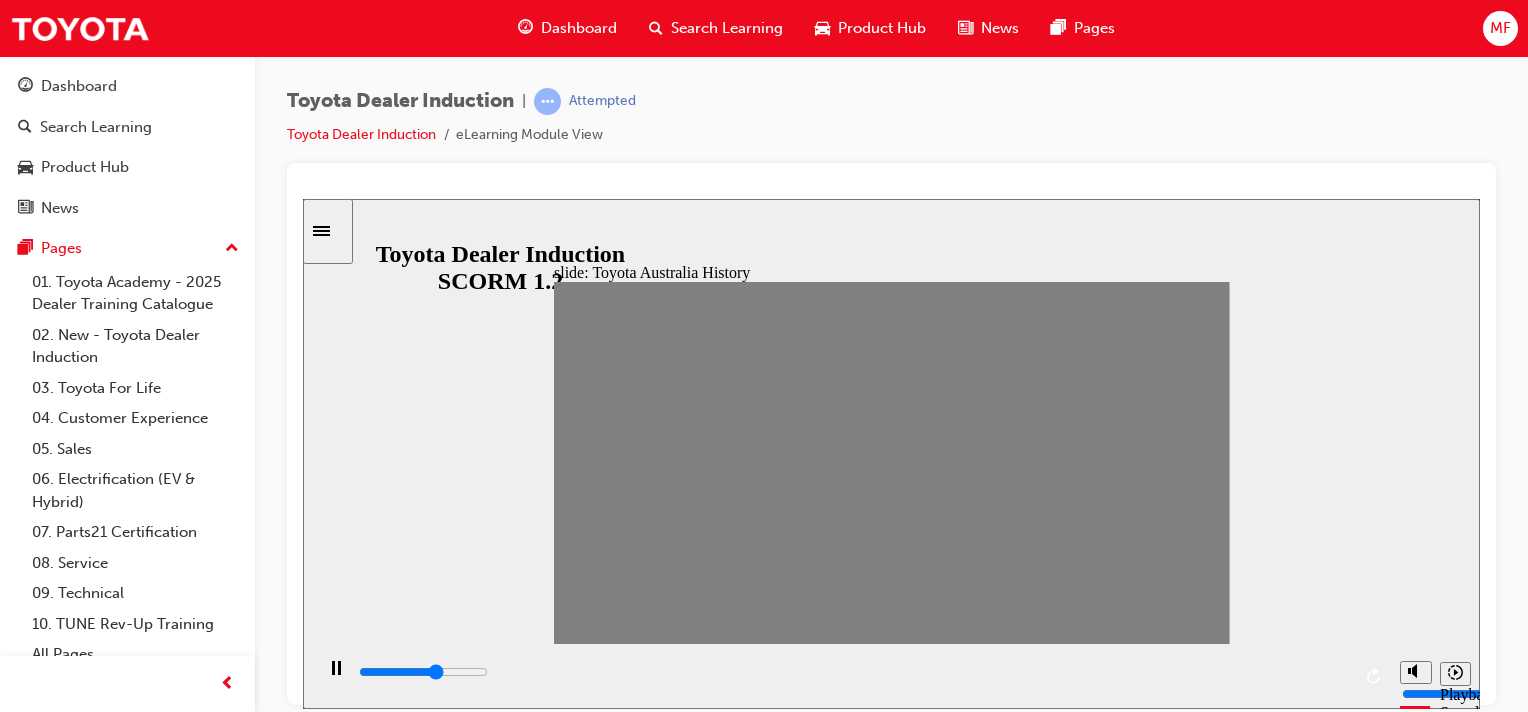 click at bounding box center (886, 1946) 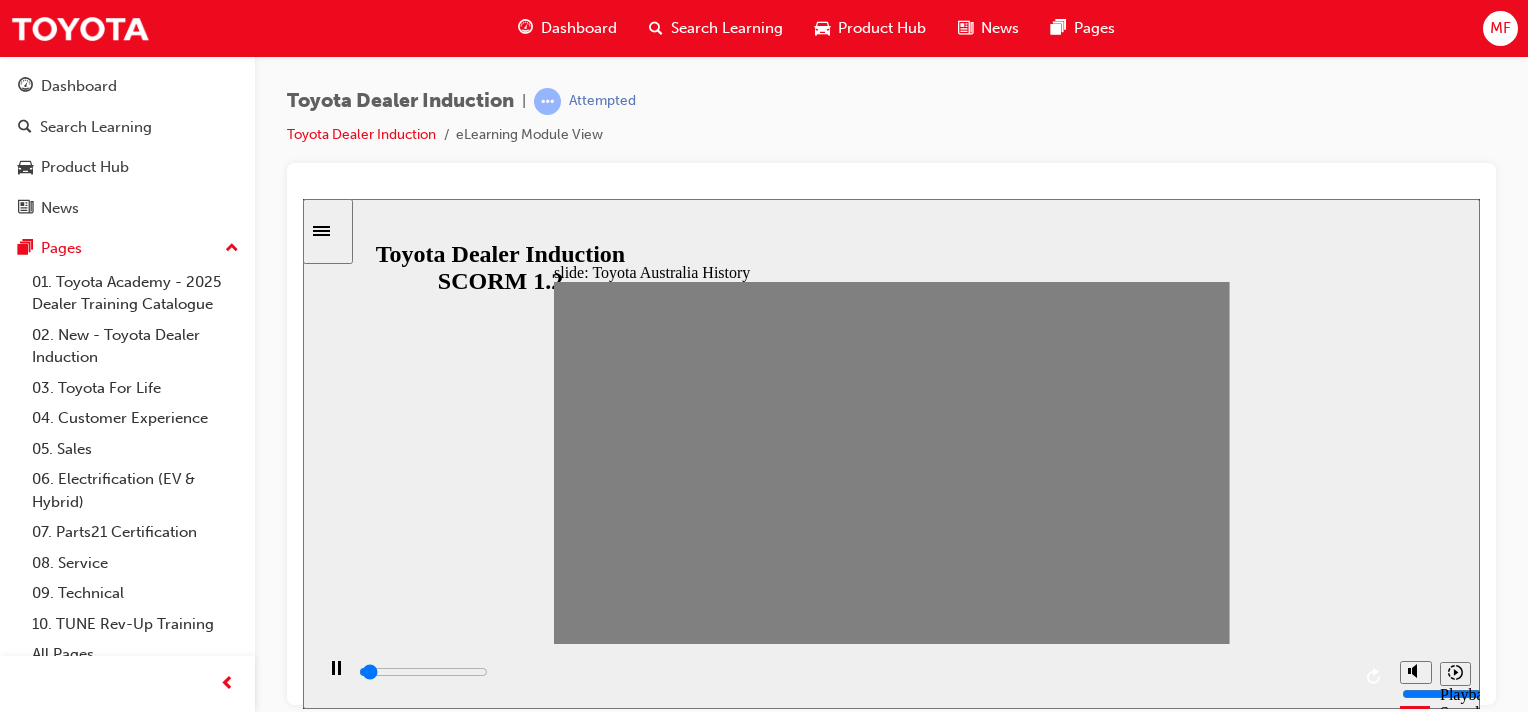 drag, startPoint x: 725, startPoint y: 474, endPoint x: 762, endPoint y: 478, distance: 37.215588 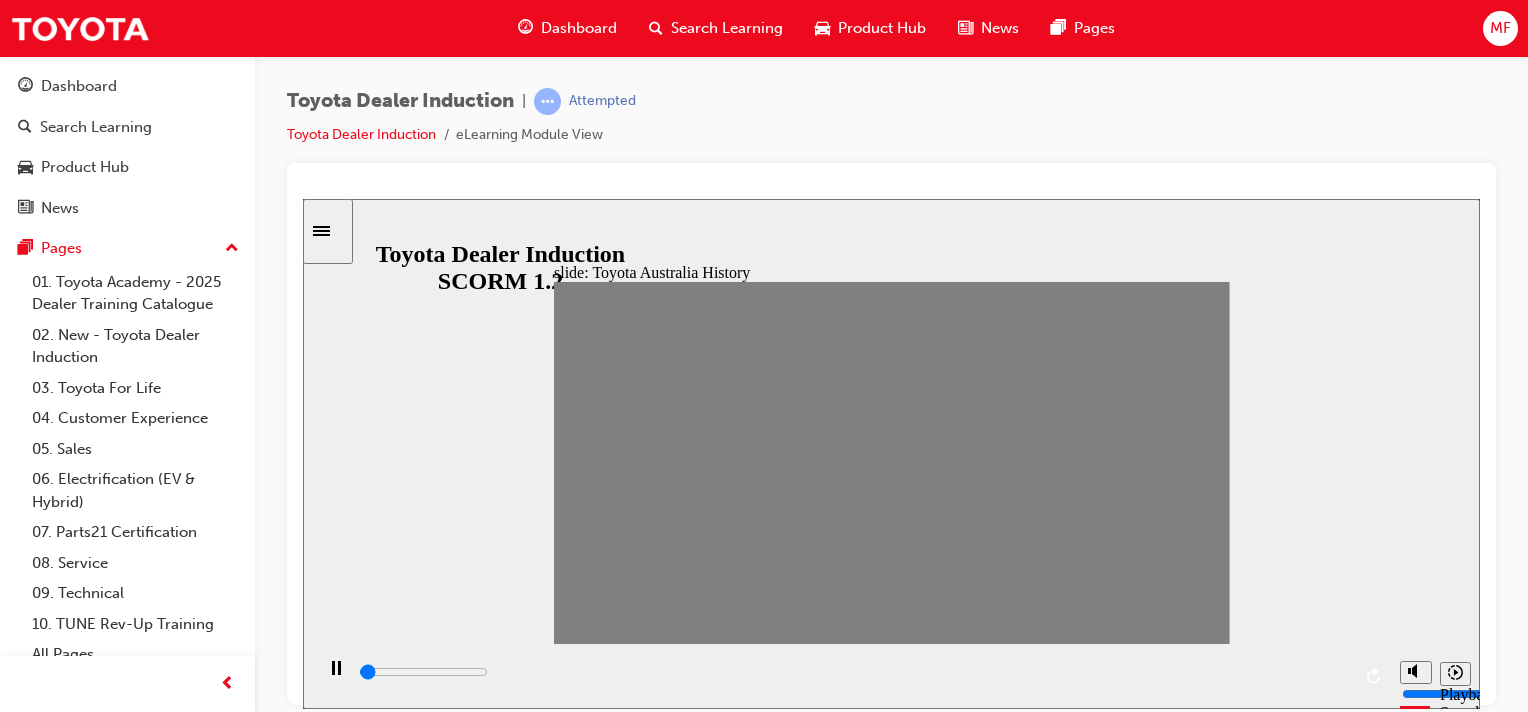 drag, startPoint x: 762, startPoint y: 478, endPoint x: 800, endPoint y: 474, distance: 38.209946 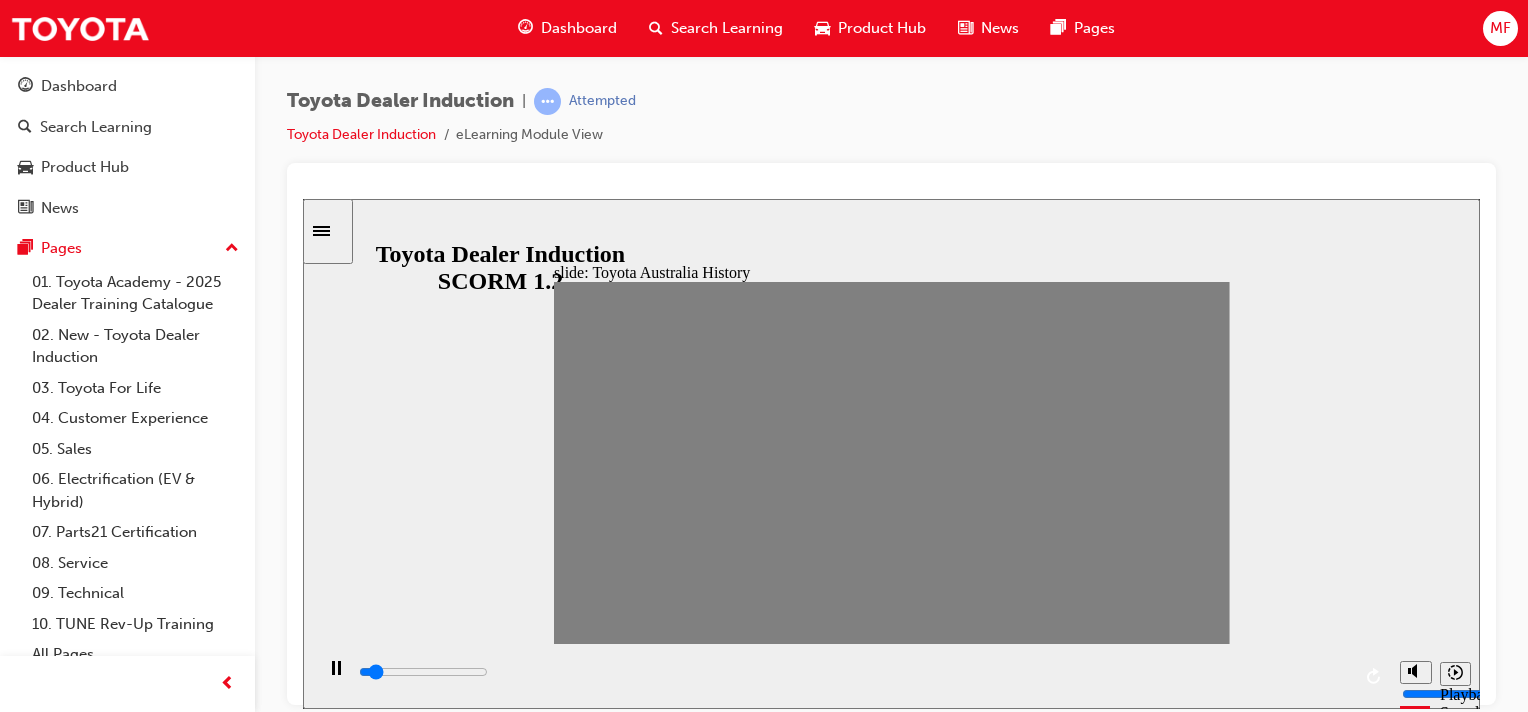 click at bounding box center (886, 1946) 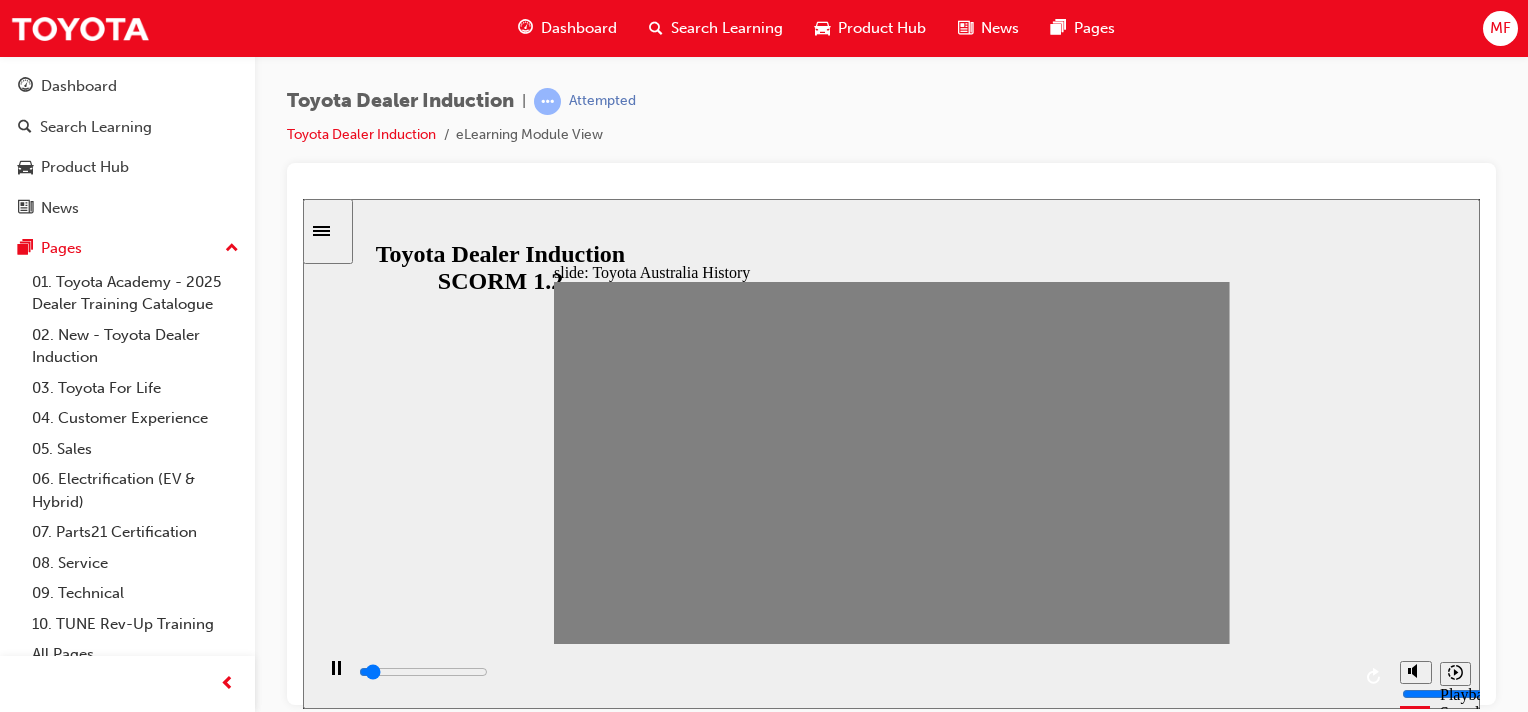 drag, startPoint x: 800, startPoint y: 474, endPoint x: 824, endPoint y: 478, distance: 24.33105 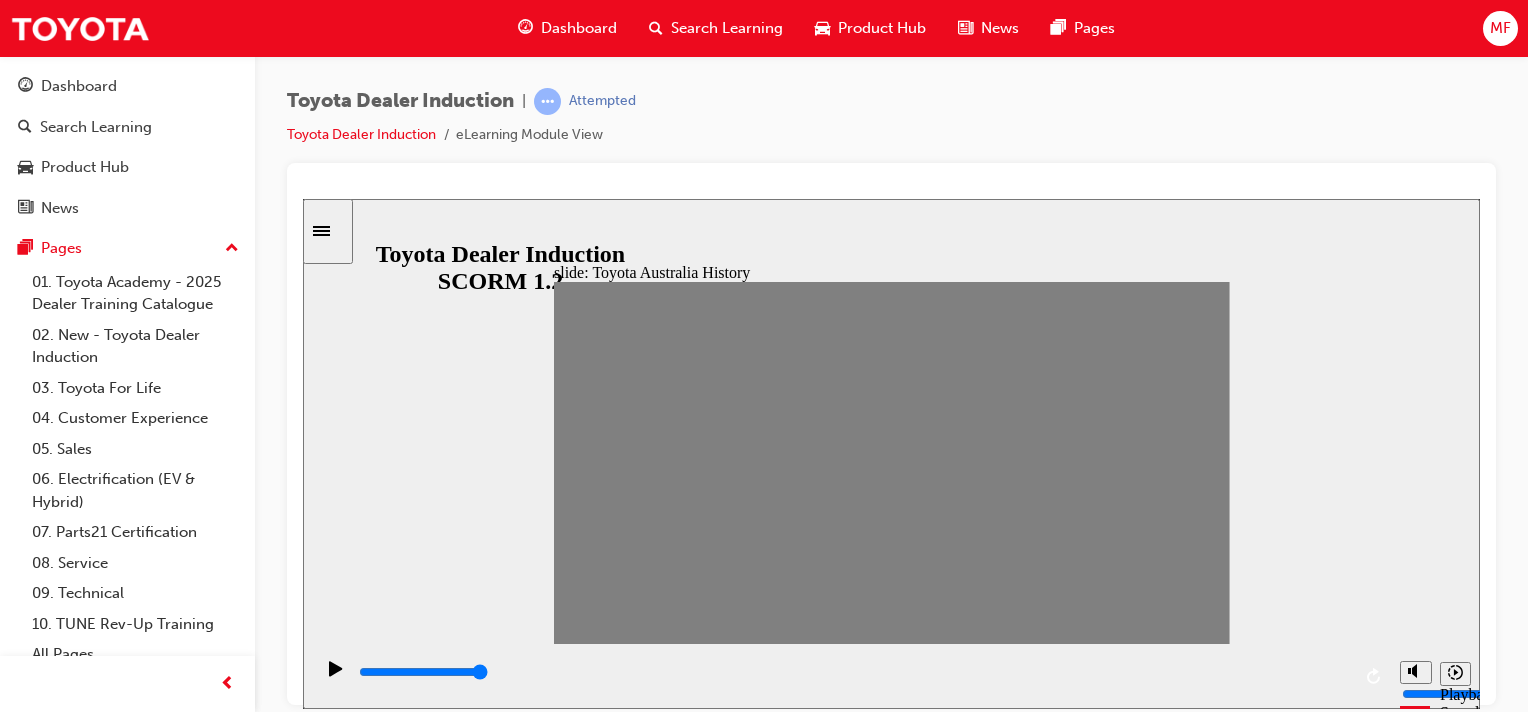 drag, startPoint x: 824, startPoint y: 478, endPoint x: 883, endPoint y: 493, distance: 60.876926 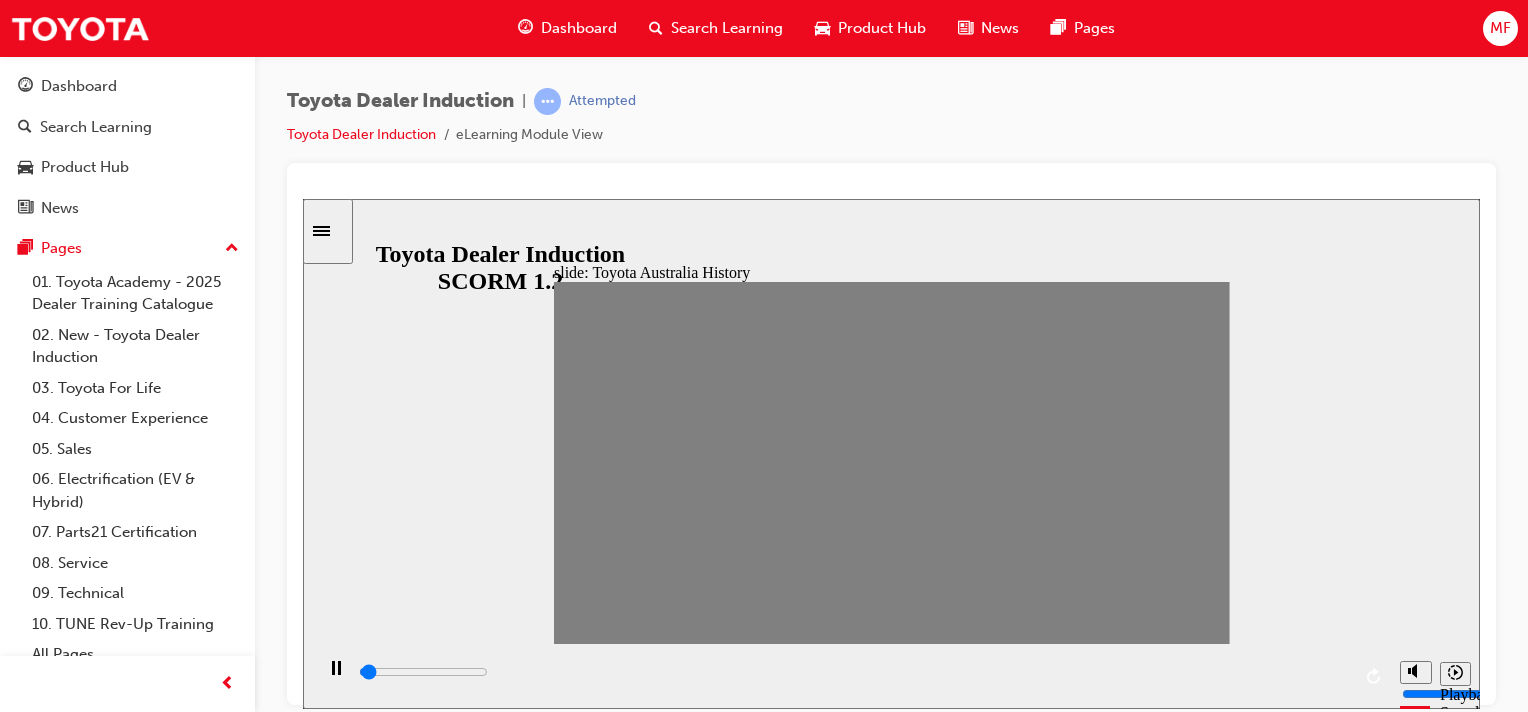 drag, startPoint x: 892, startPoint y: 478, endPoint x: 872, endPoint y: 471, distance: 21.189621 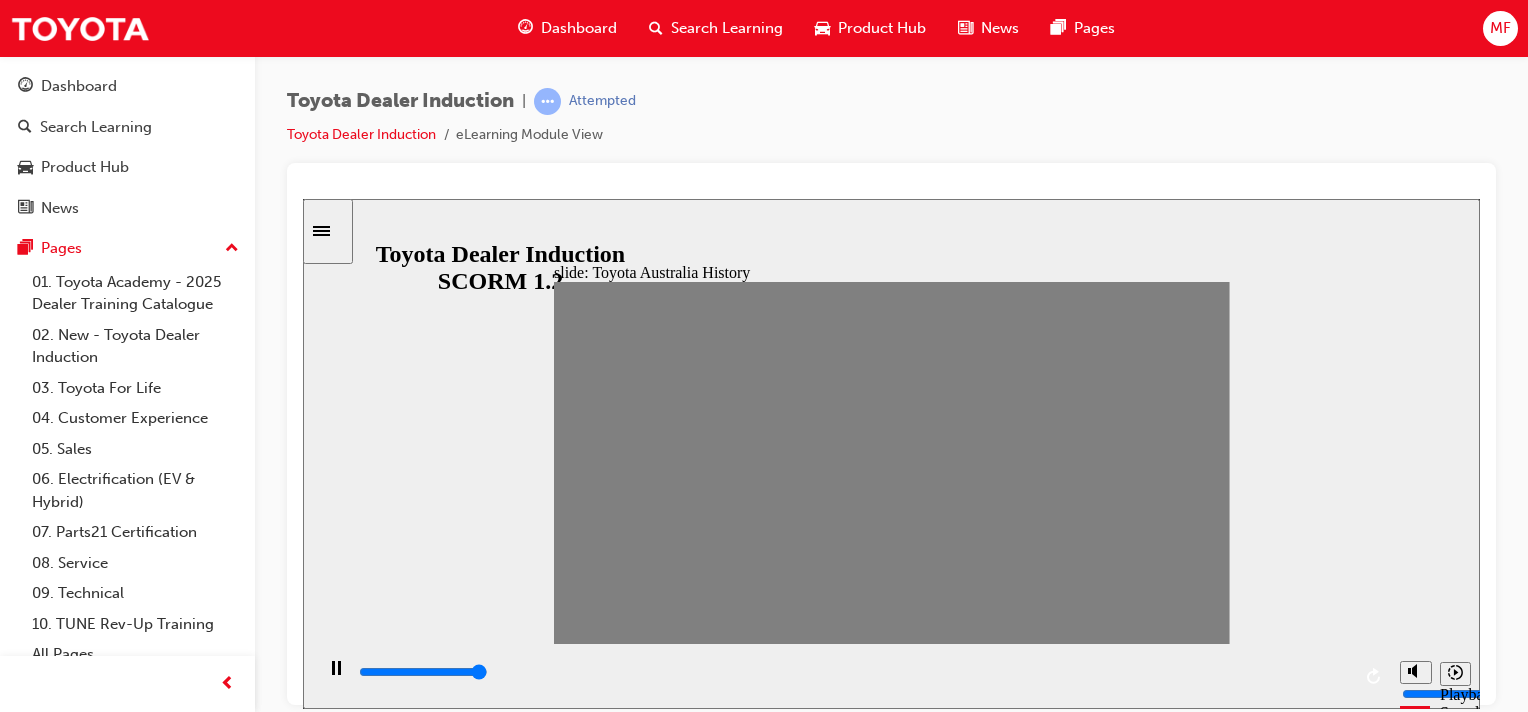 type on "7000" 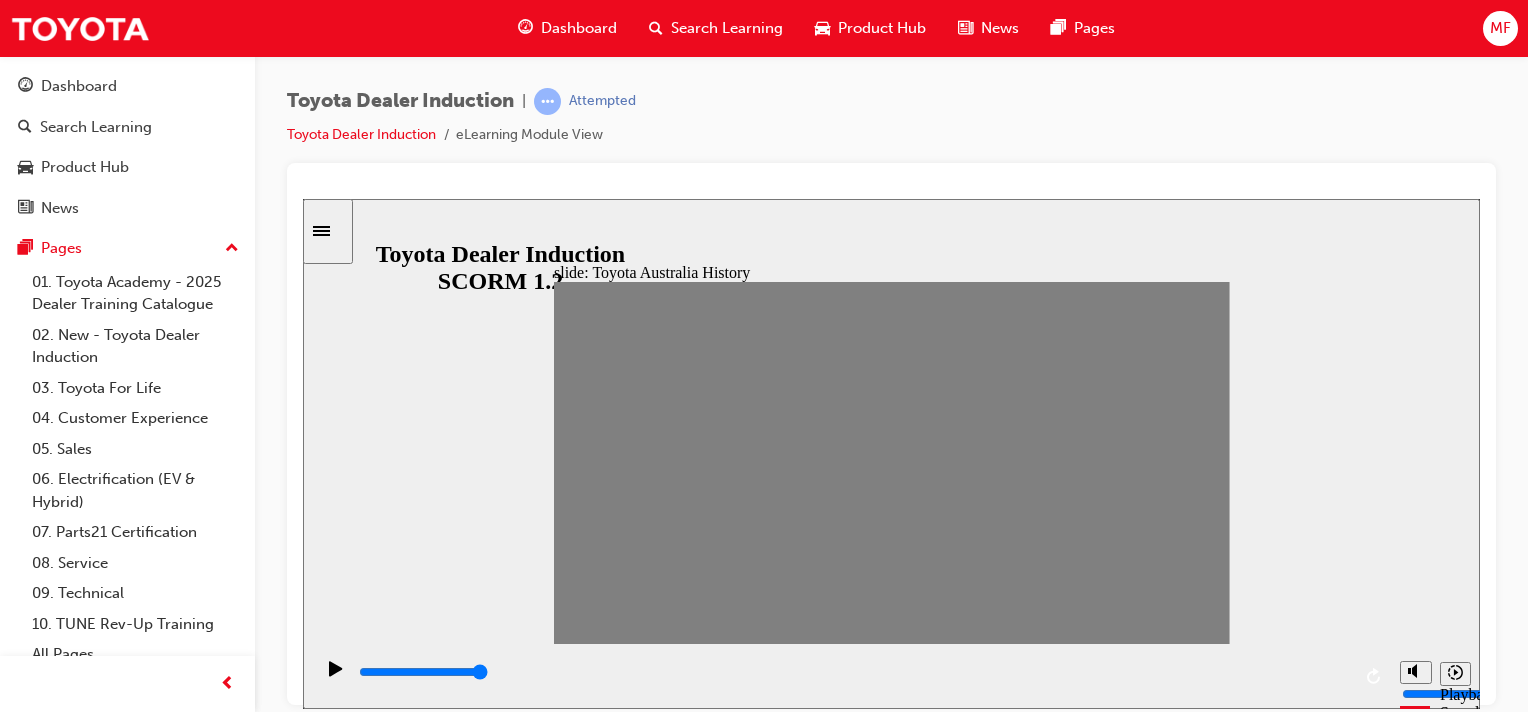 drag, startPoint x: 851, startPoint y: 465, endPoint x: 878, endPoint y: 465, distance: 27 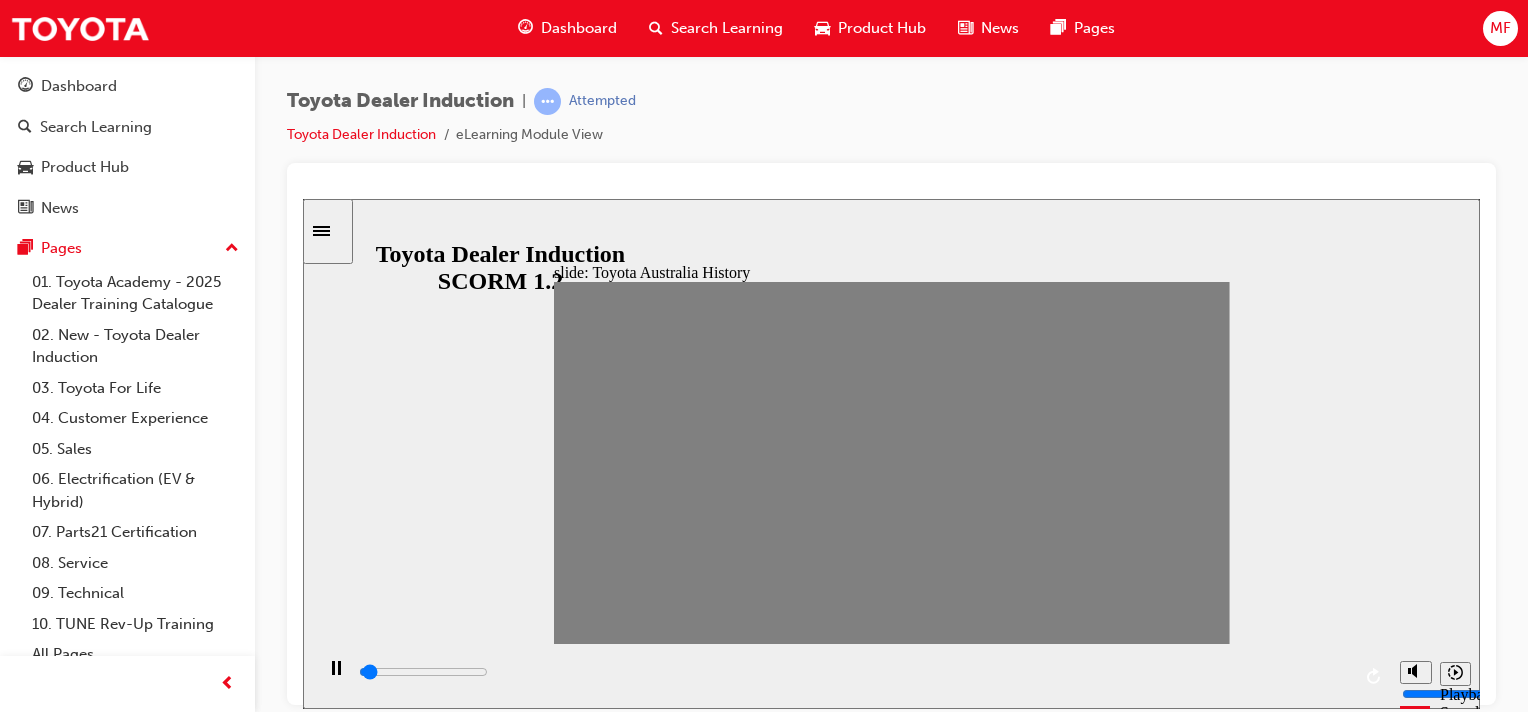 drag, startPoint x: 878, startPoint y: 465, endPoint x: 911, endPoint y: 465, distance: 33 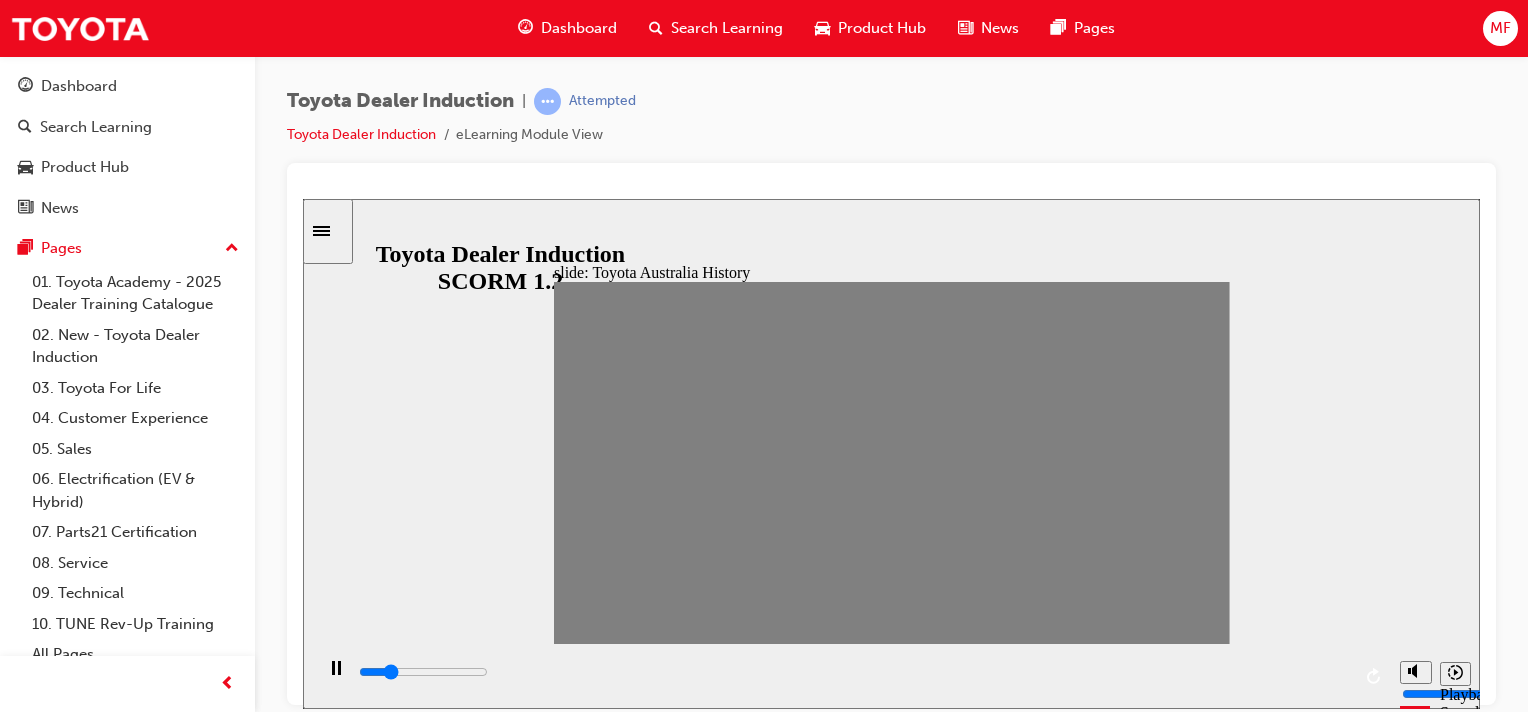 drag, startPoint x: 911, startPoint y: 465, endPoint x: 1107, endPoint y: 476, distance: 196.30843 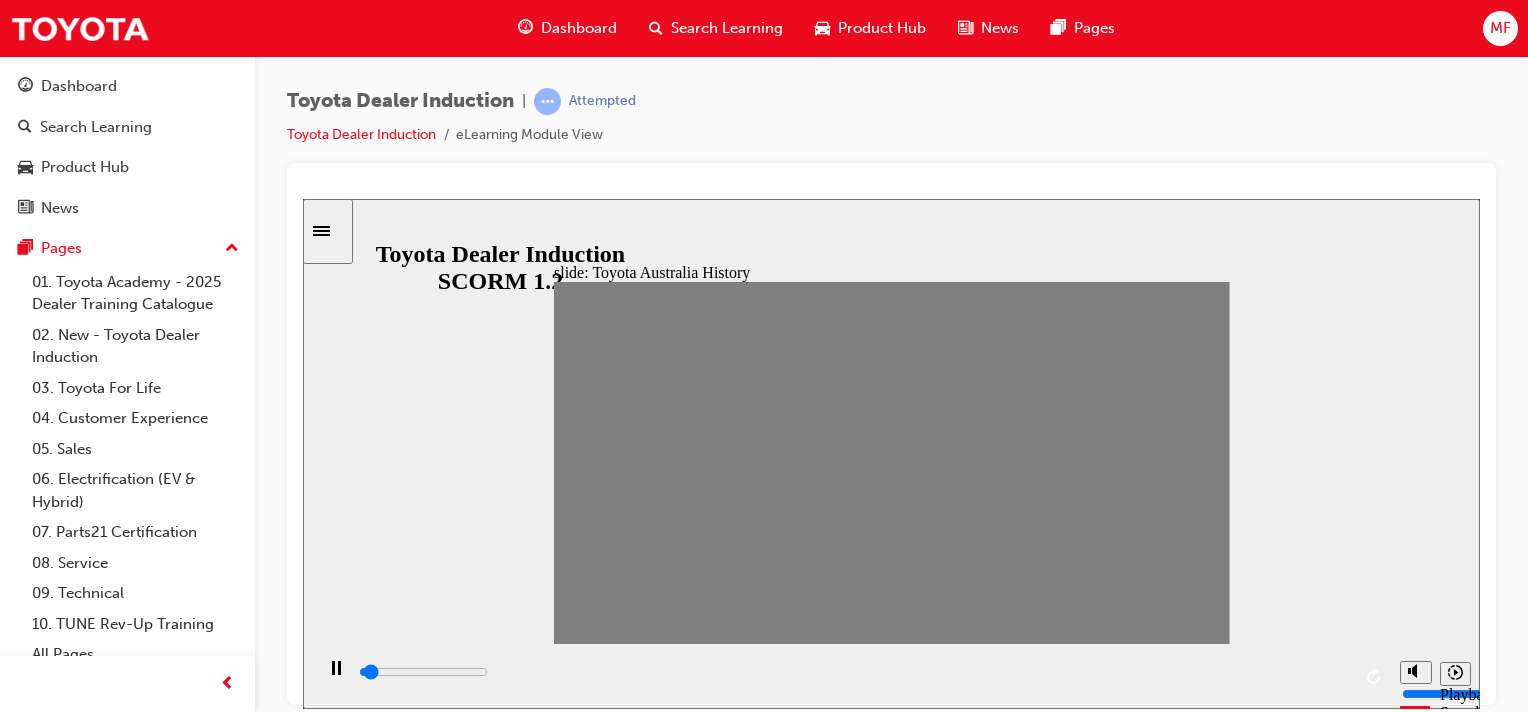 drag, startPoint x: 1107, startPoint y: 476, endPoint x: 1137, endPoint y: 476, distance: 30 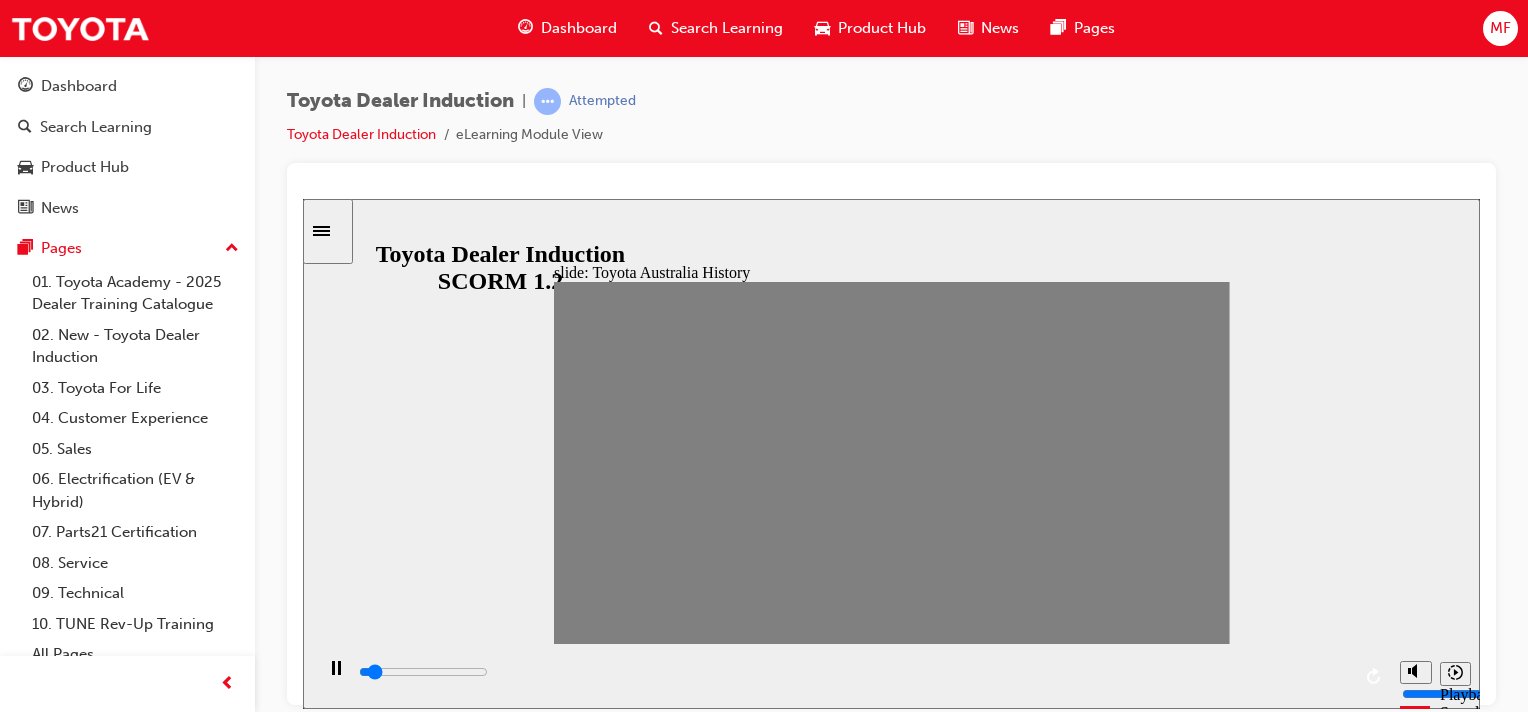 drag, startPoint x: 1137, startPoint y: 476, endPoint x: 1168, endPoint y: 478, distance: 31.06445 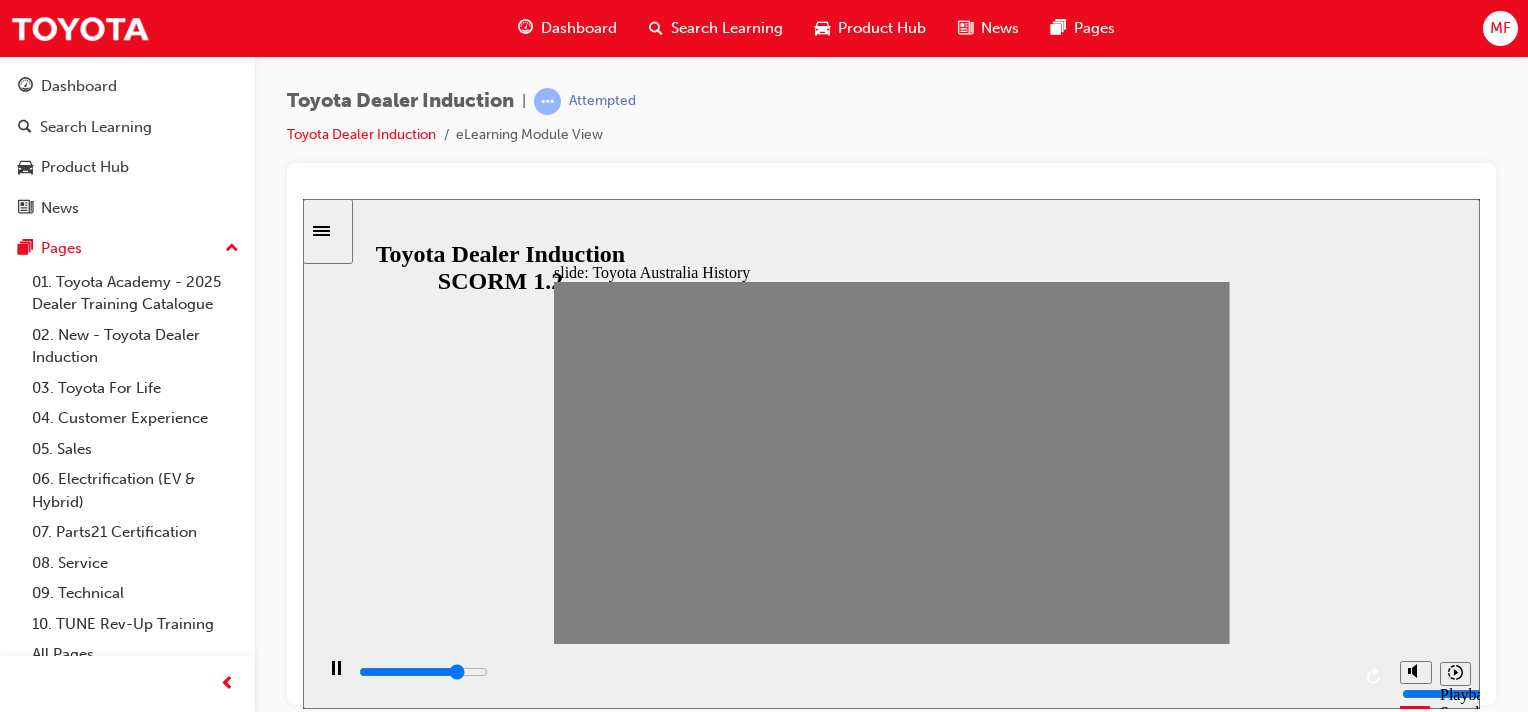 click at bounding box center [886, 1946] 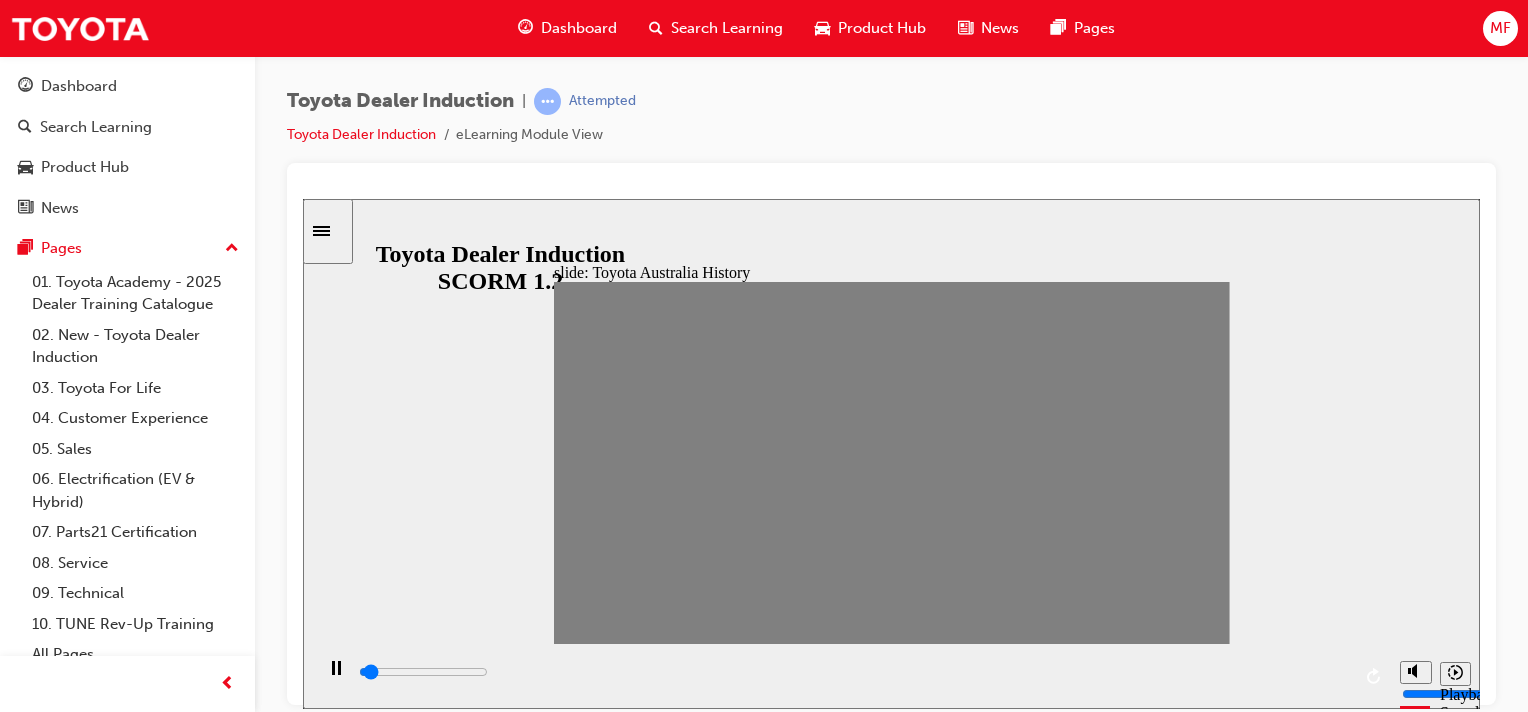 drag, startPoint x: 1164, startPoint y: 465, endPoint x: 1196, endPoint y: 469, distance: 32.24903 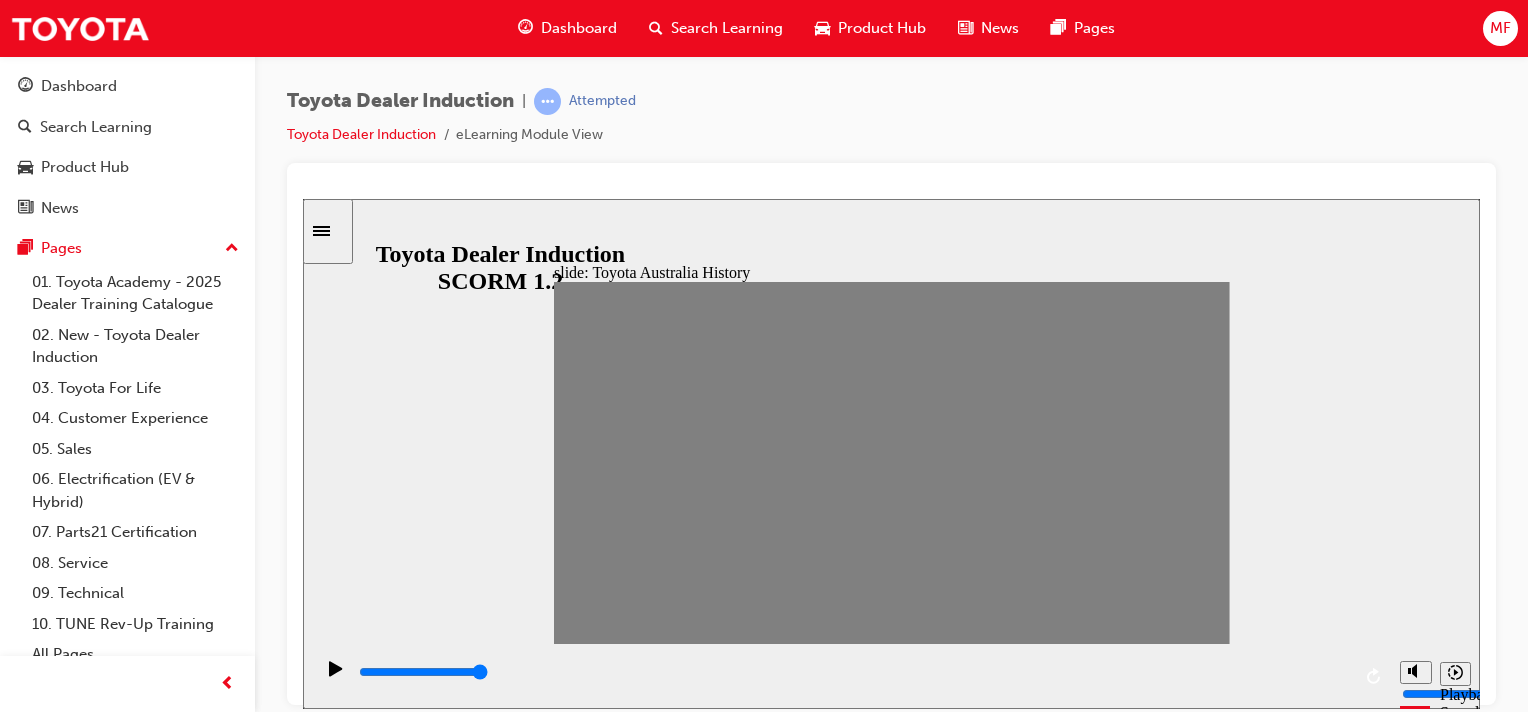 click 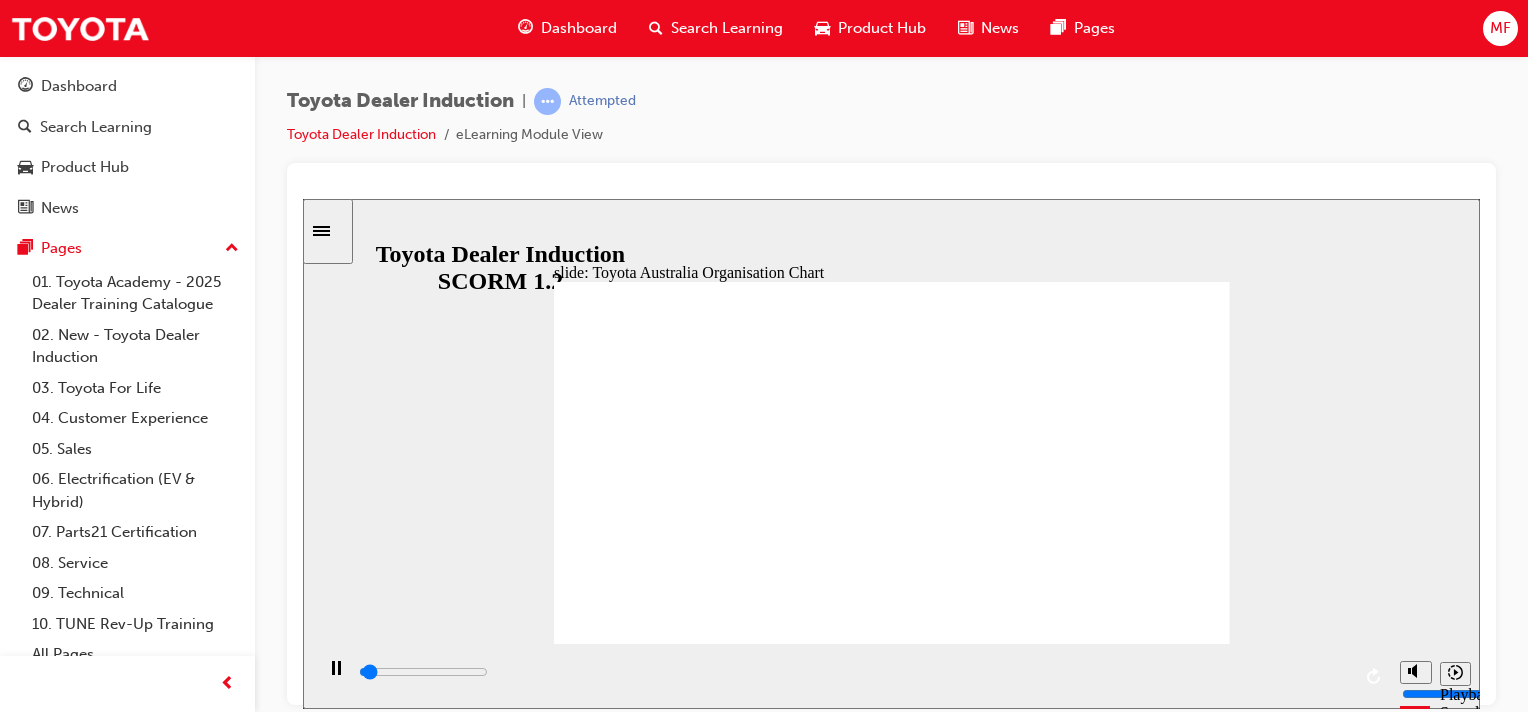 click 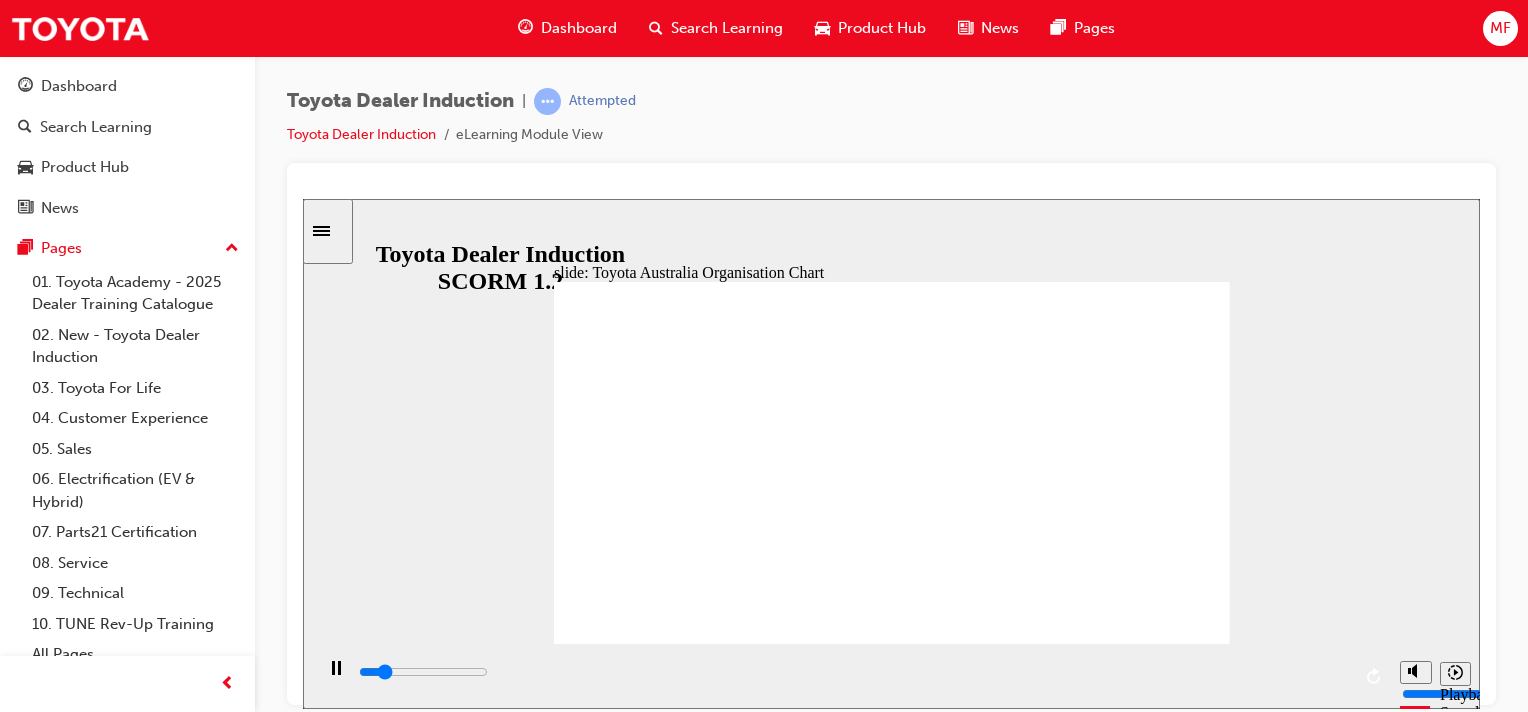click 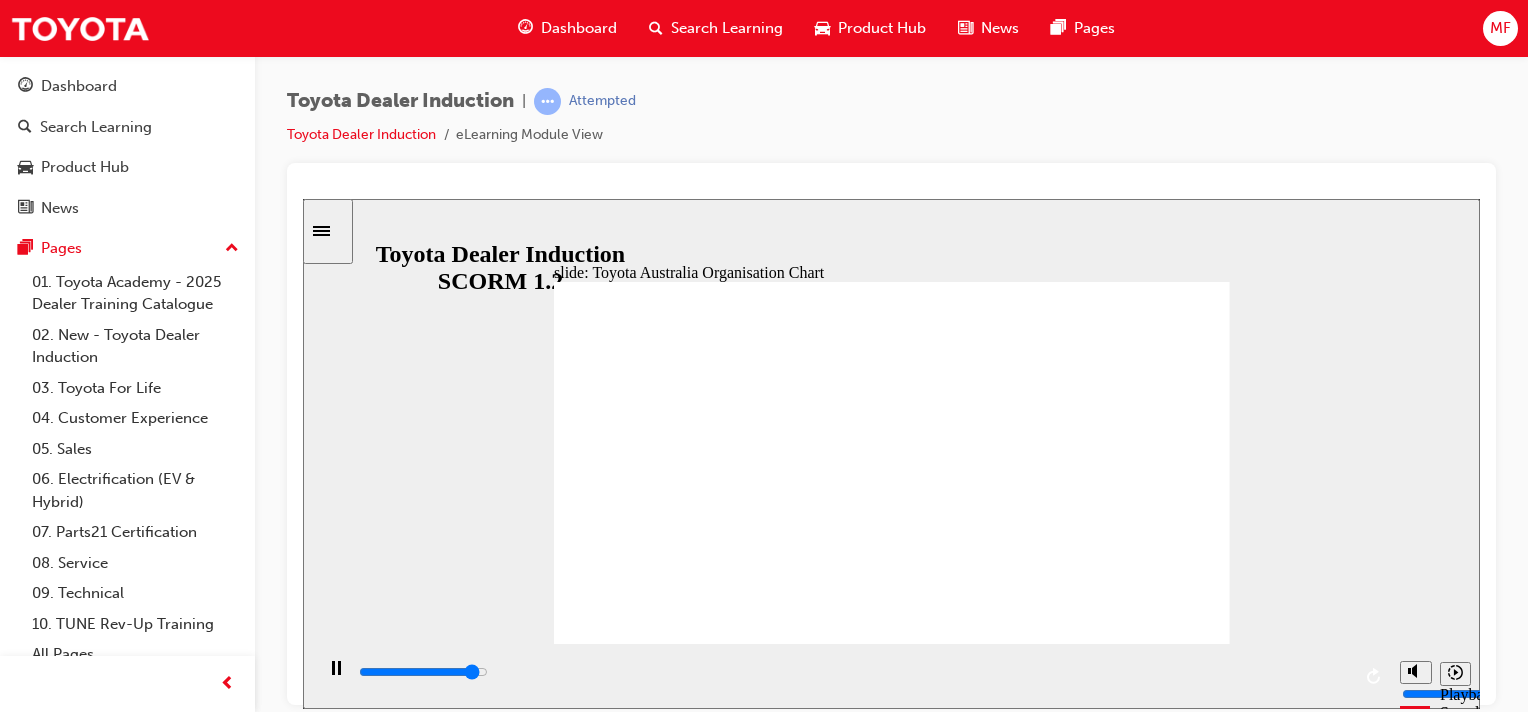 drag, startPoint x: 1160, startPoint y: 609, endPoint x: 1022, endPoint y: 488, distance: 183.53474 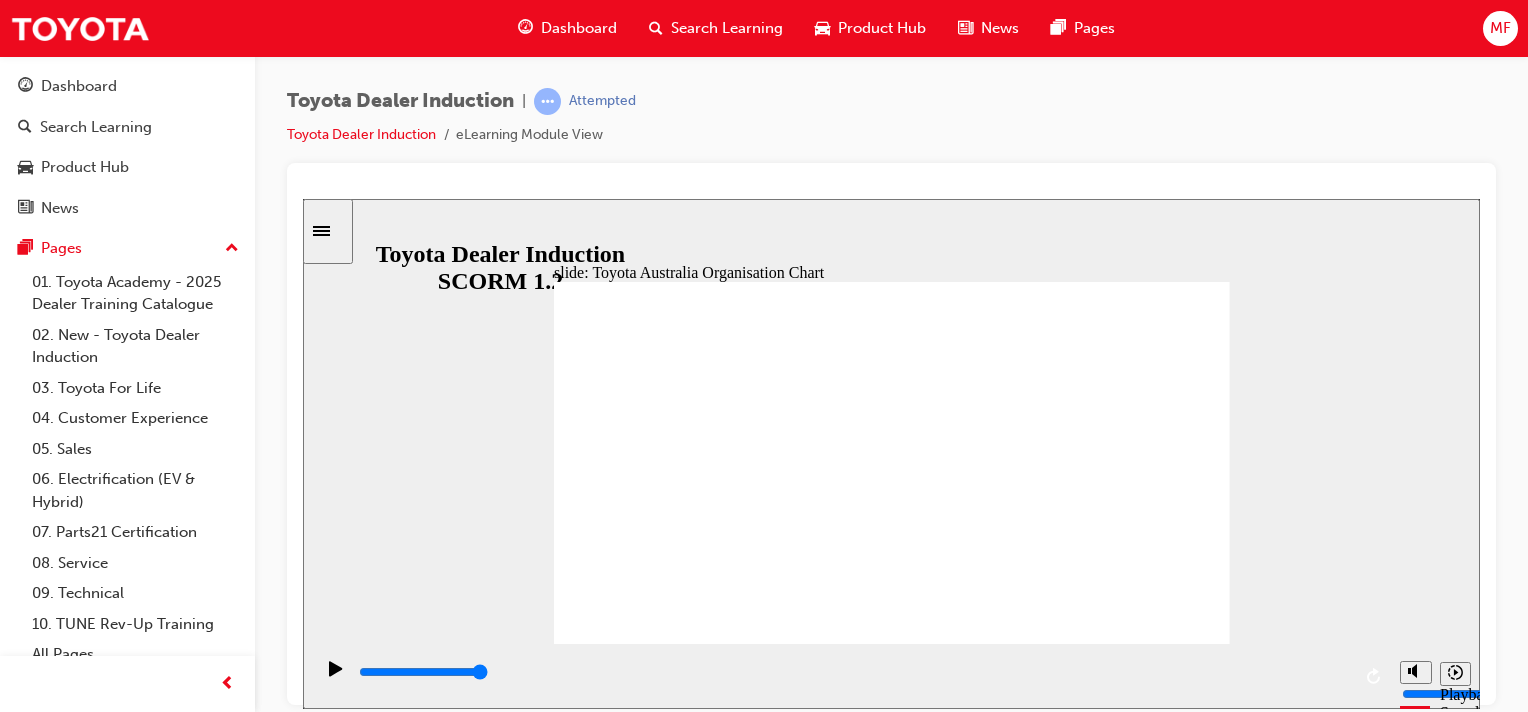 click 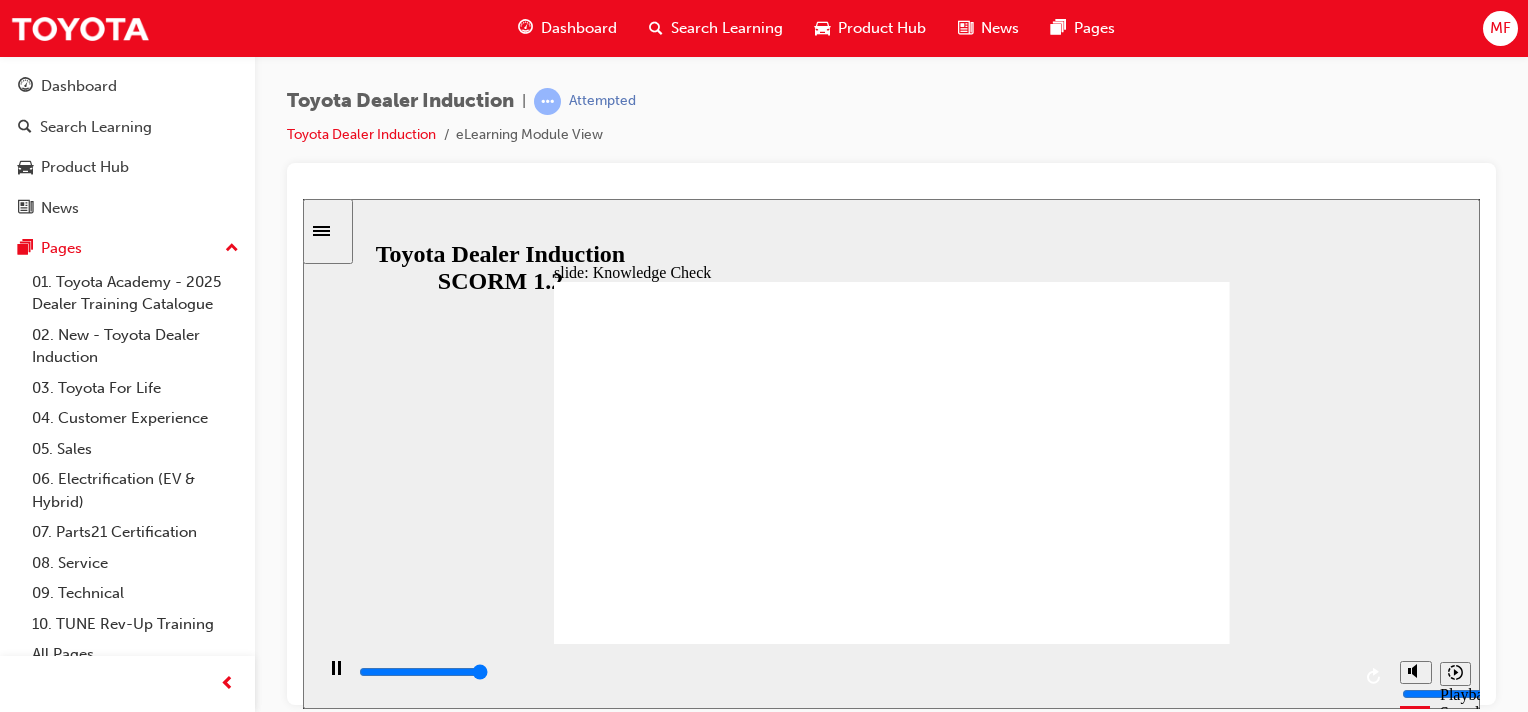 type on "5000" 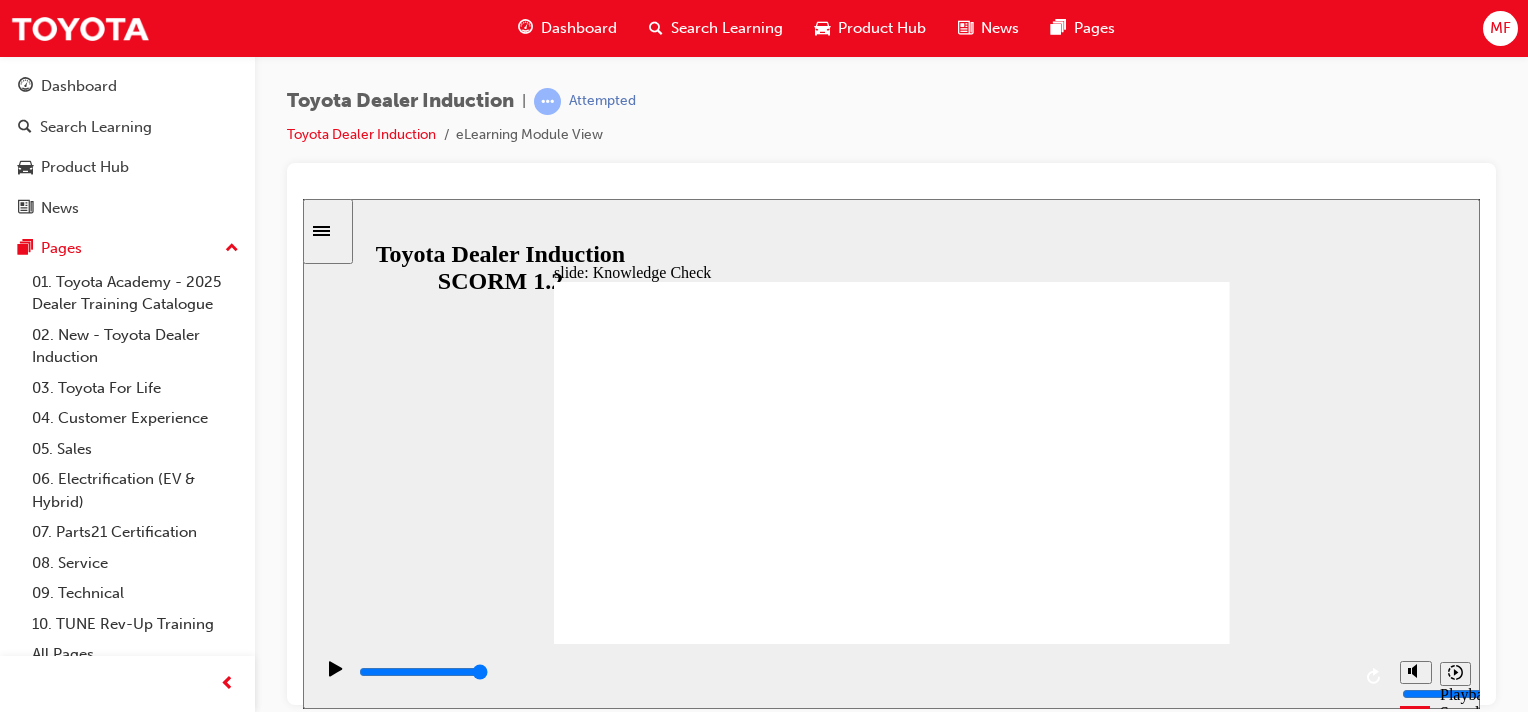 radio on "true" 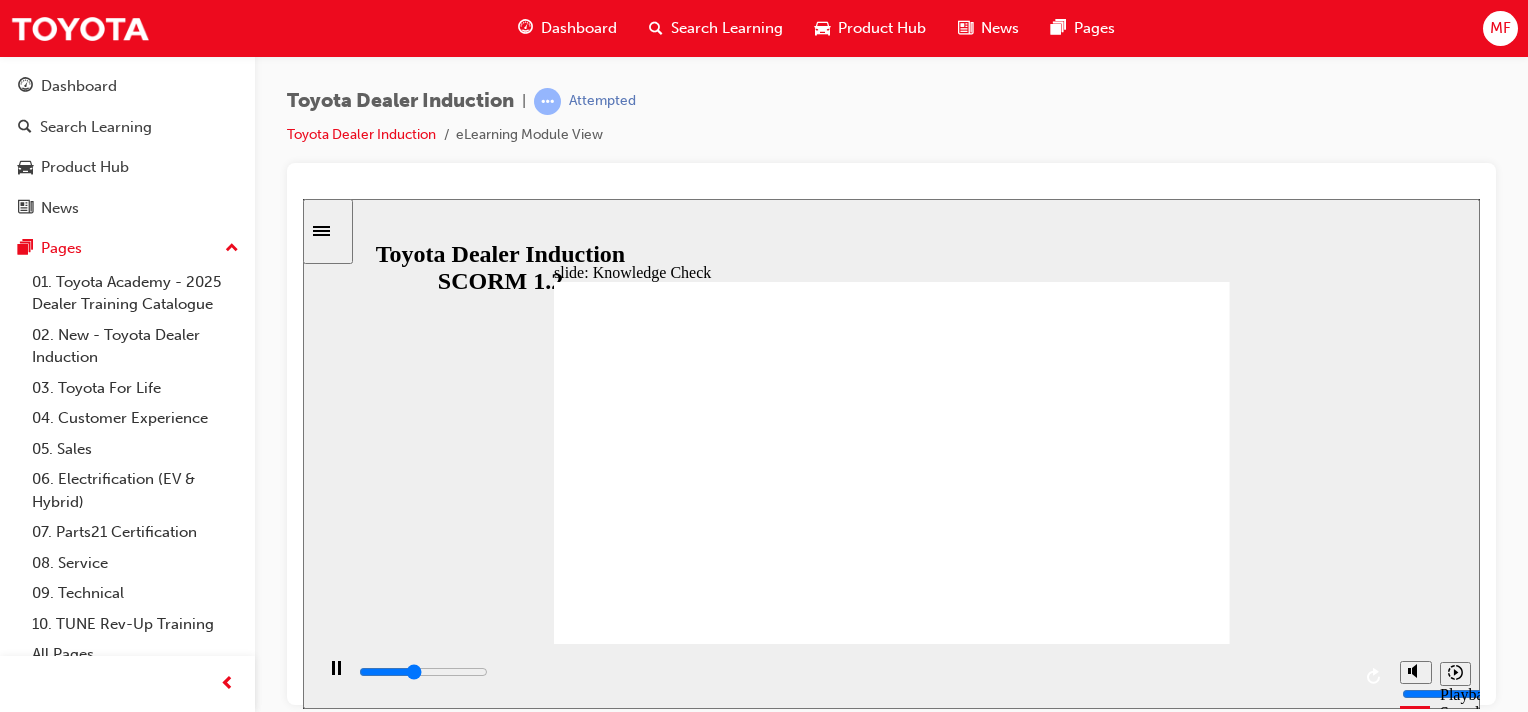 click 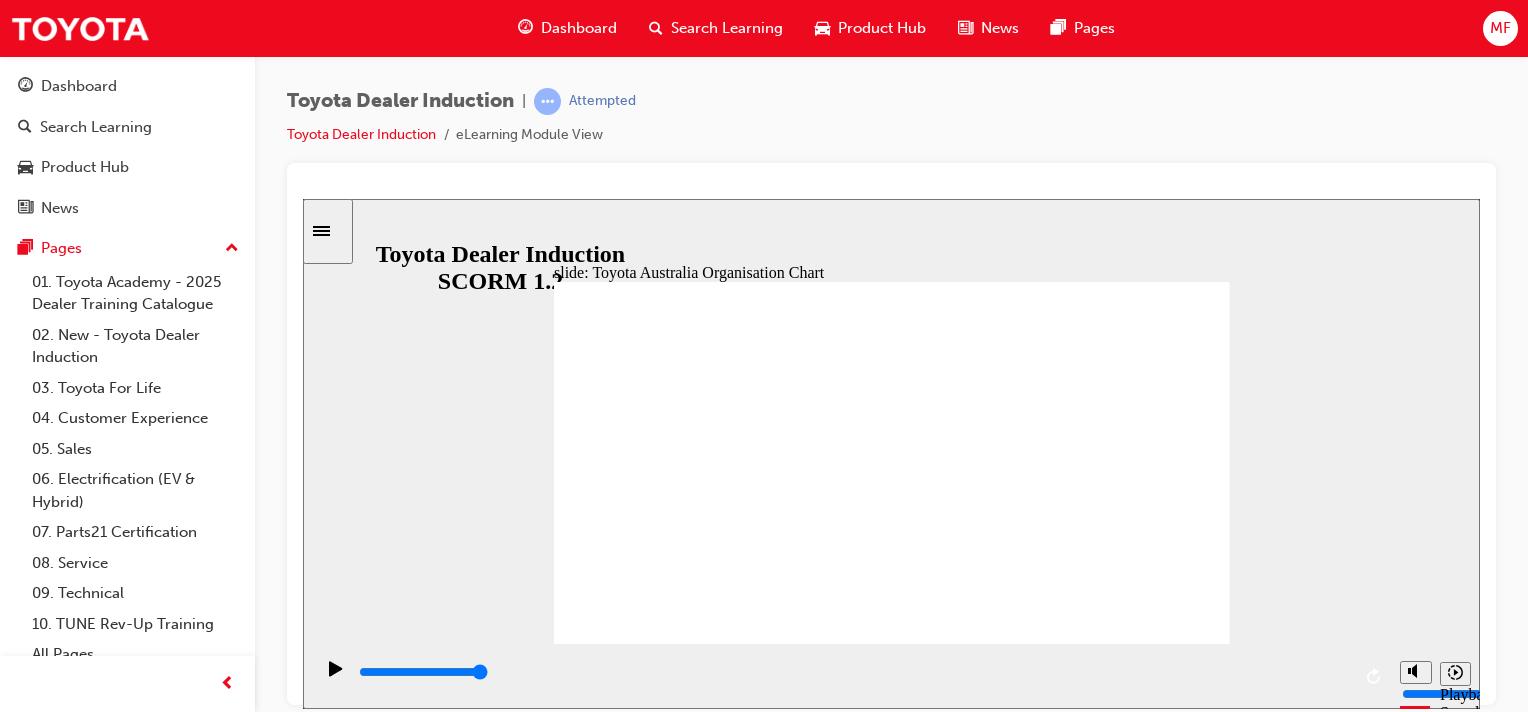 click 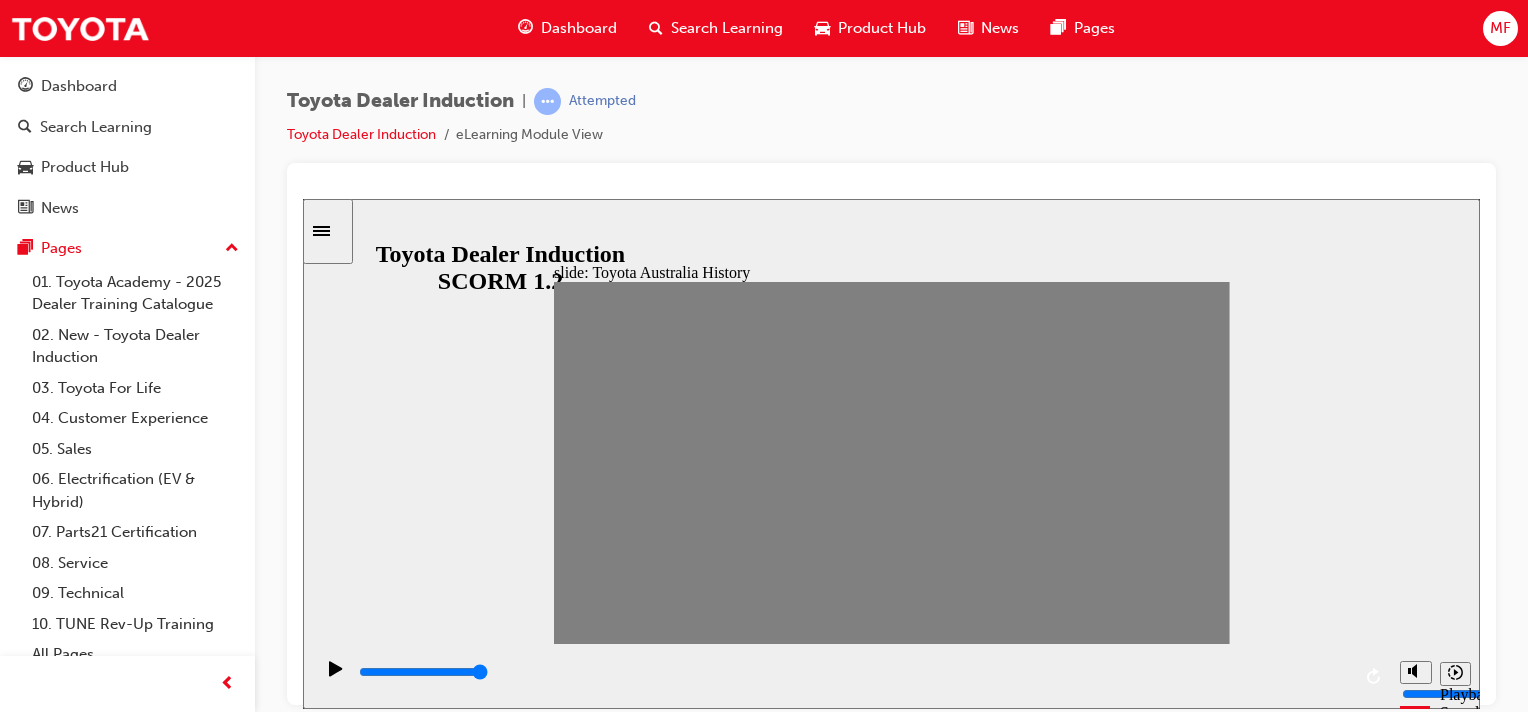 click 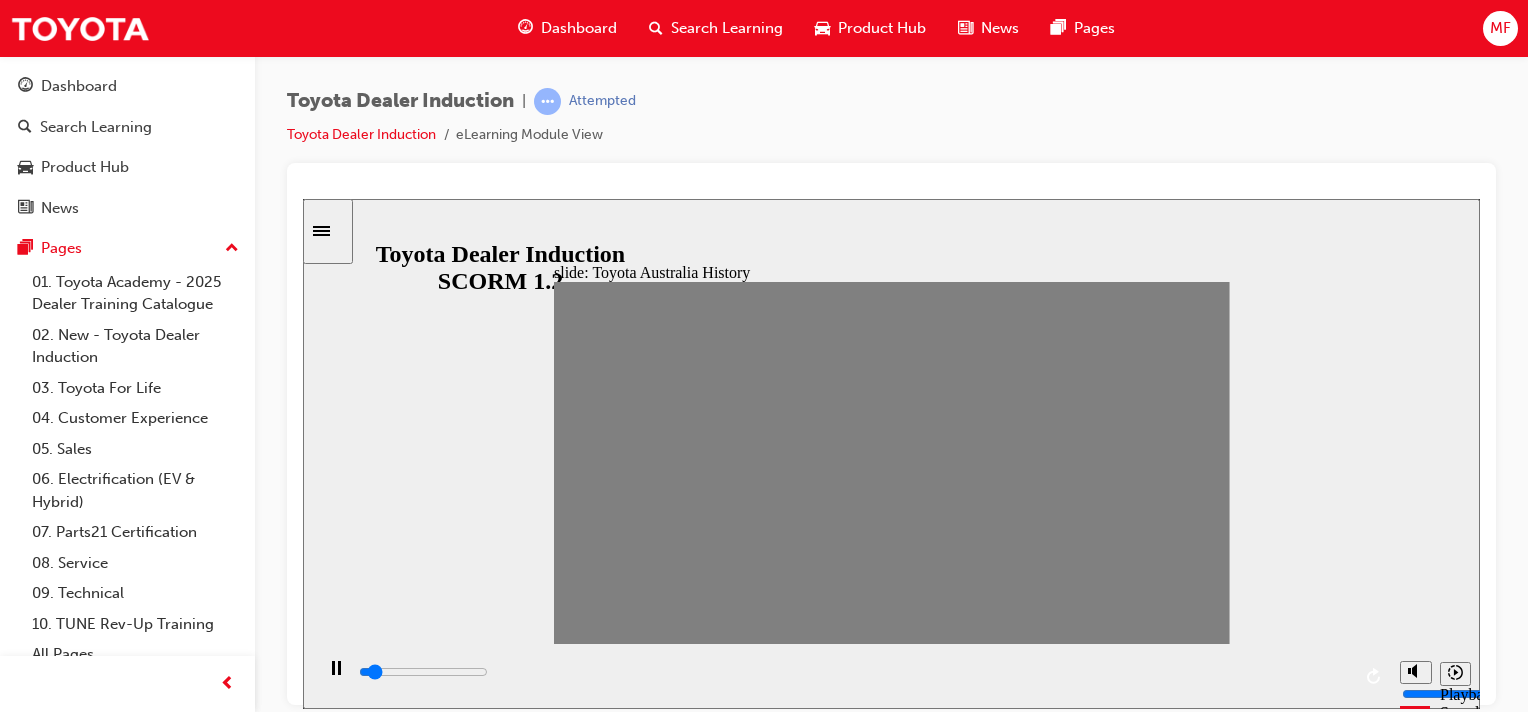 type on "7000" 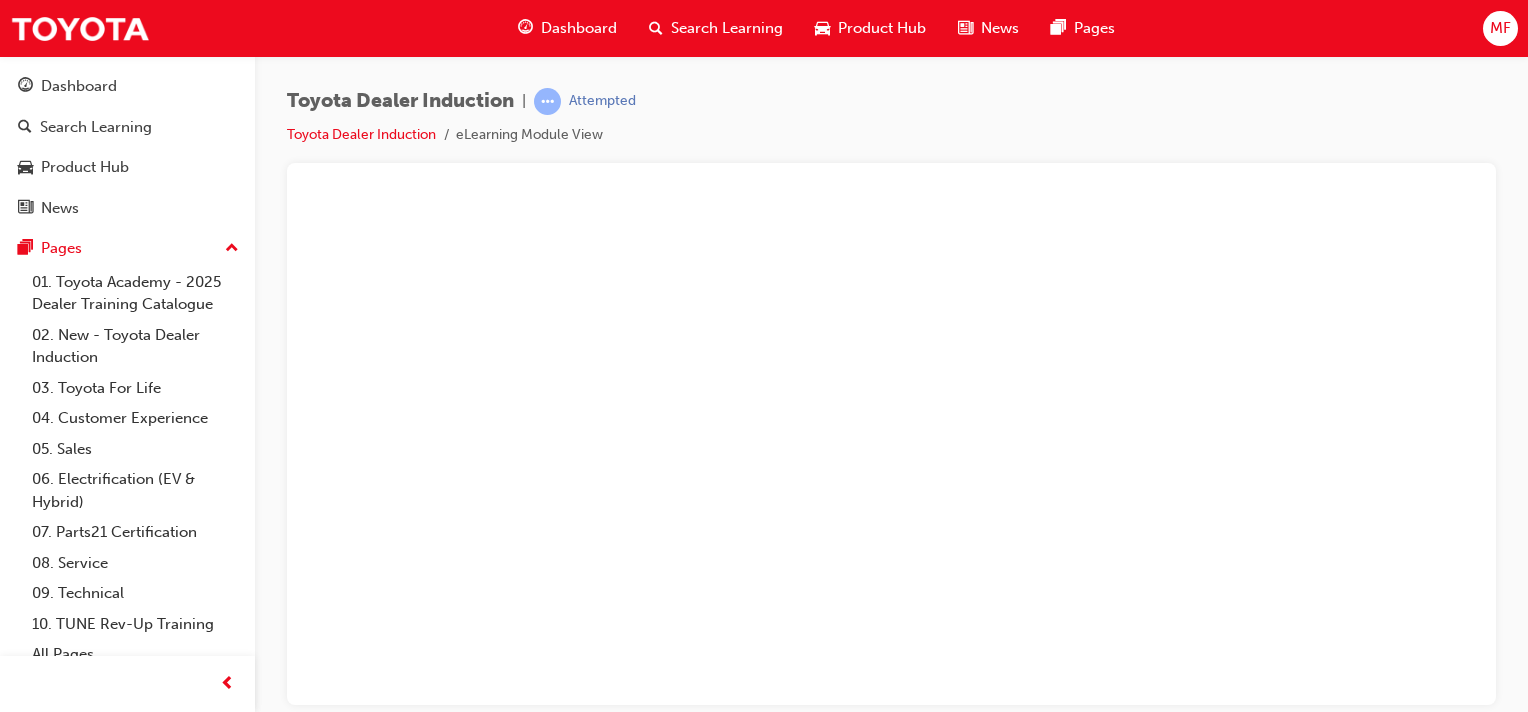 scroll, scrollTop: 0, scrollLeft: 0, axis: both 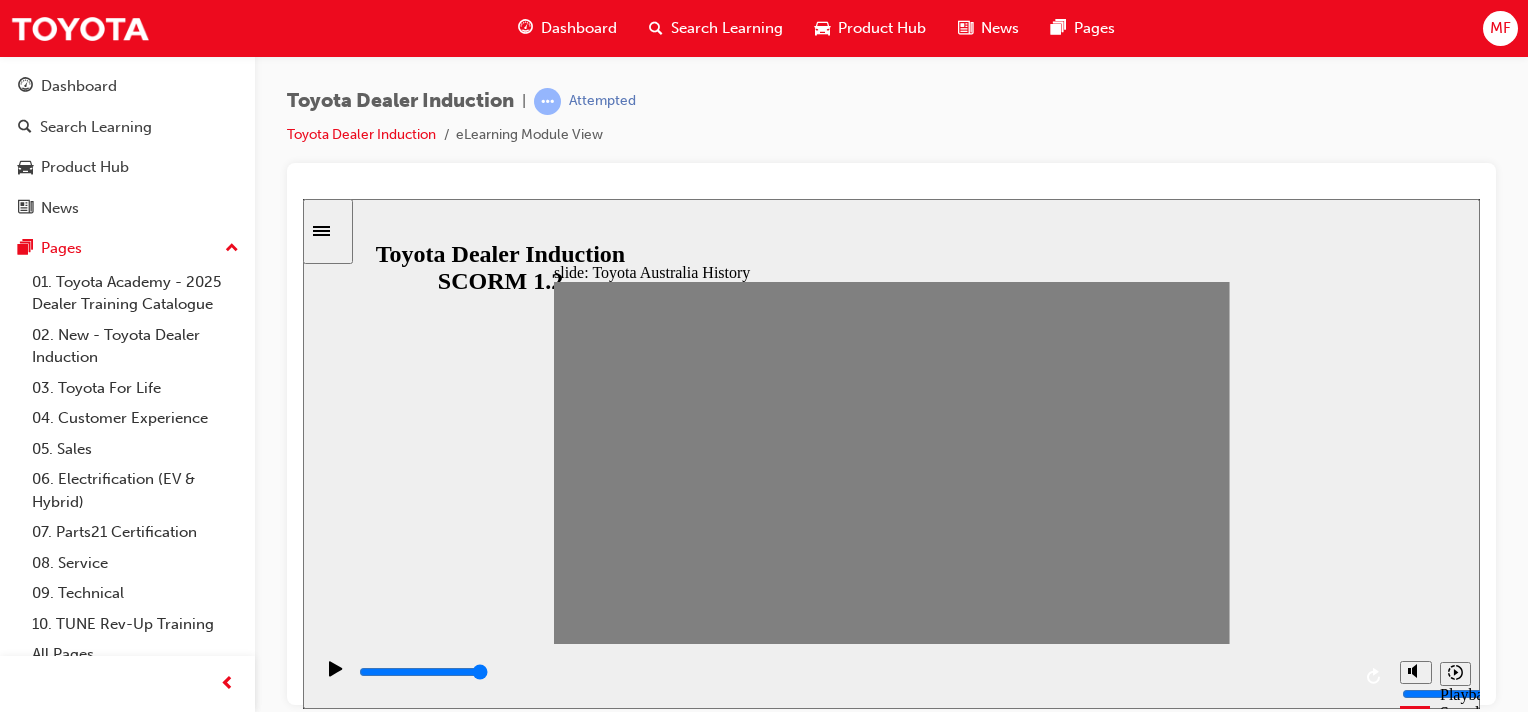 type on "11" 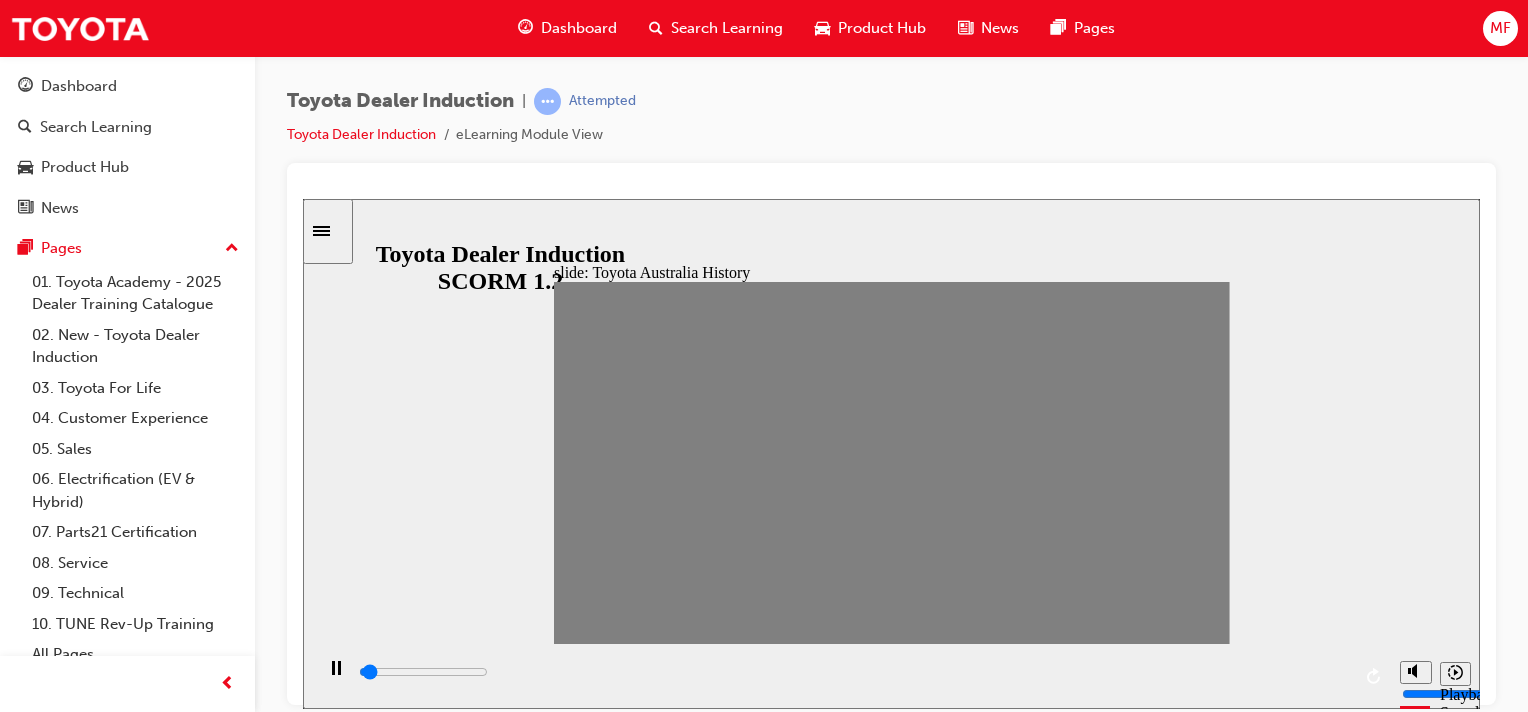 type on "600" 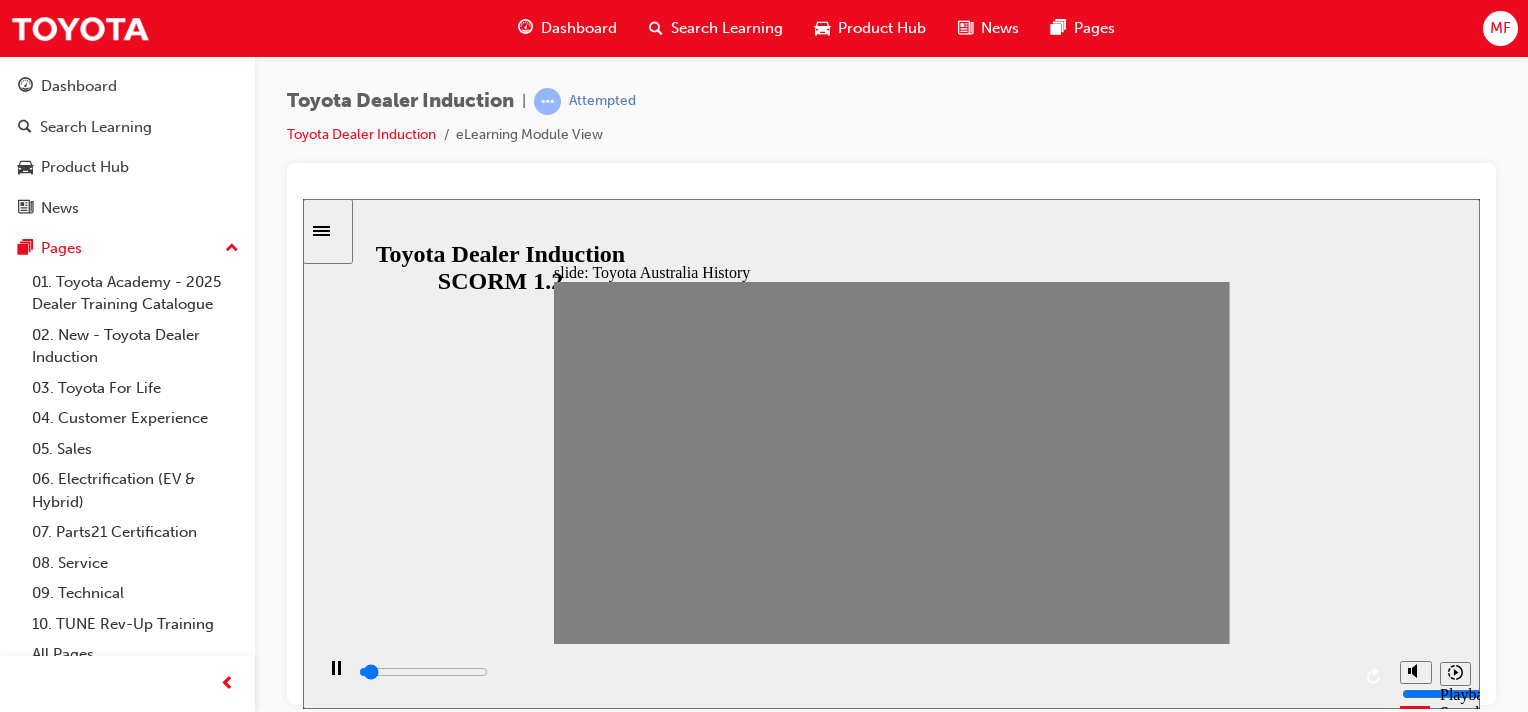 type on "400" 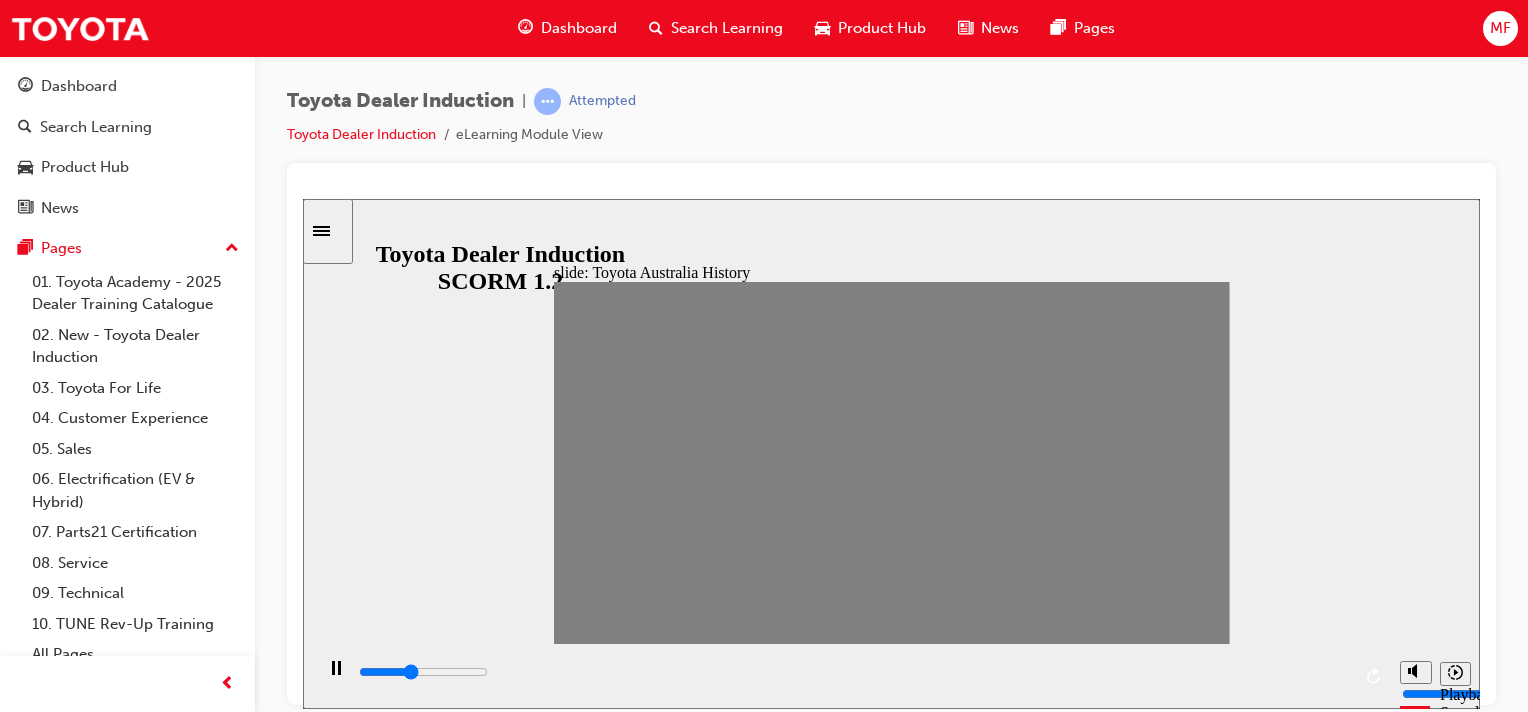 type on "2700" 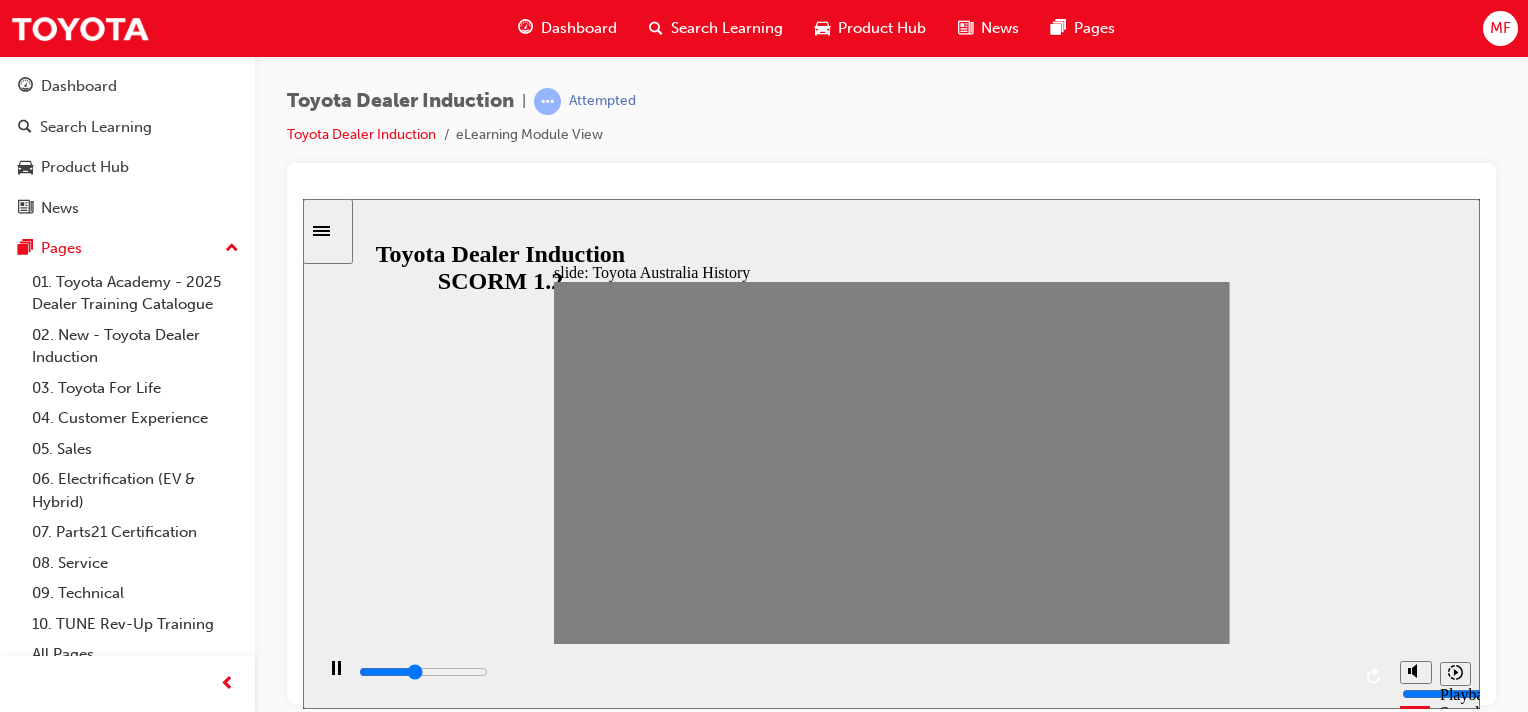 type on "2500" 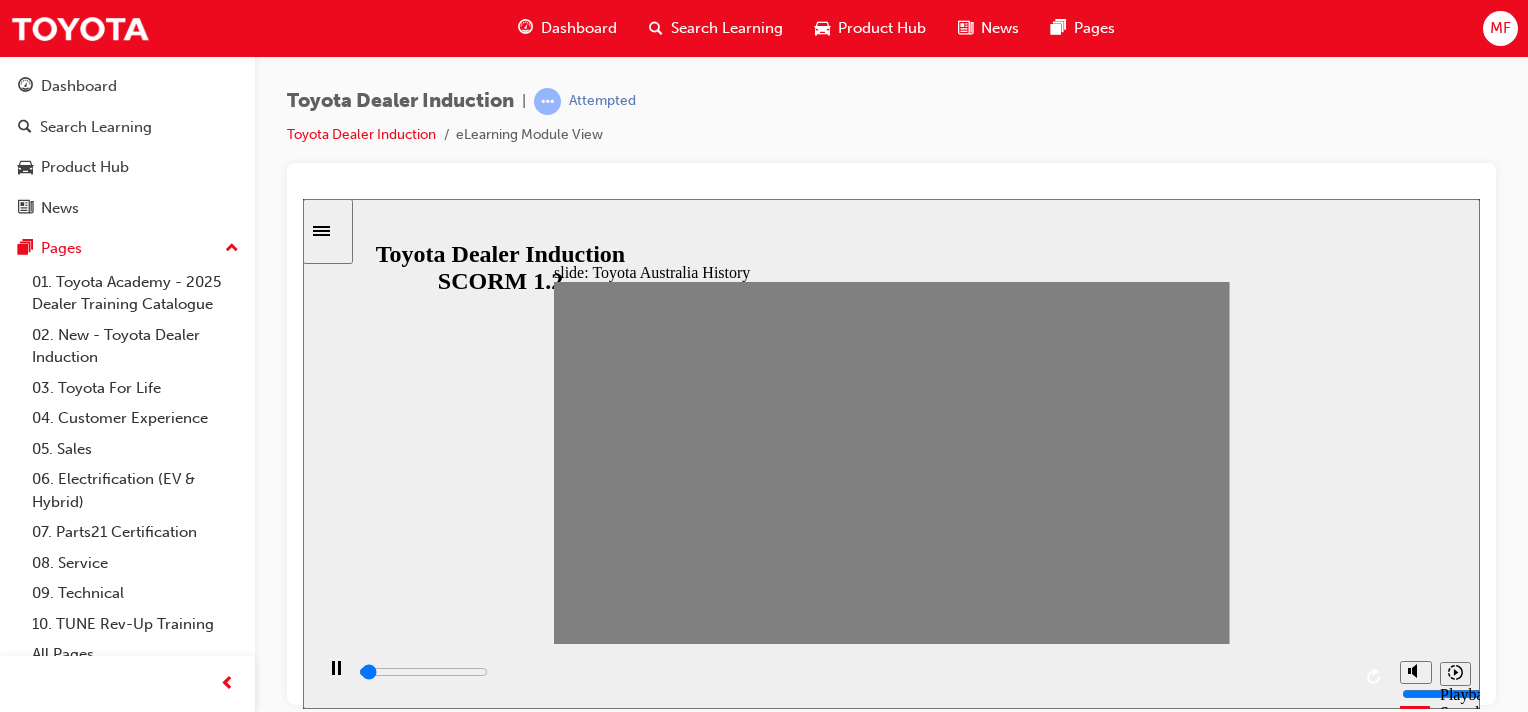 type on "200" 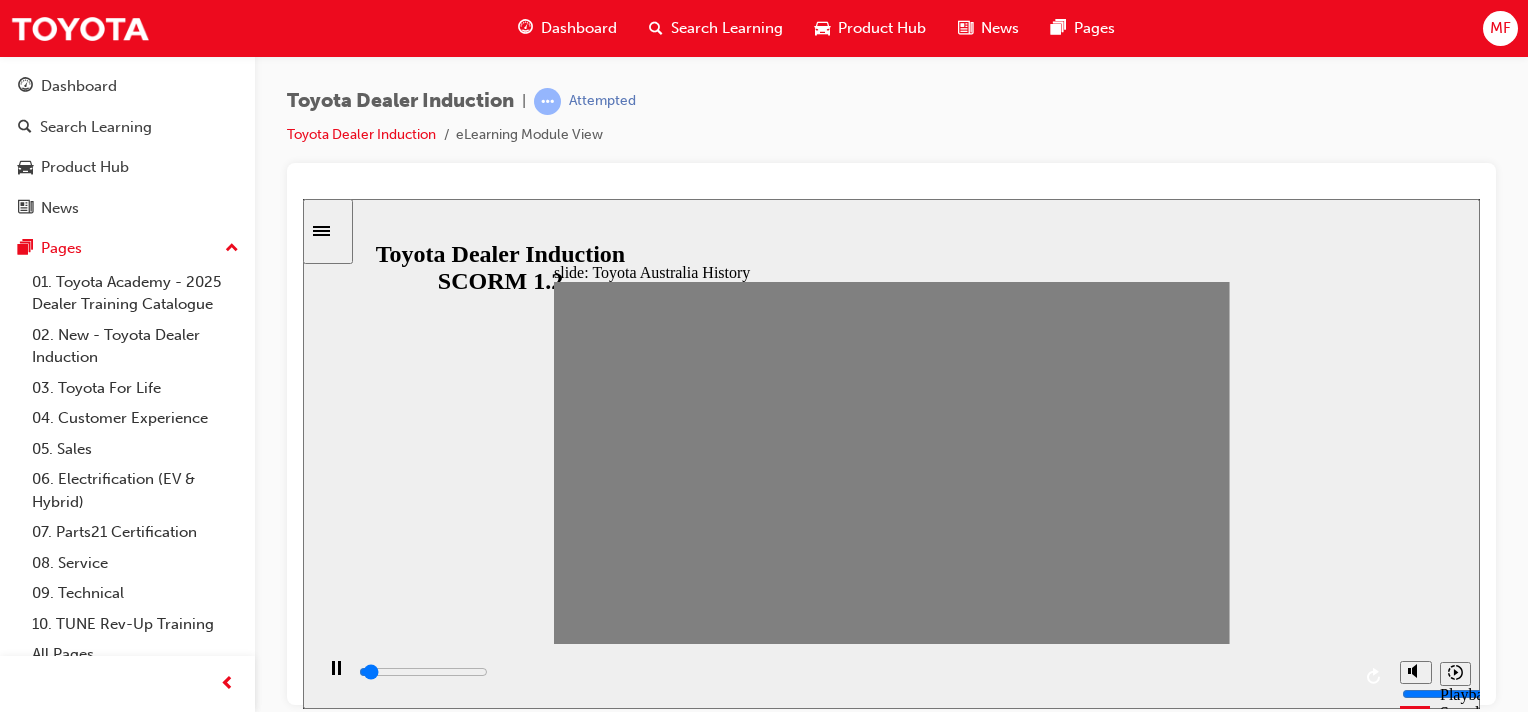 type on "12" 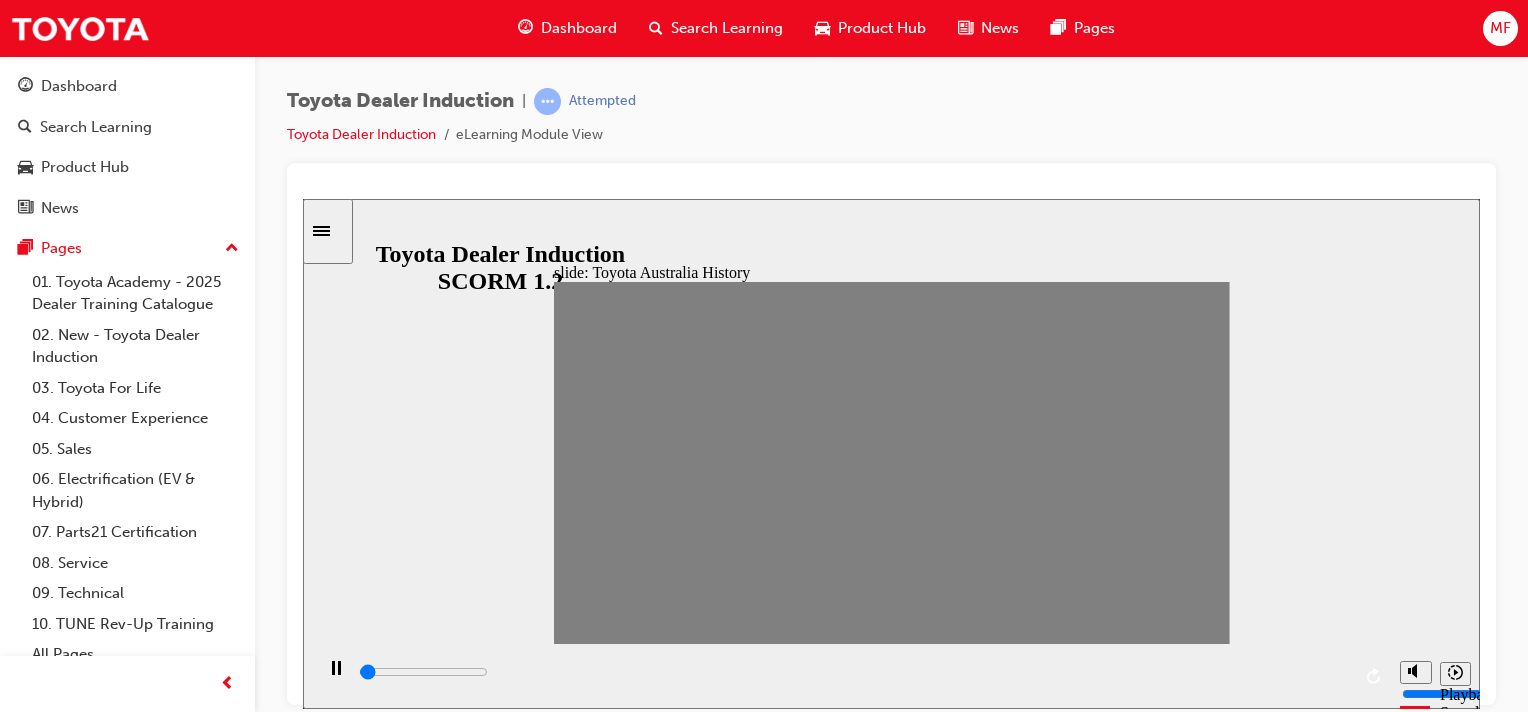 type on "100" 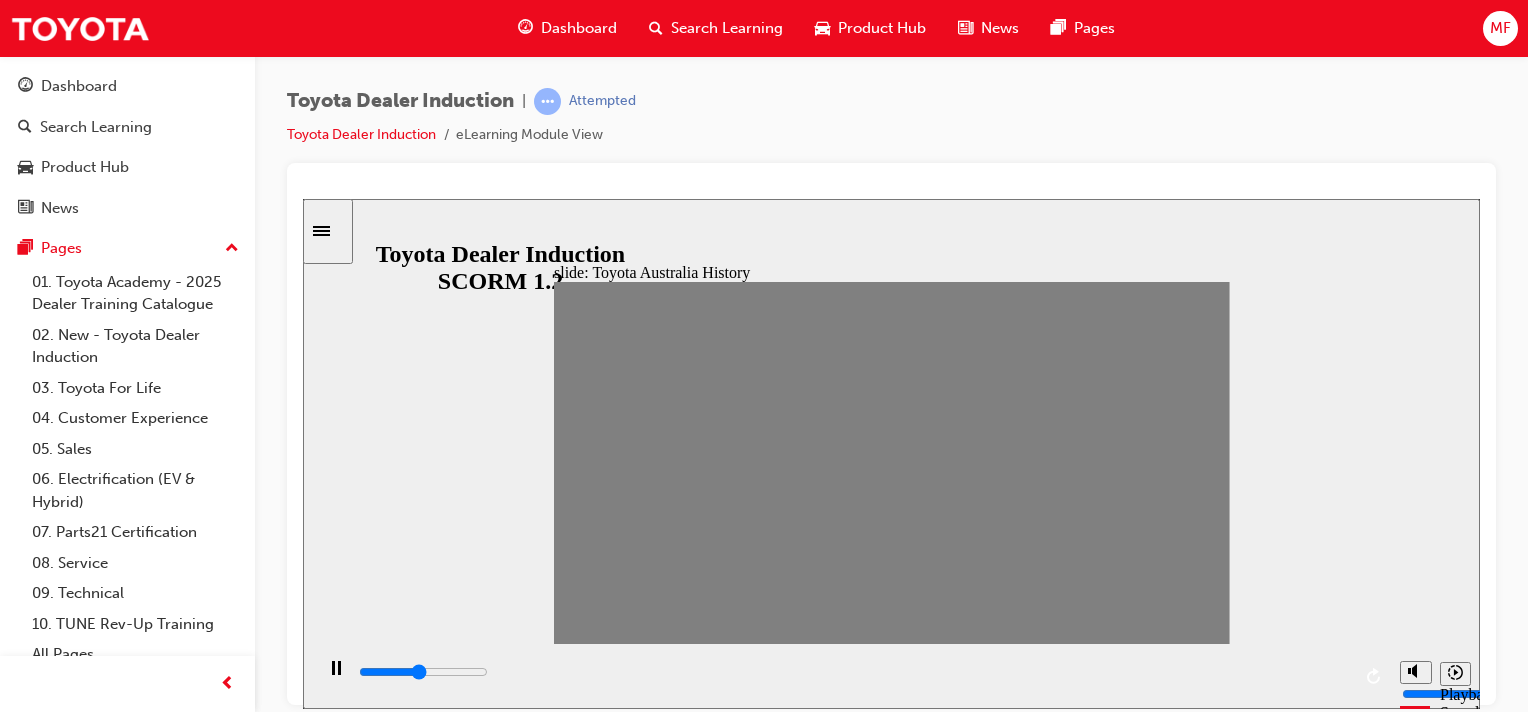 type on "100" 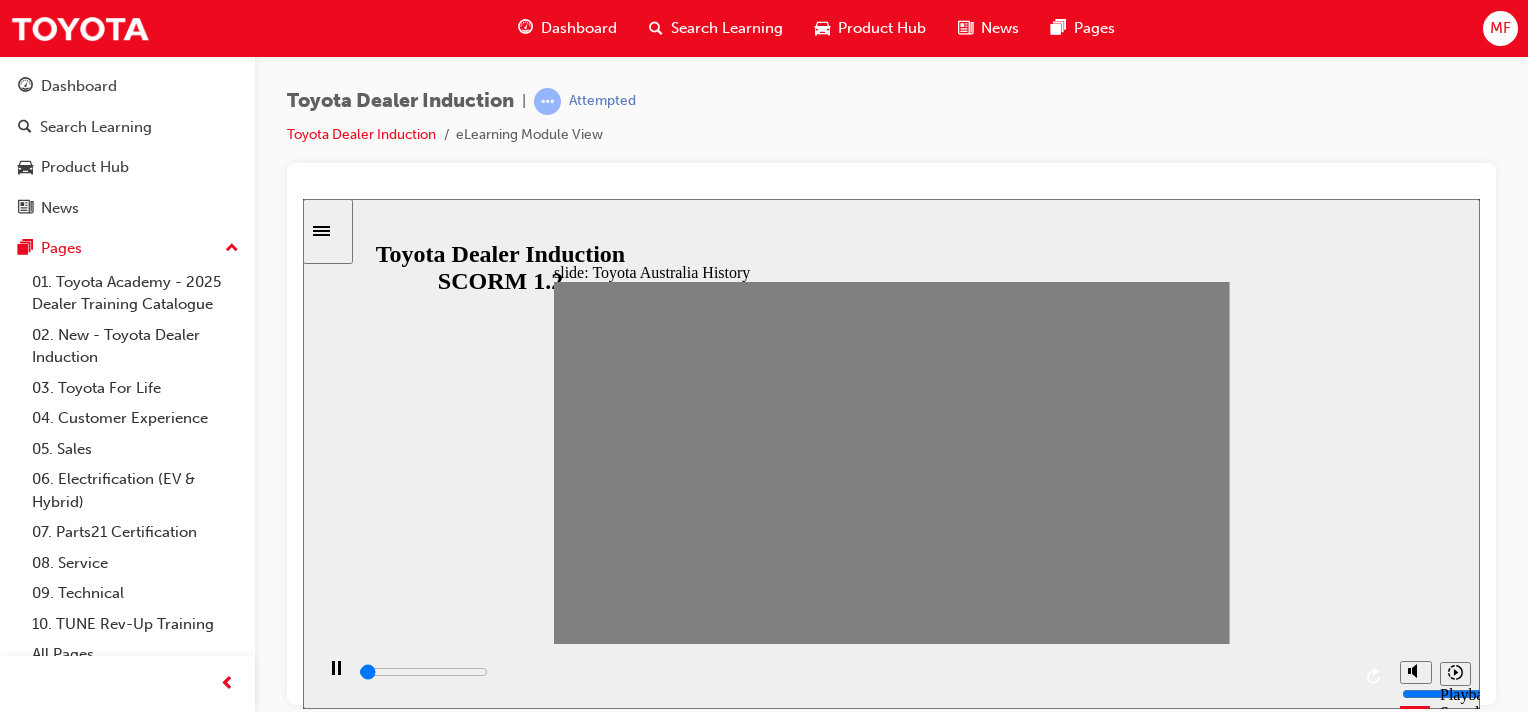 type on "100" 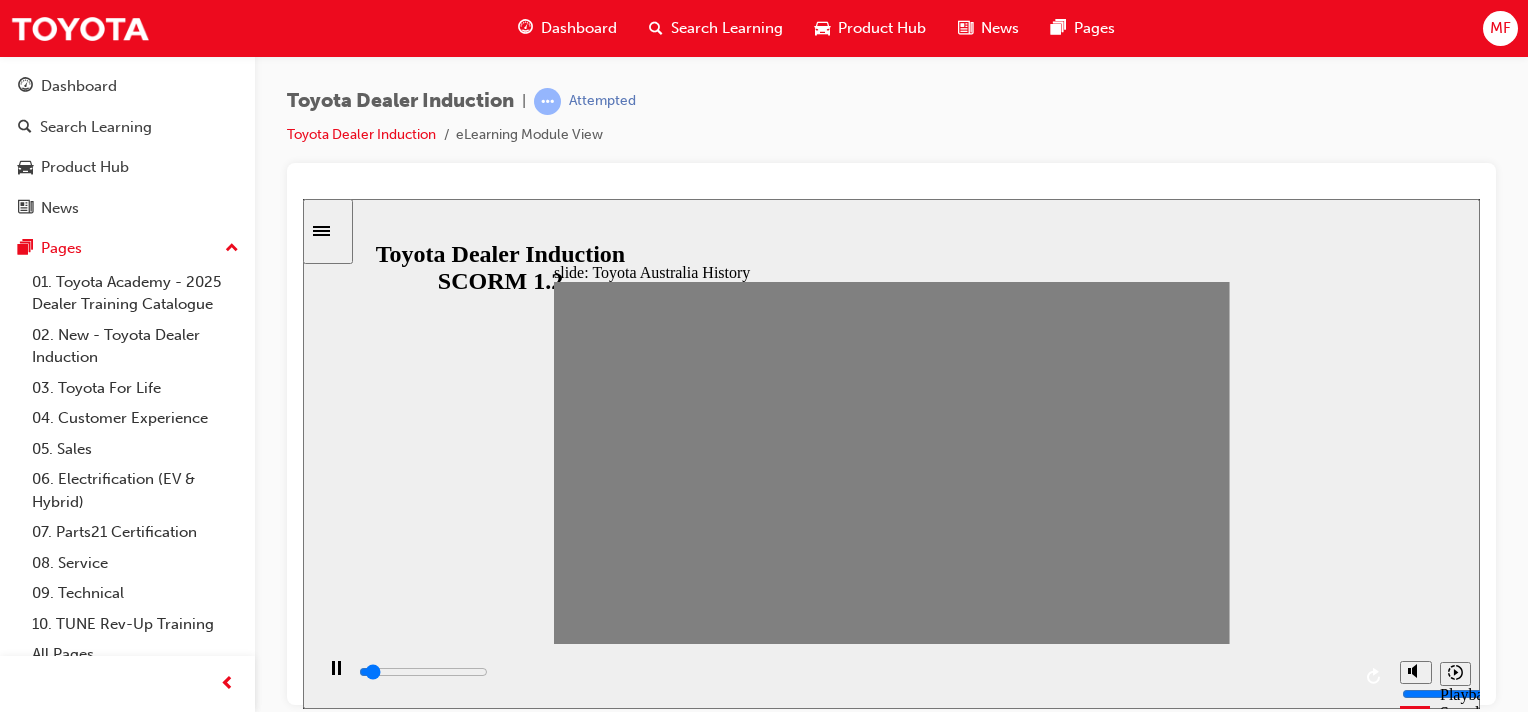 type on "100" 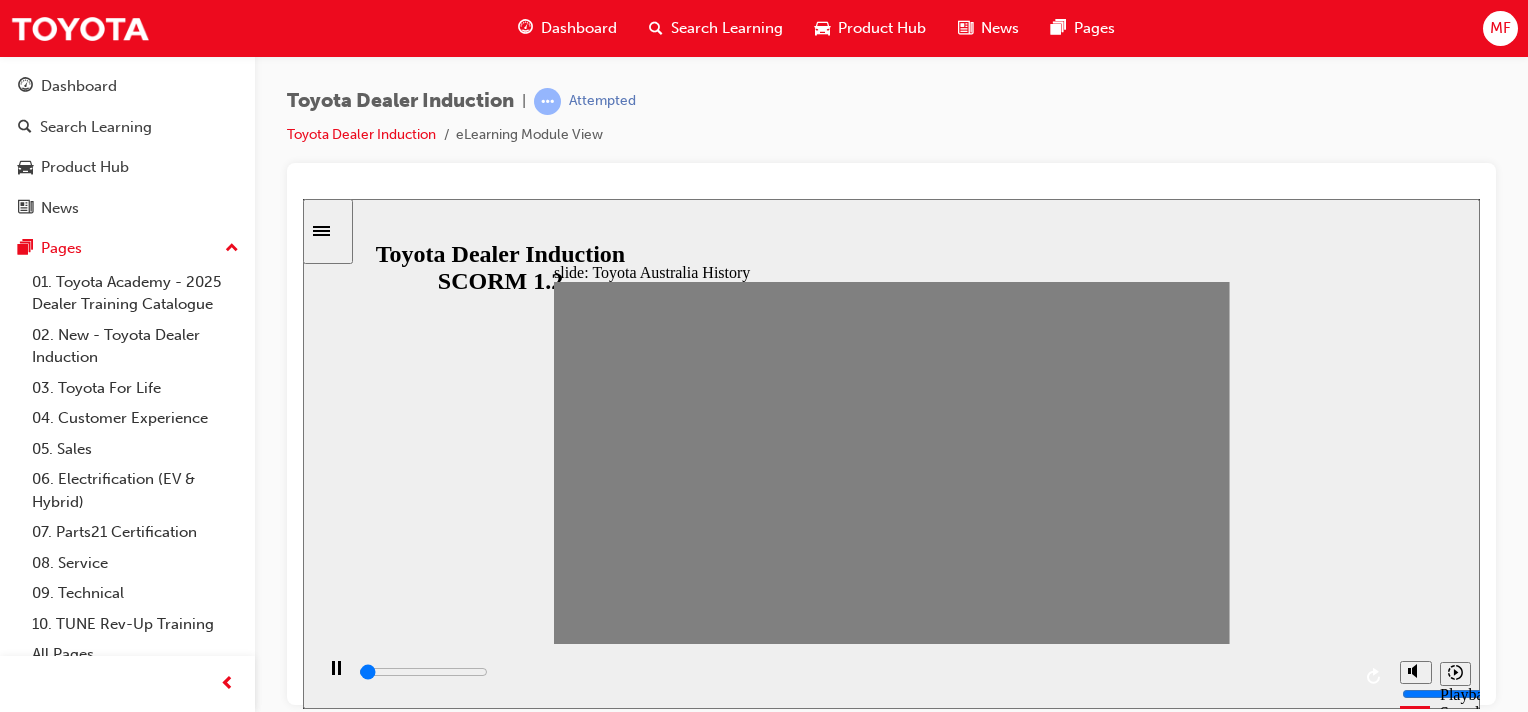 type on "7000" 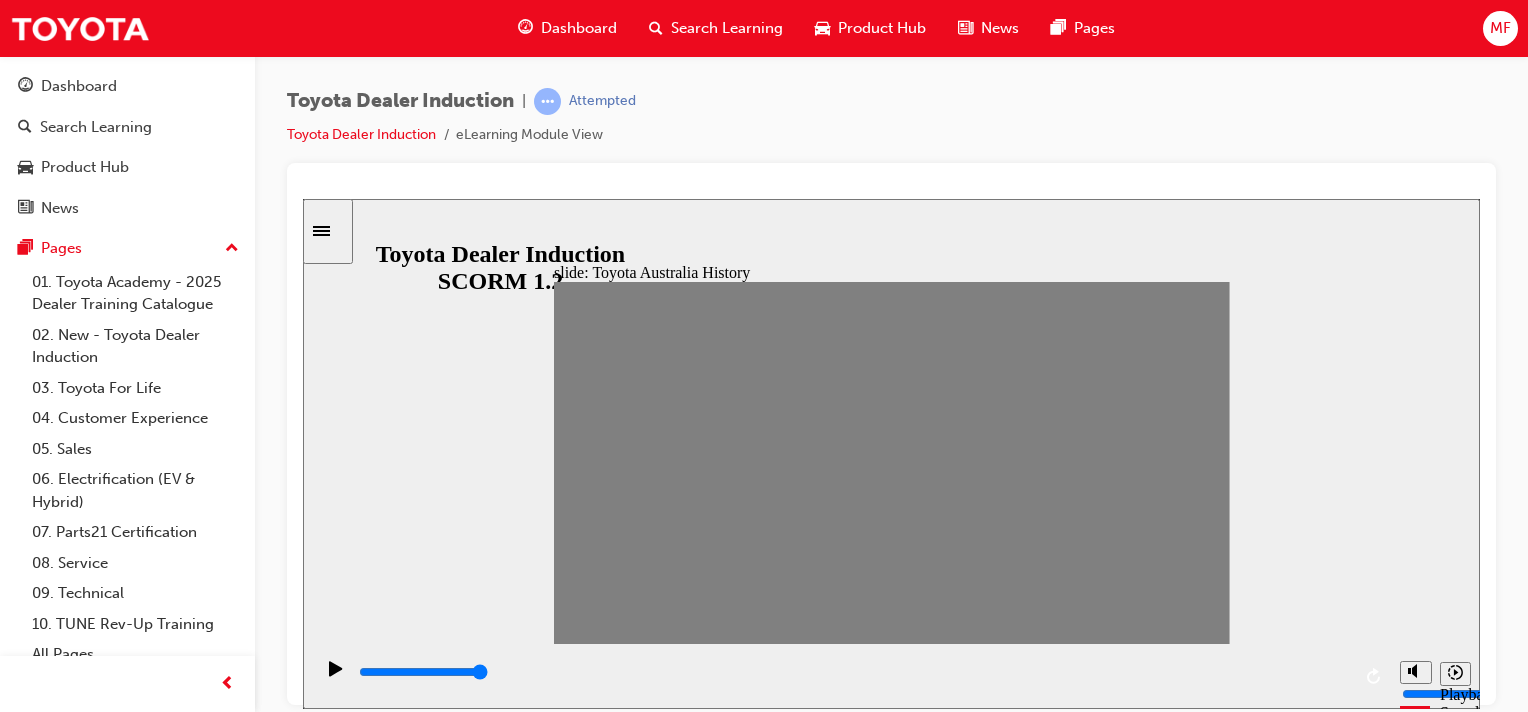 type on "100" 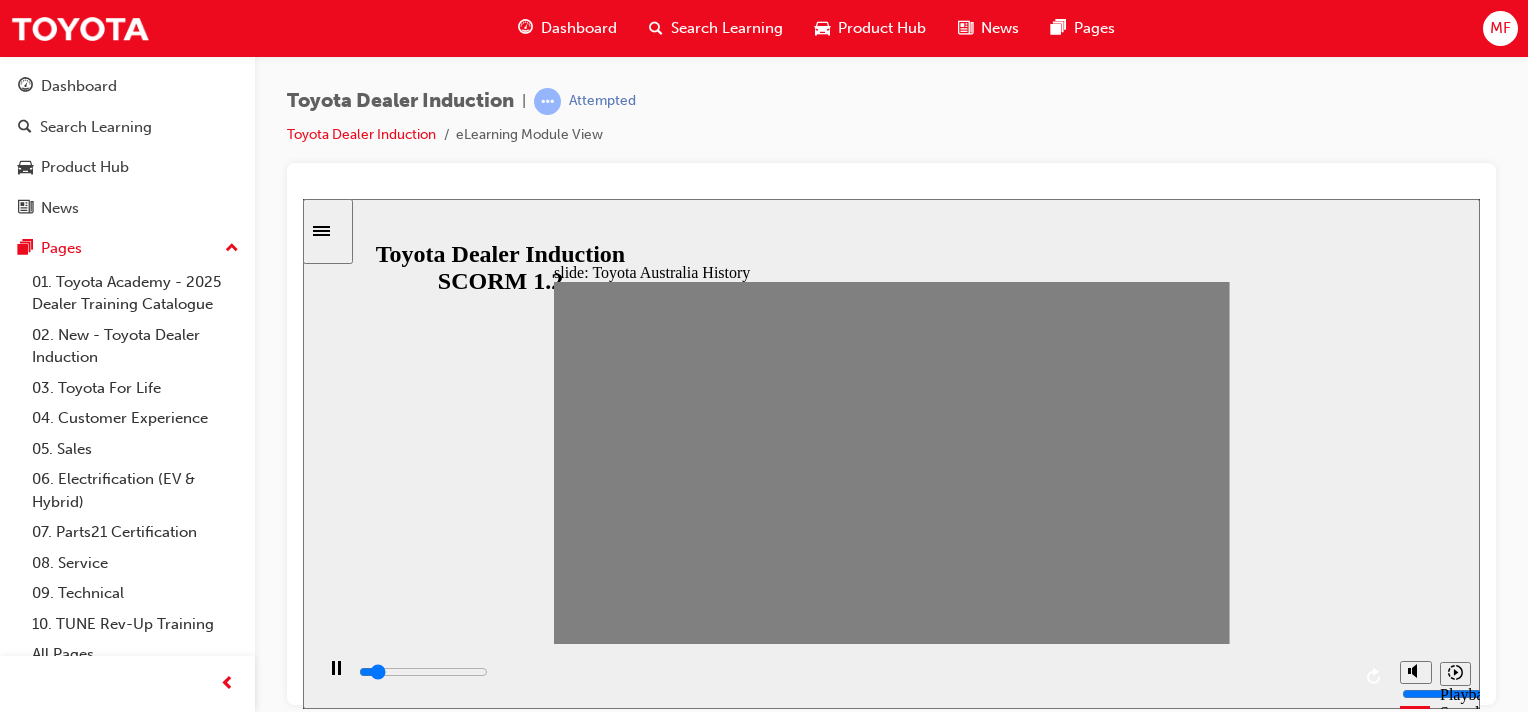 type on "100" 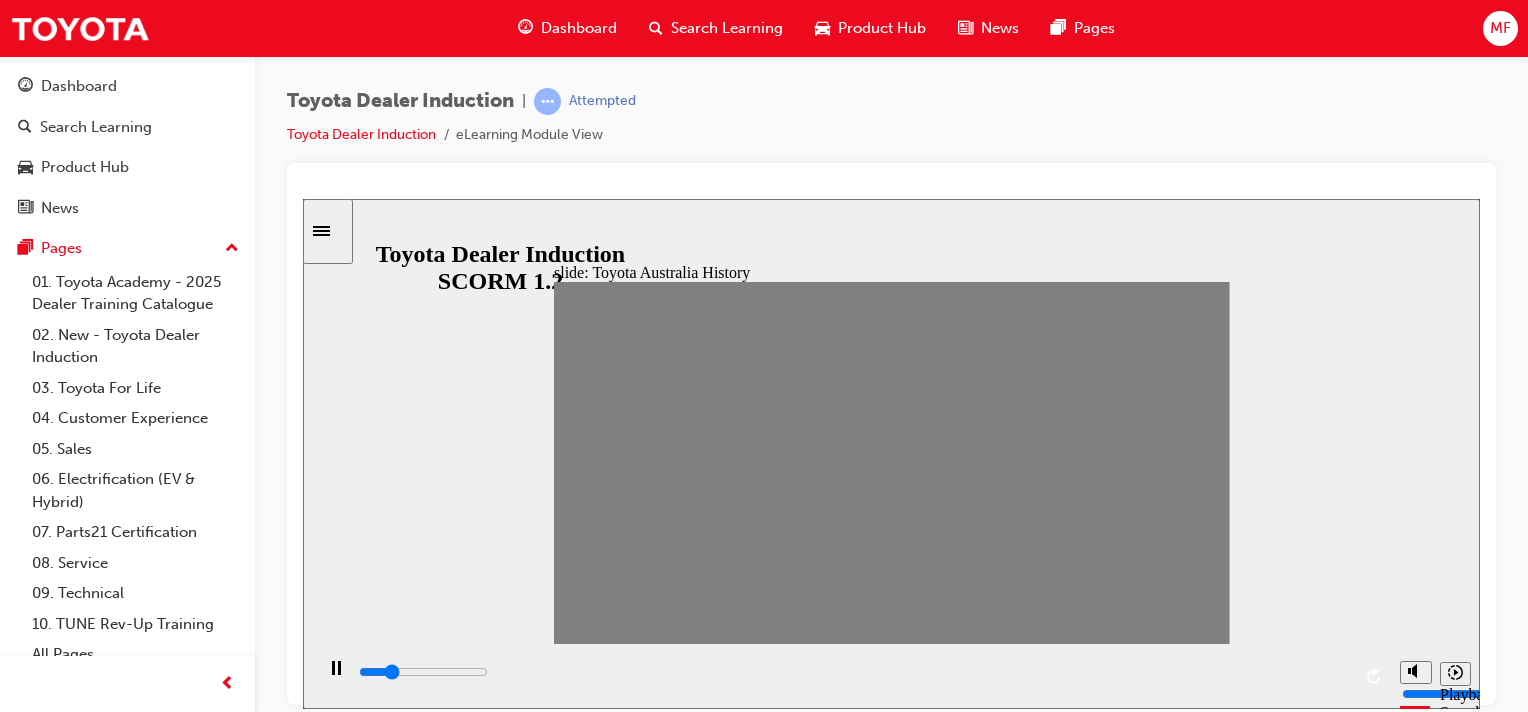 type on "100" 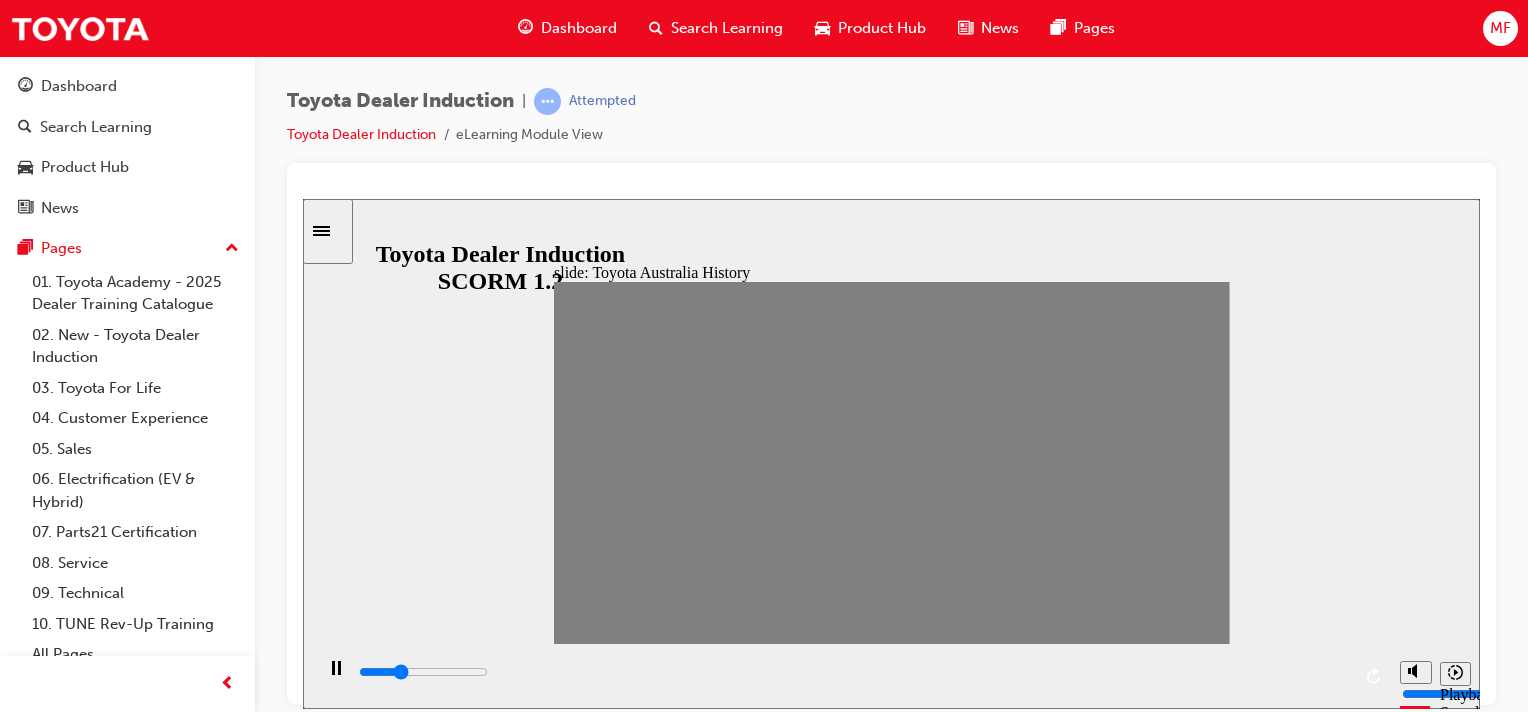 type on "100" 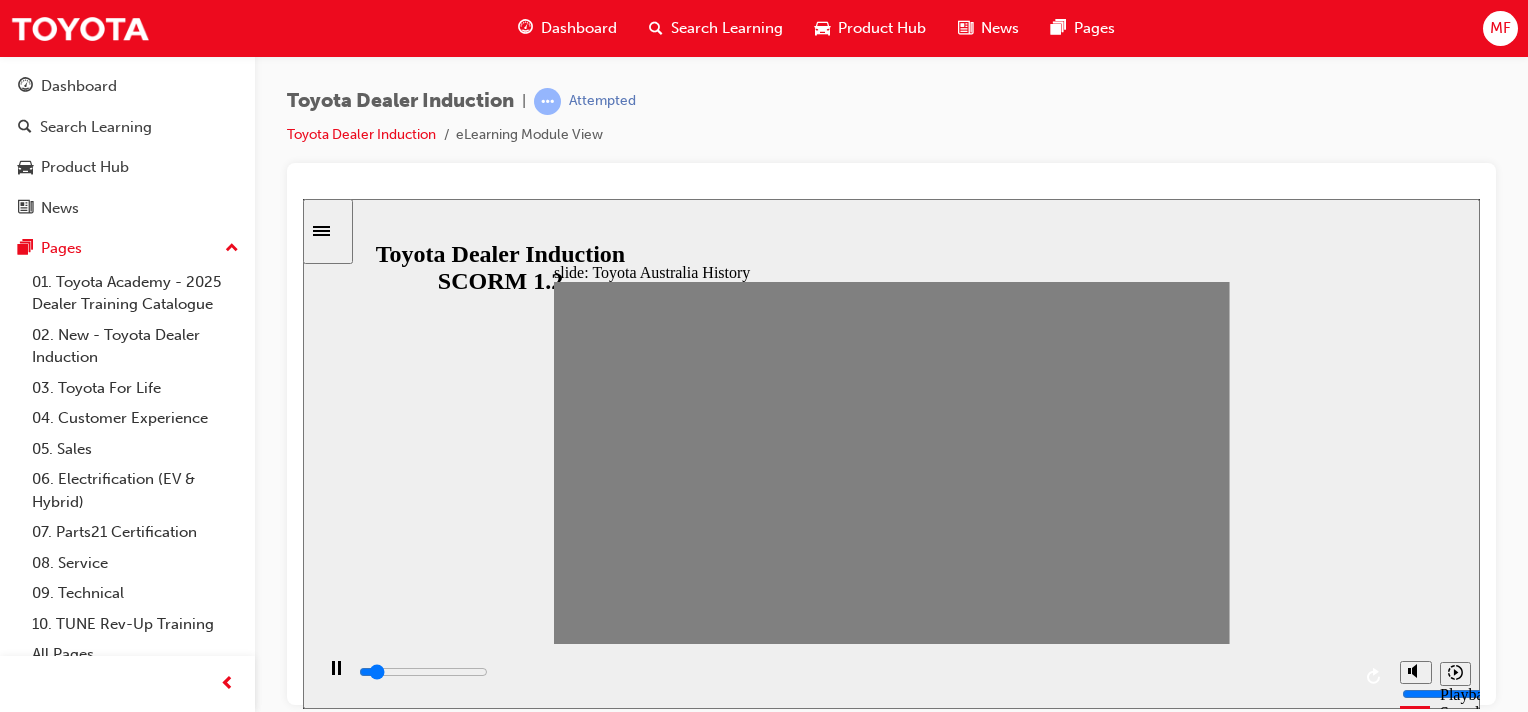 type on "100" 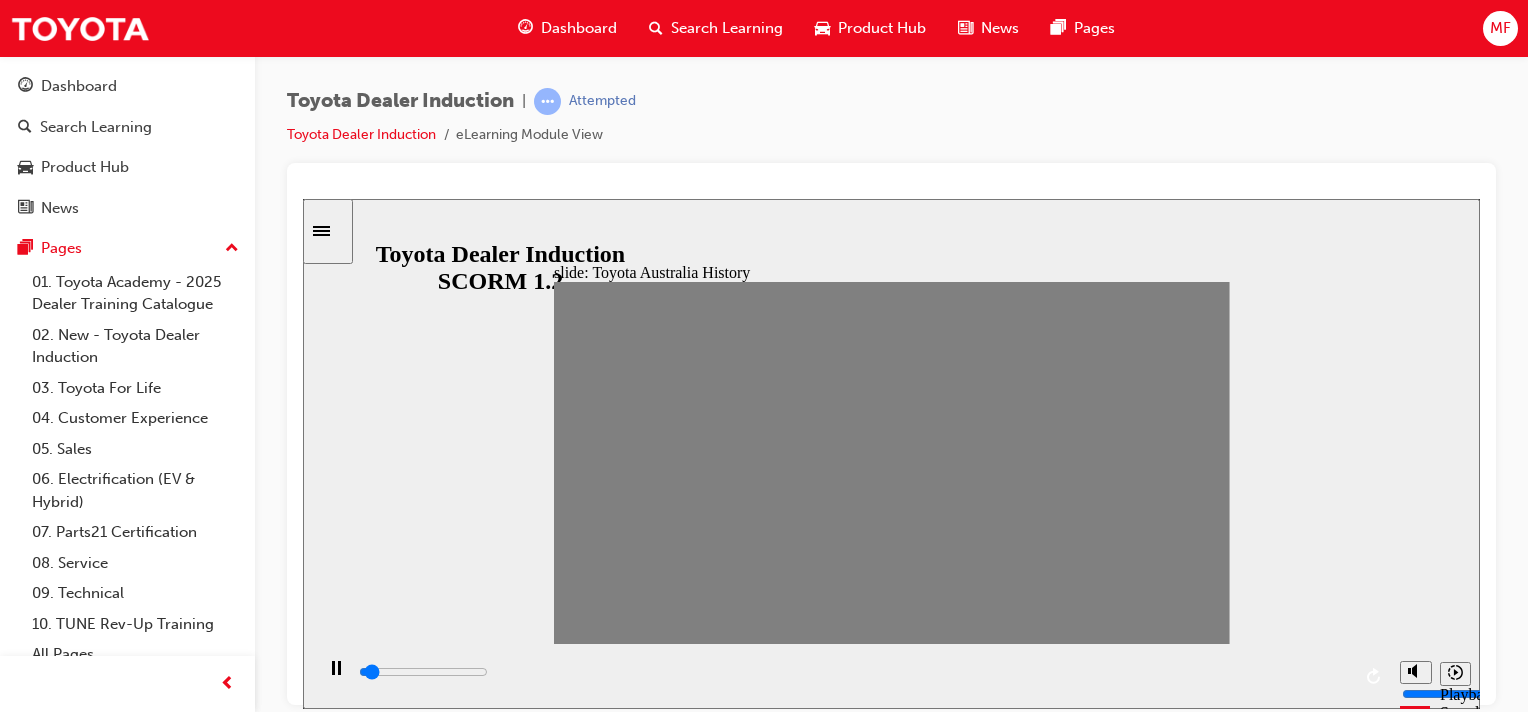 type on "100" 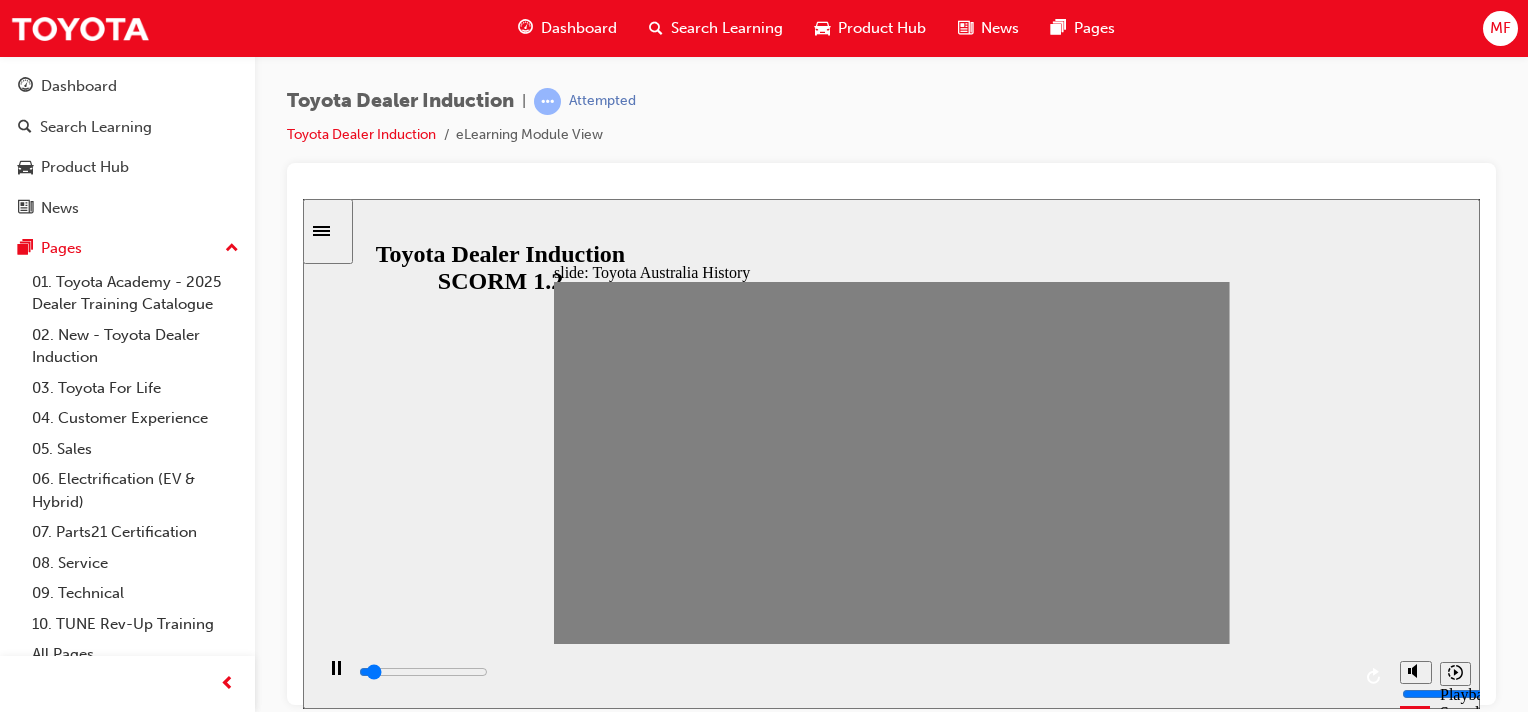 type on "100" 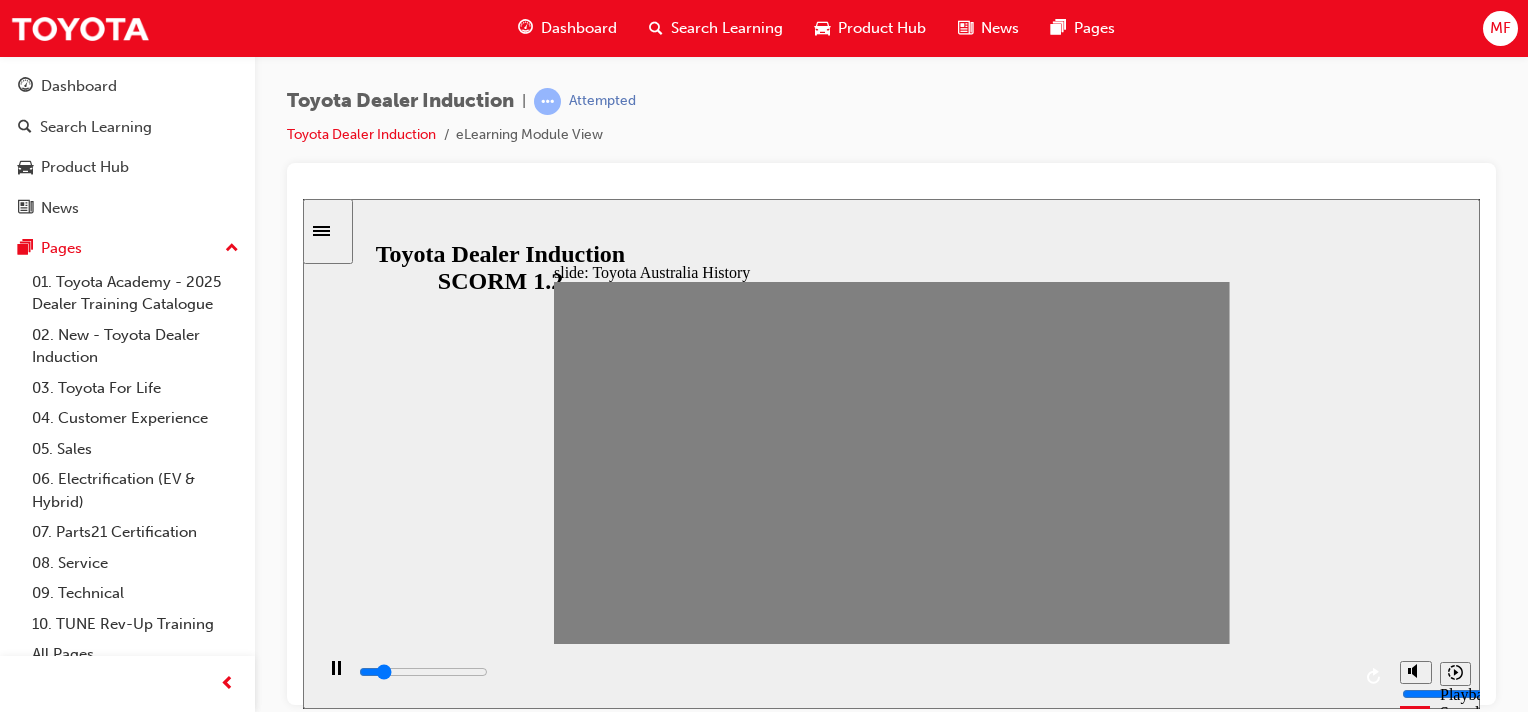 type on "100" 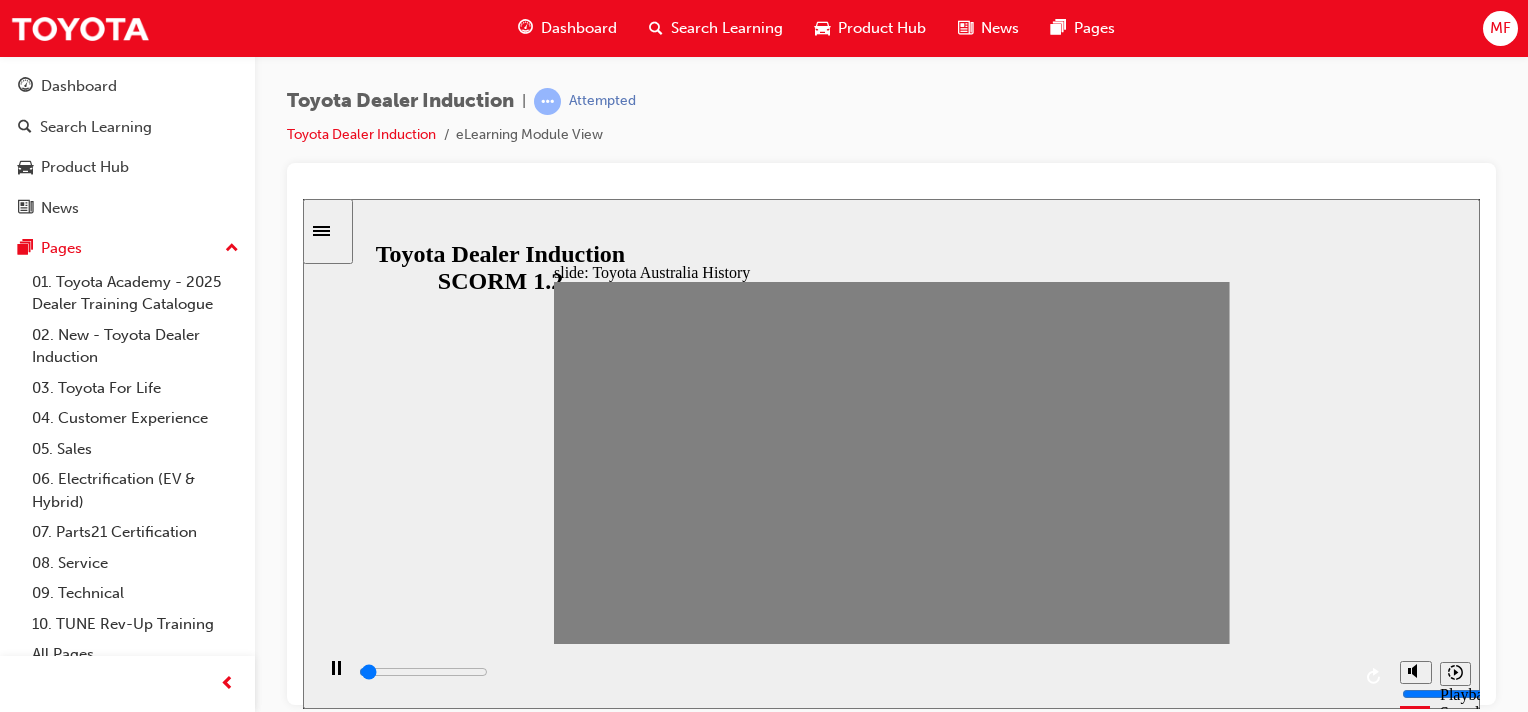 type on "100" 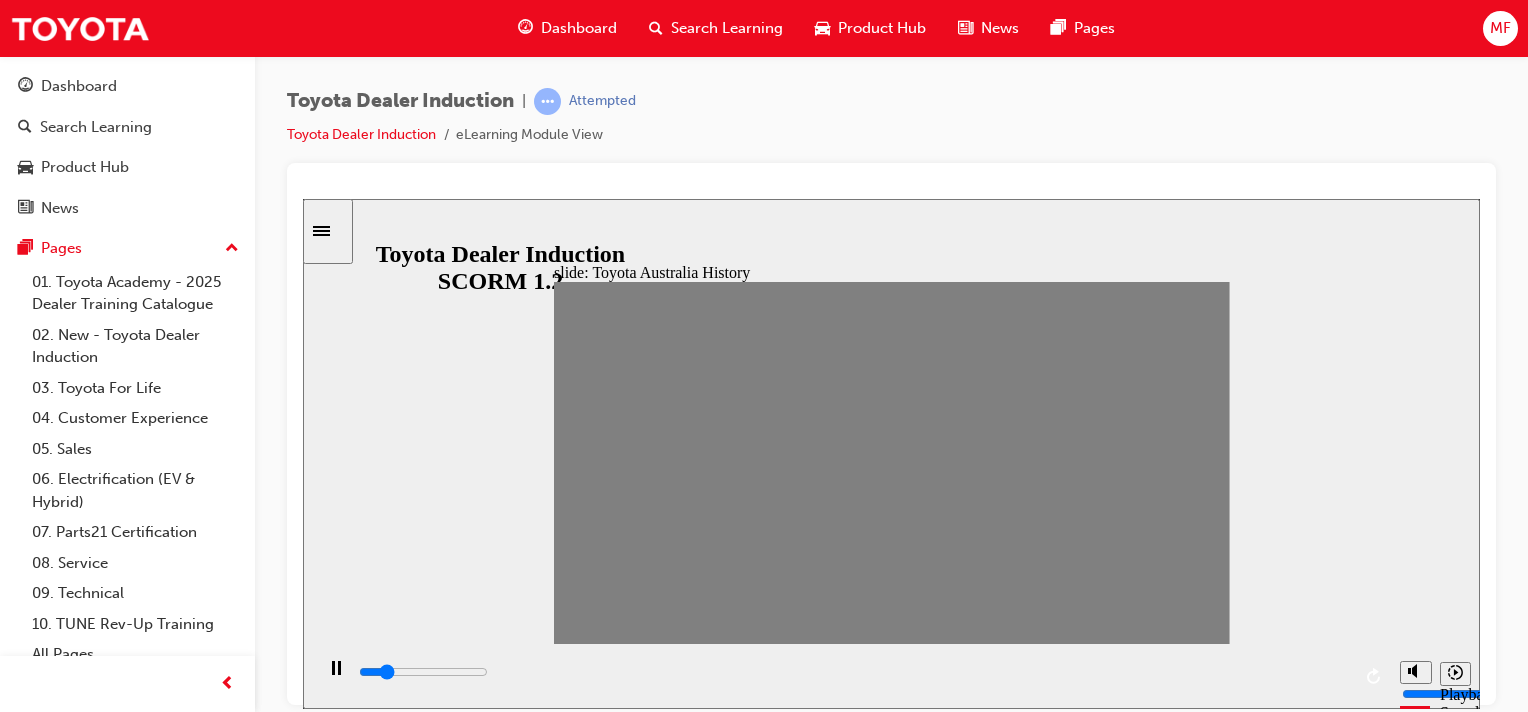 type on "100" 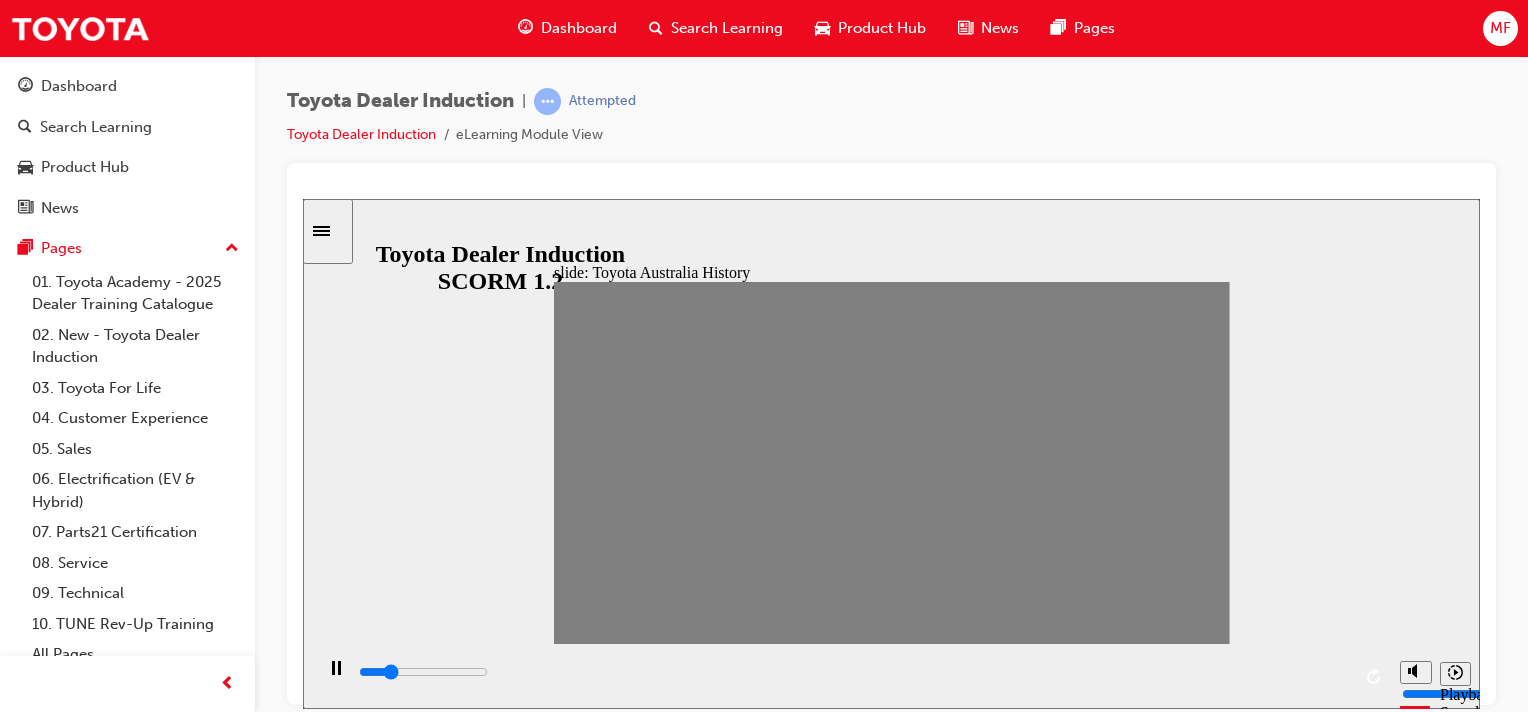 type on "100" 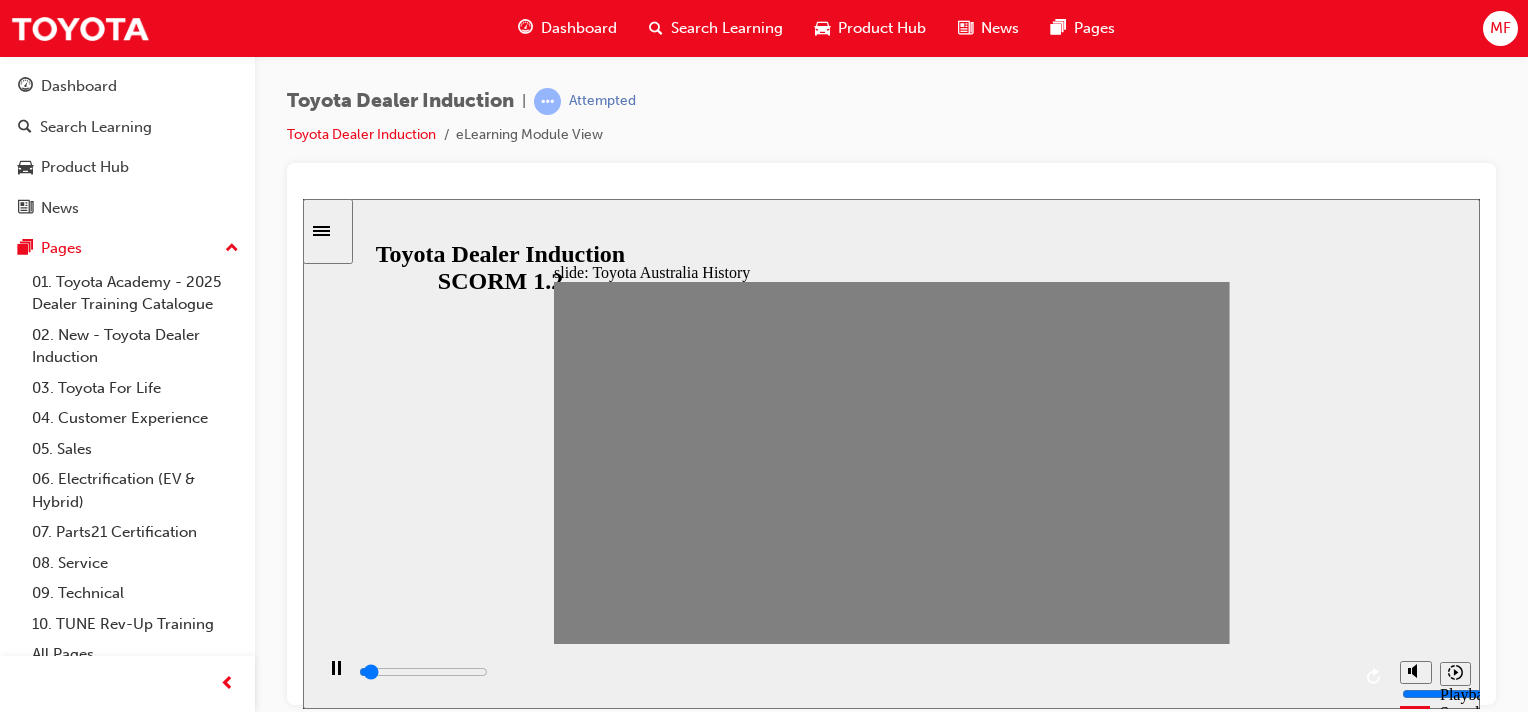type on "100" 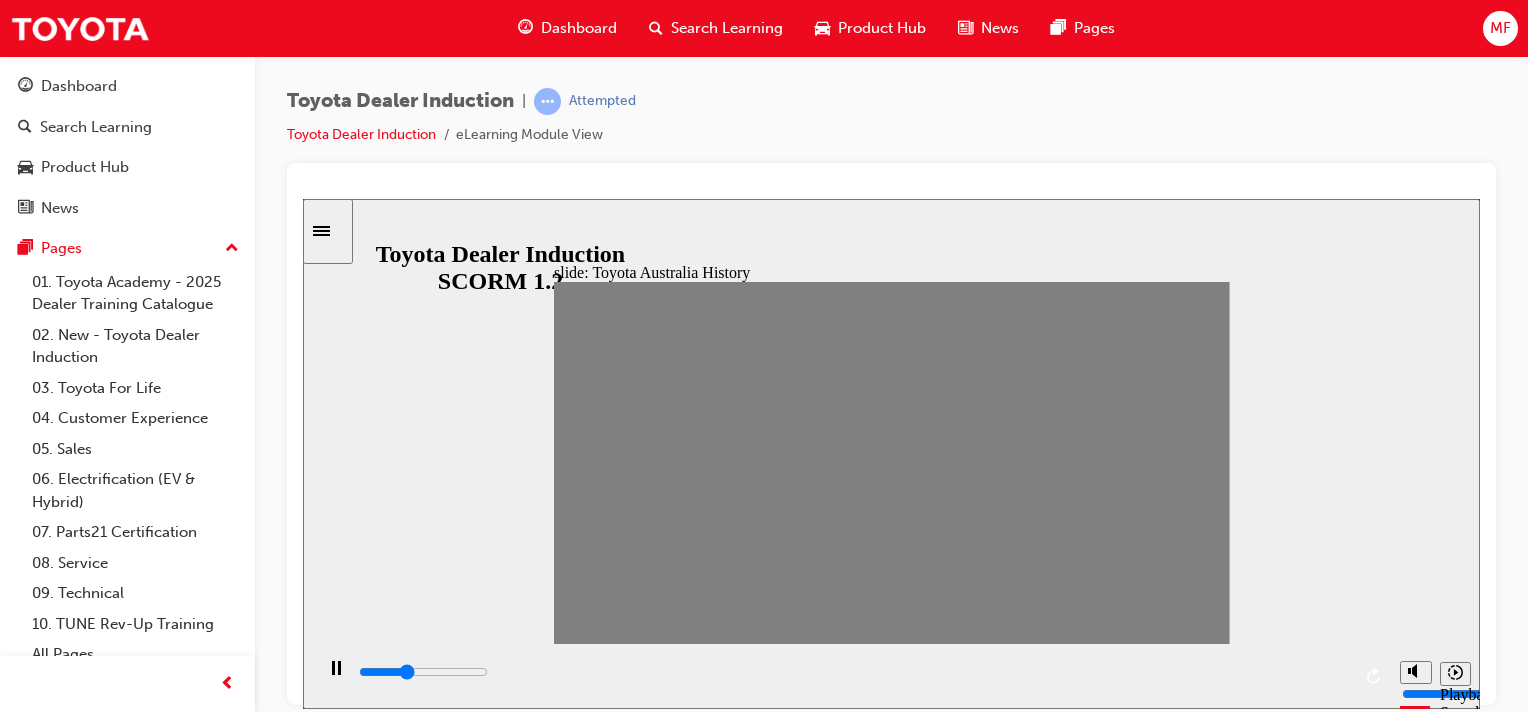 type on "100" 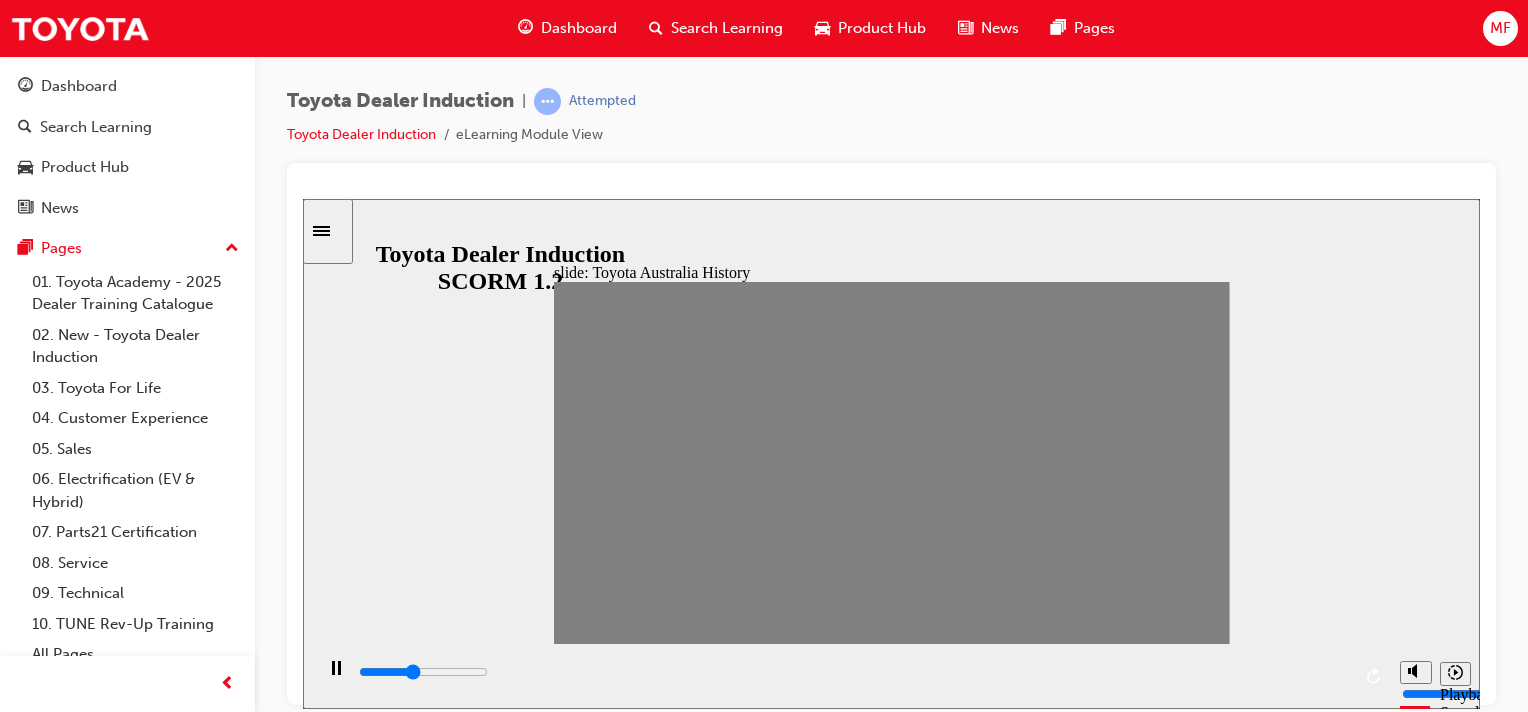 type on "100" 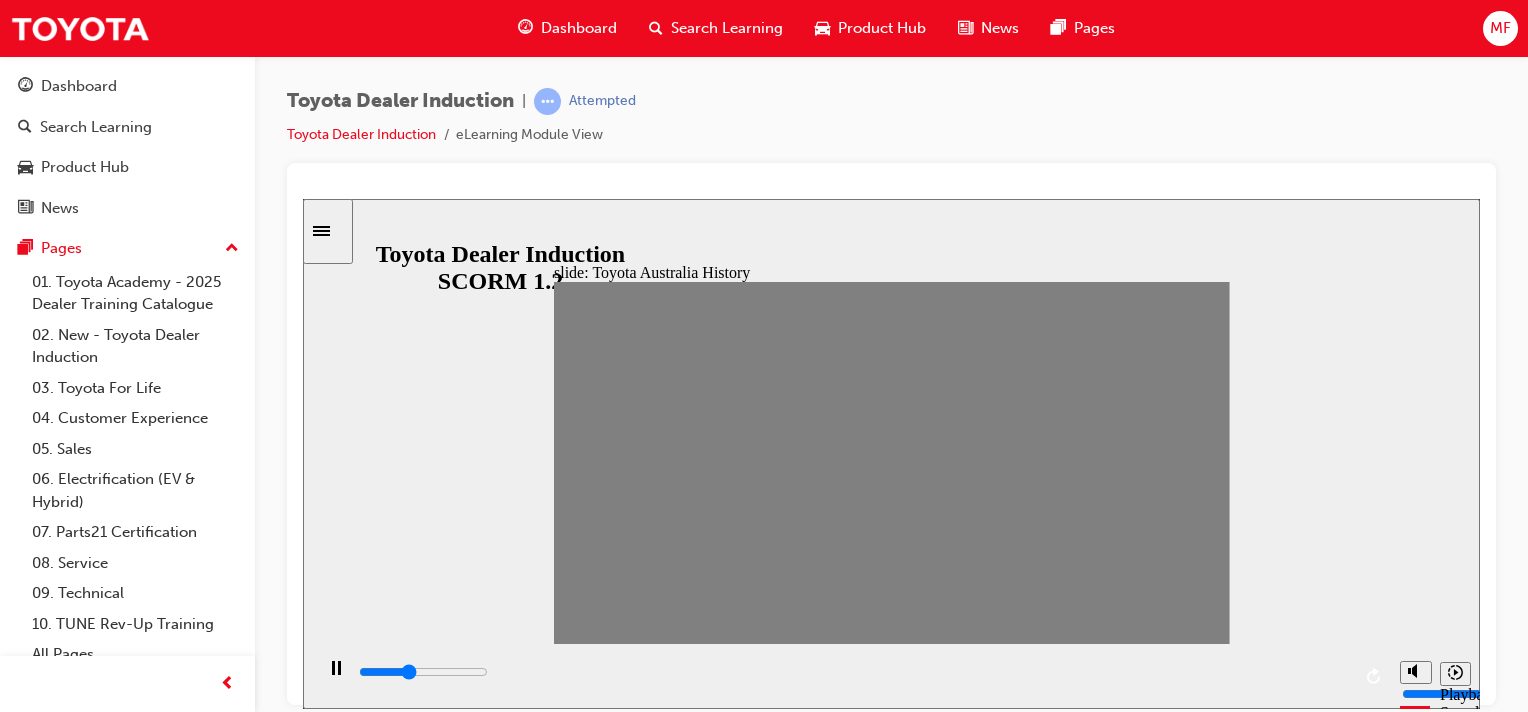 type on "100" 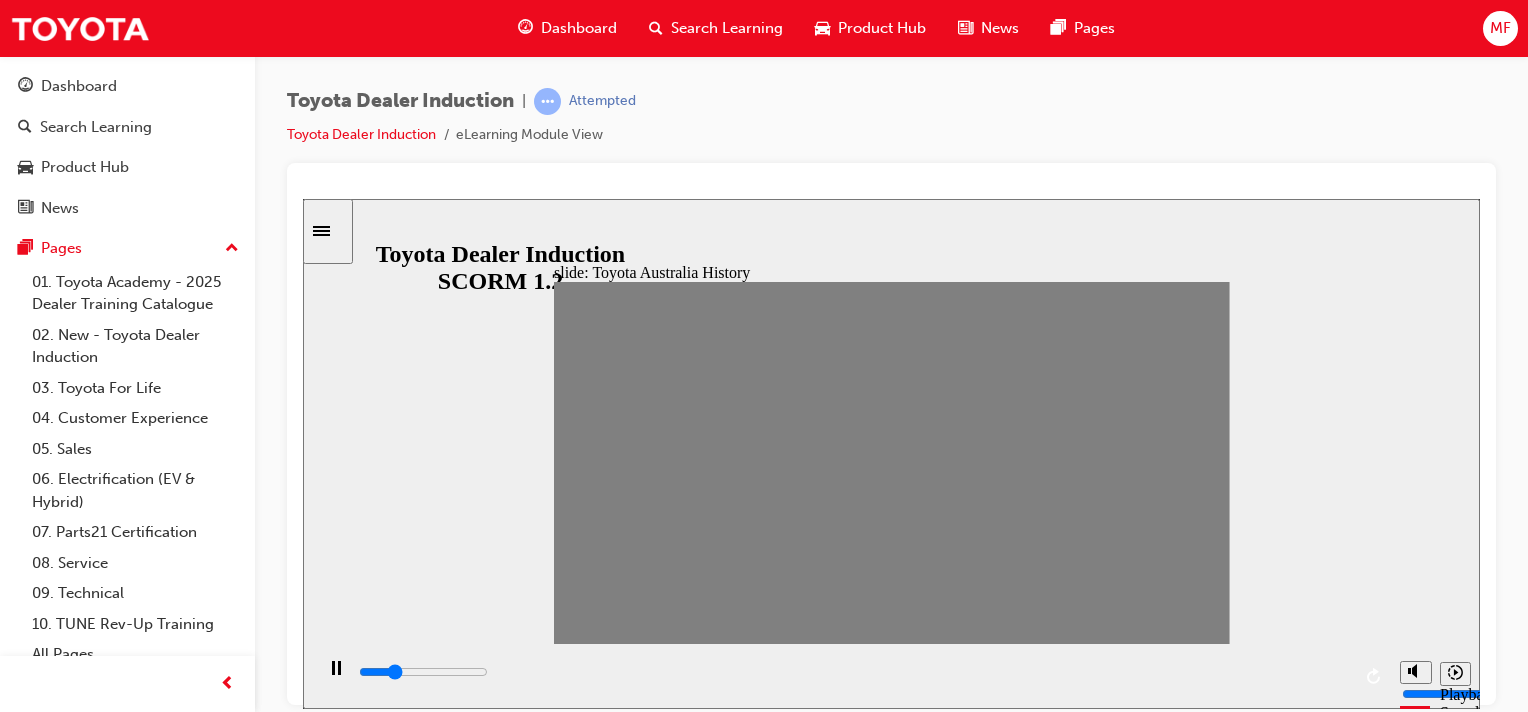 click at bounding box center [886, 1946] 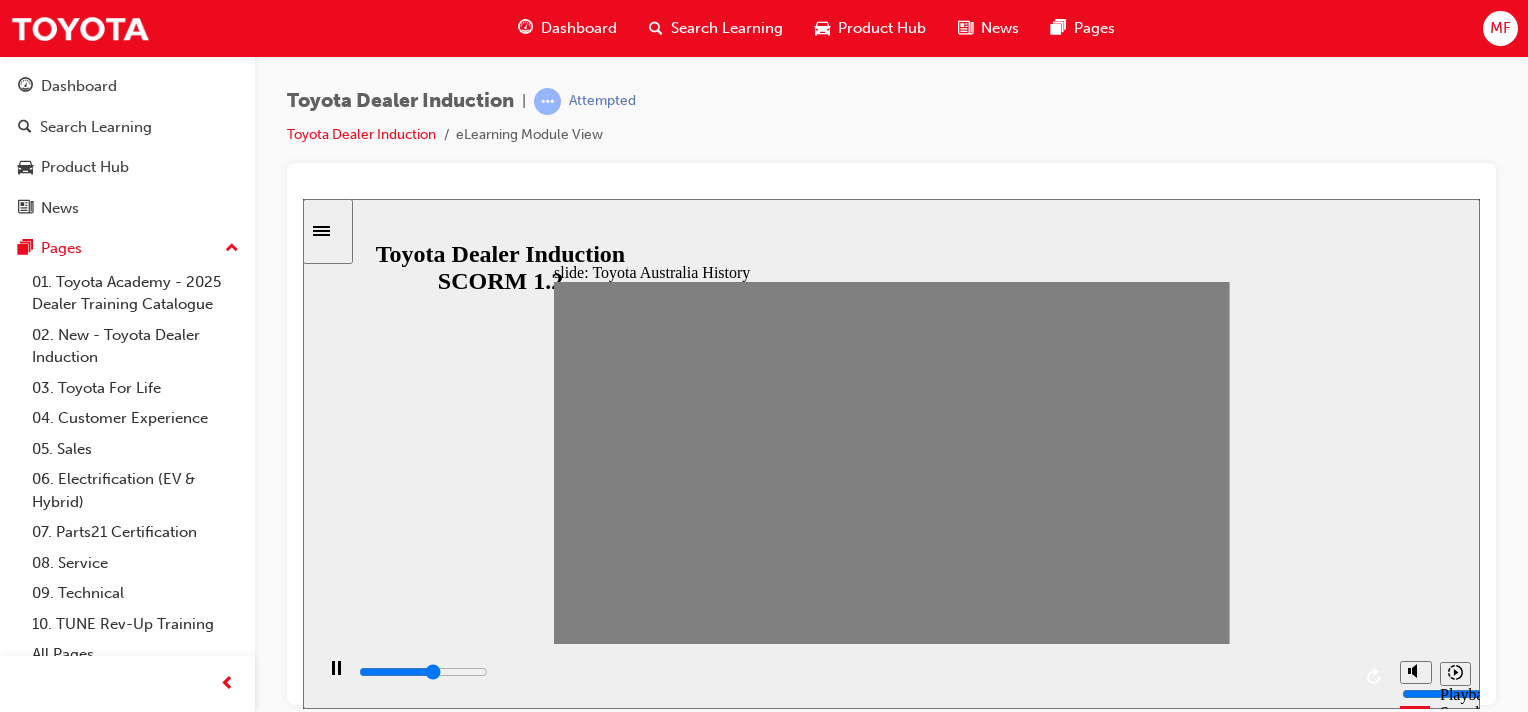 click 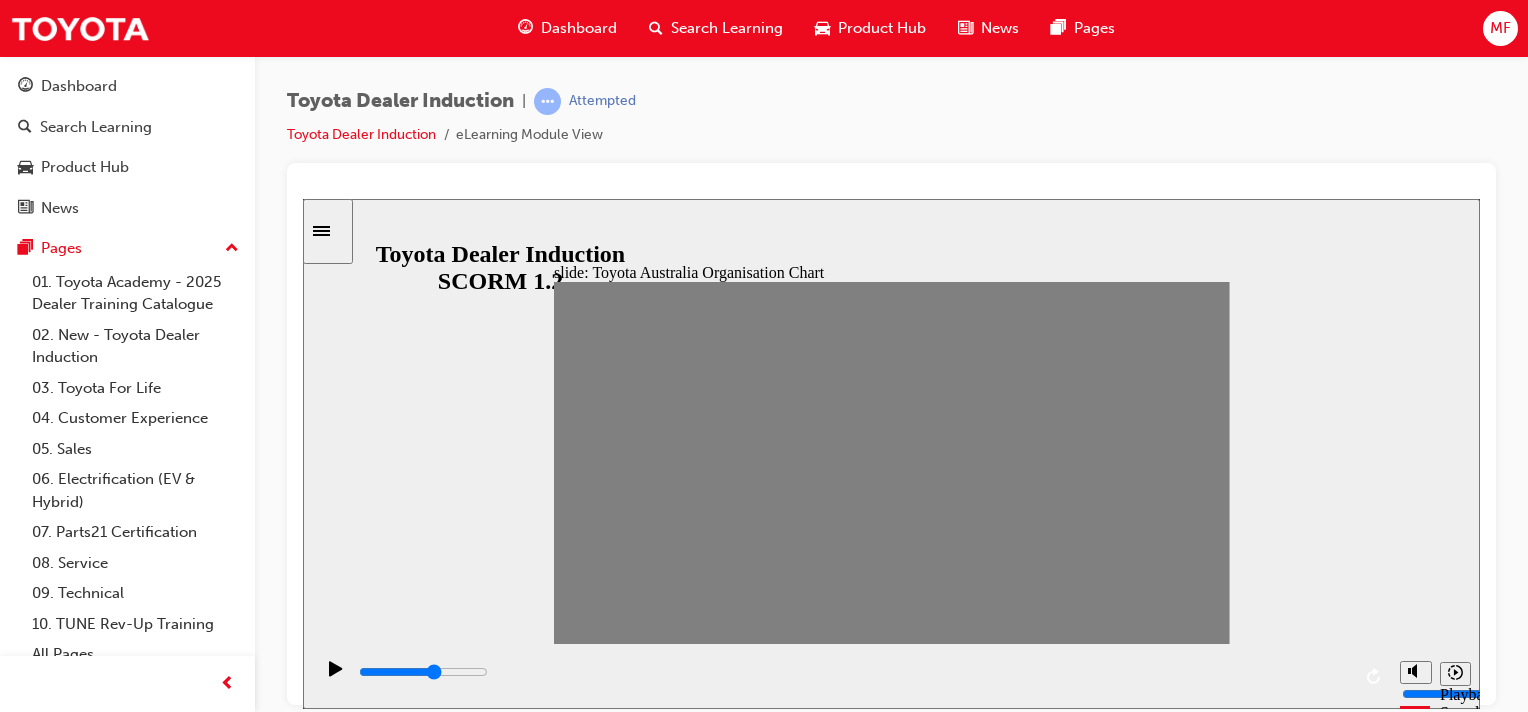 click 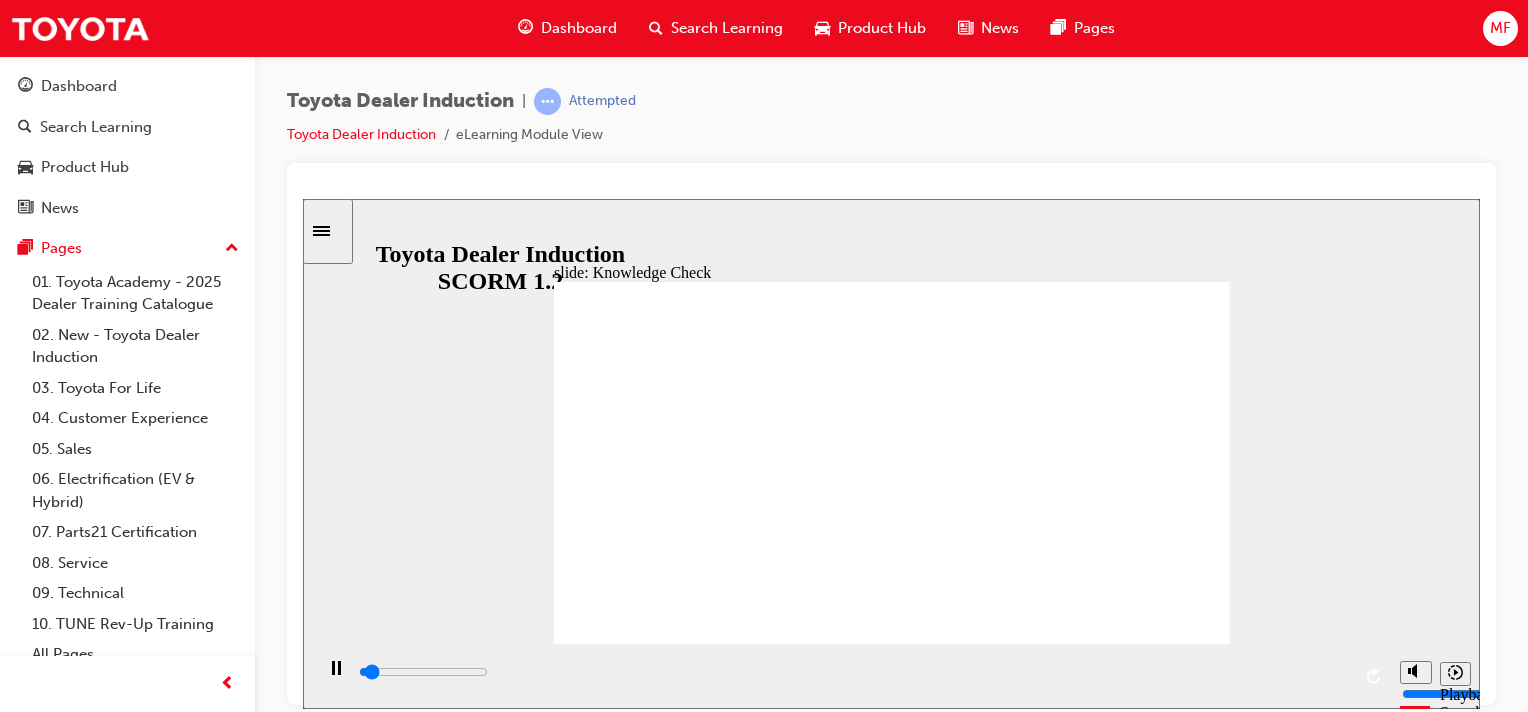 click 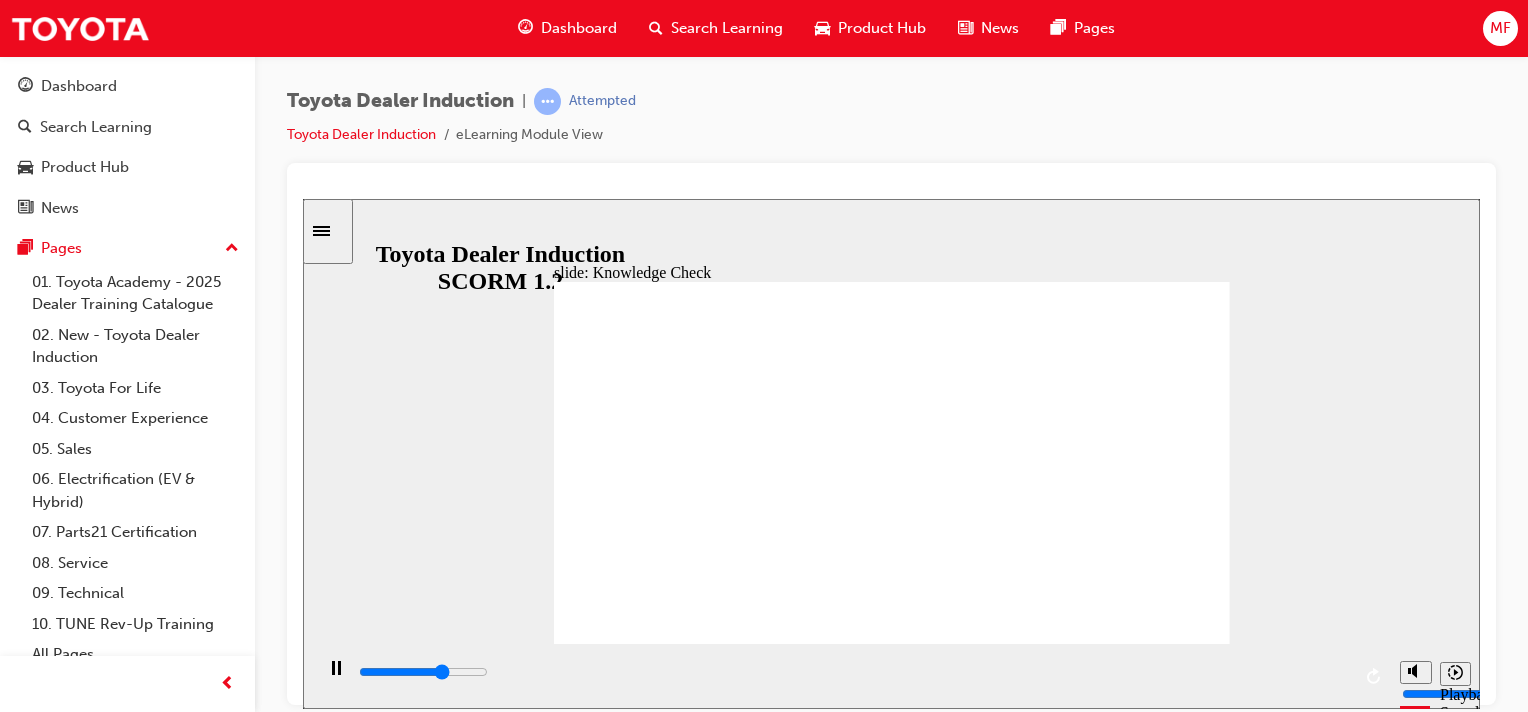 type on "3400" 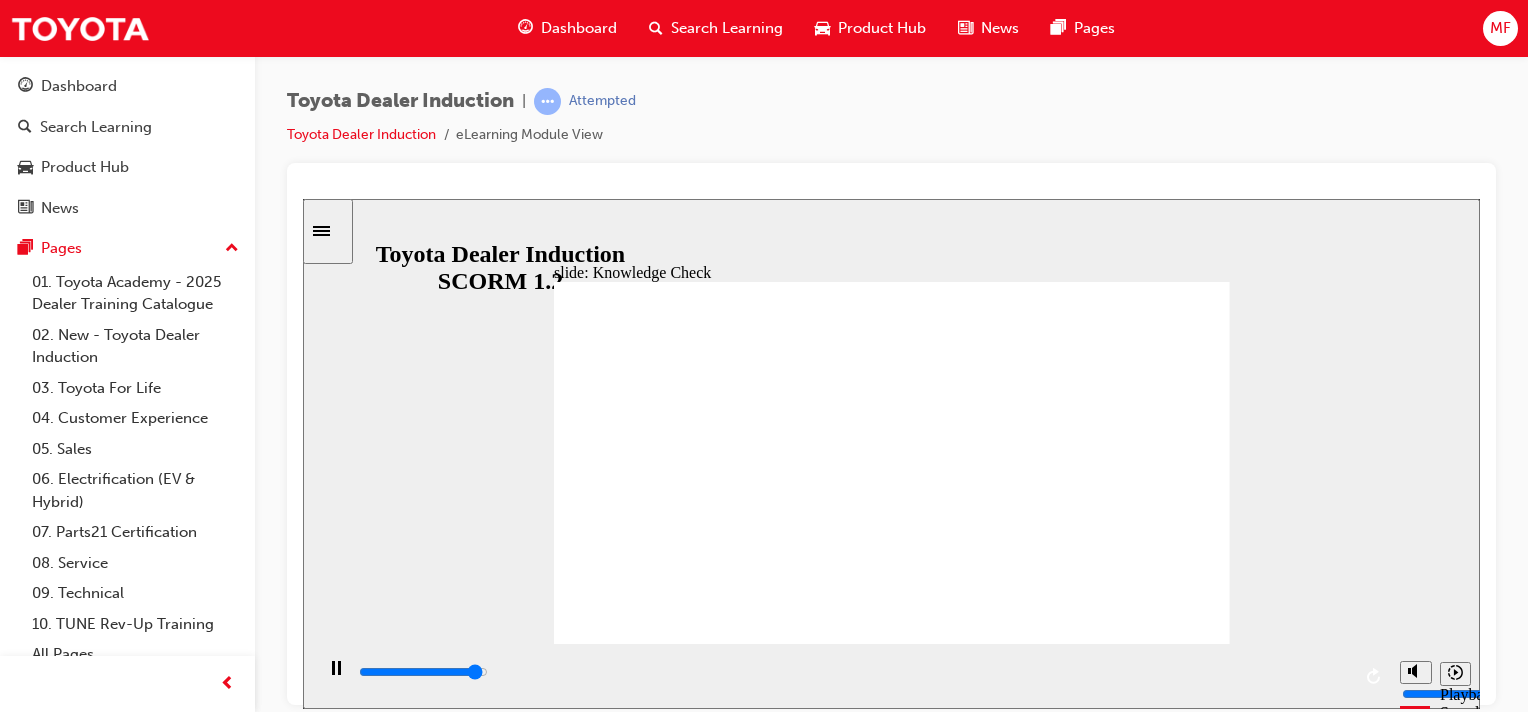 click 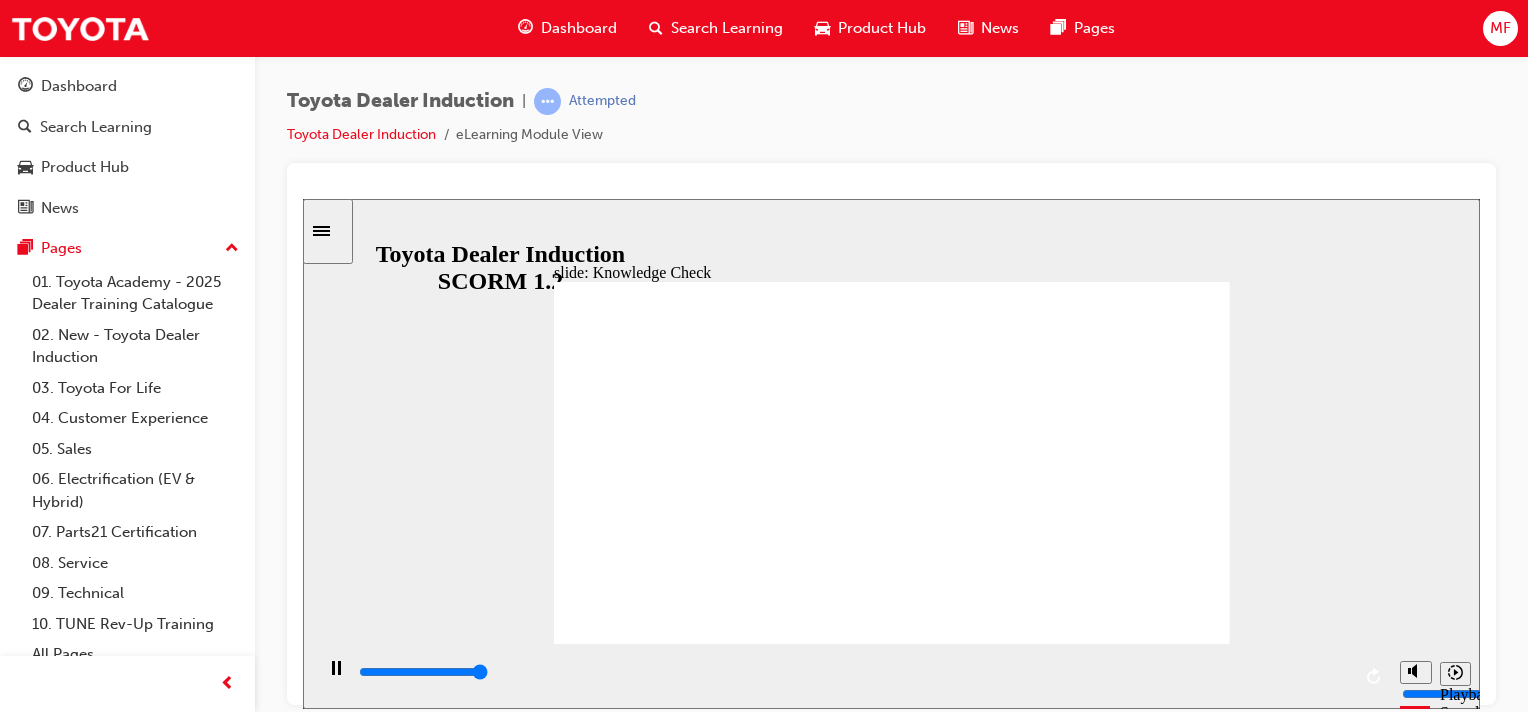 type on "5000" 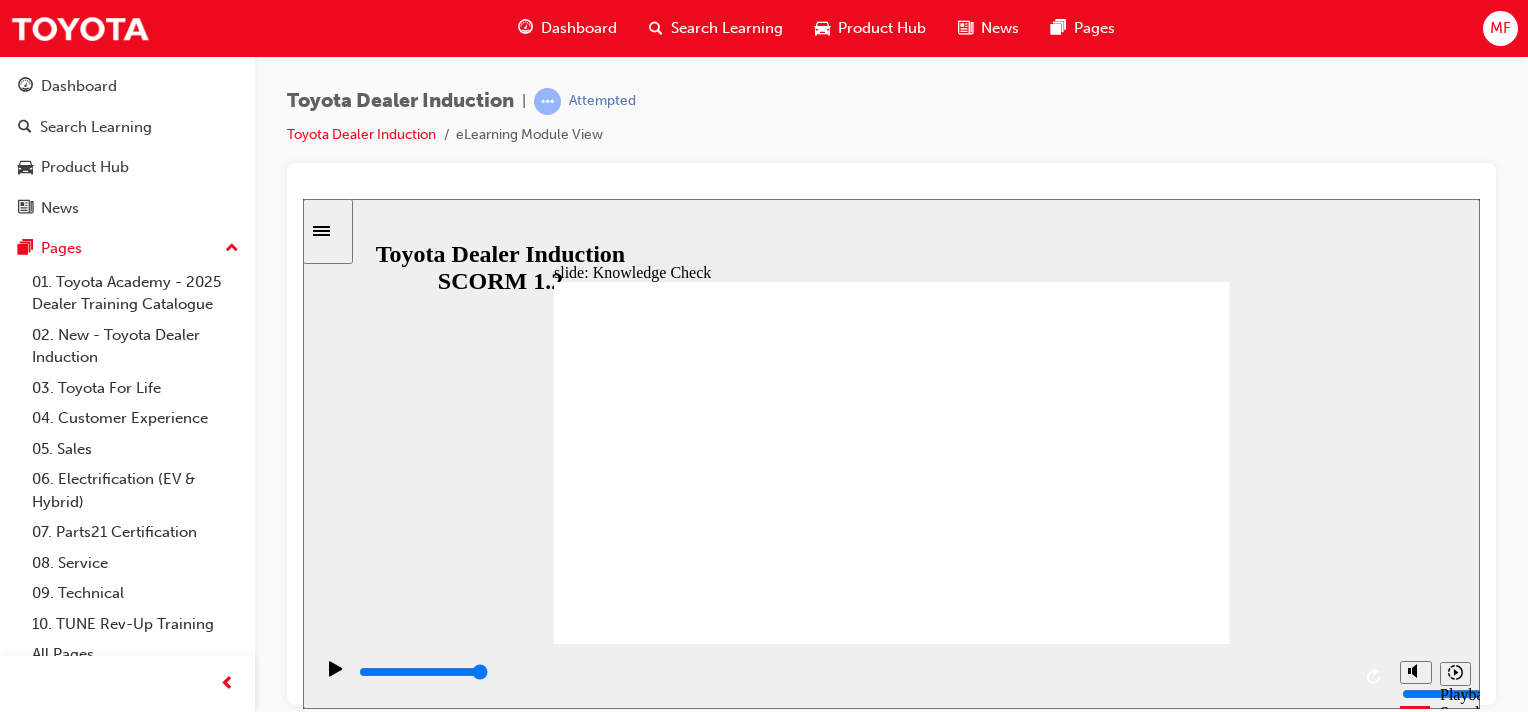radio on "true" 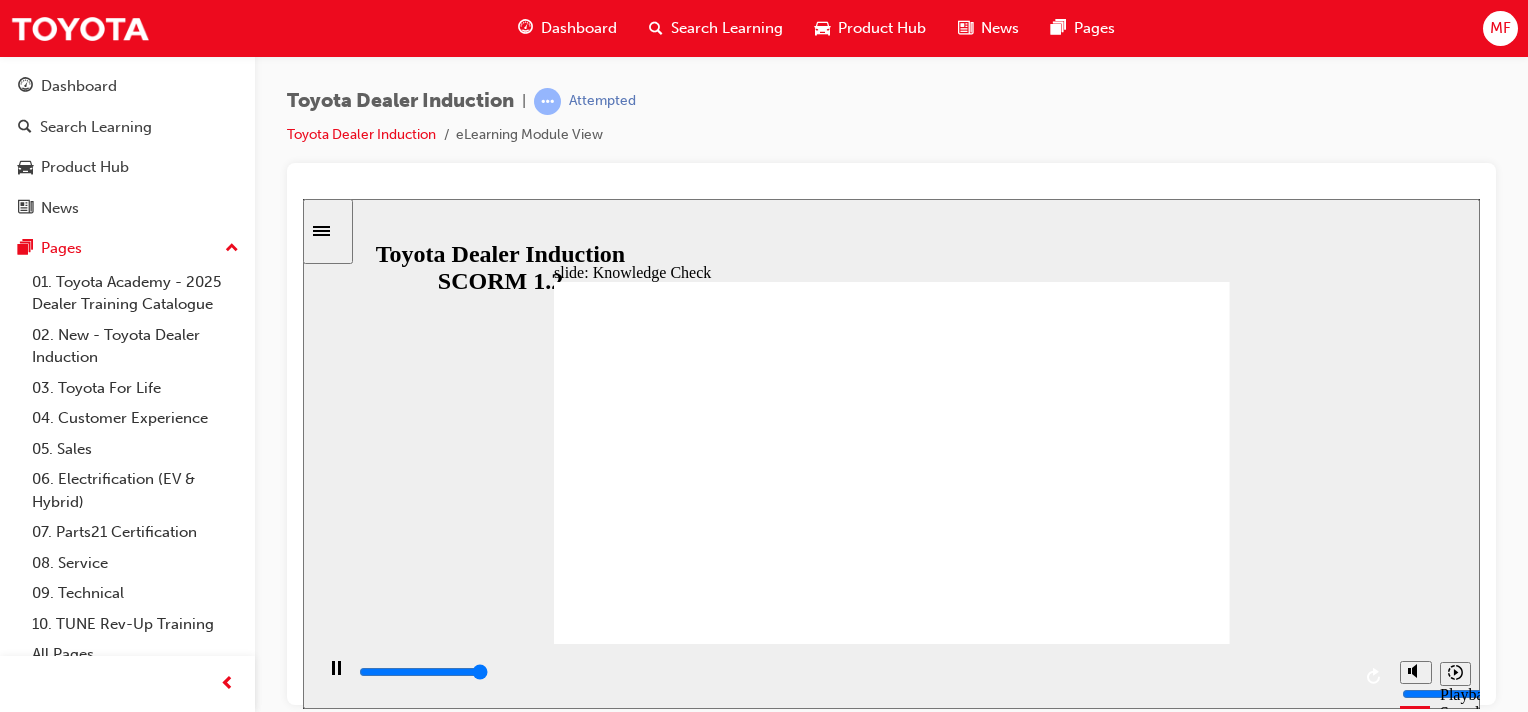 type on "5000" 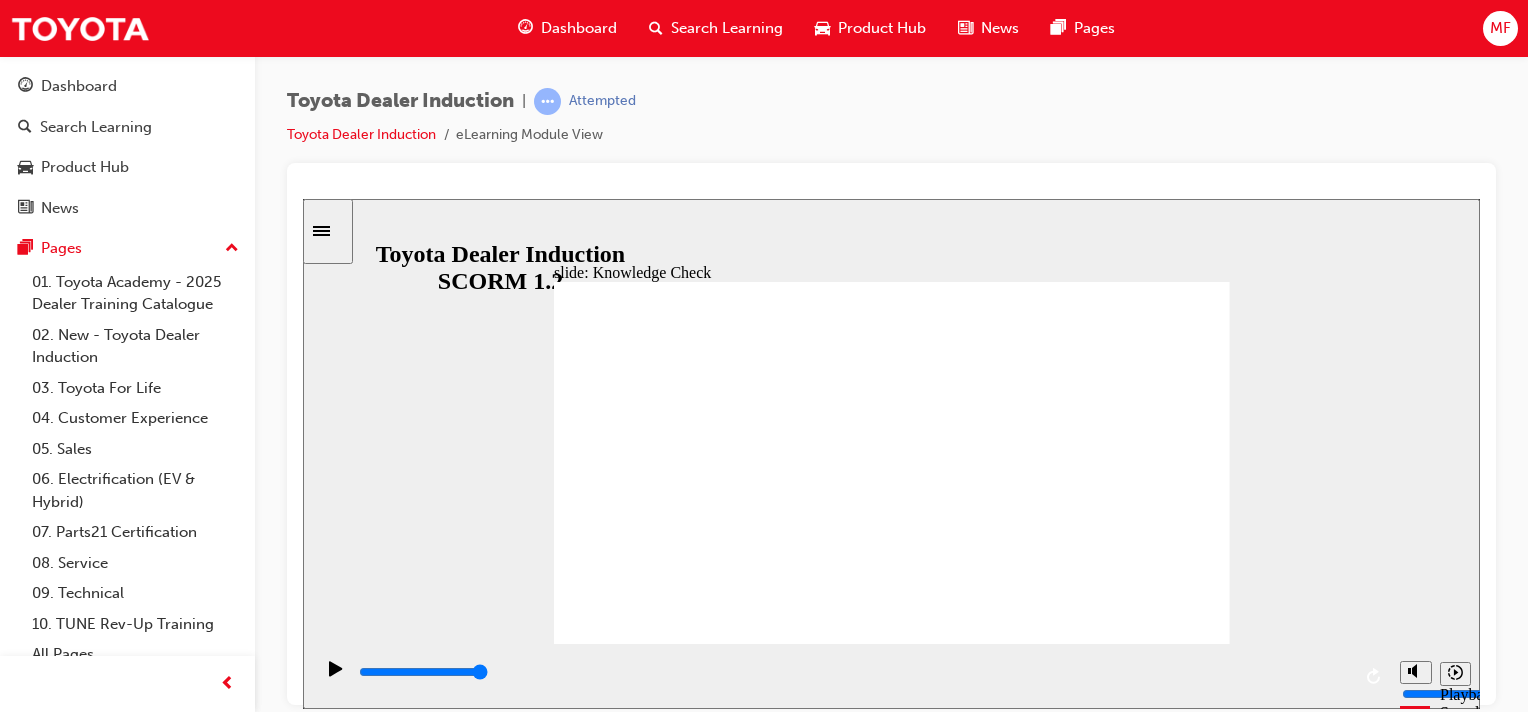 drag, startPoint x: 750, startPoint y: 492, endPoint x: 738, endPoint y: 503, distance: 16.27882 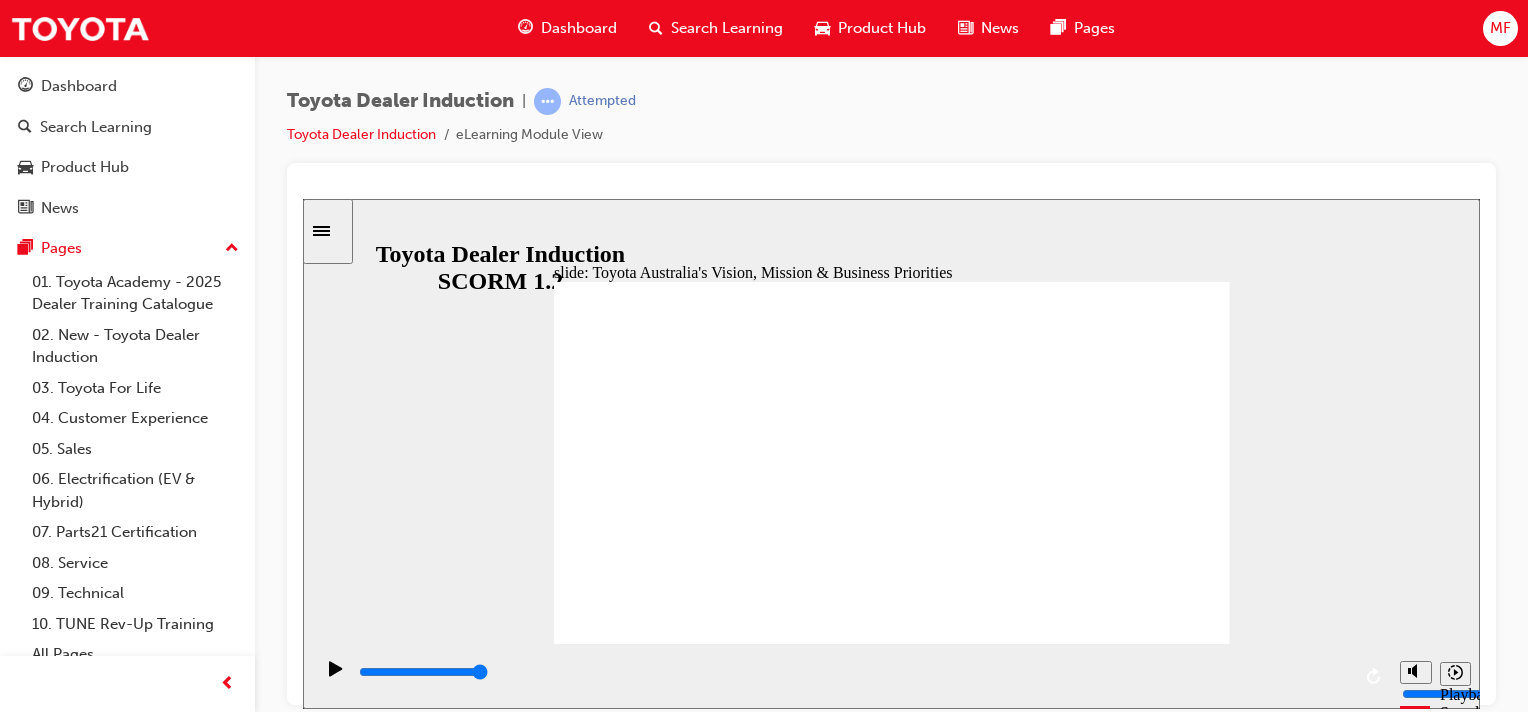 click 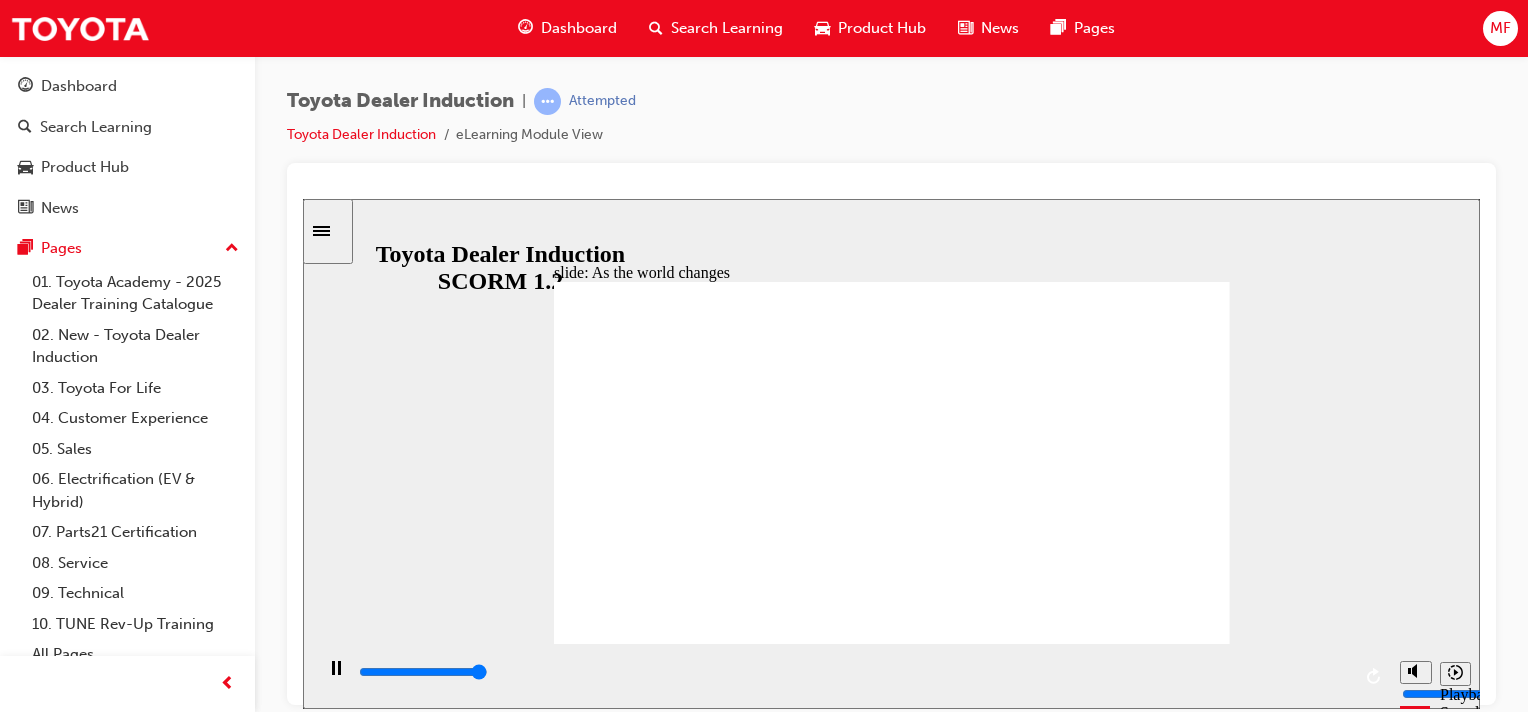 type on "9200" 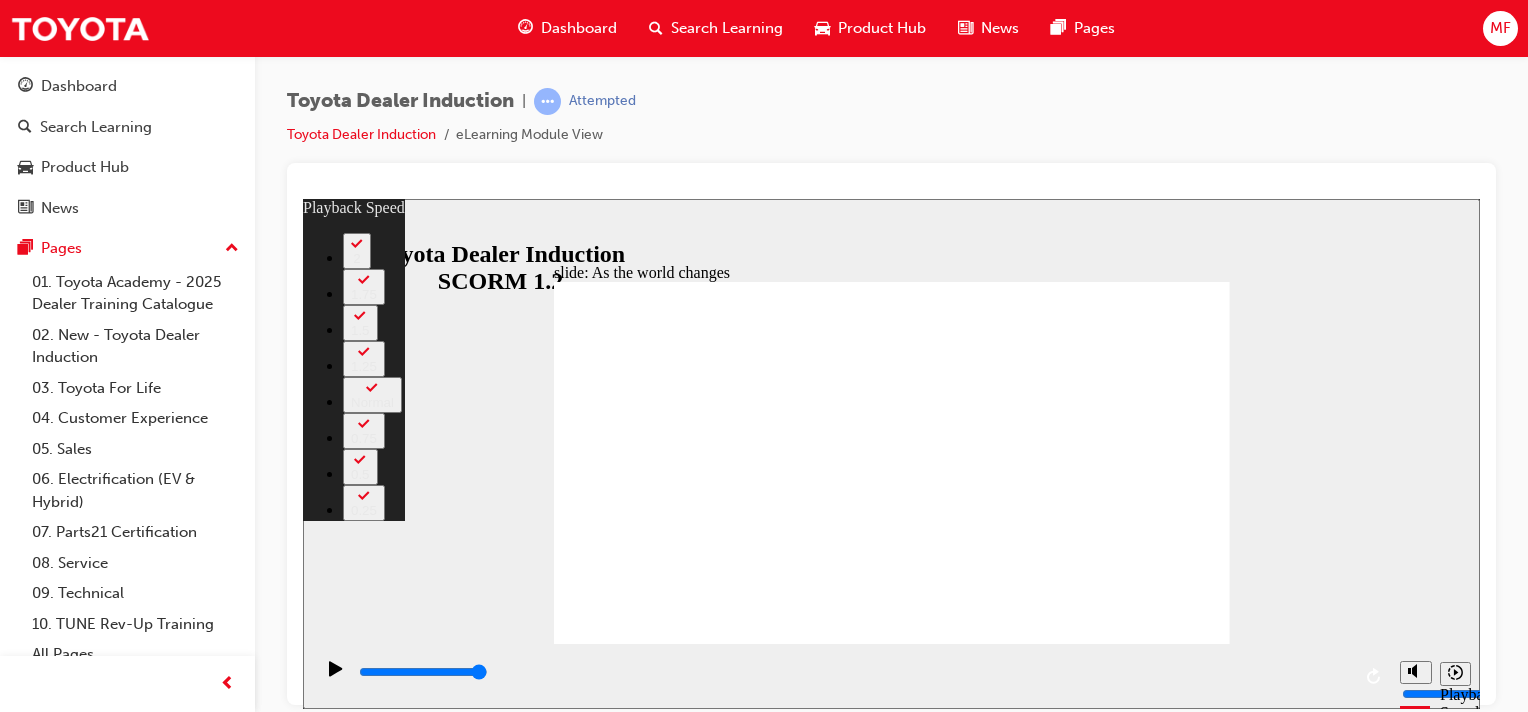 click 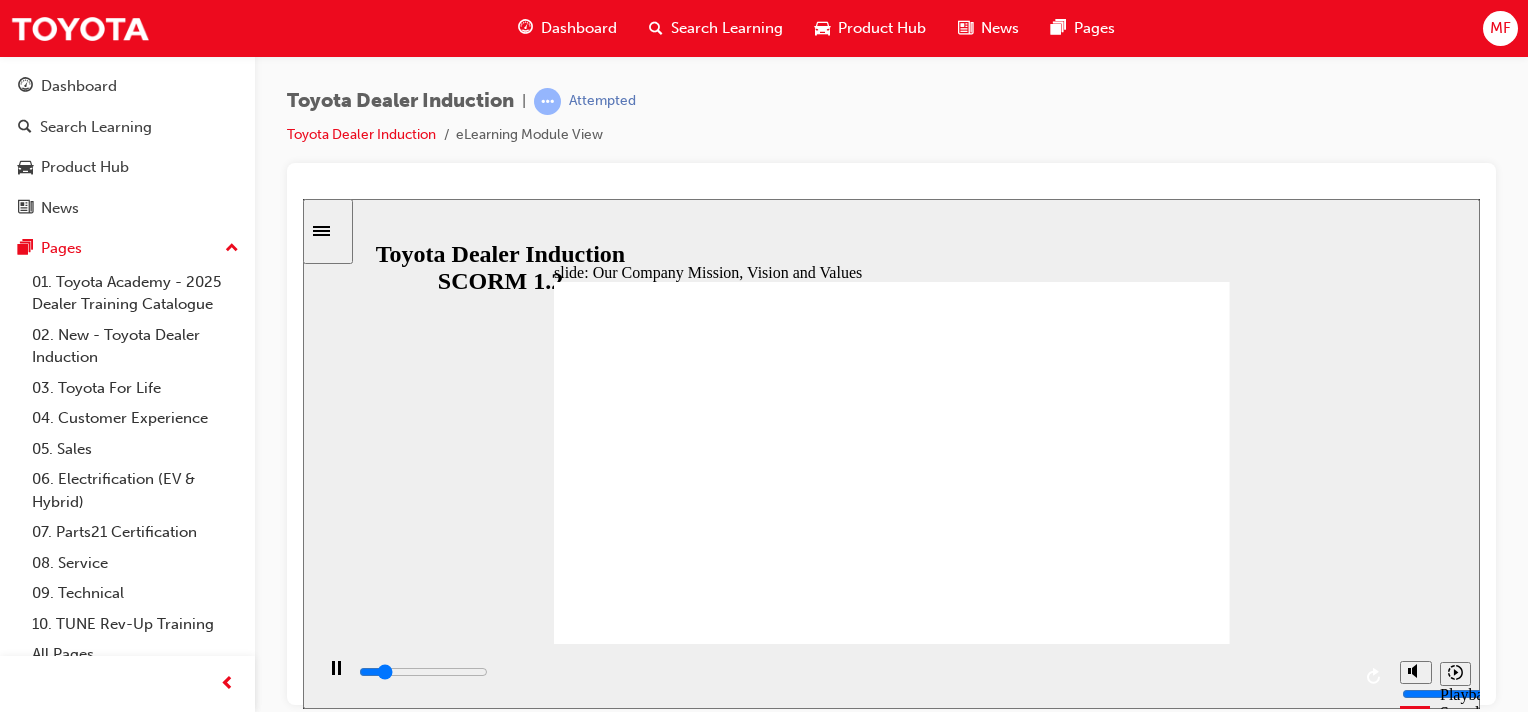 click 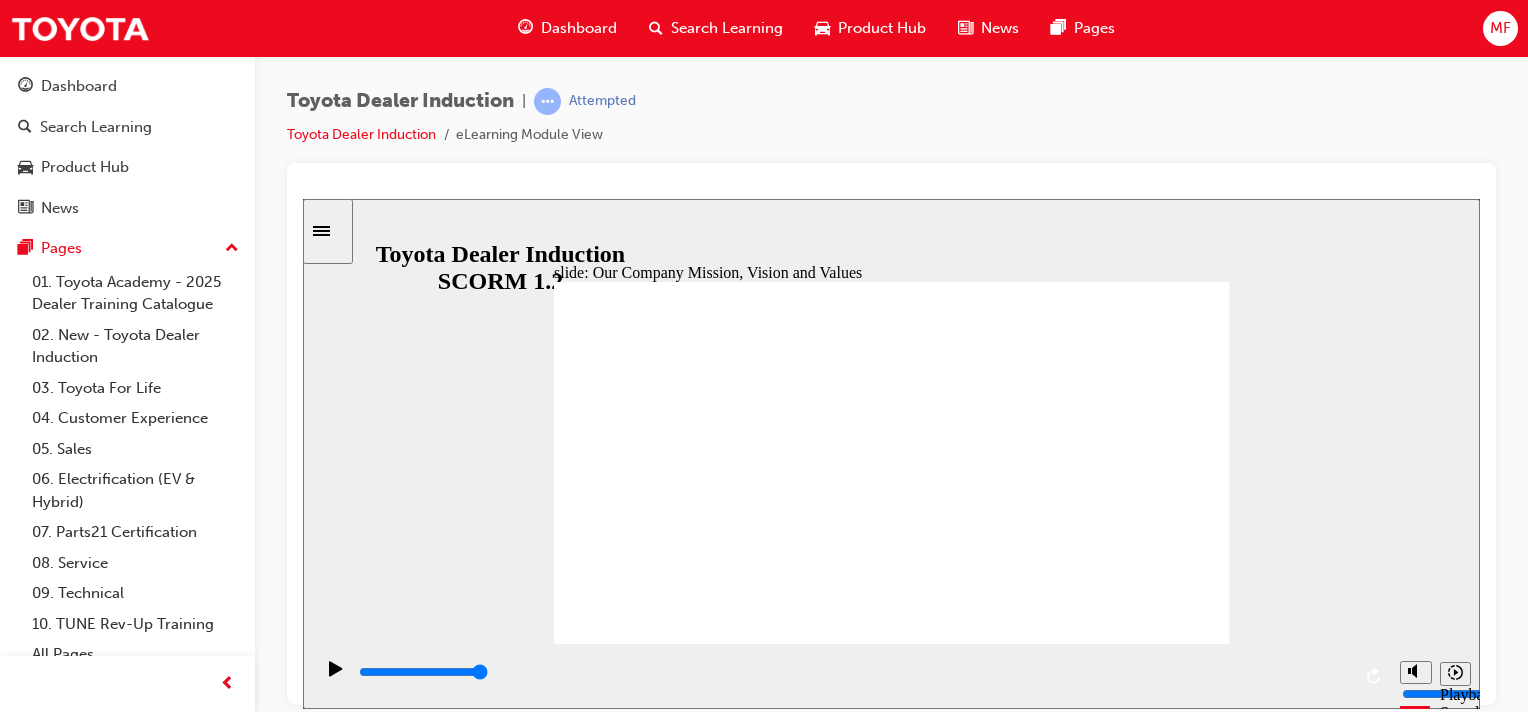 click 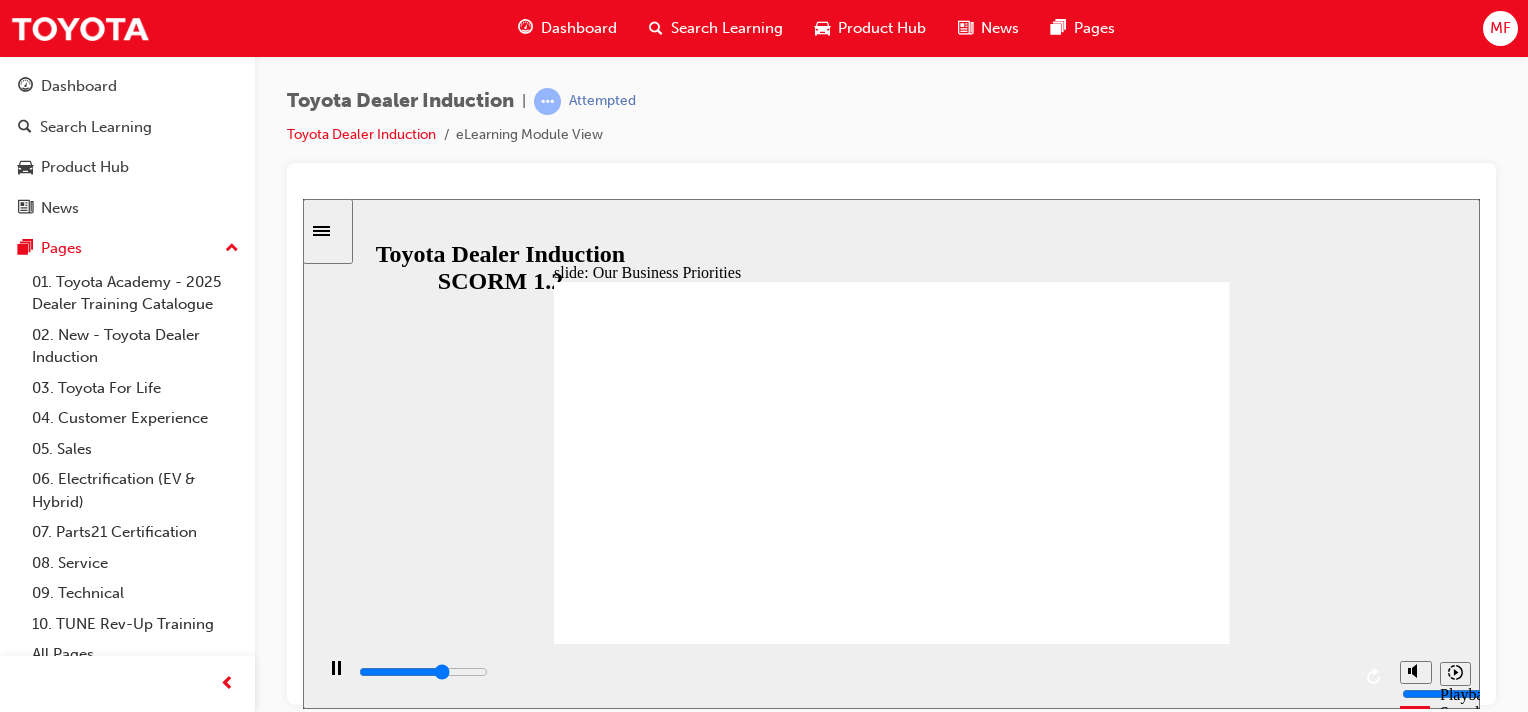 click 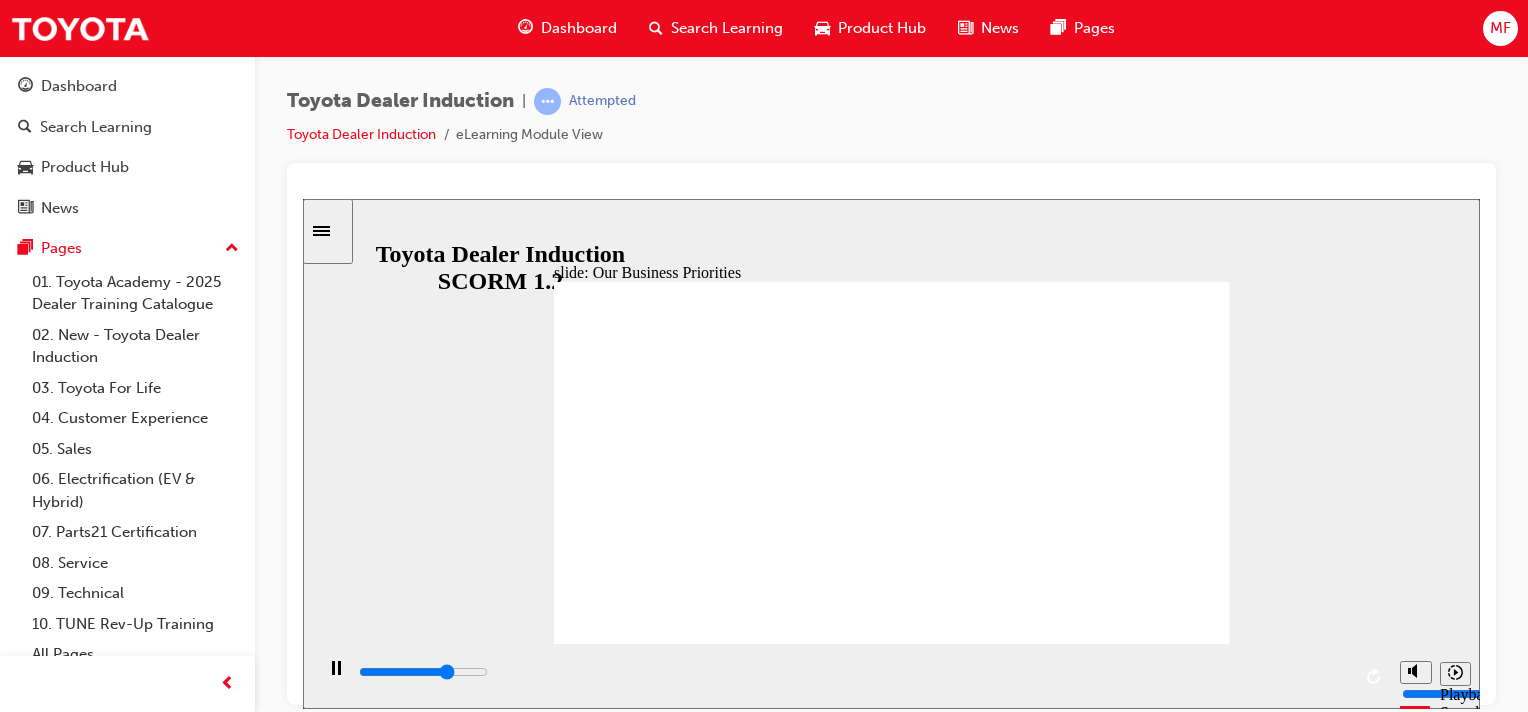 click 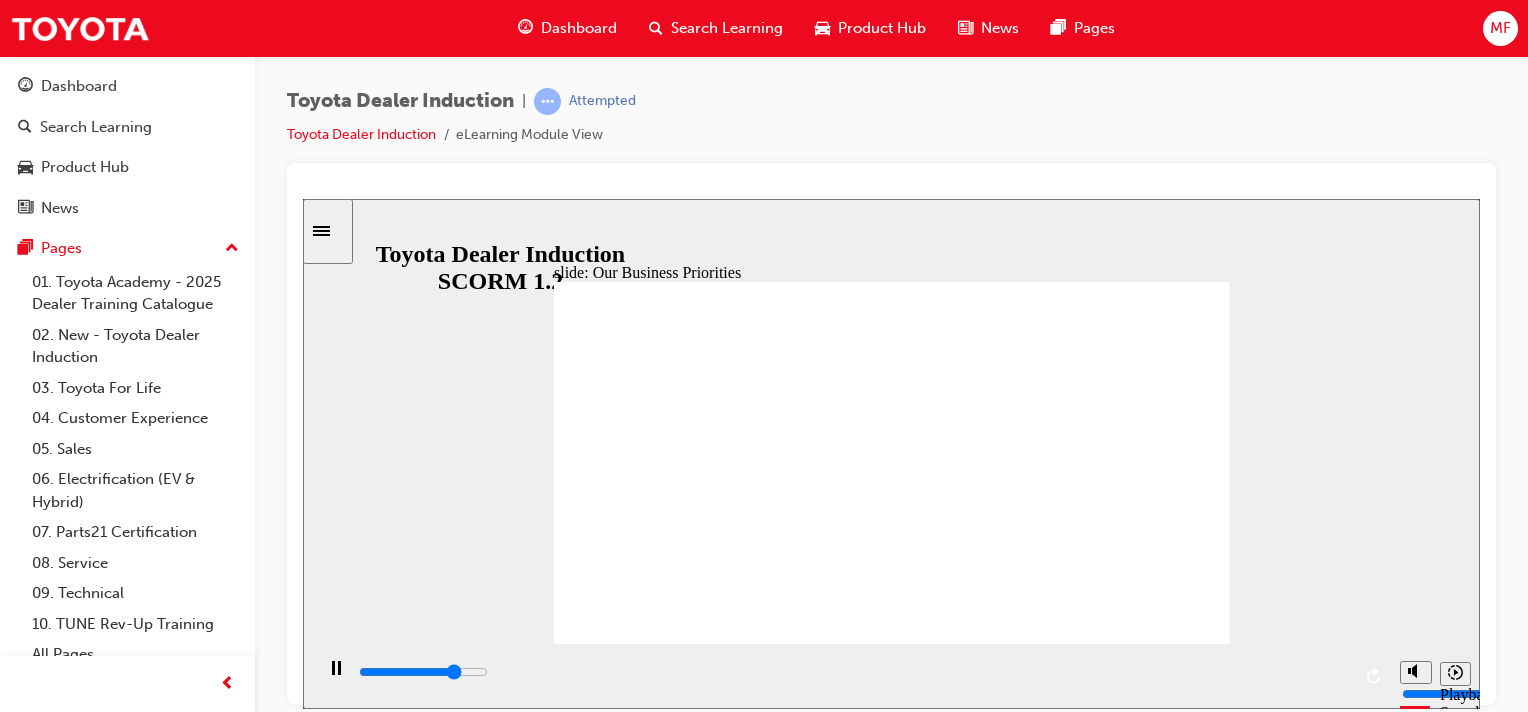 click 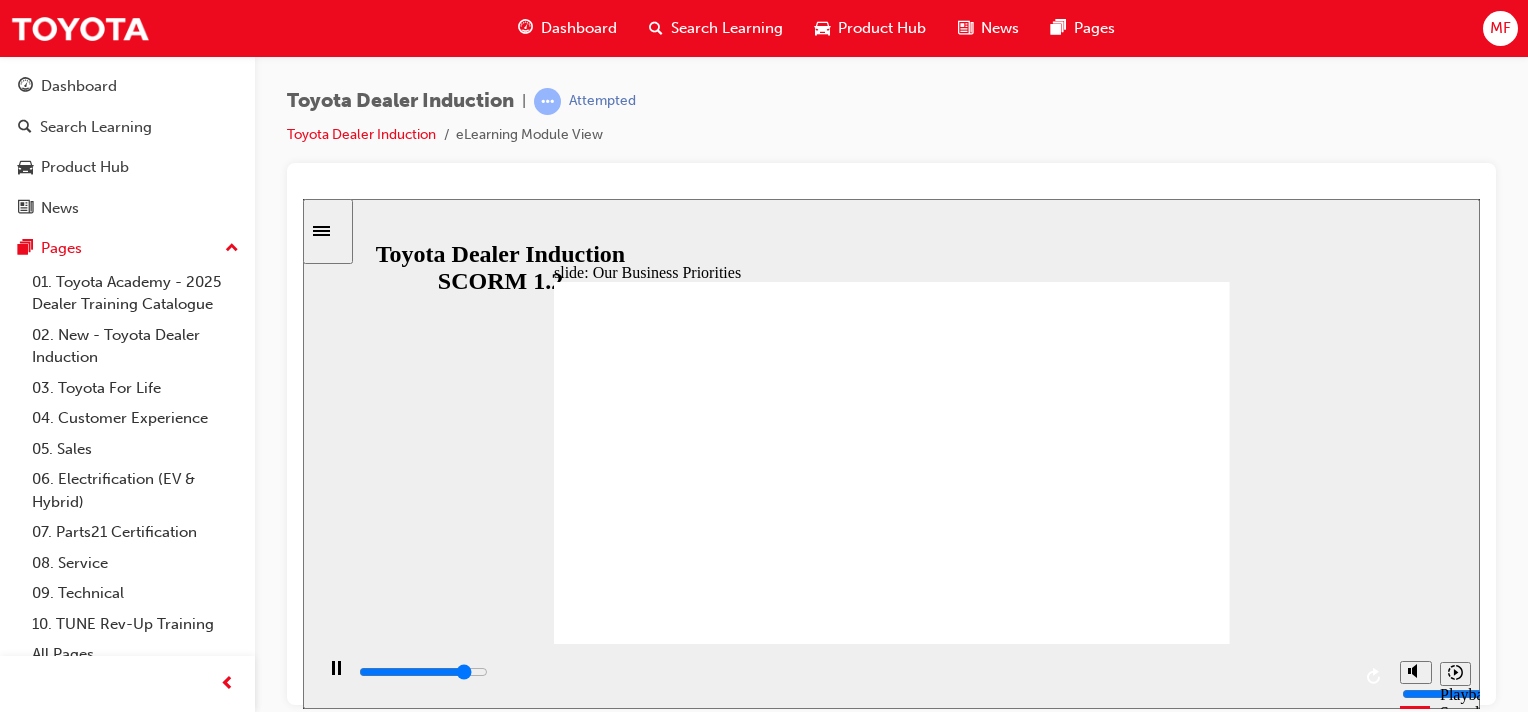 click 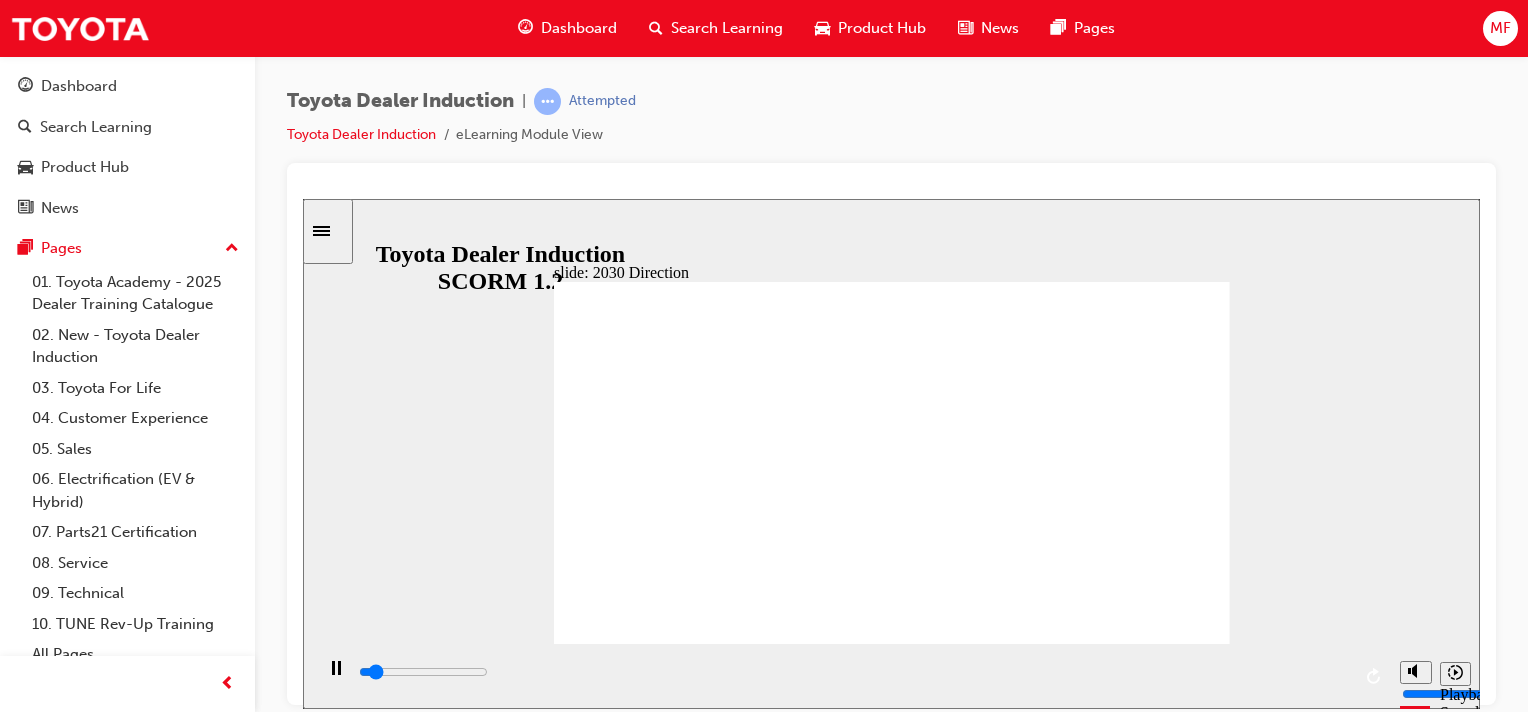 drag, startPoint x: 860, startPoint y: 422, endPoint x: 728, endPoint y: 429, distance: 132.18547 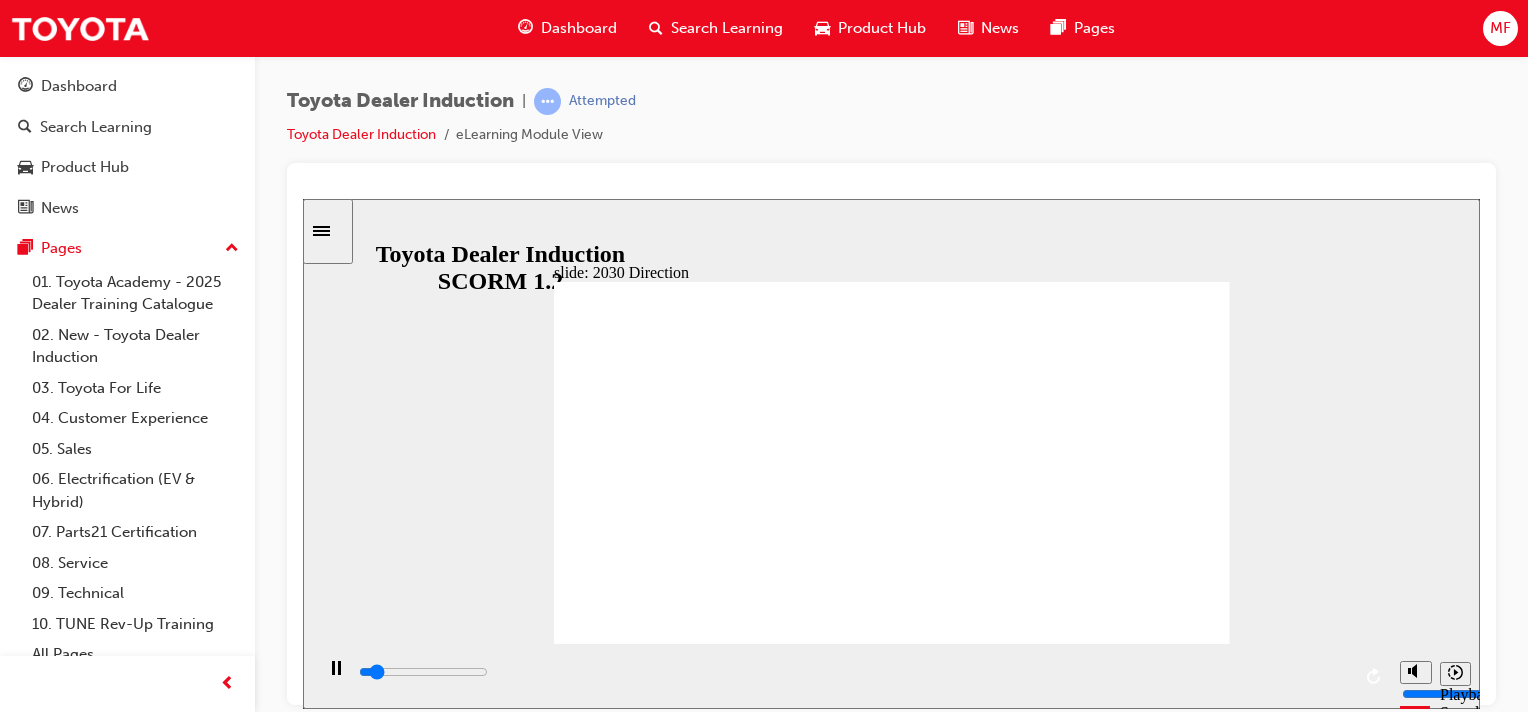 click 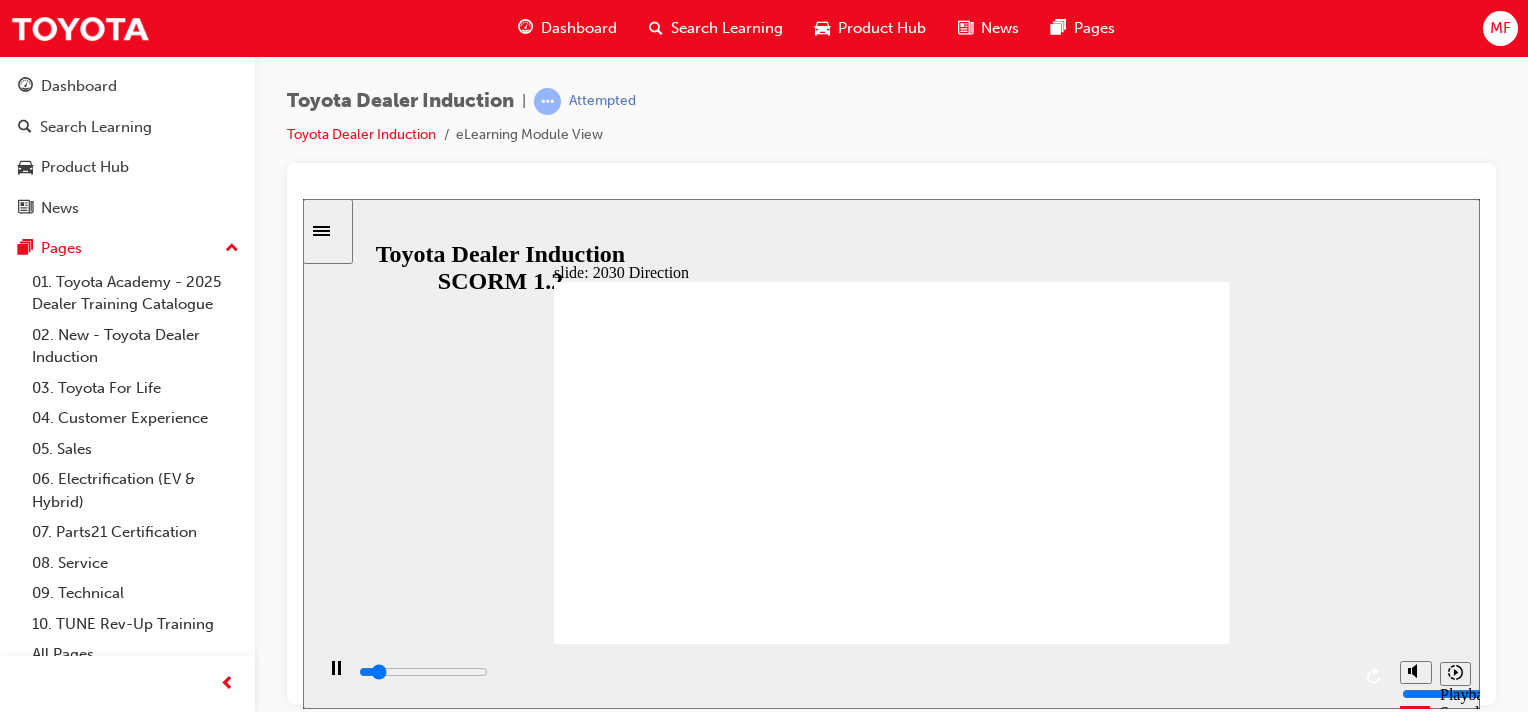 click 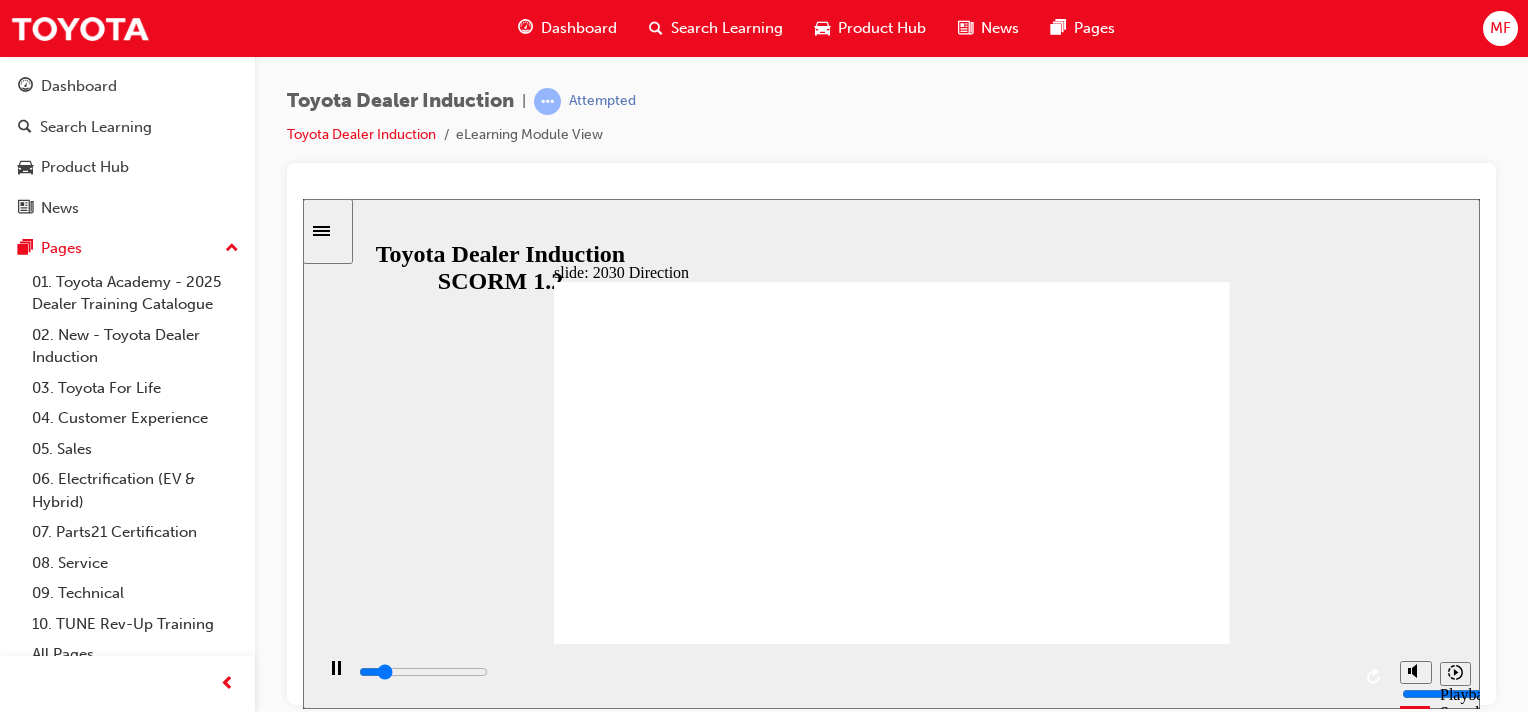click 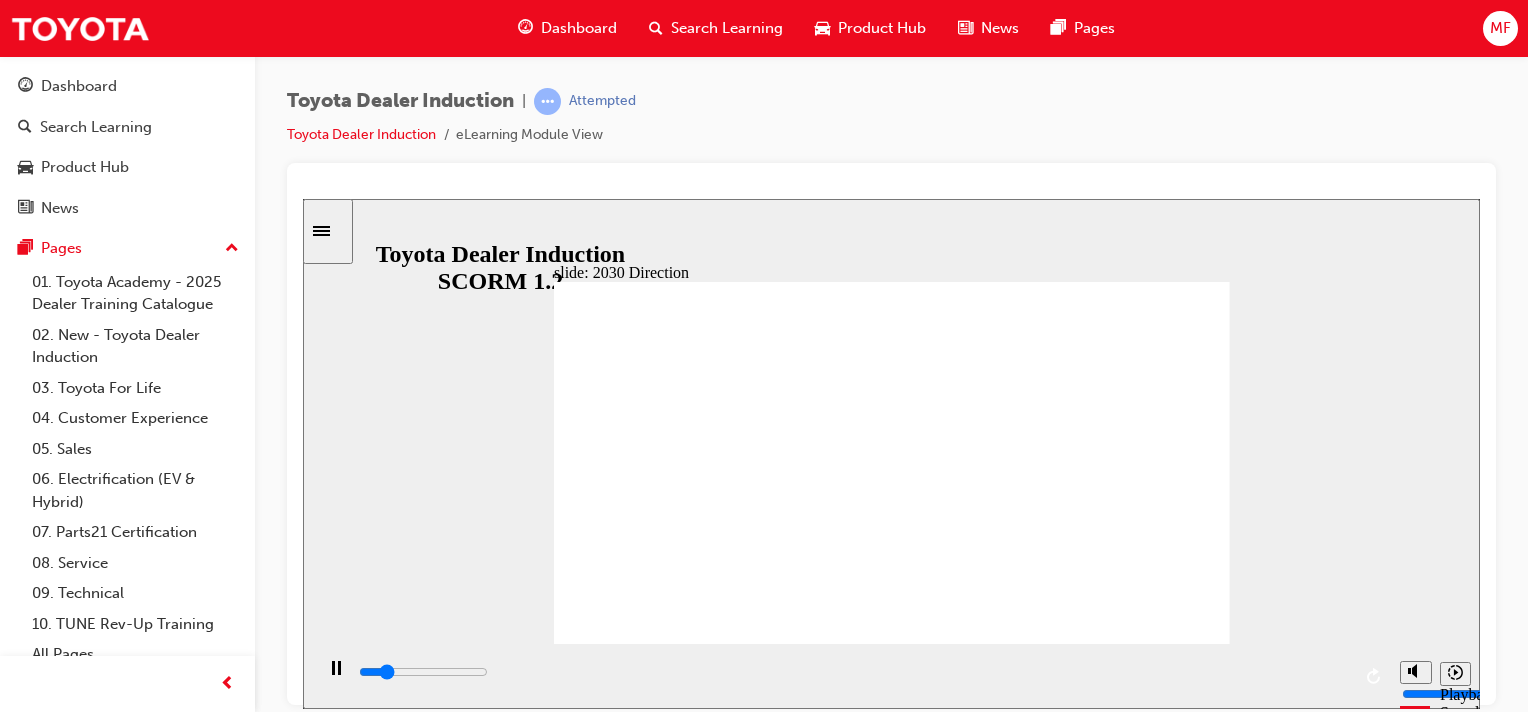 click 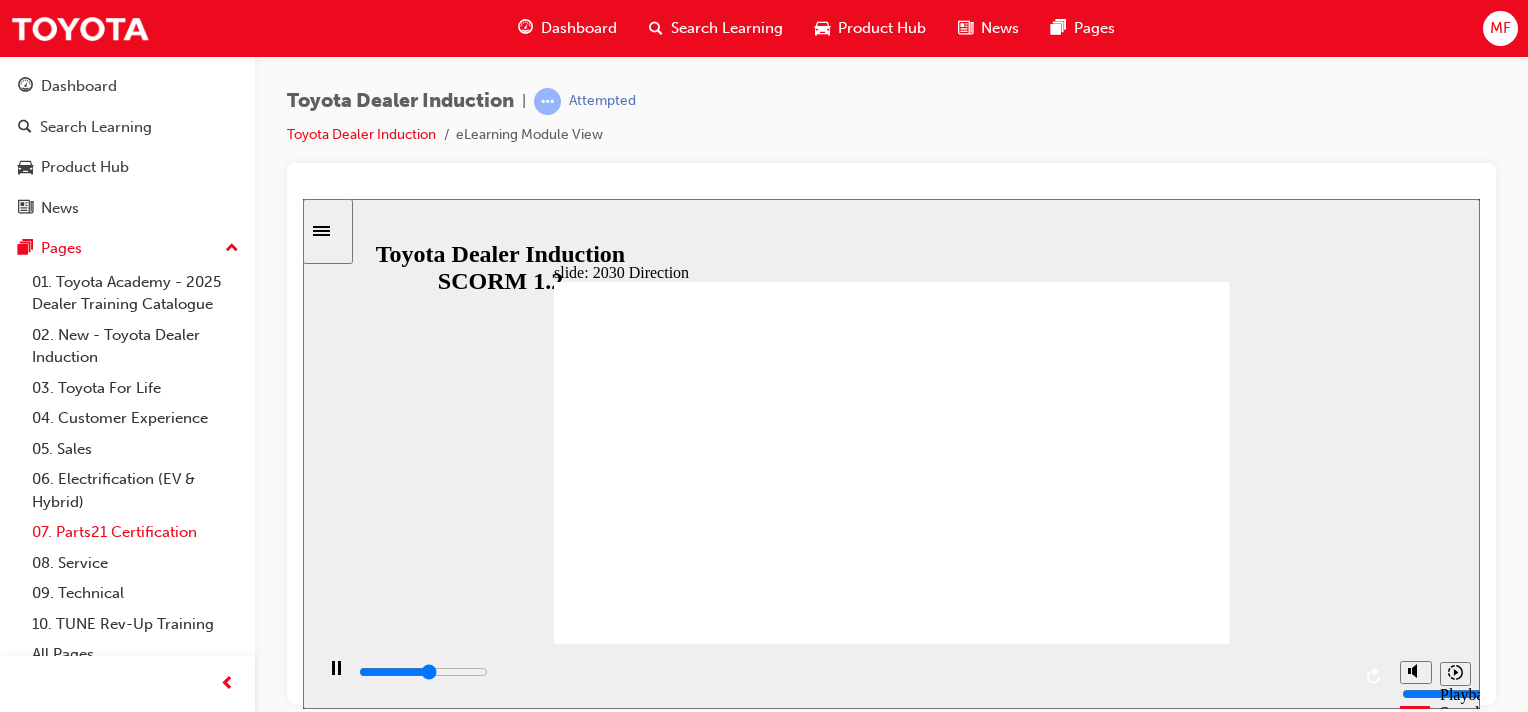 scroll, scrollTop: 16, scrollLeft: 0, axis: vertical 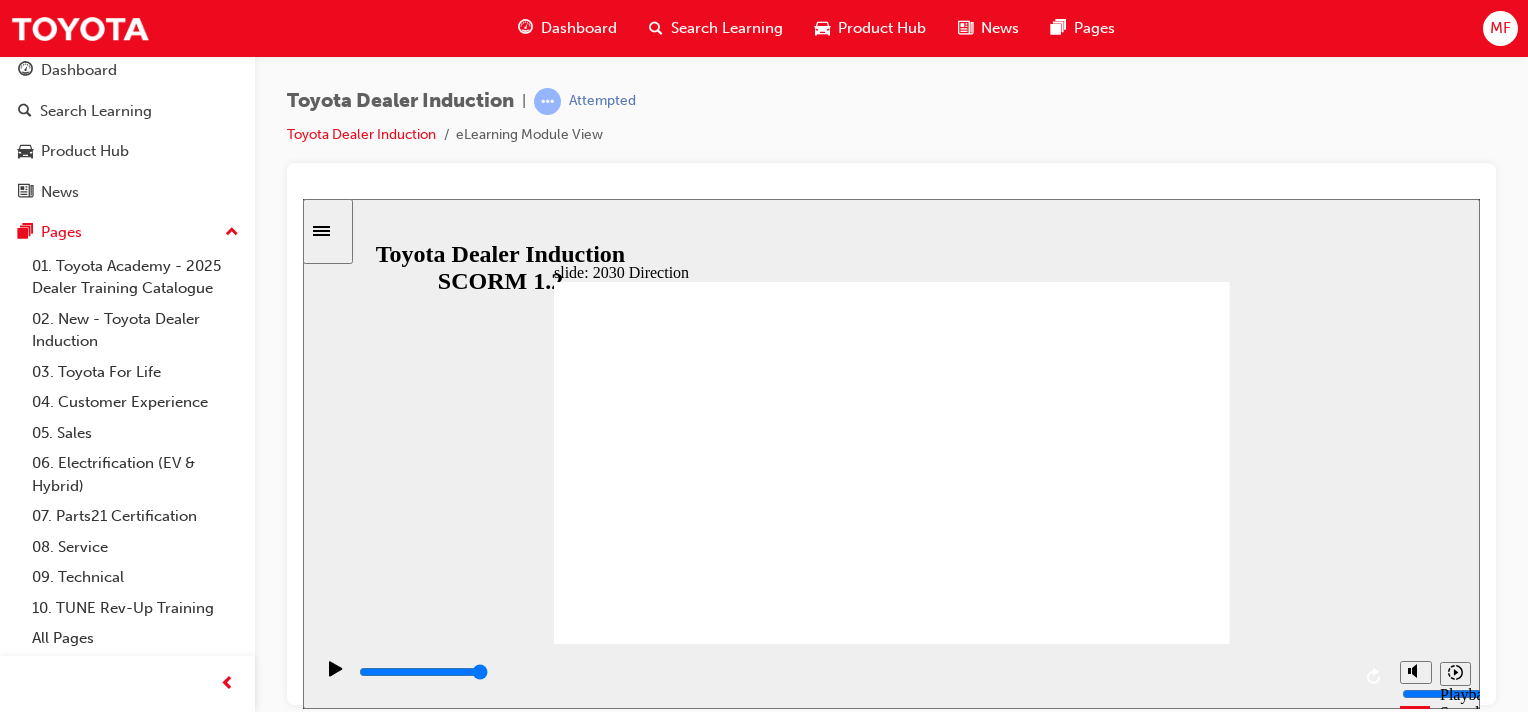 click 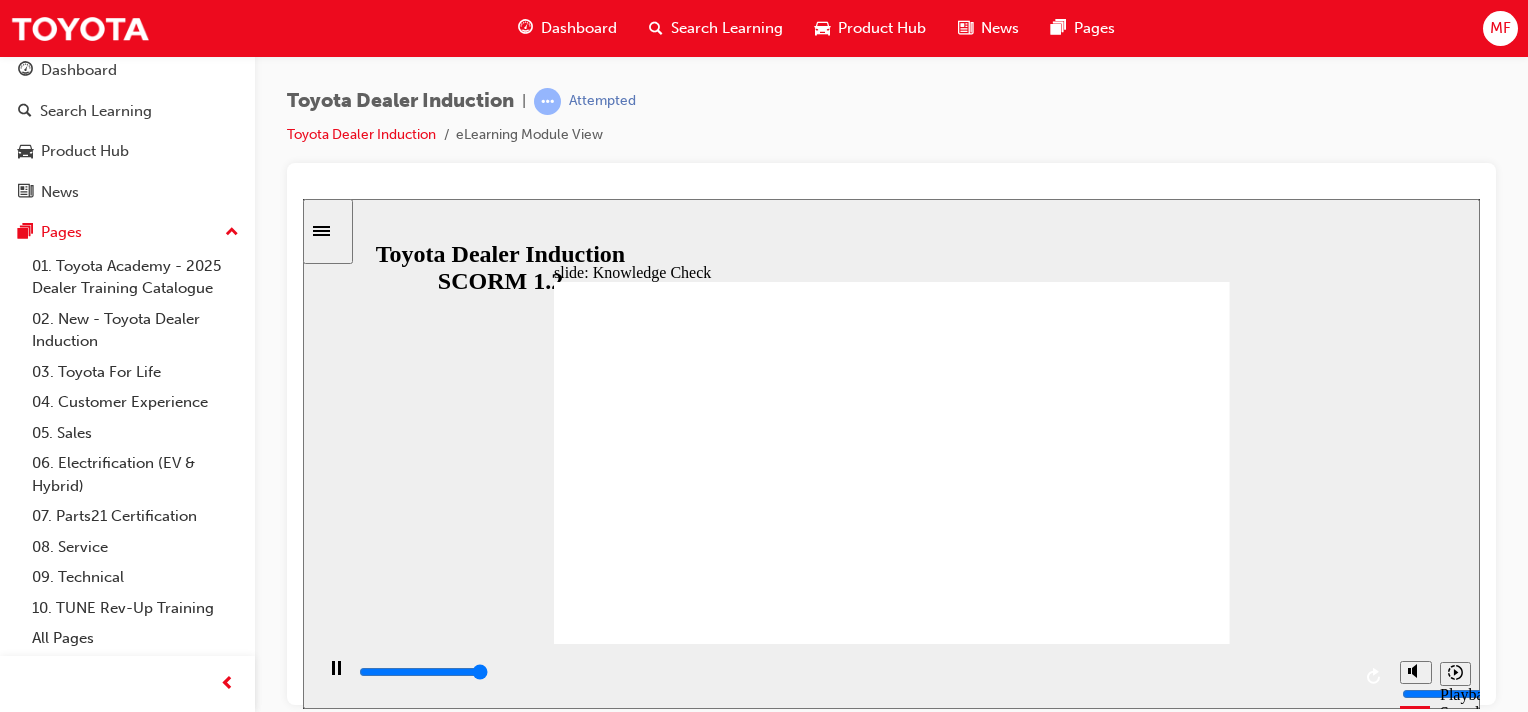 type on "5000" 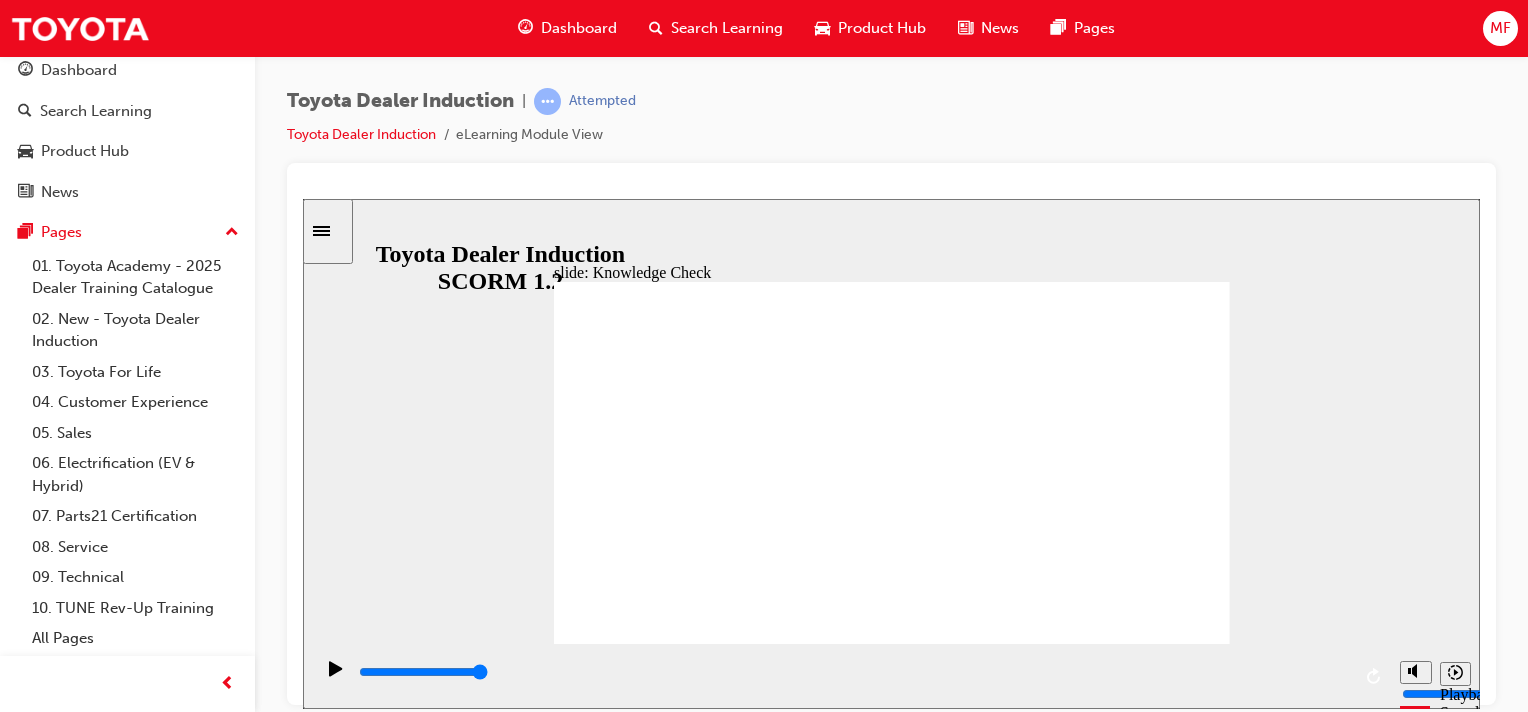 click at bounding box center (666, 1463) 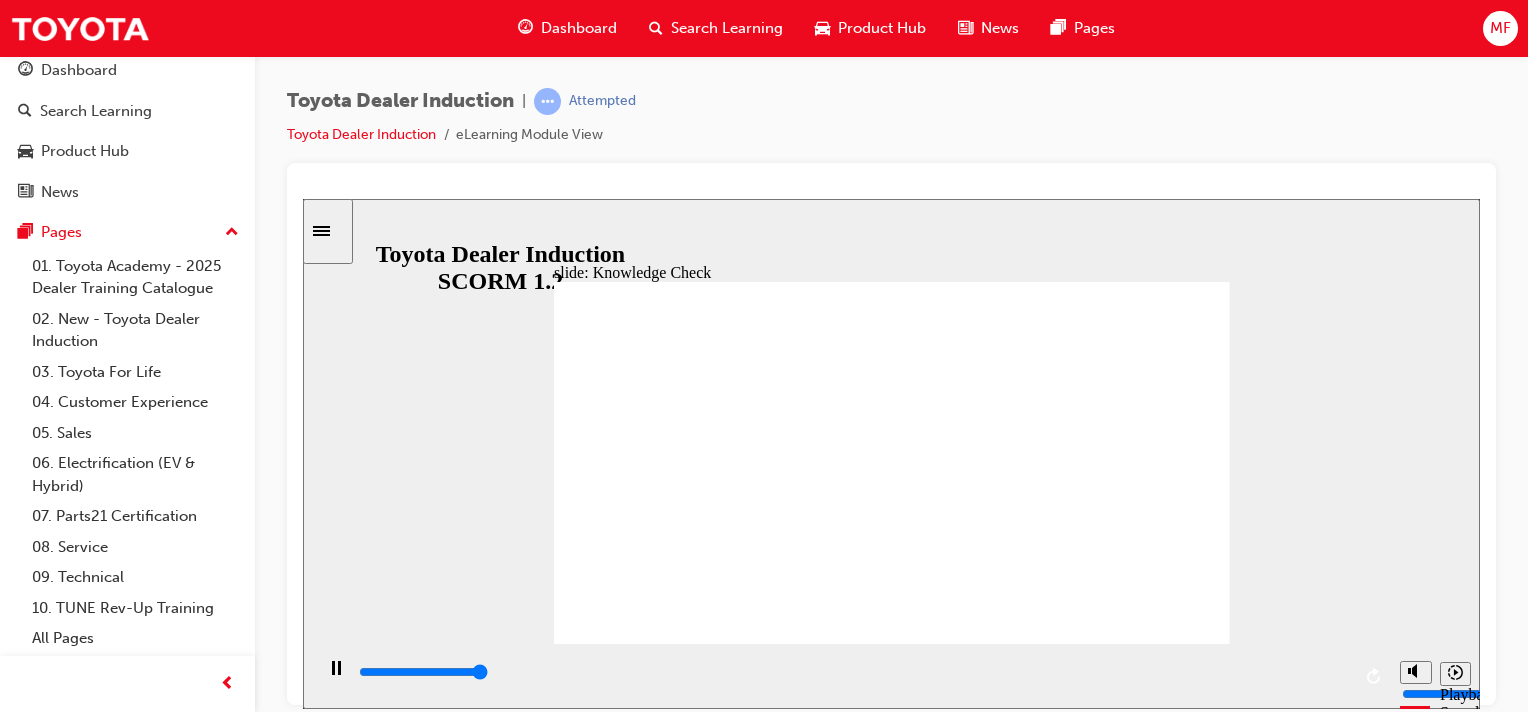 type on "5000" 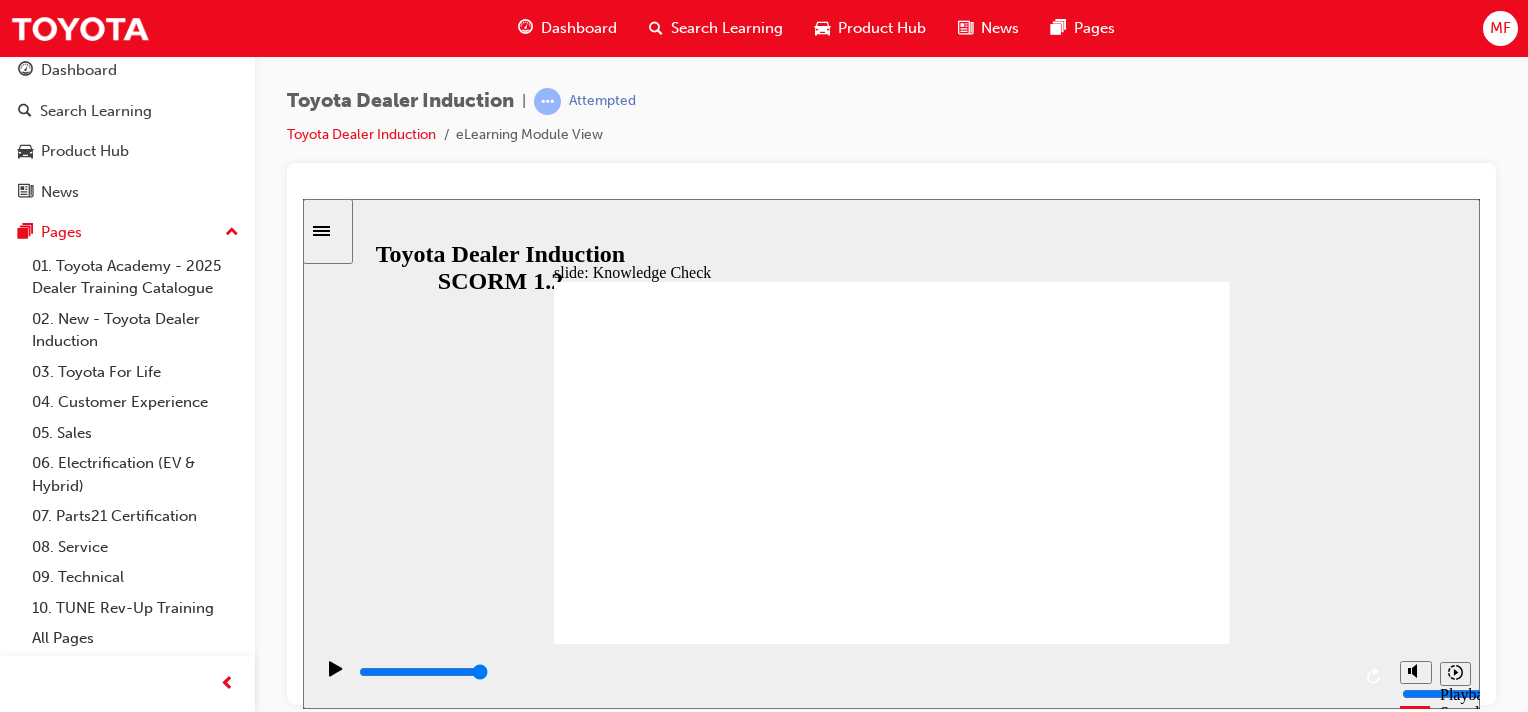 click at bounding box center [666, 1463] 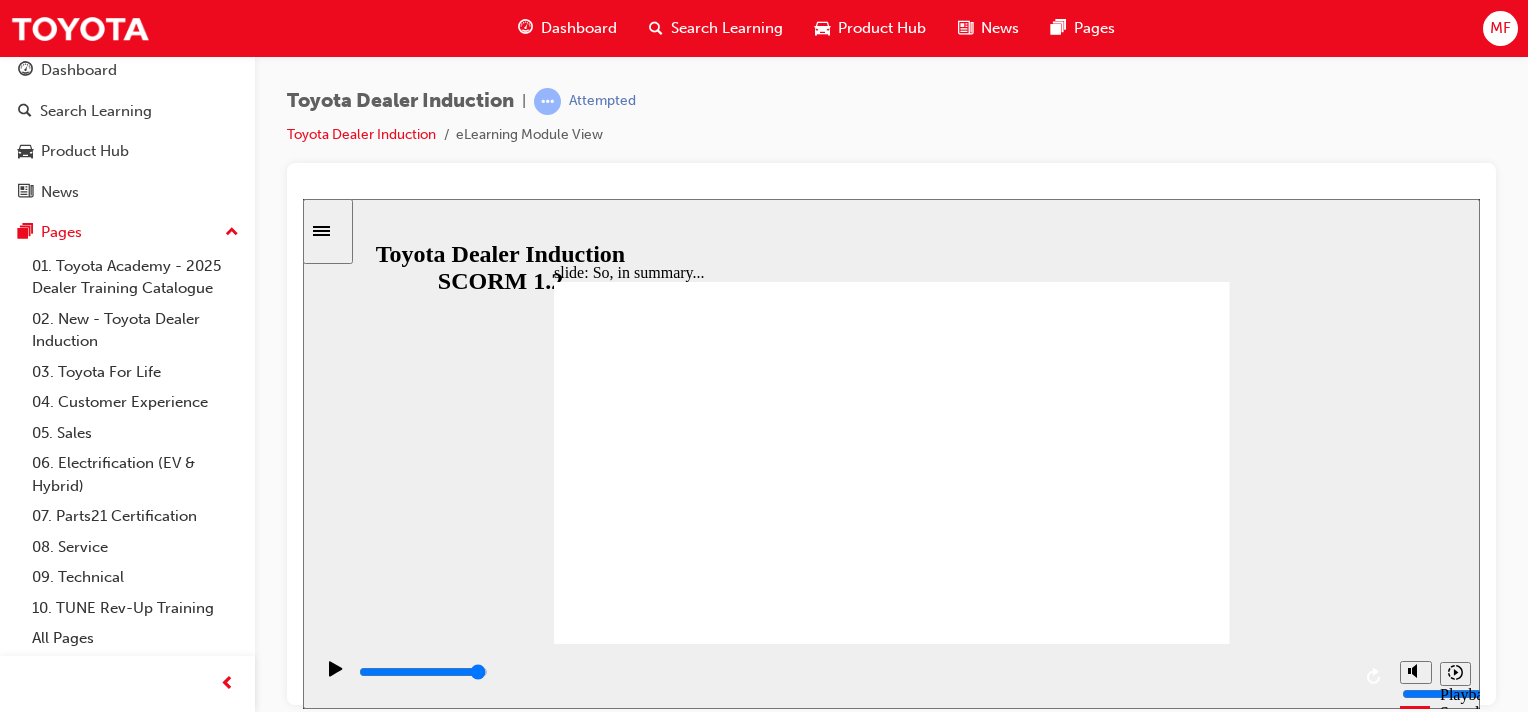 click 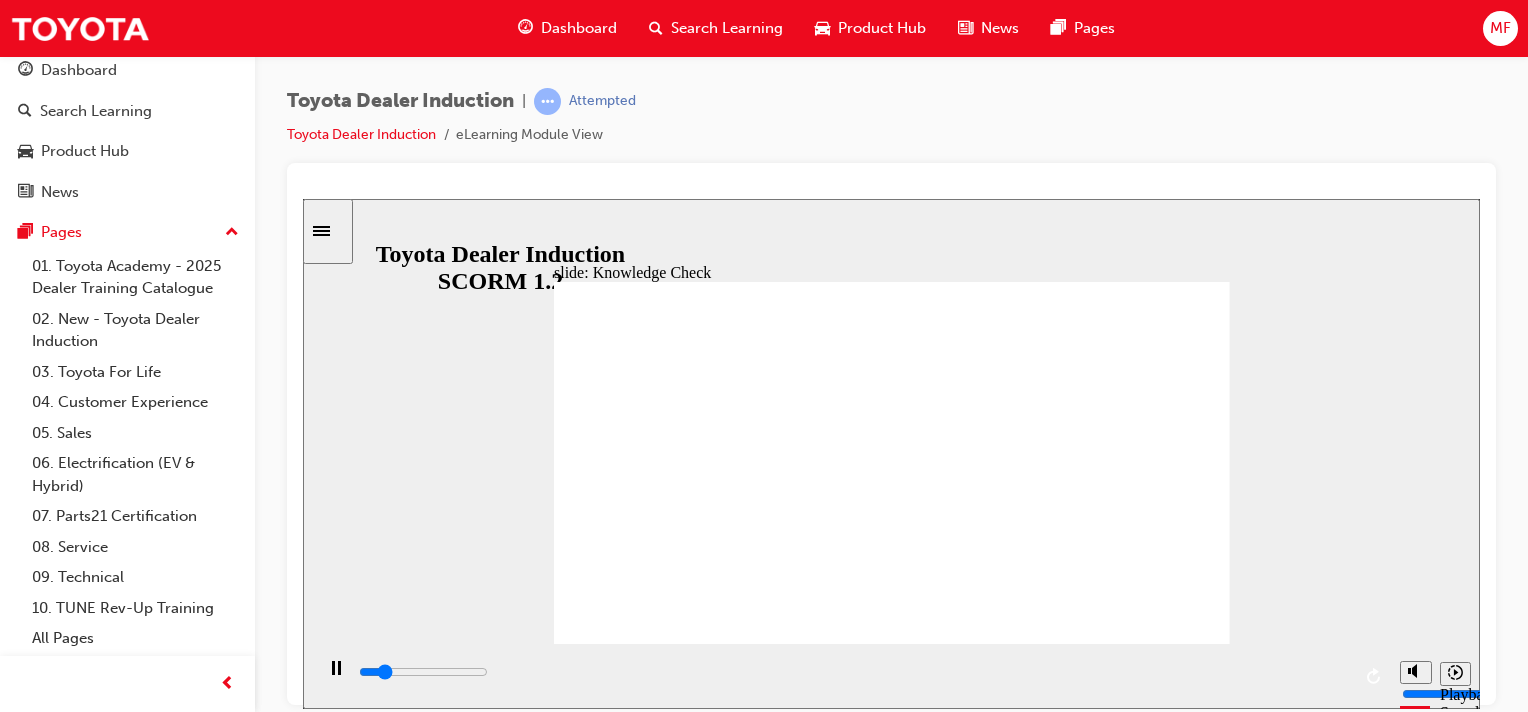 type on "800" 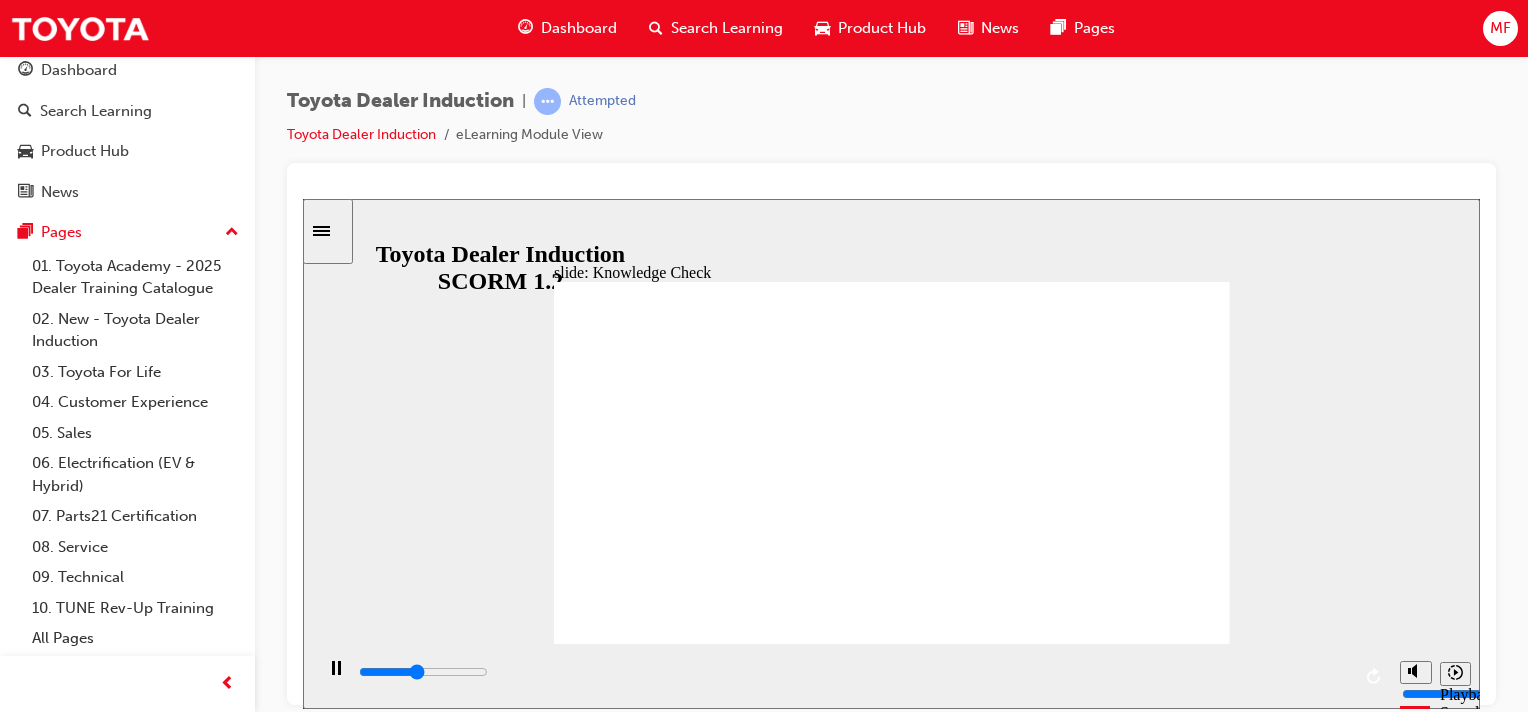 click on "mobile" at bounding box center [666, 1463] 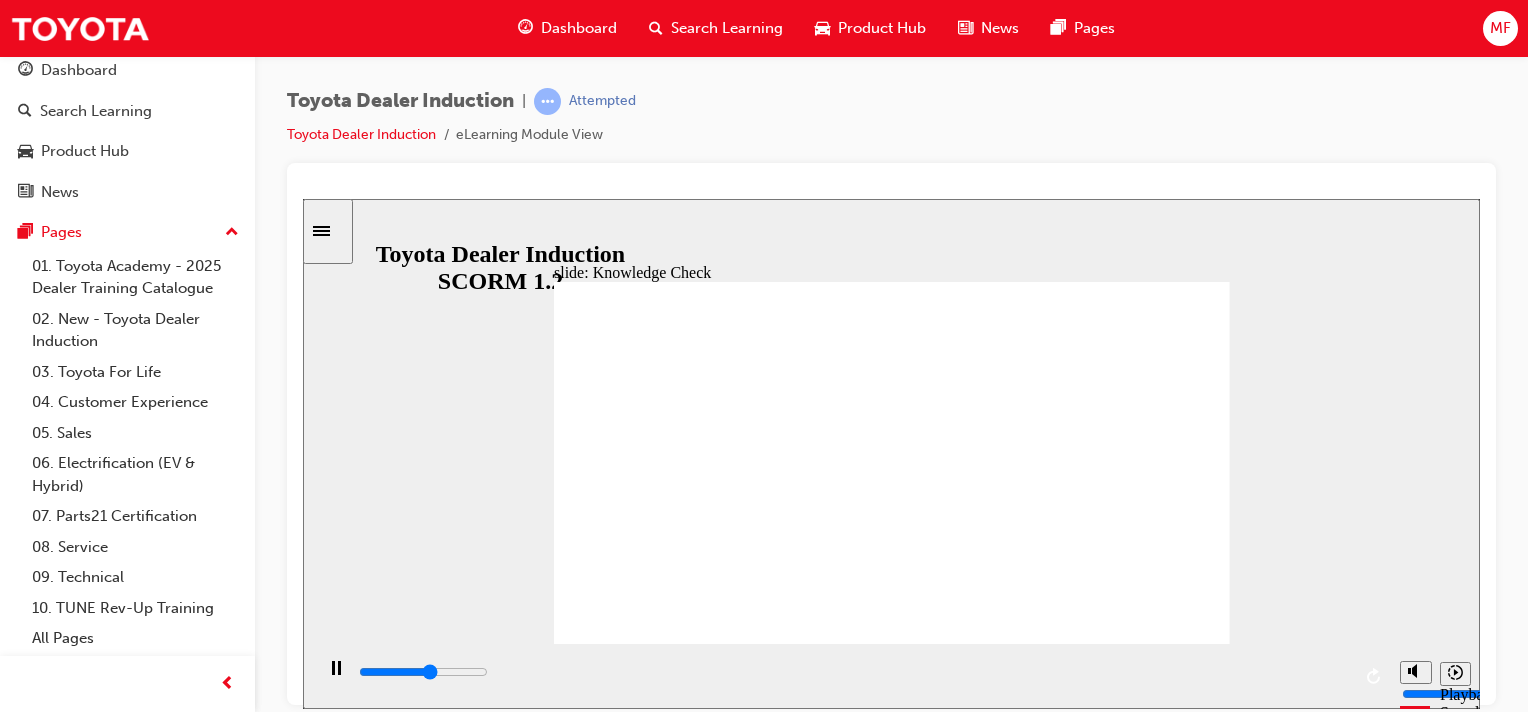type on "2800" 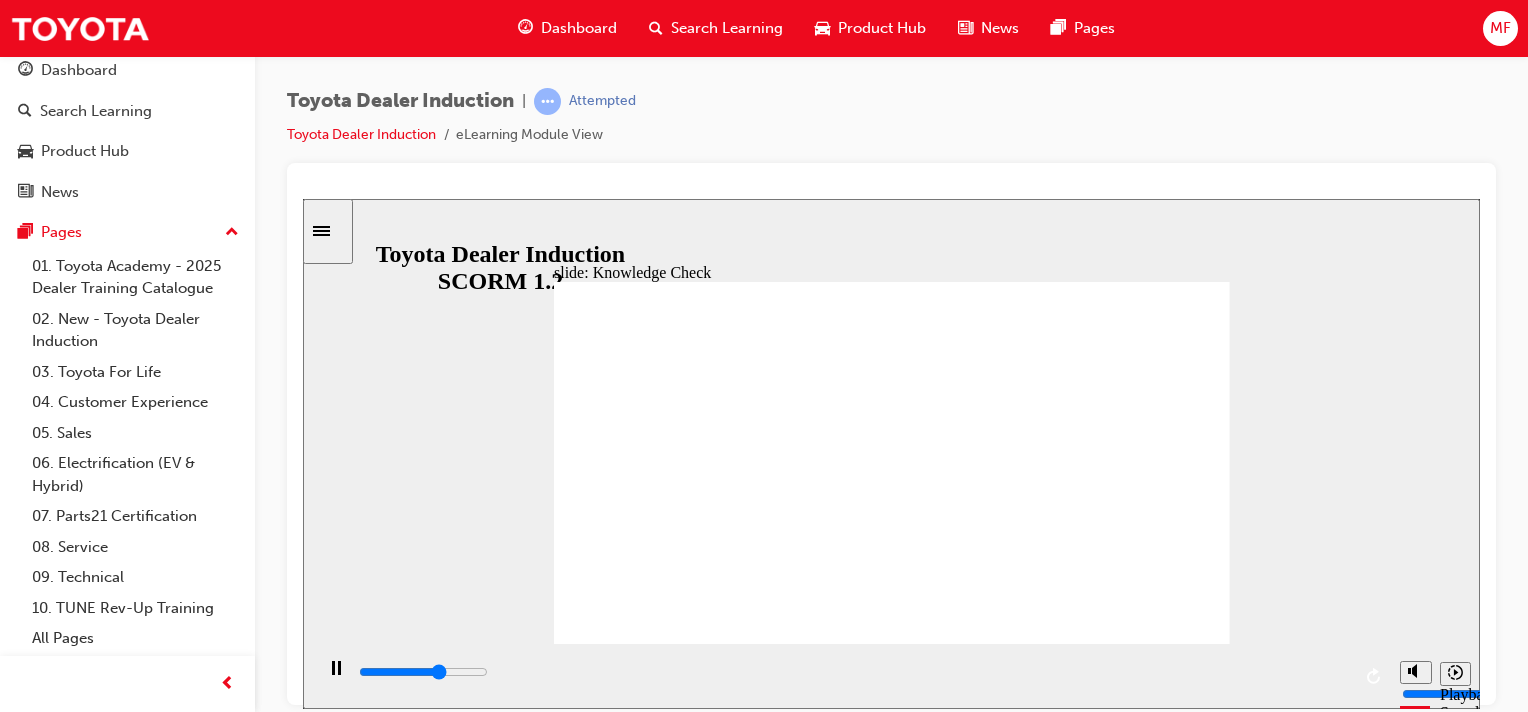 type on "3300" 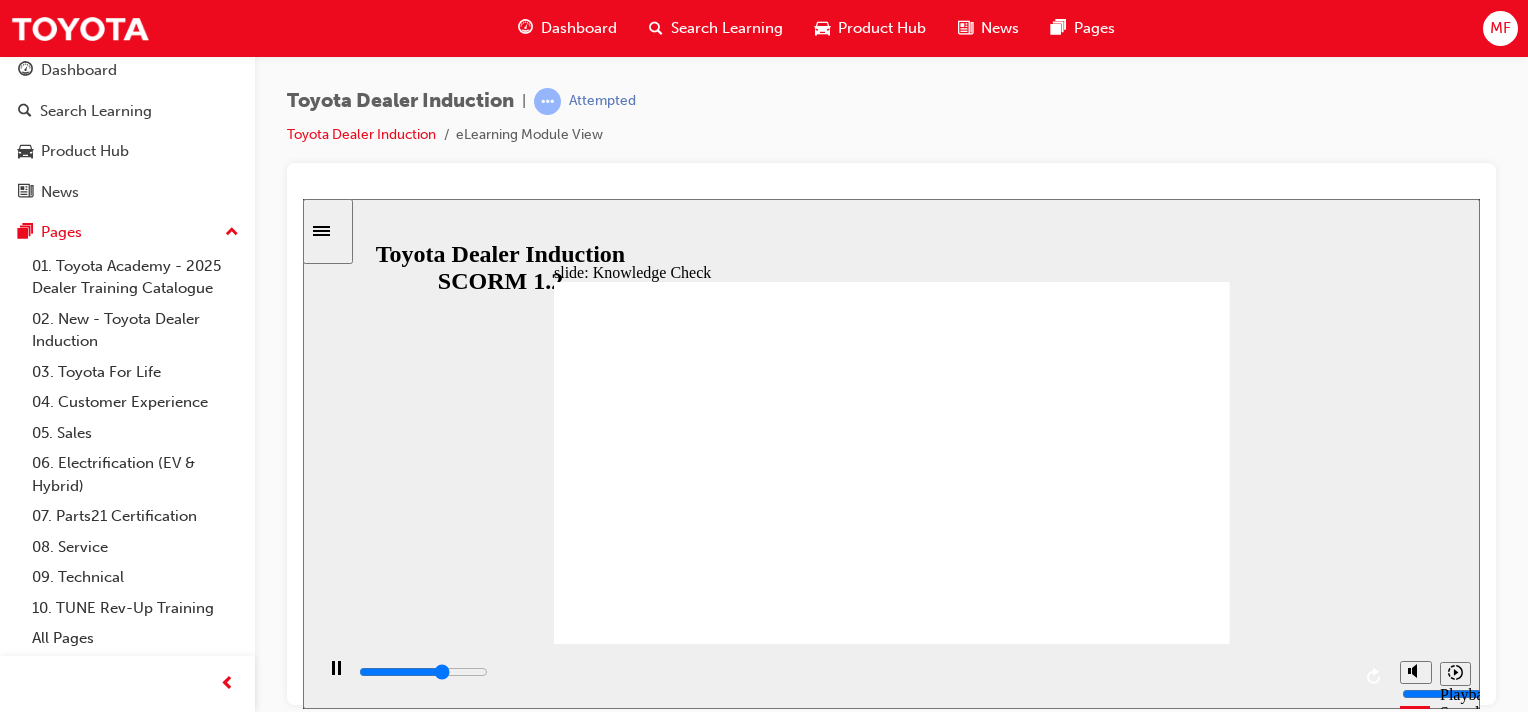 type on "3300" 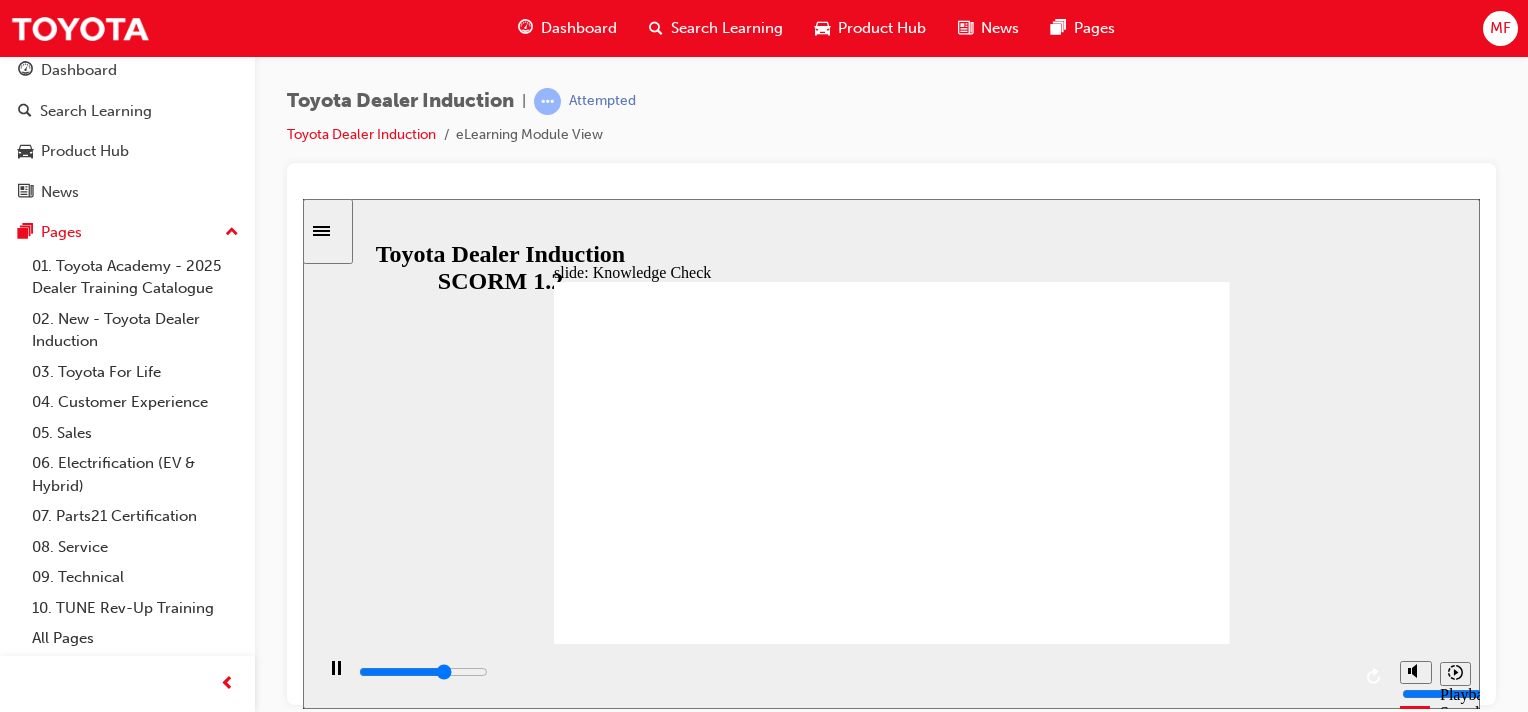 type on "3400" 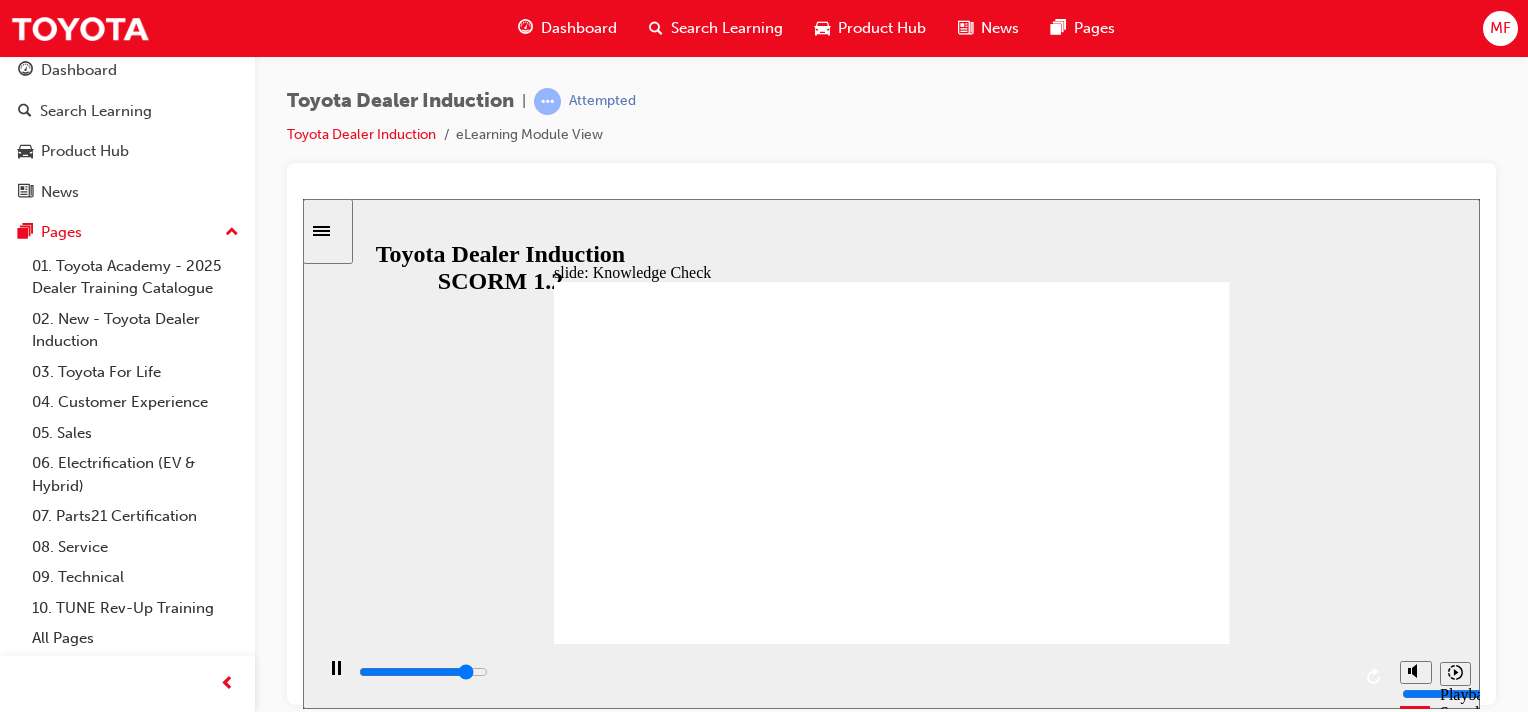 type on "4500" 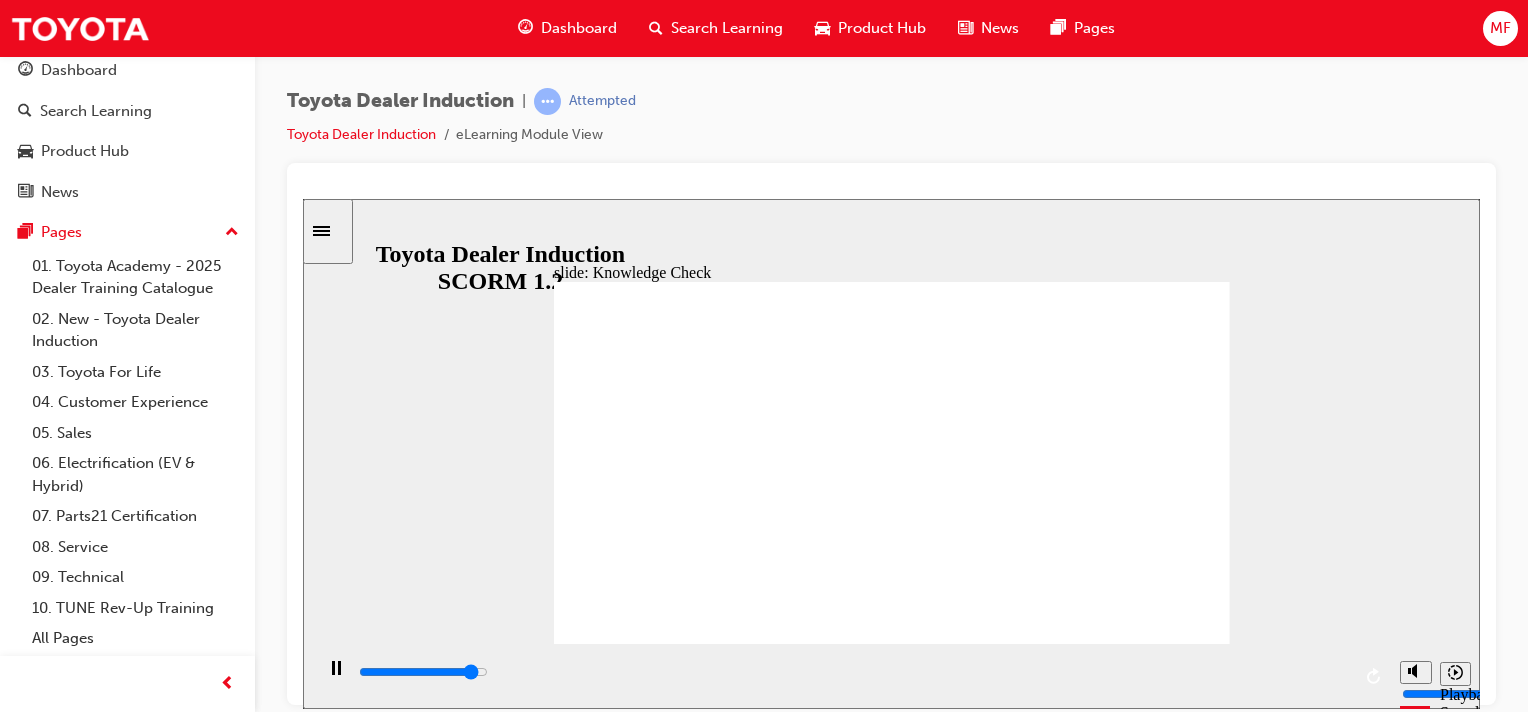 type on "4600" 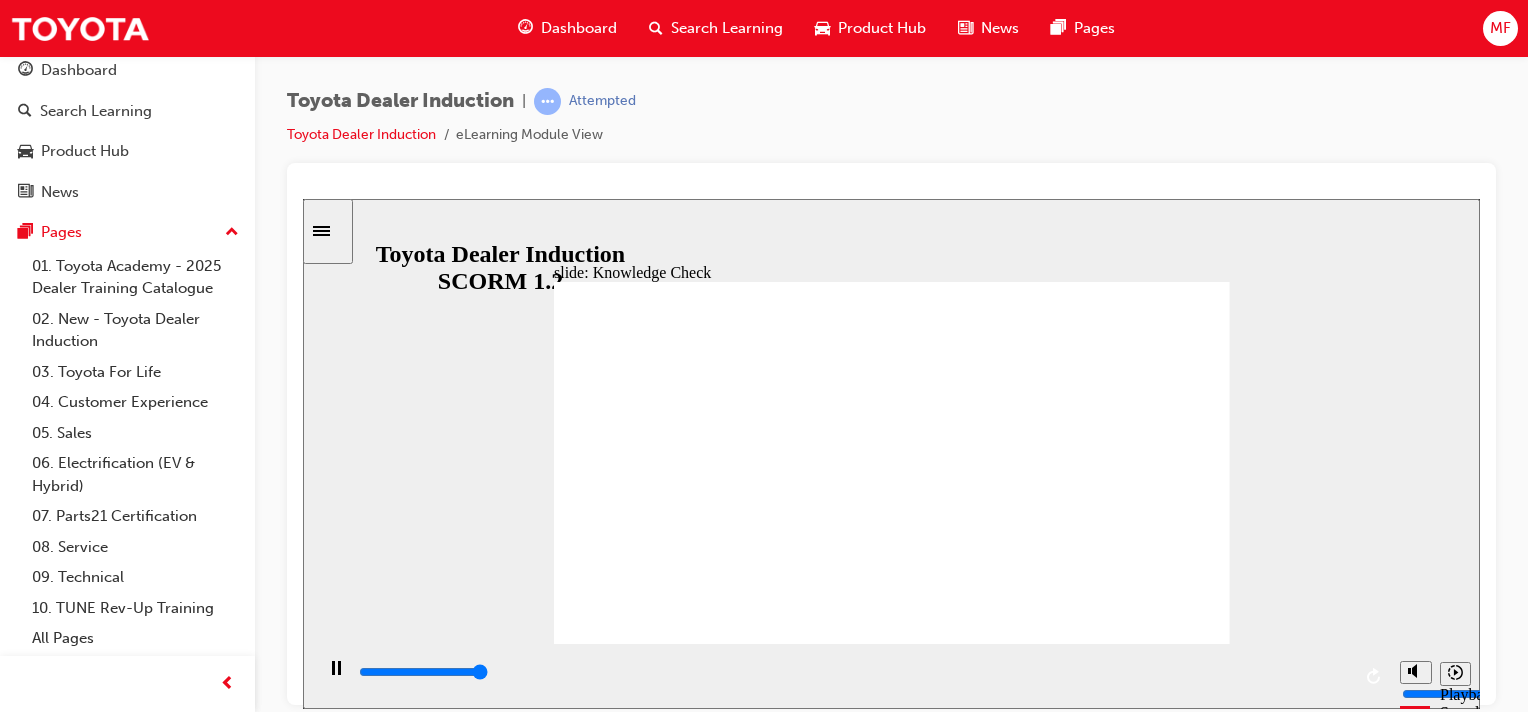 type on "5000" 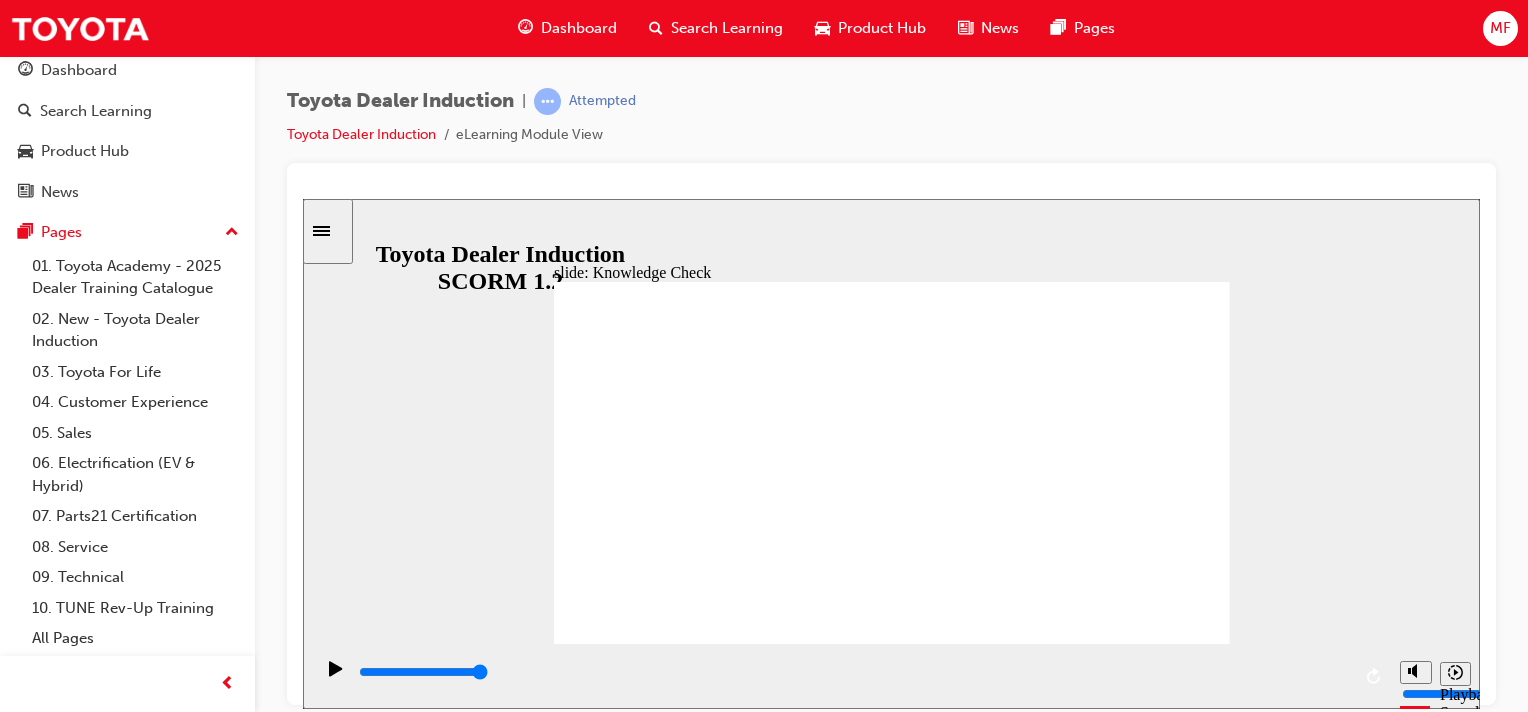 type on "moved" 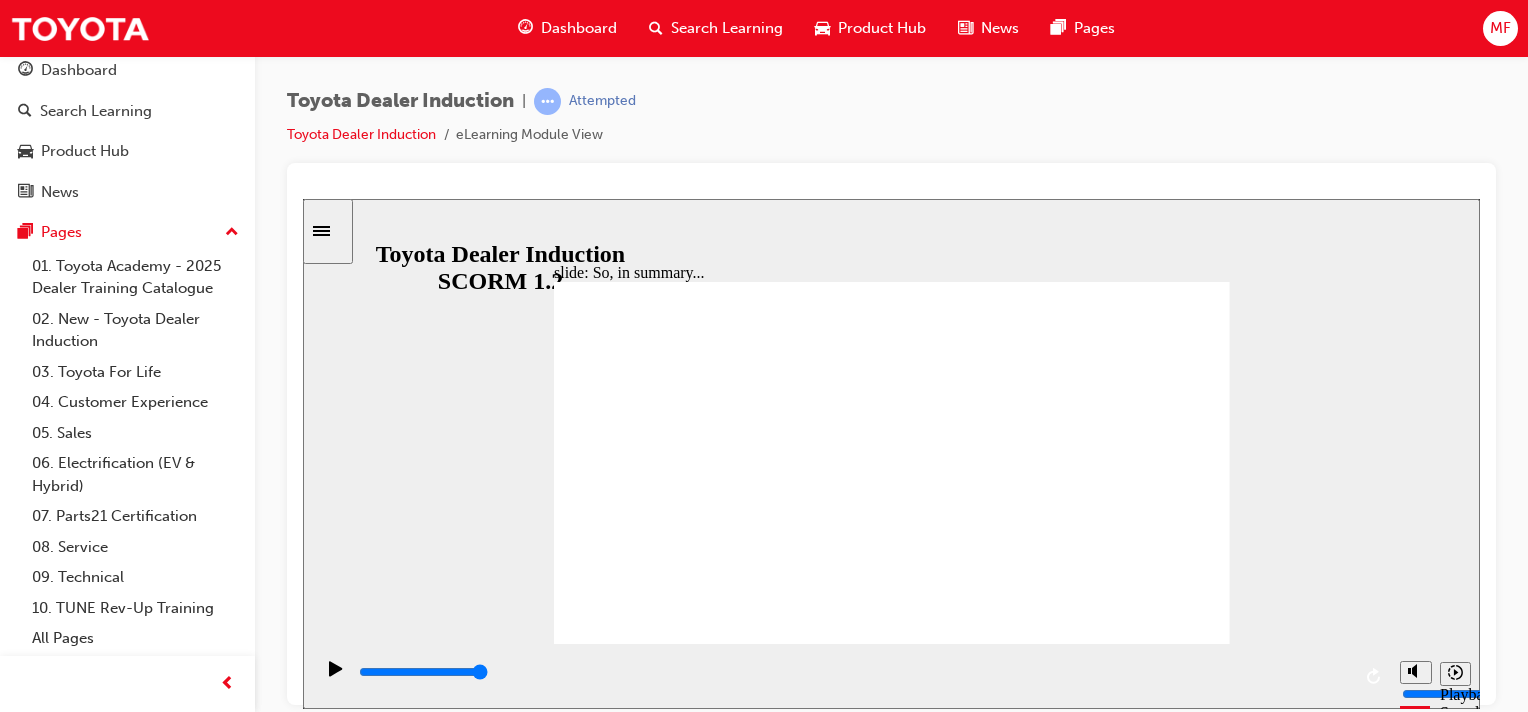 type on "moved" 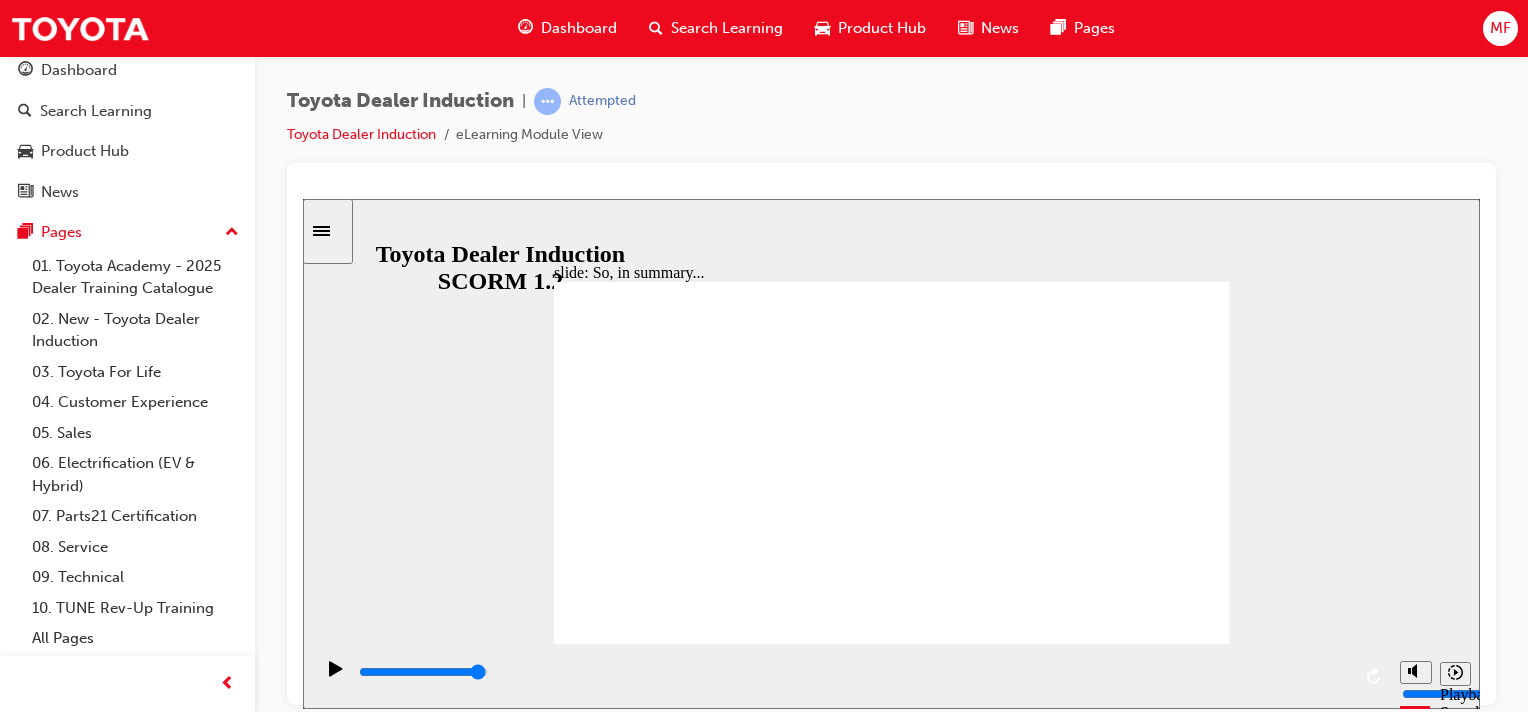 click 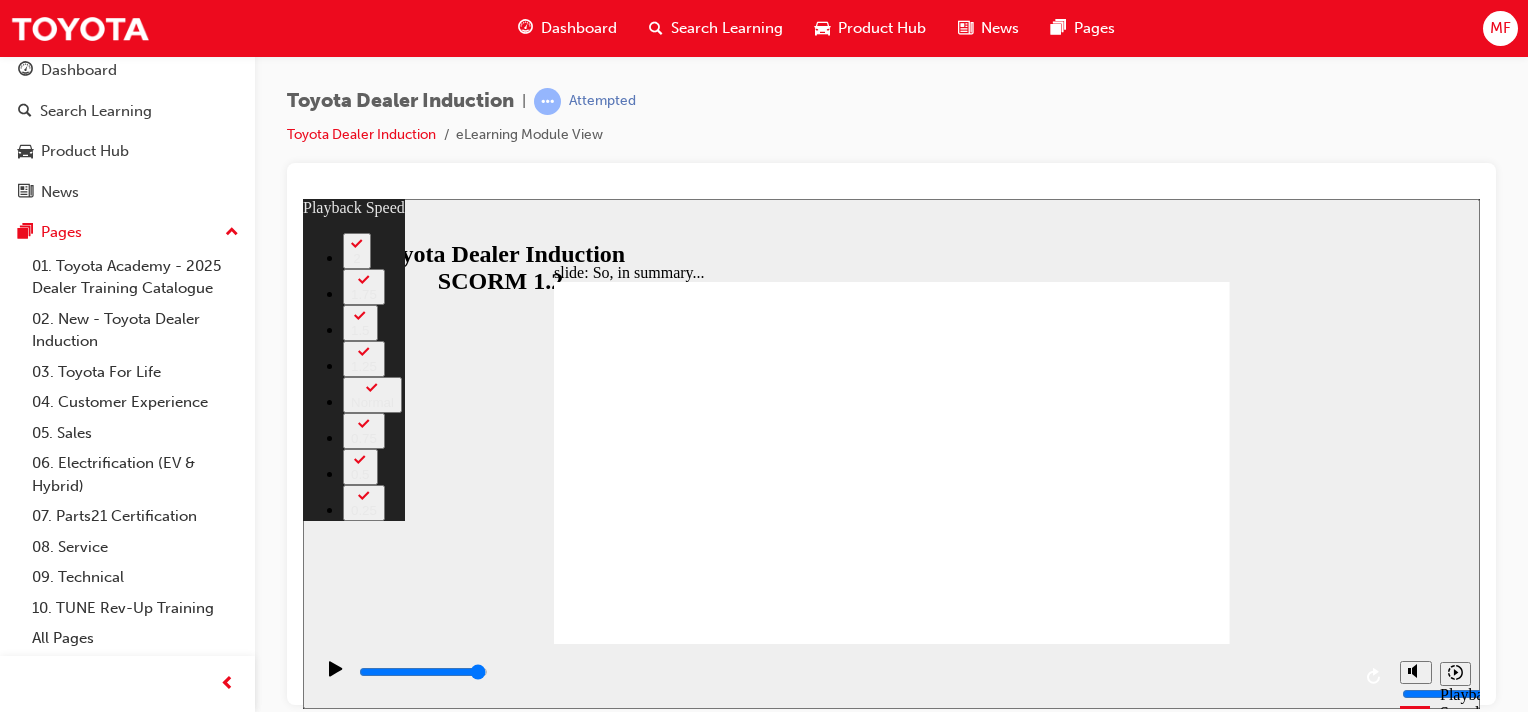 click on "slide: So, in summary...
Rectangle 3 playback speed 2 1.75 1.5 1.25 Normal 0.75 0.5 0.25 Rectangle 1 Multiply 1 Close Phew! That was a lot of information…. Group Oval 35 2 Oval 33 1 Group 1 Rectangle 3 So, in summary... BACK BACK NEXT NEXT Phew! That was a lot o inormation…. So, in summary... BACK BACK NEXT NEXT 01:35 00:20 / 02:07 Playback Speed 2 1.75 1.5 1.25 Normal 0.75 0.5 0.25 Close Back to top
Playback Speed
2
1.75 1.5 0.5" at bounding box center (891, 453) 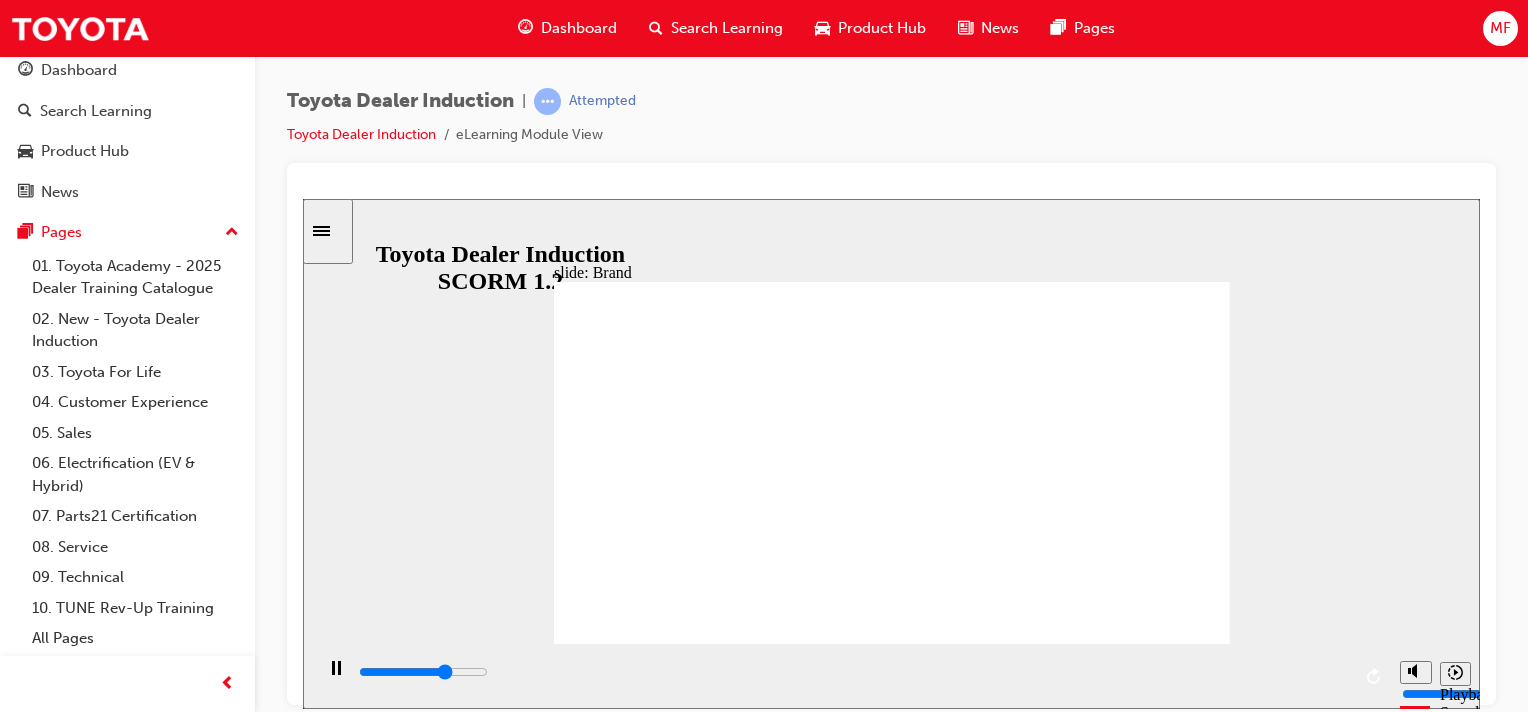 click 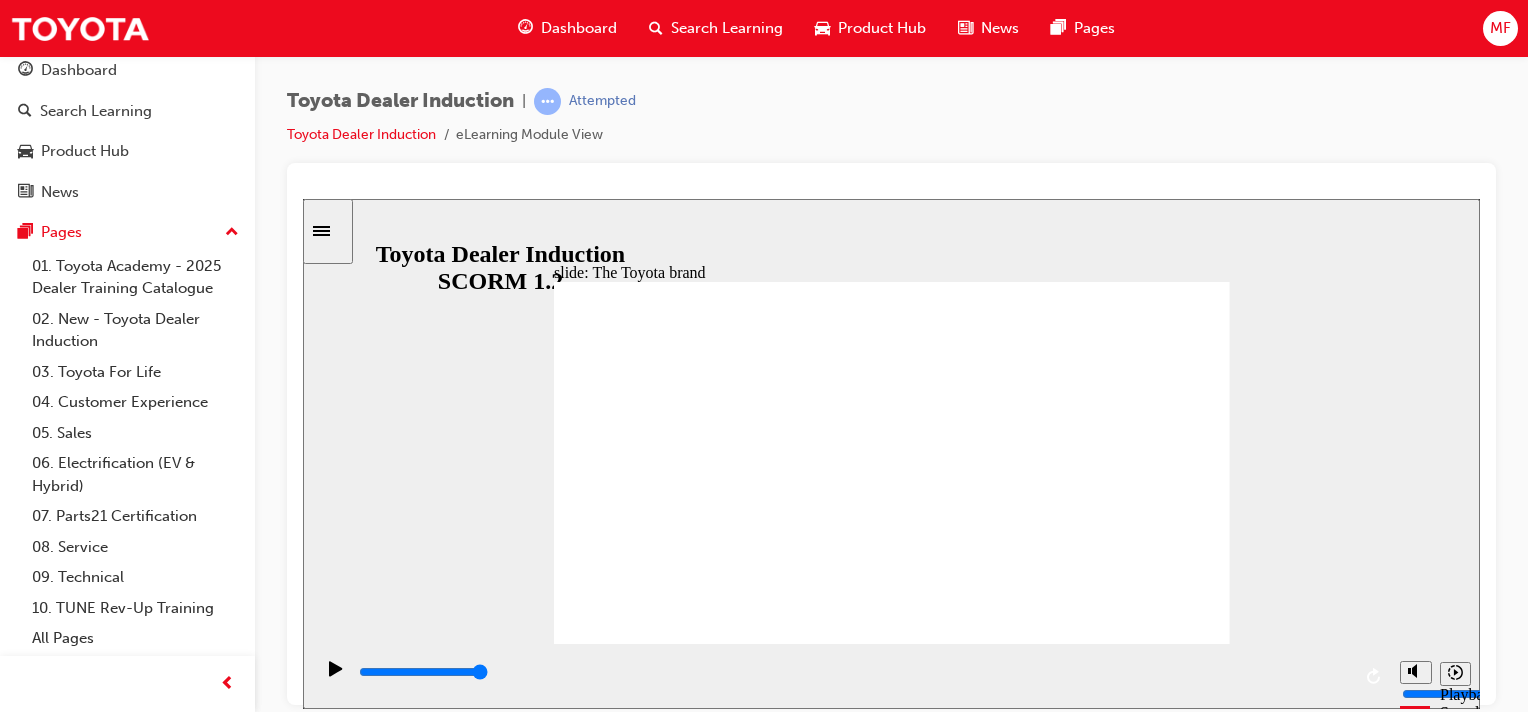 click 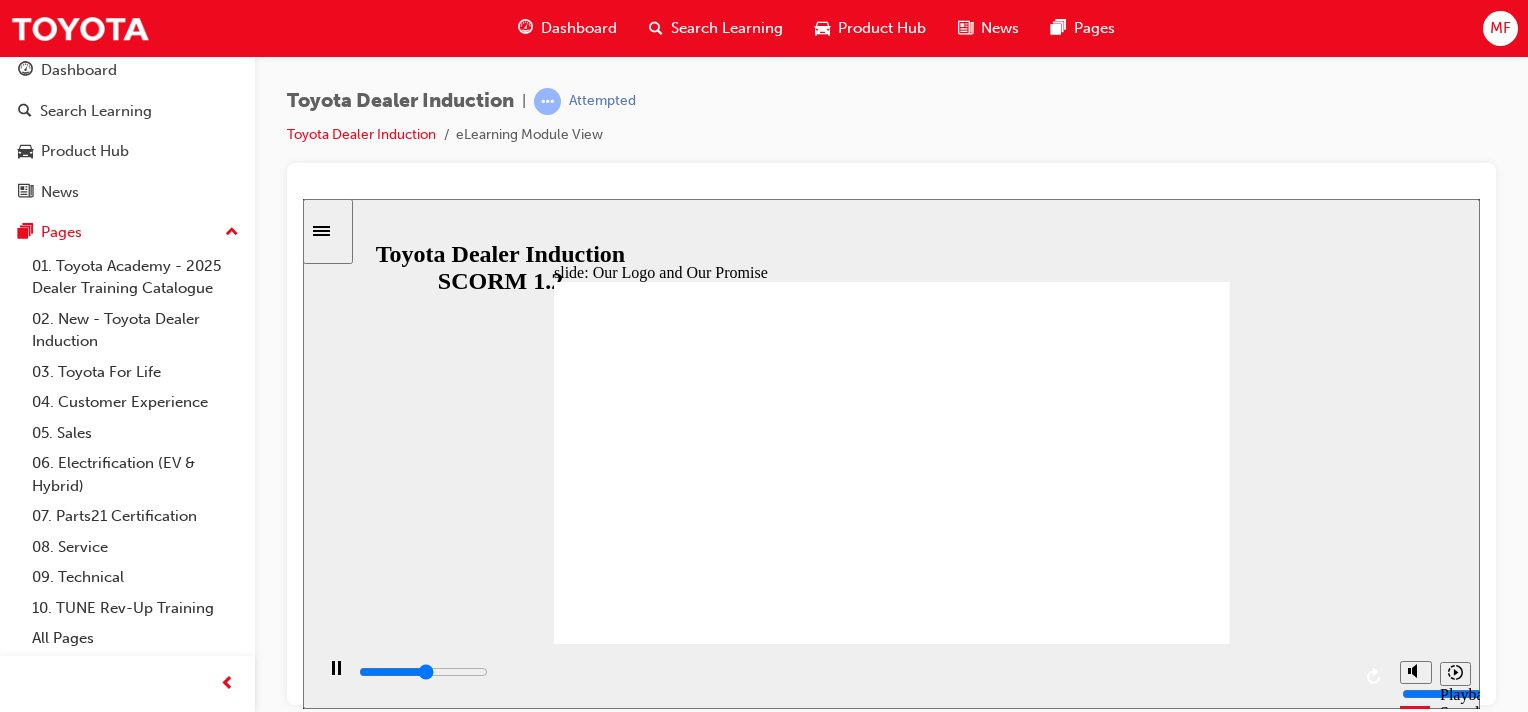 click 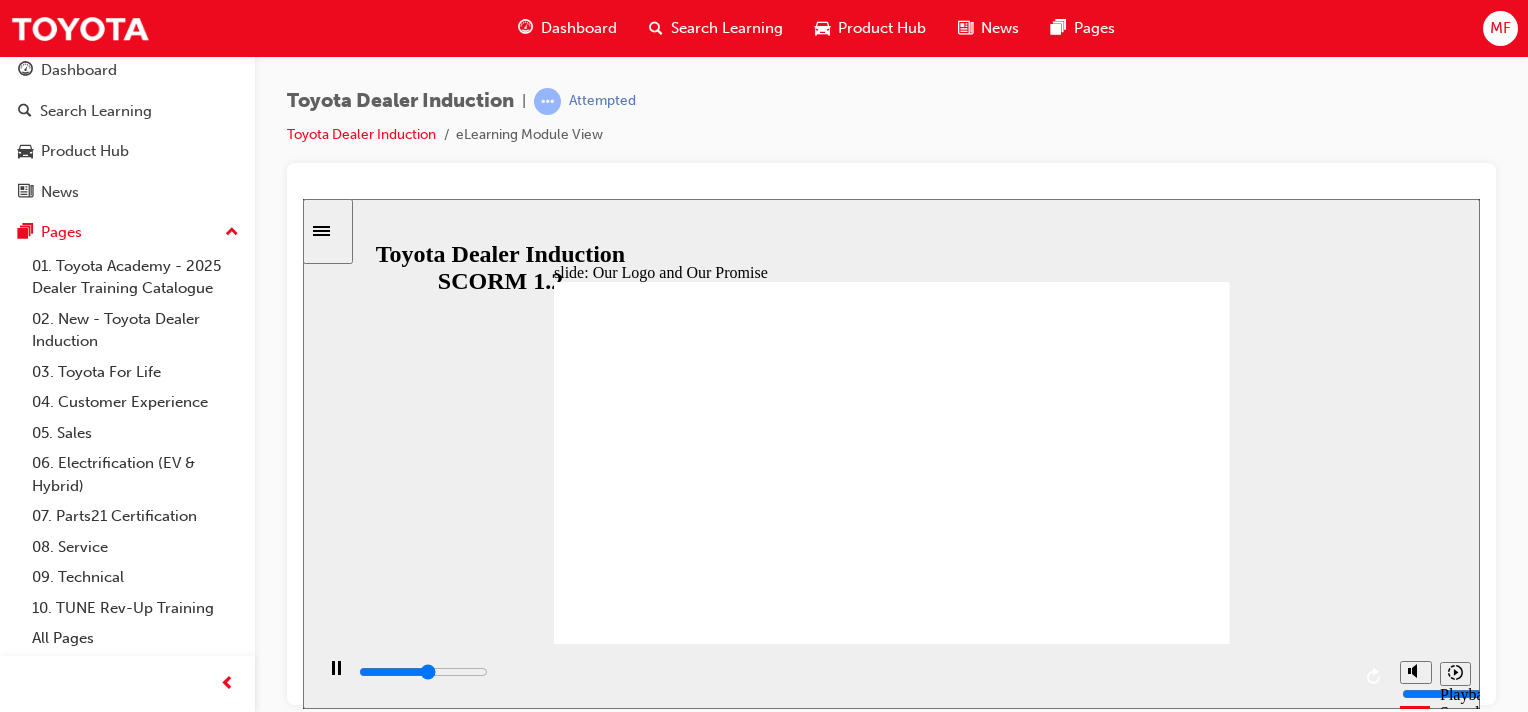 click 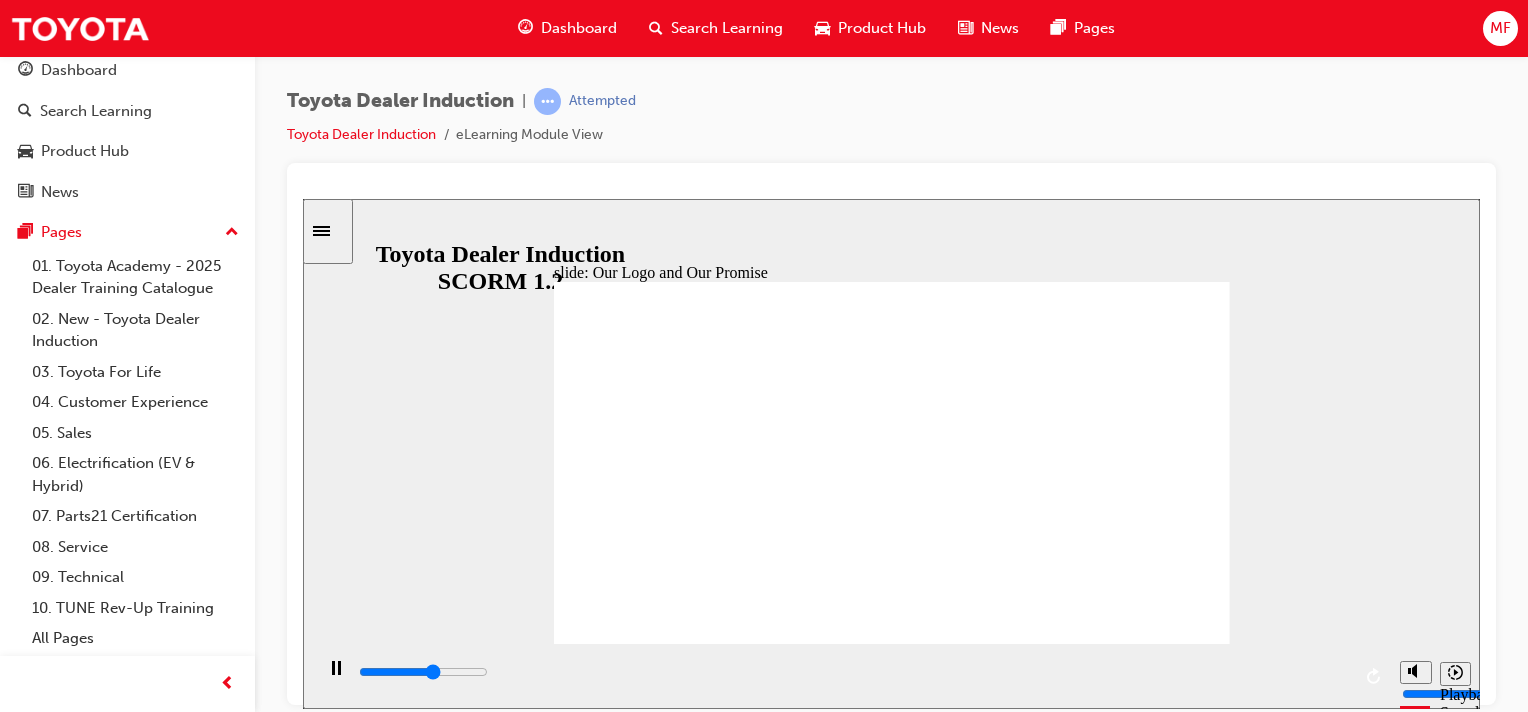 click 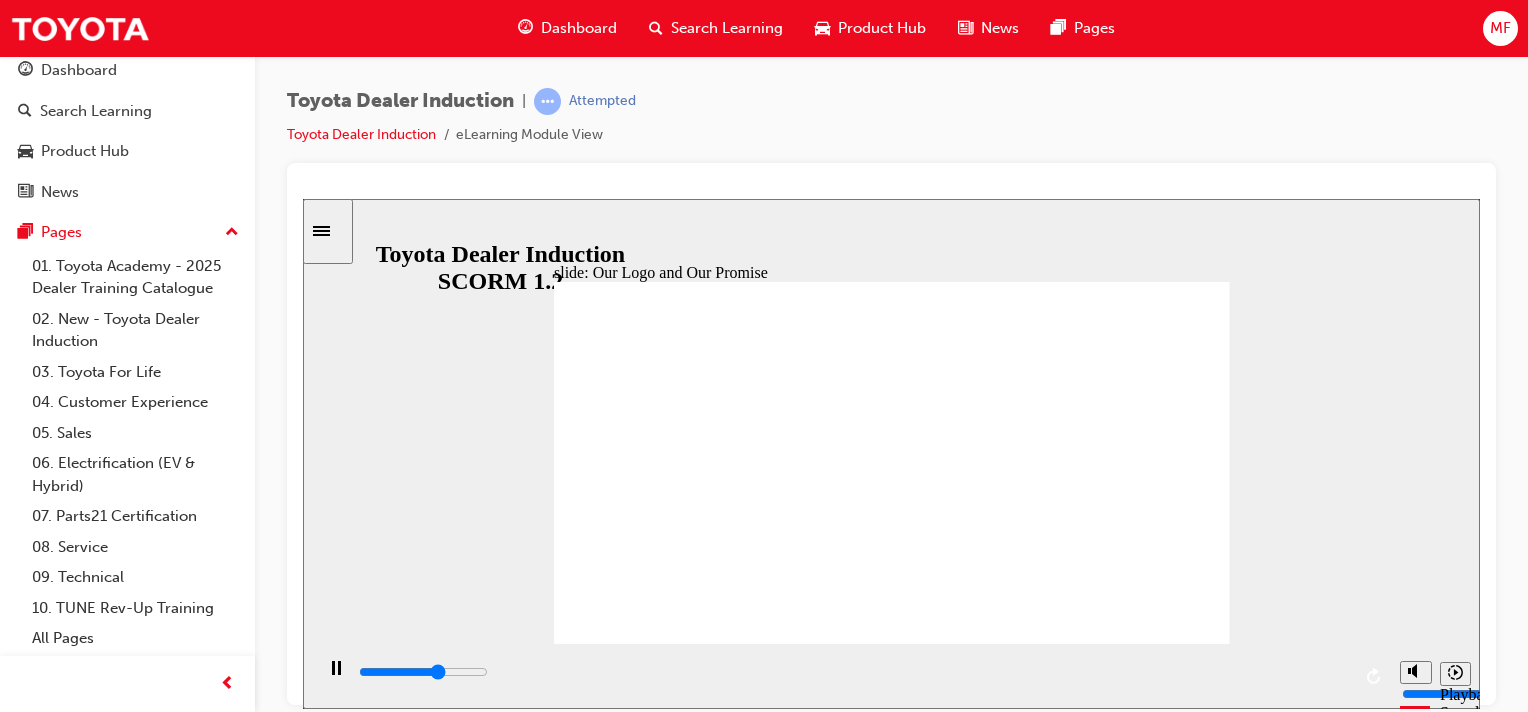 click 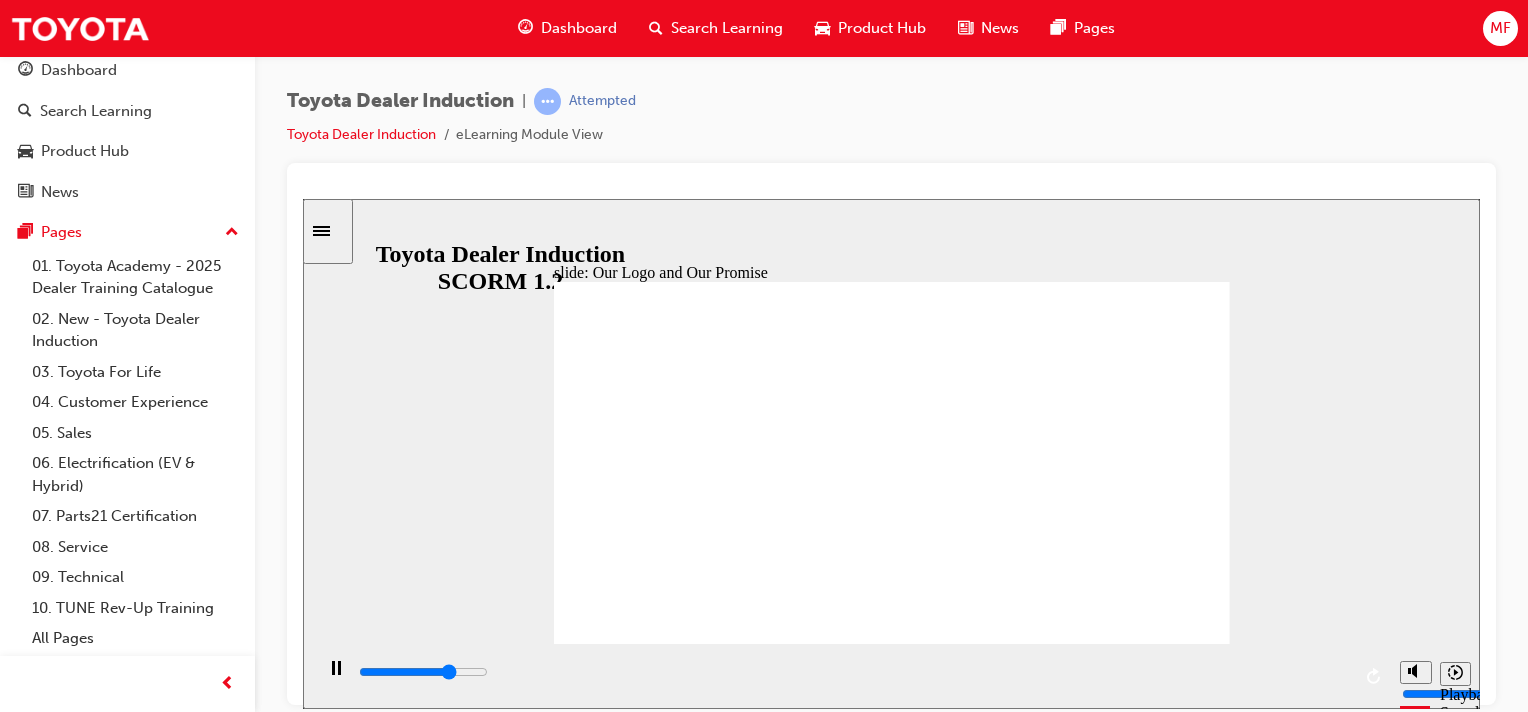 click 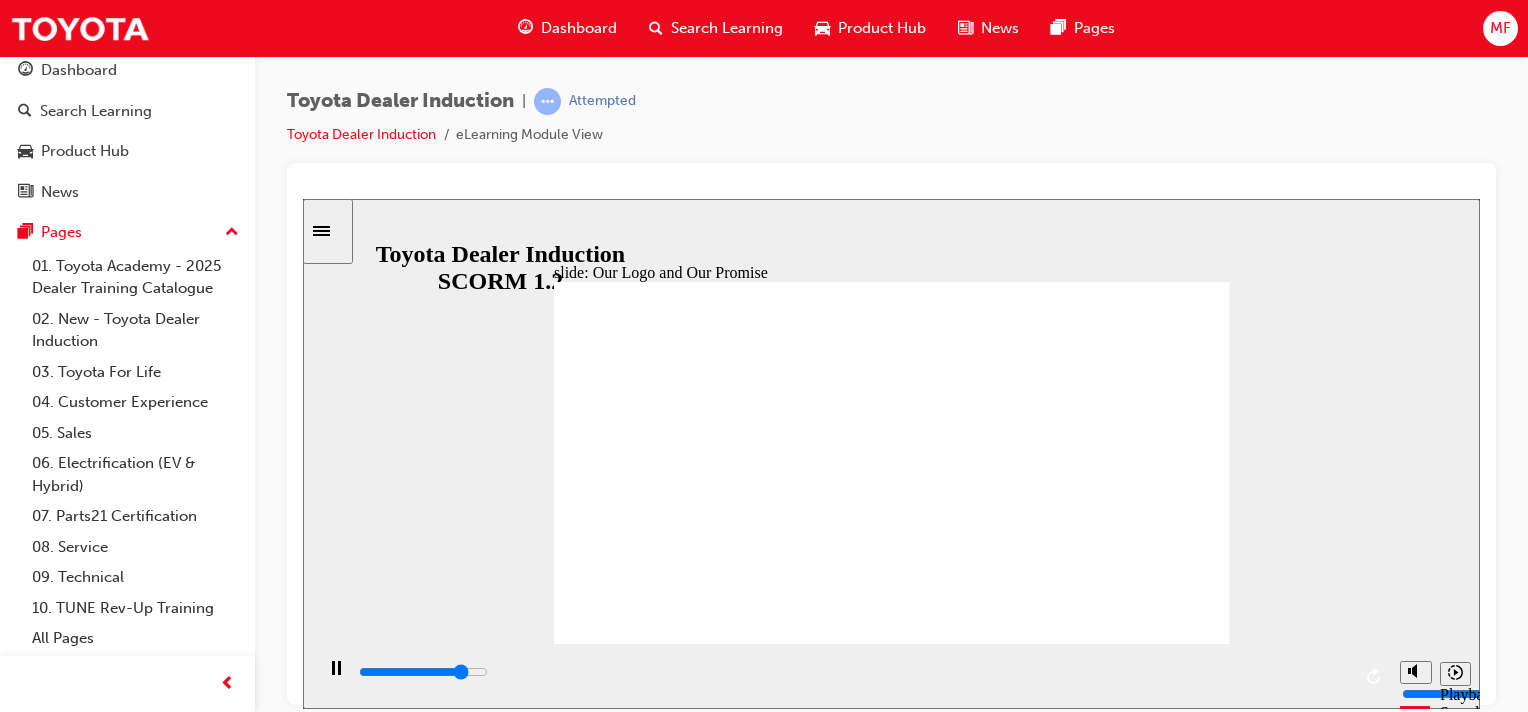 click 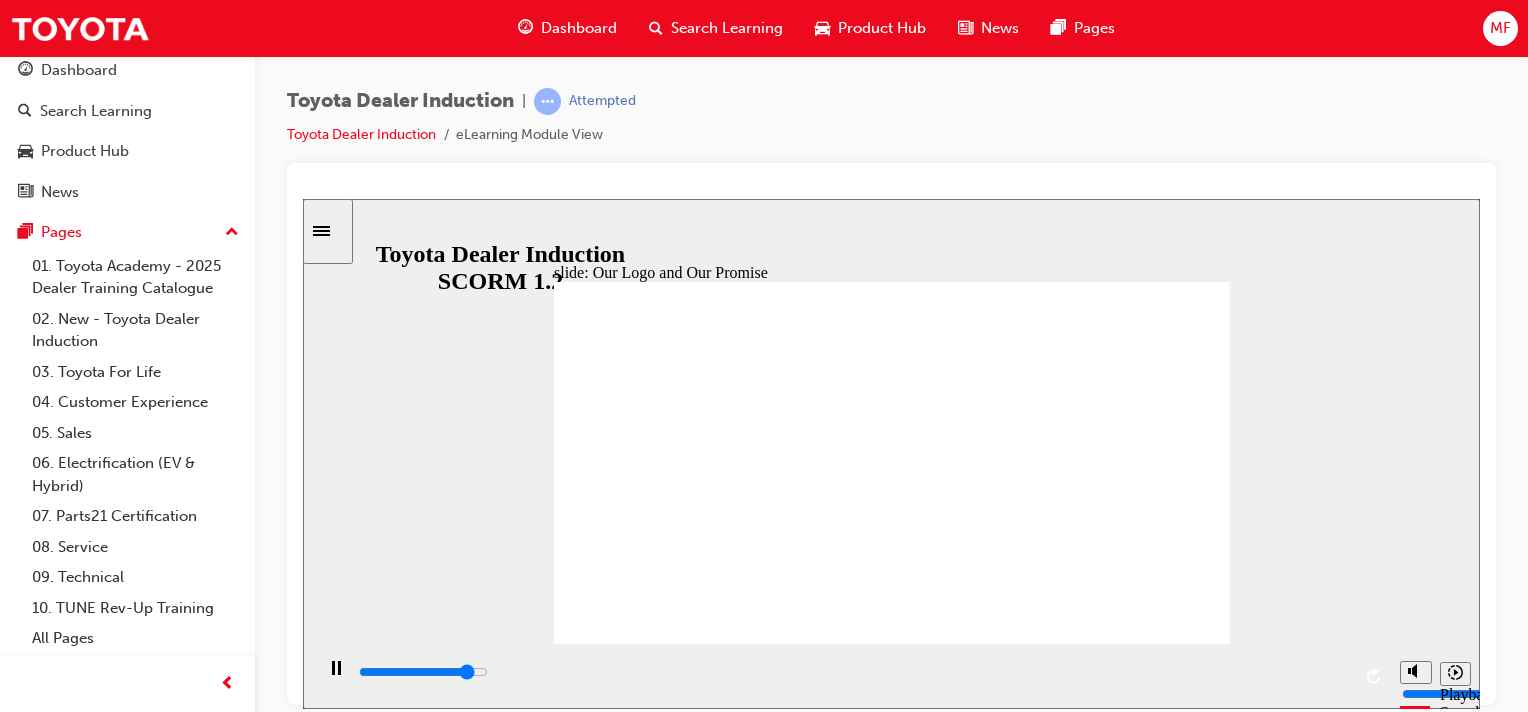 click 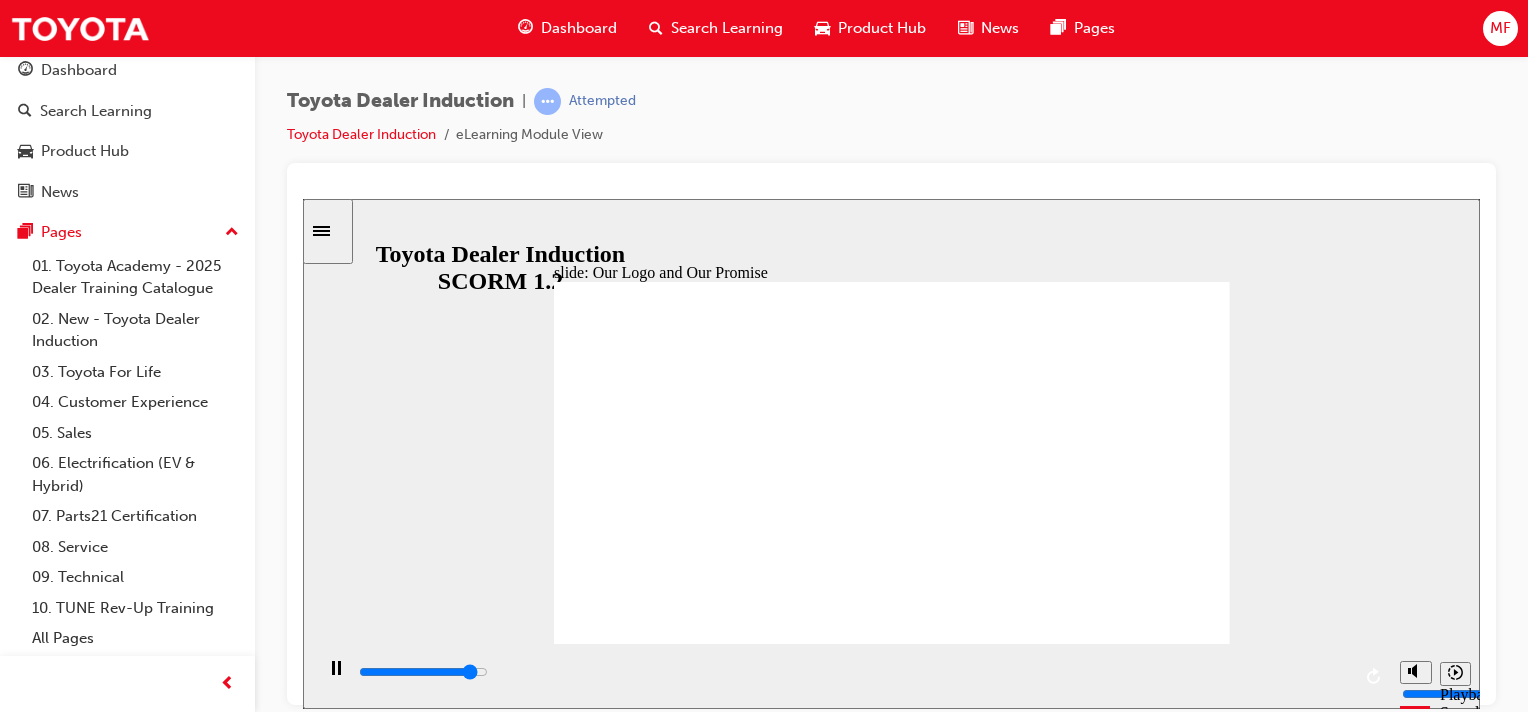 click 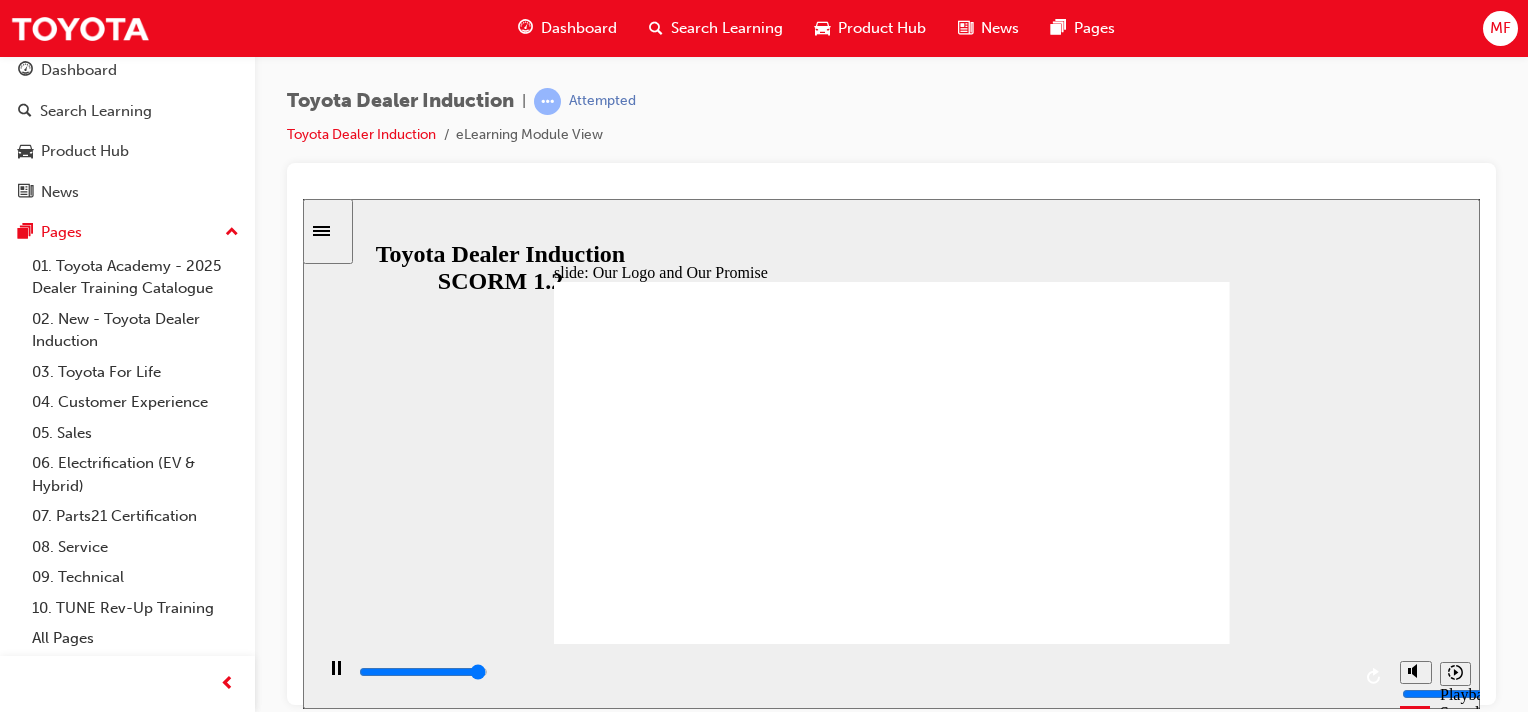 click 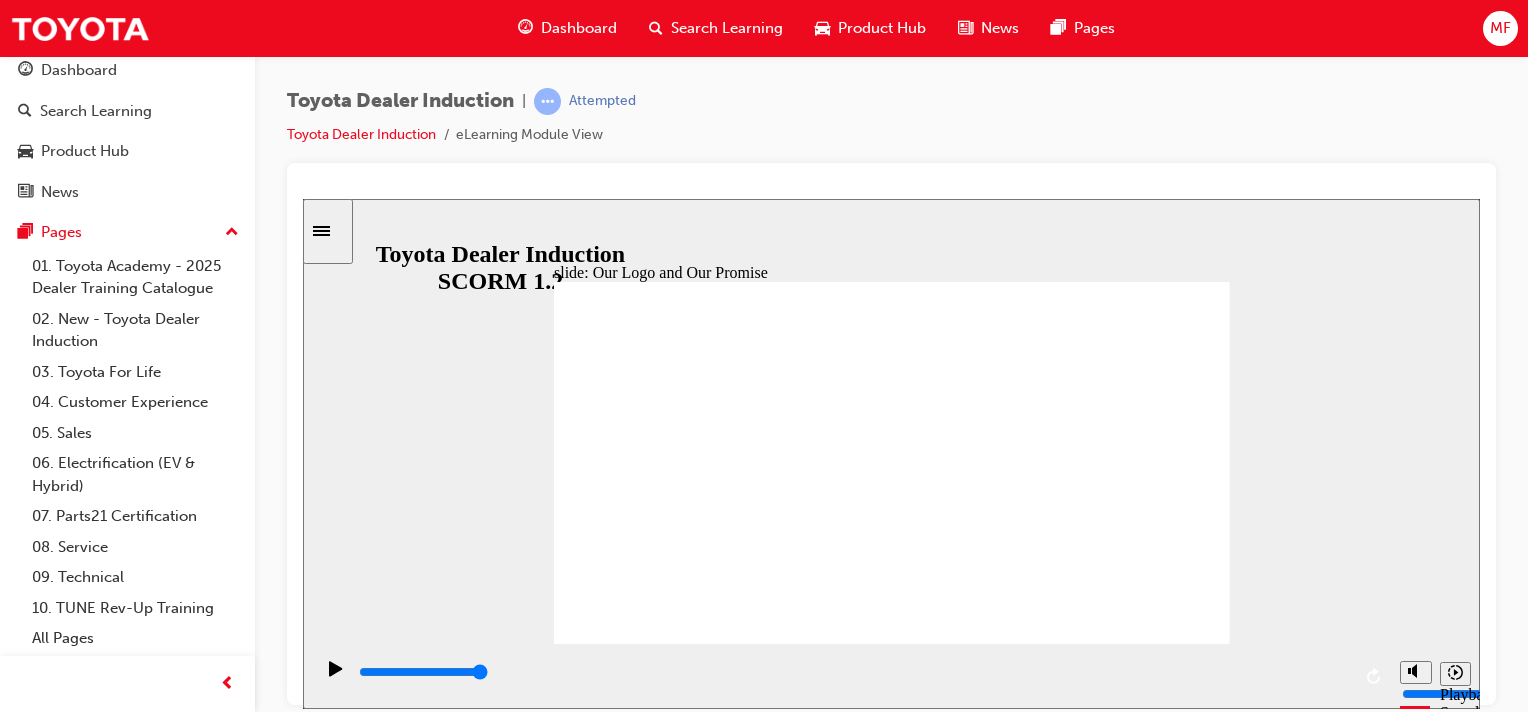 click 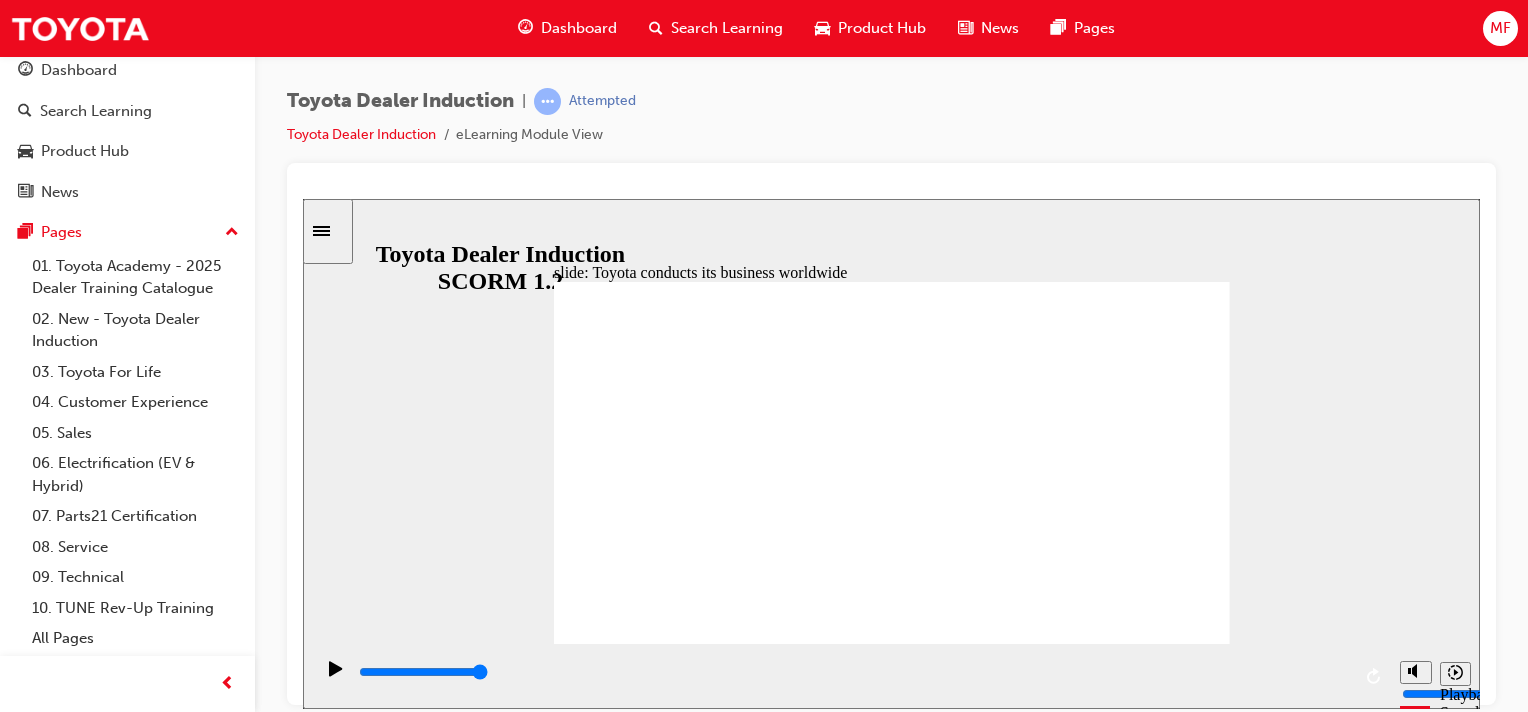 click 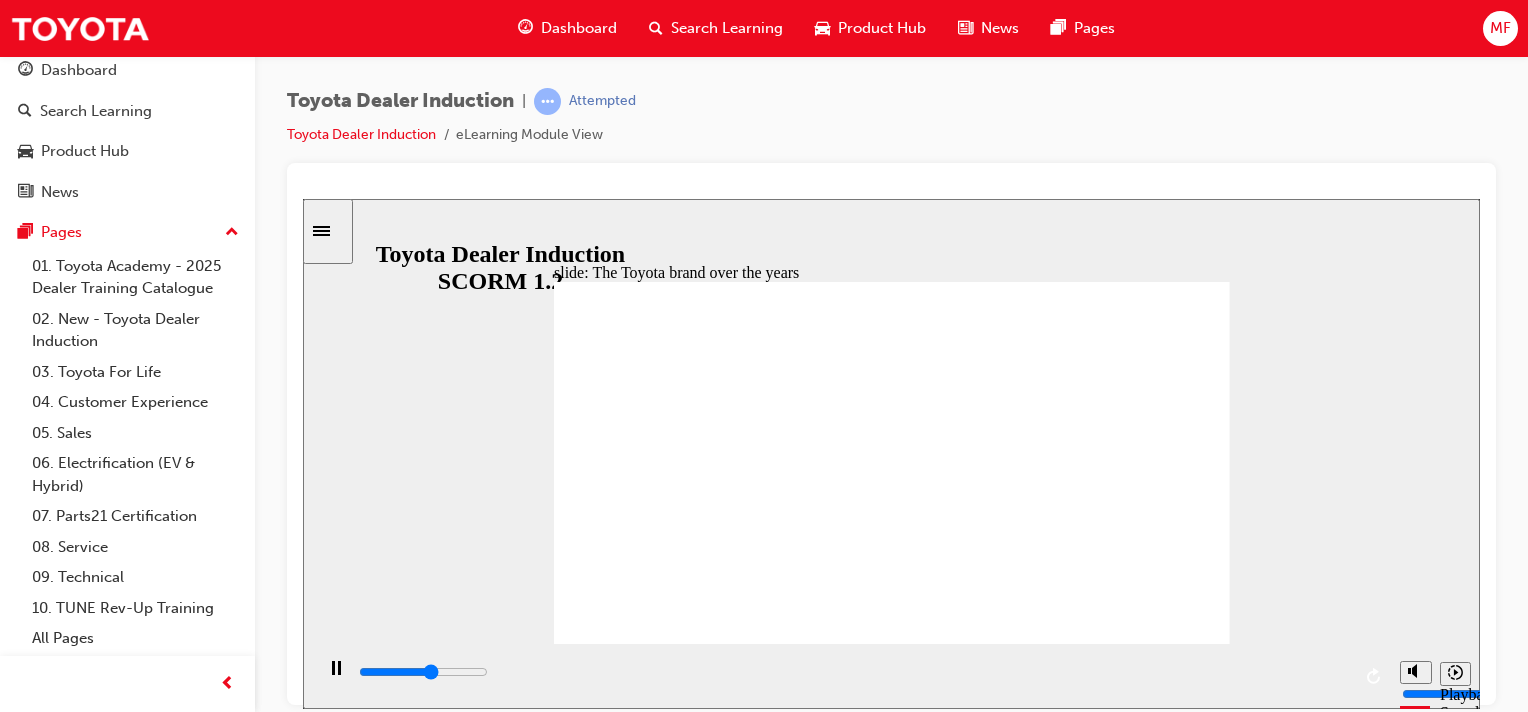 click 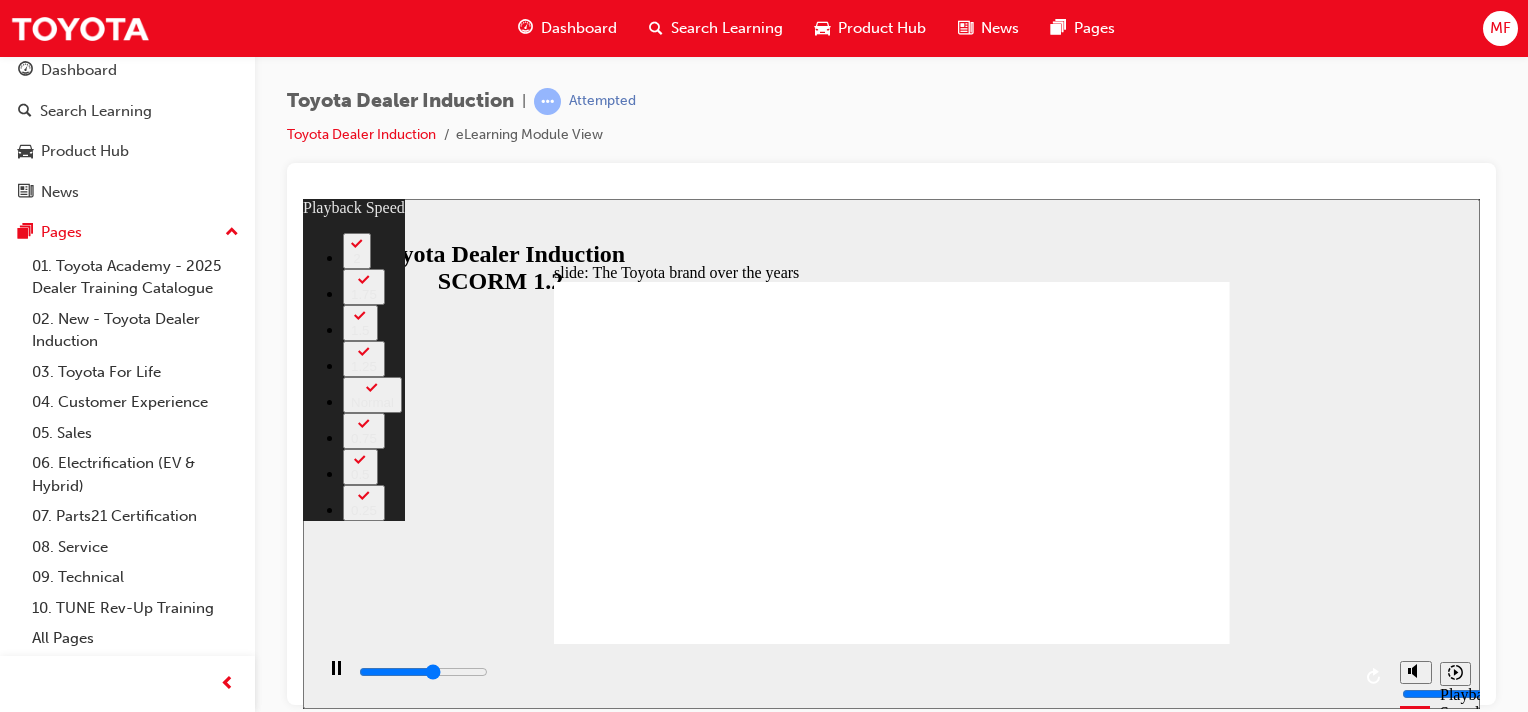 type on "4900" 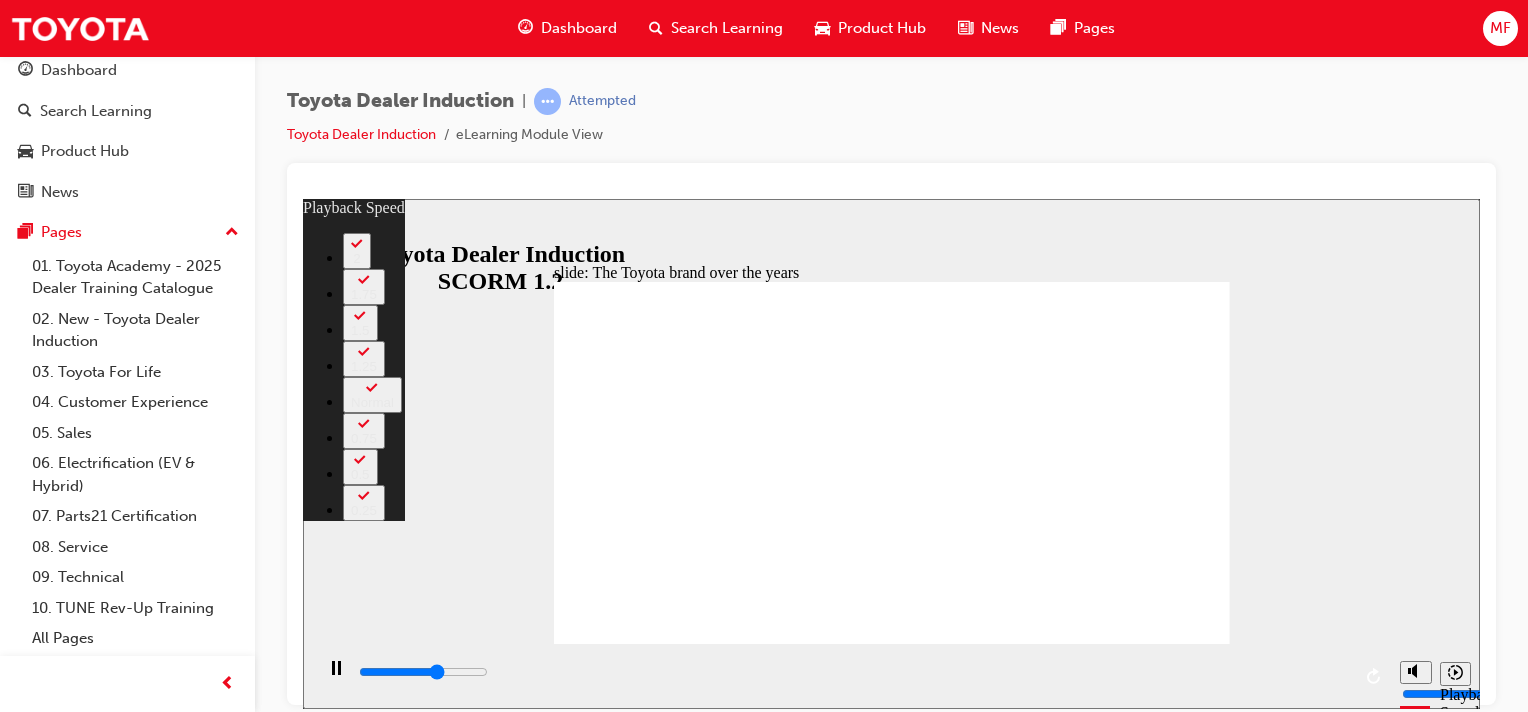 type on "5200" 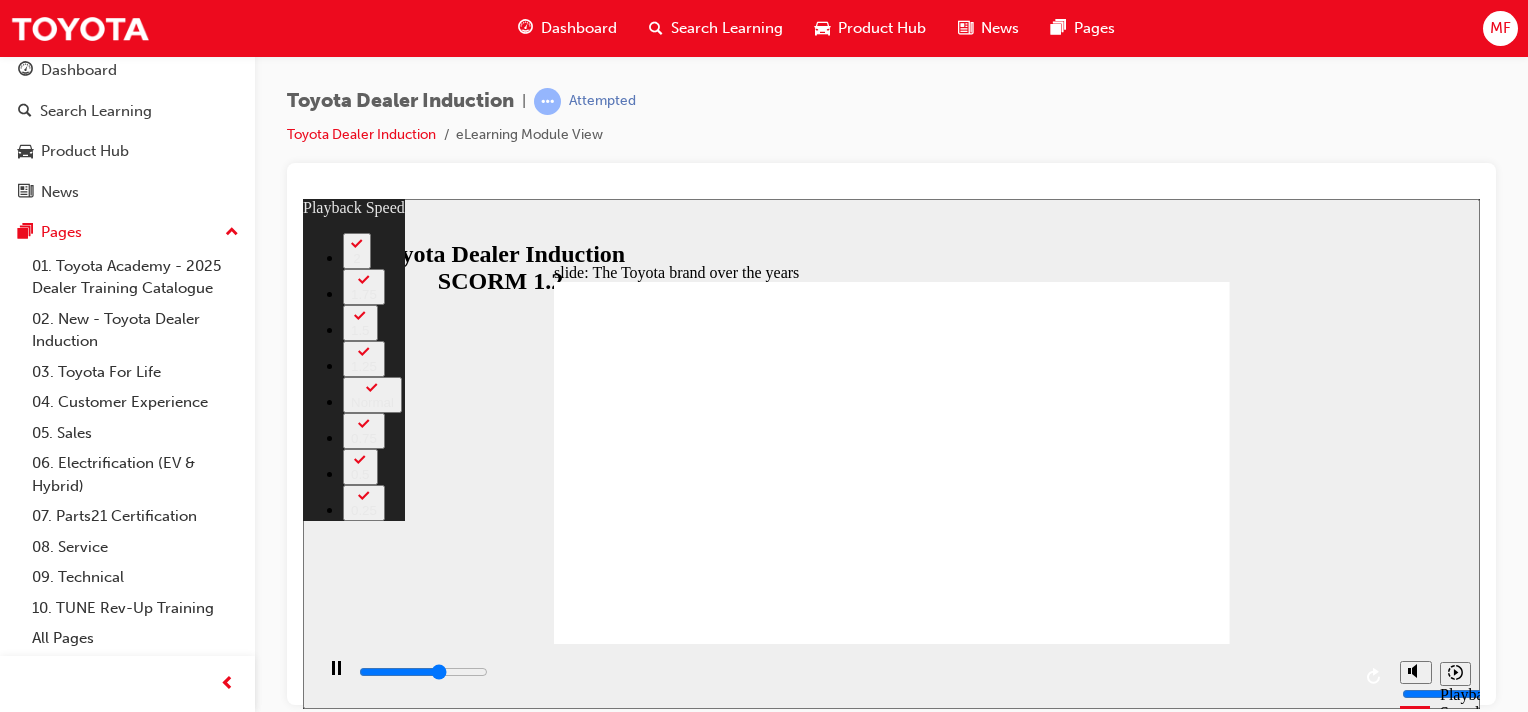 type on "5400" 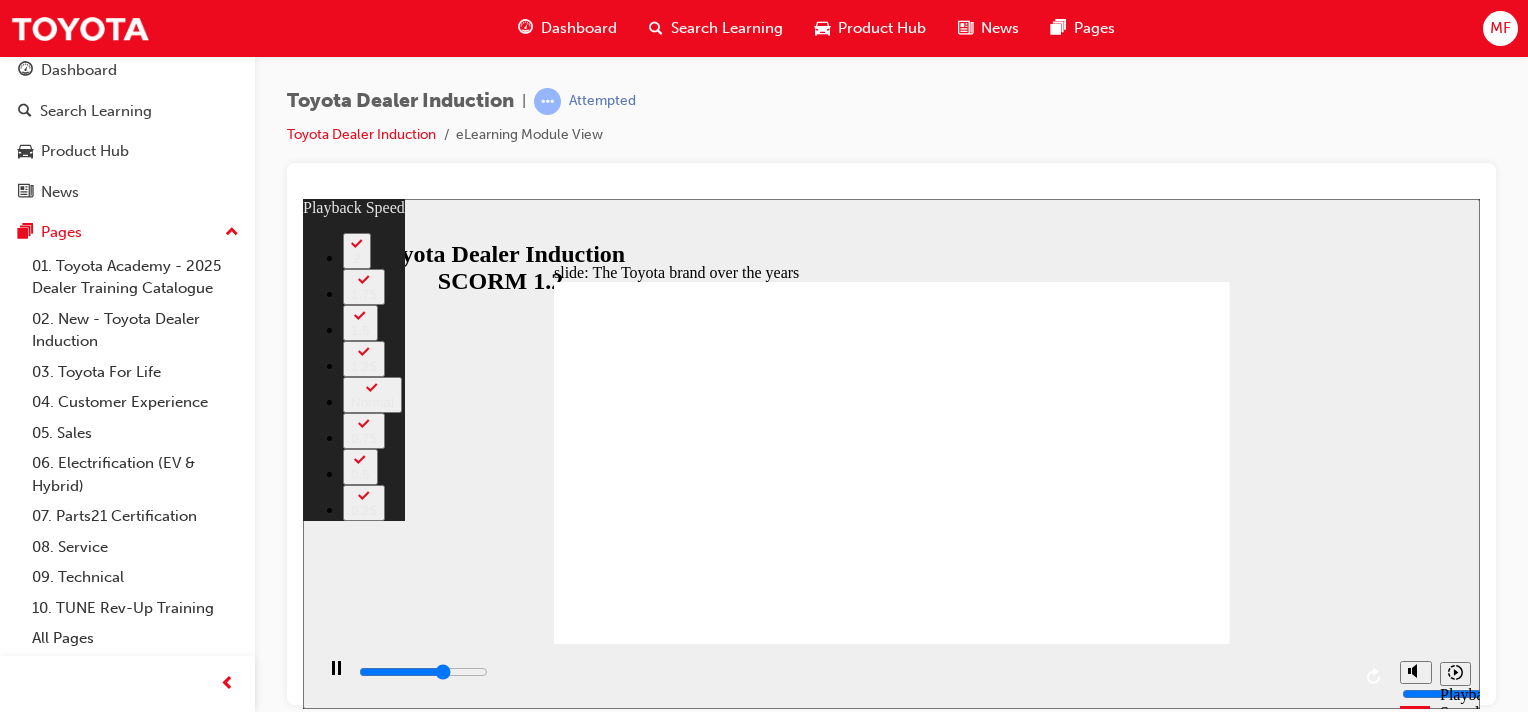 type on "5700" 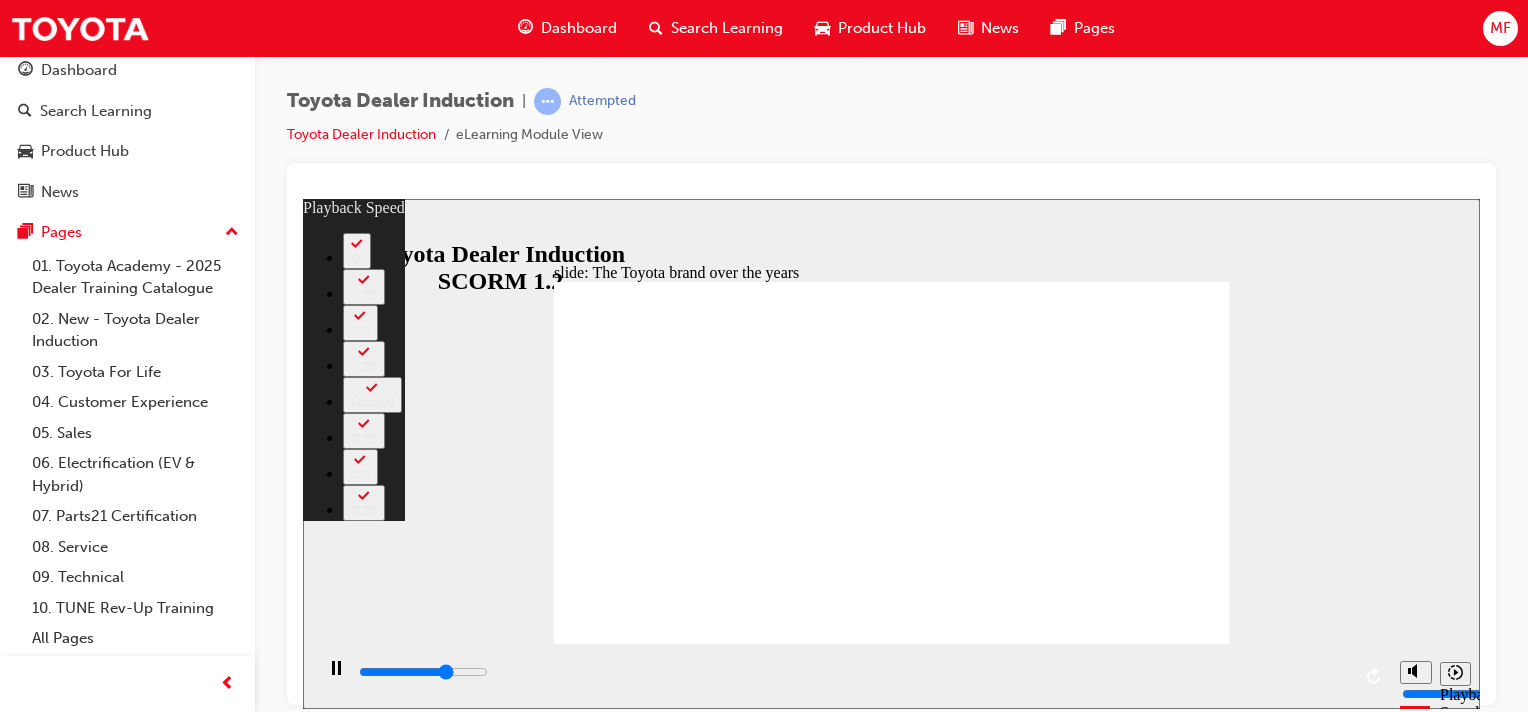 type on "6000" 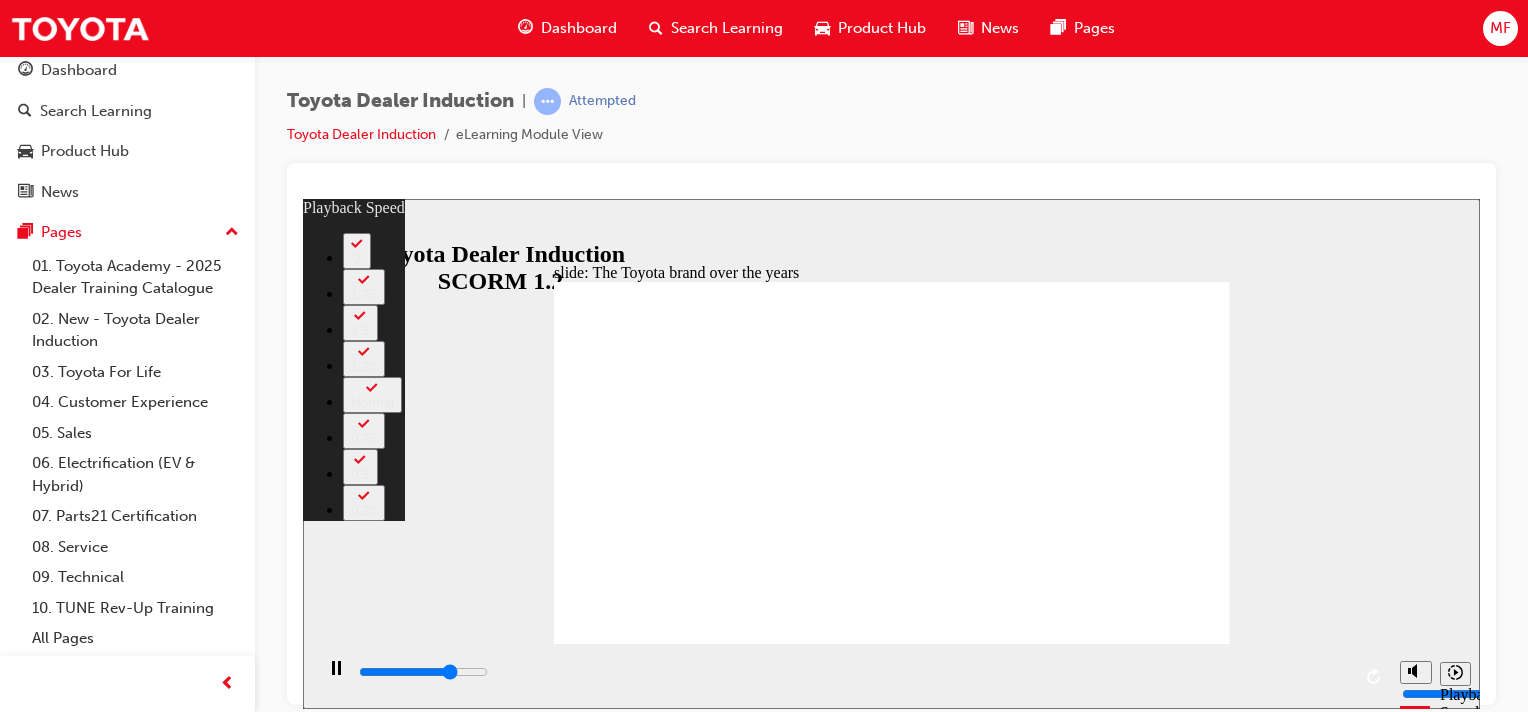 type on "6200" 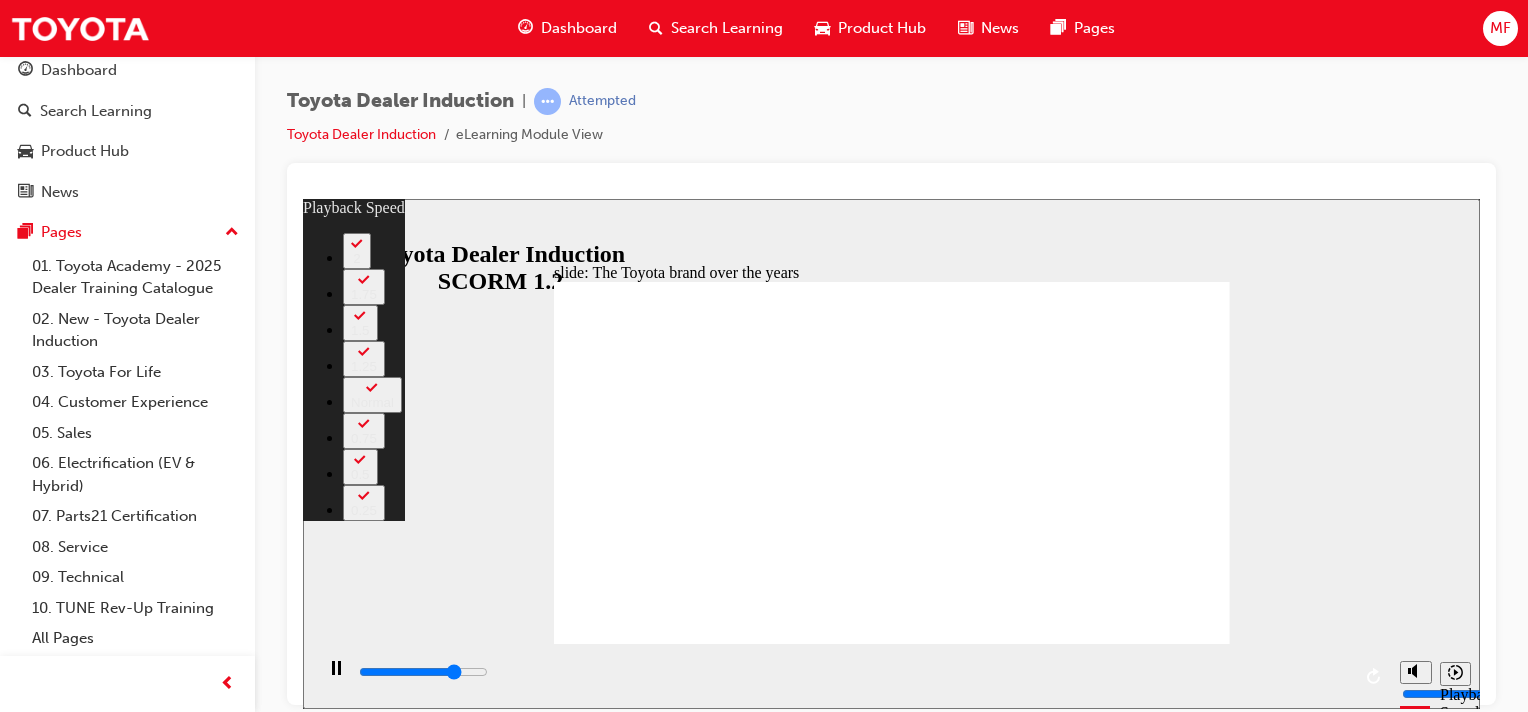 type on "6500" 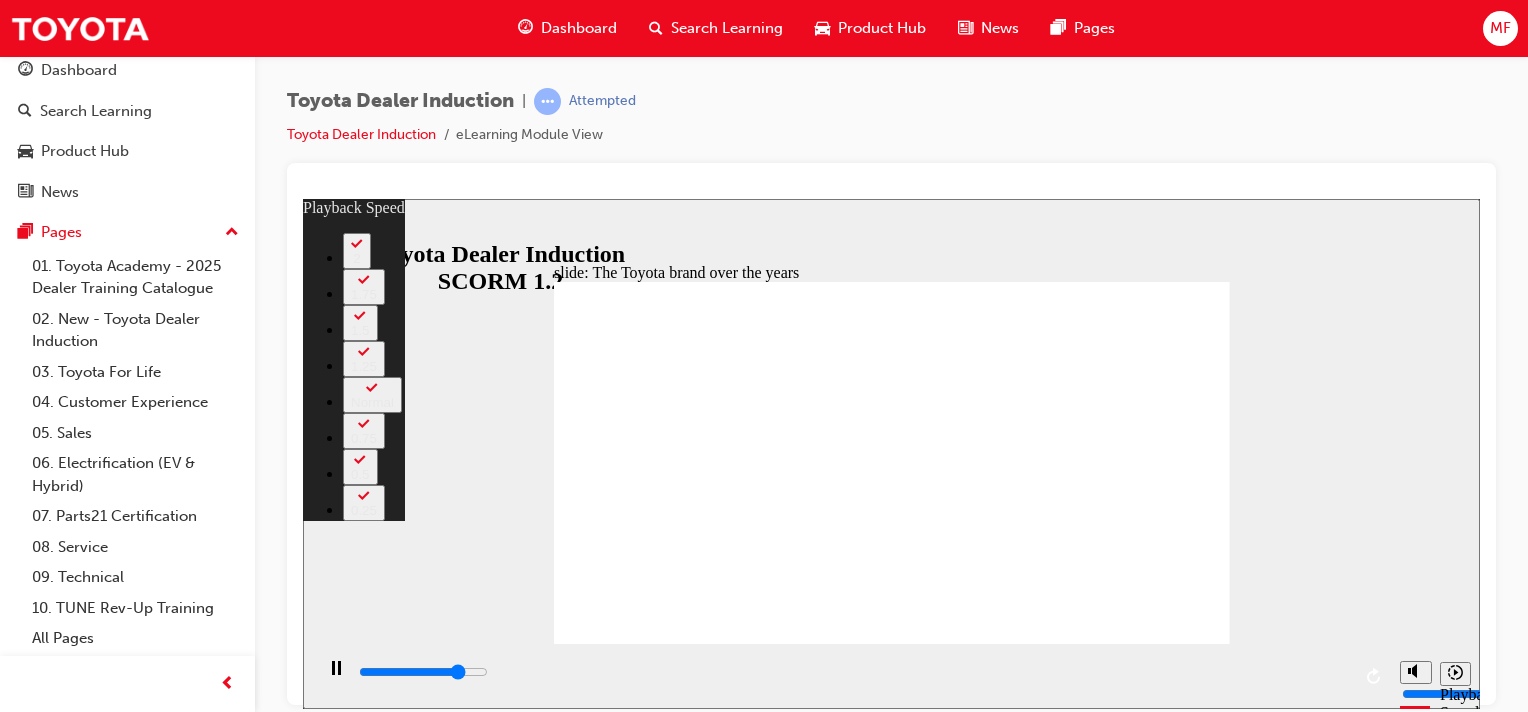 type on "6800" 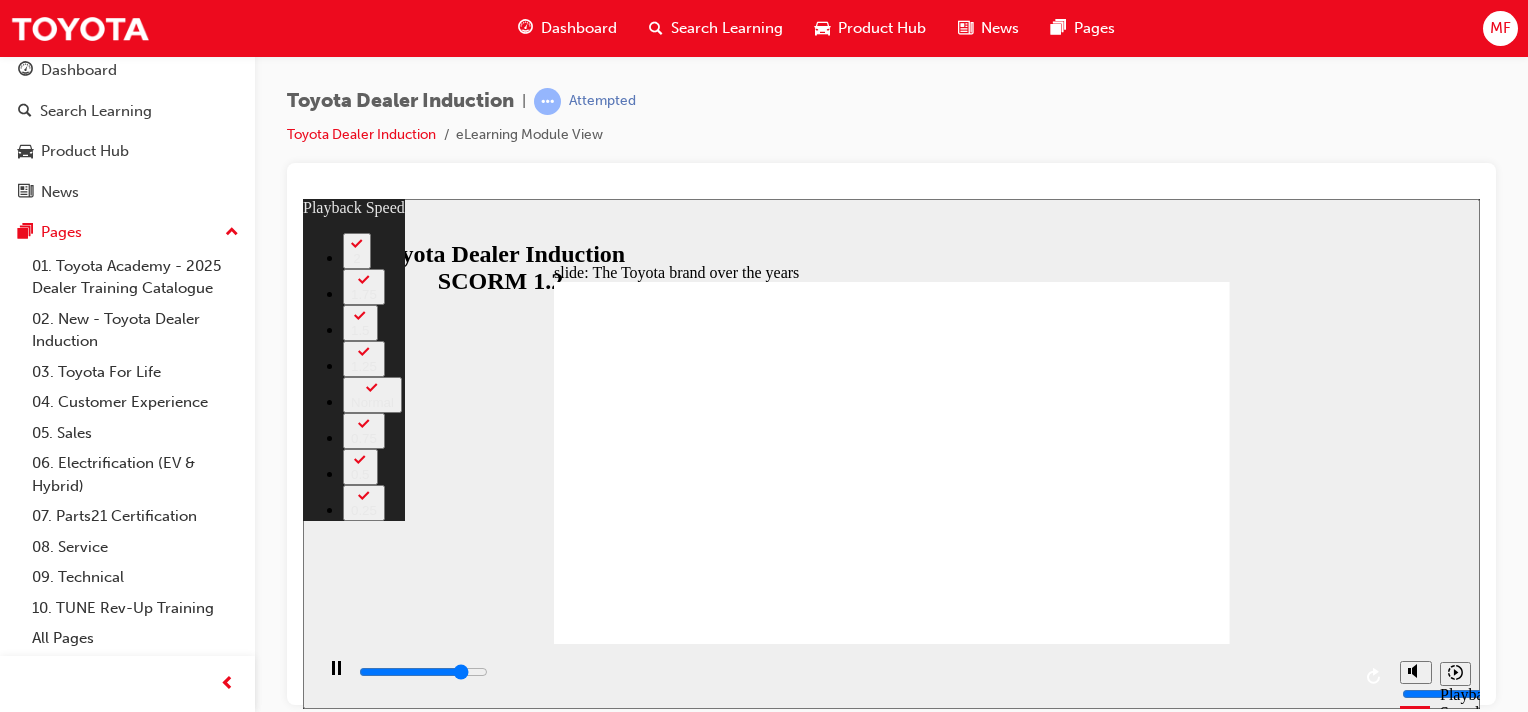 type on "7000" 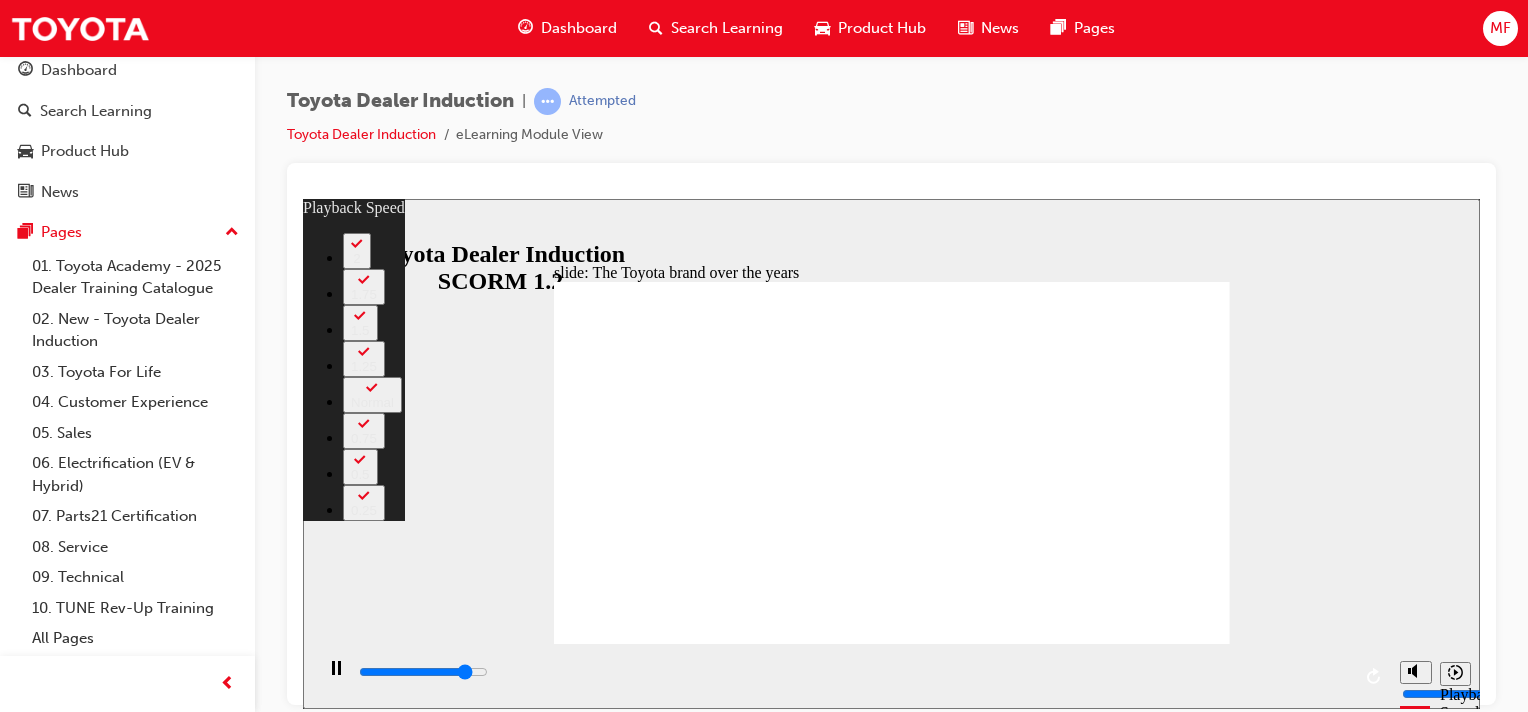 type on "7300" 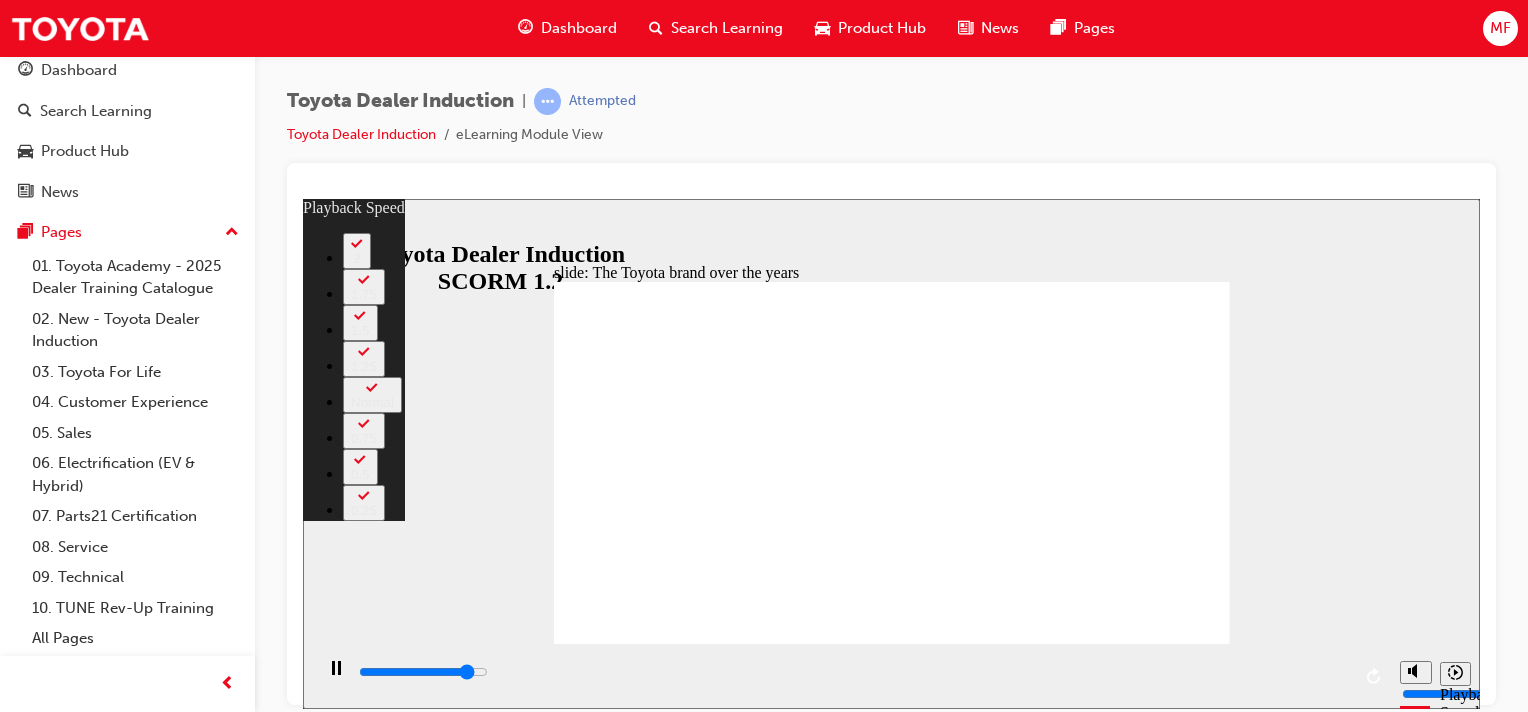 type on "7600" 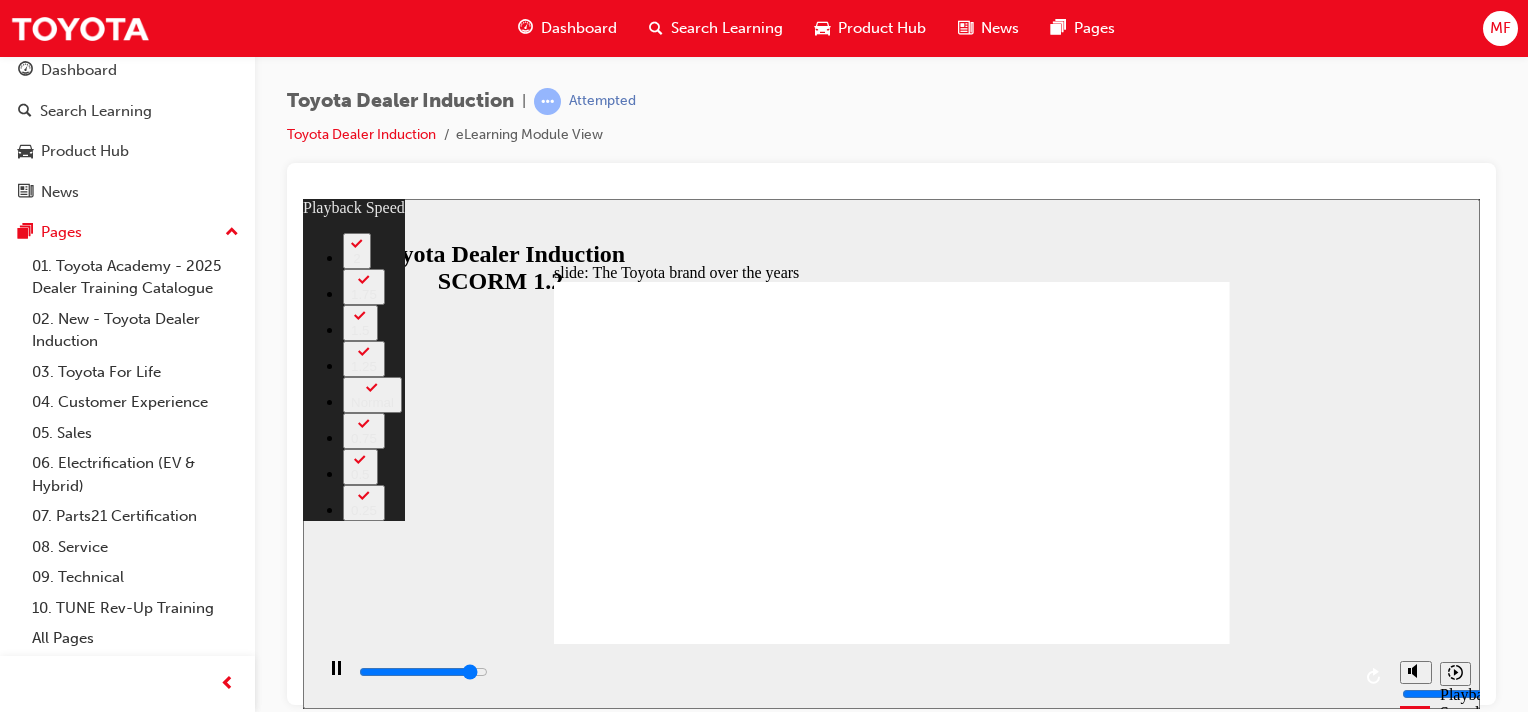 type on "7700" 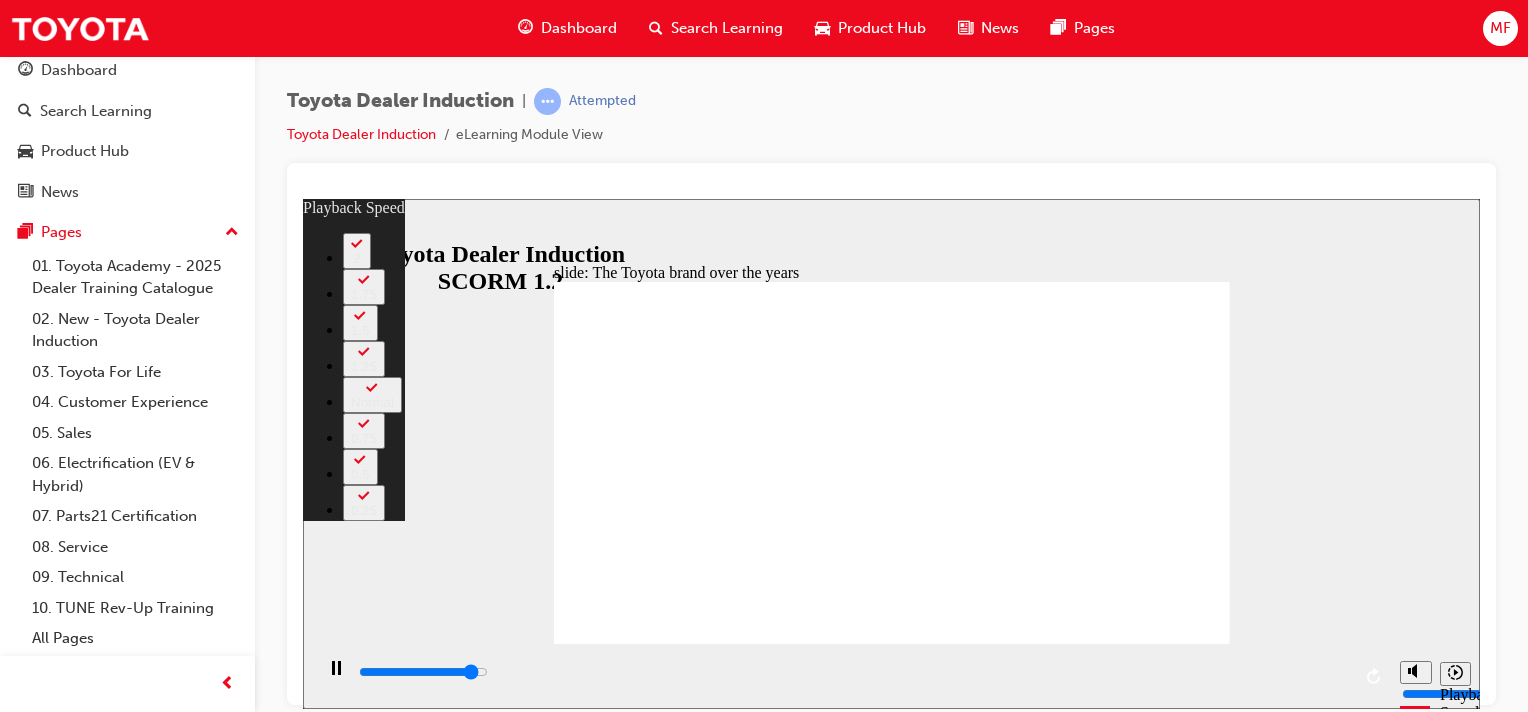 type on "7800" 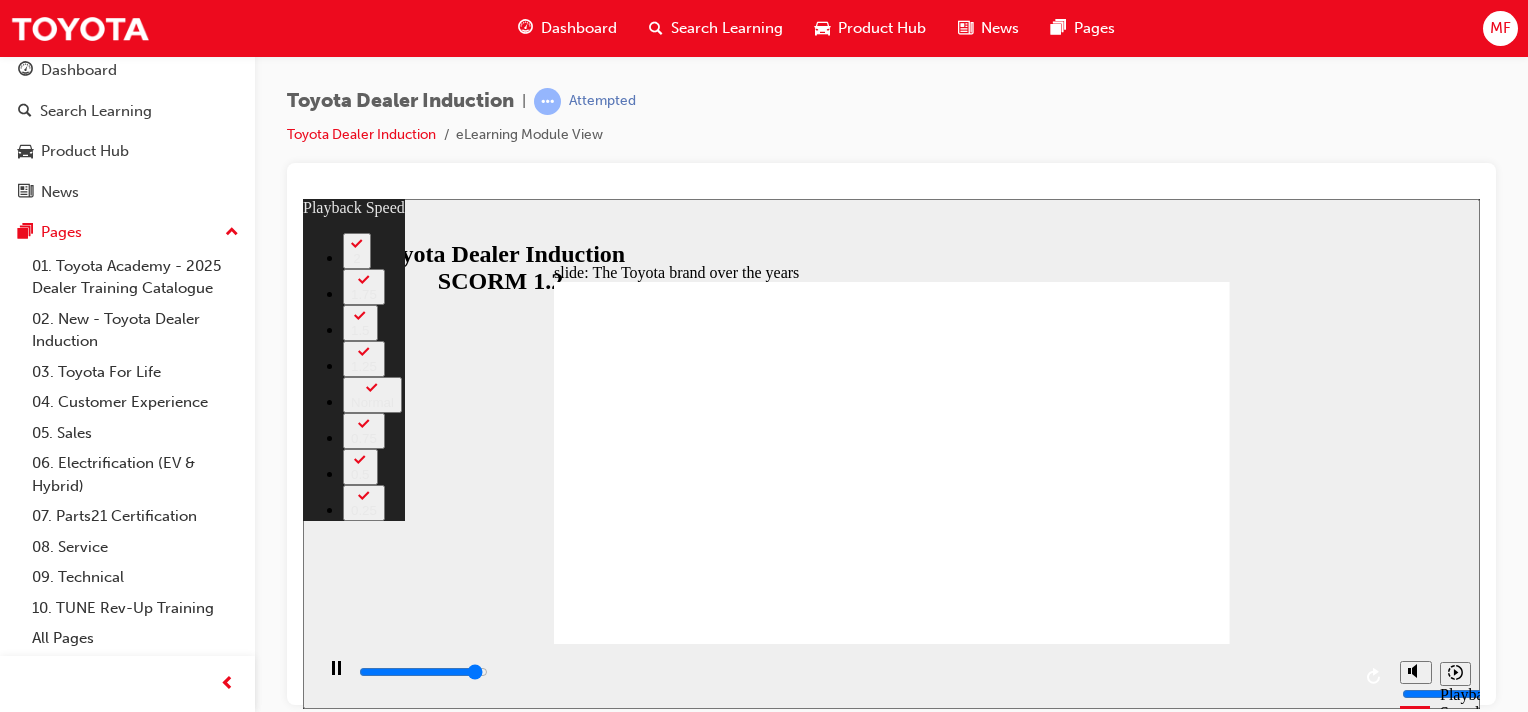 type on "8100" 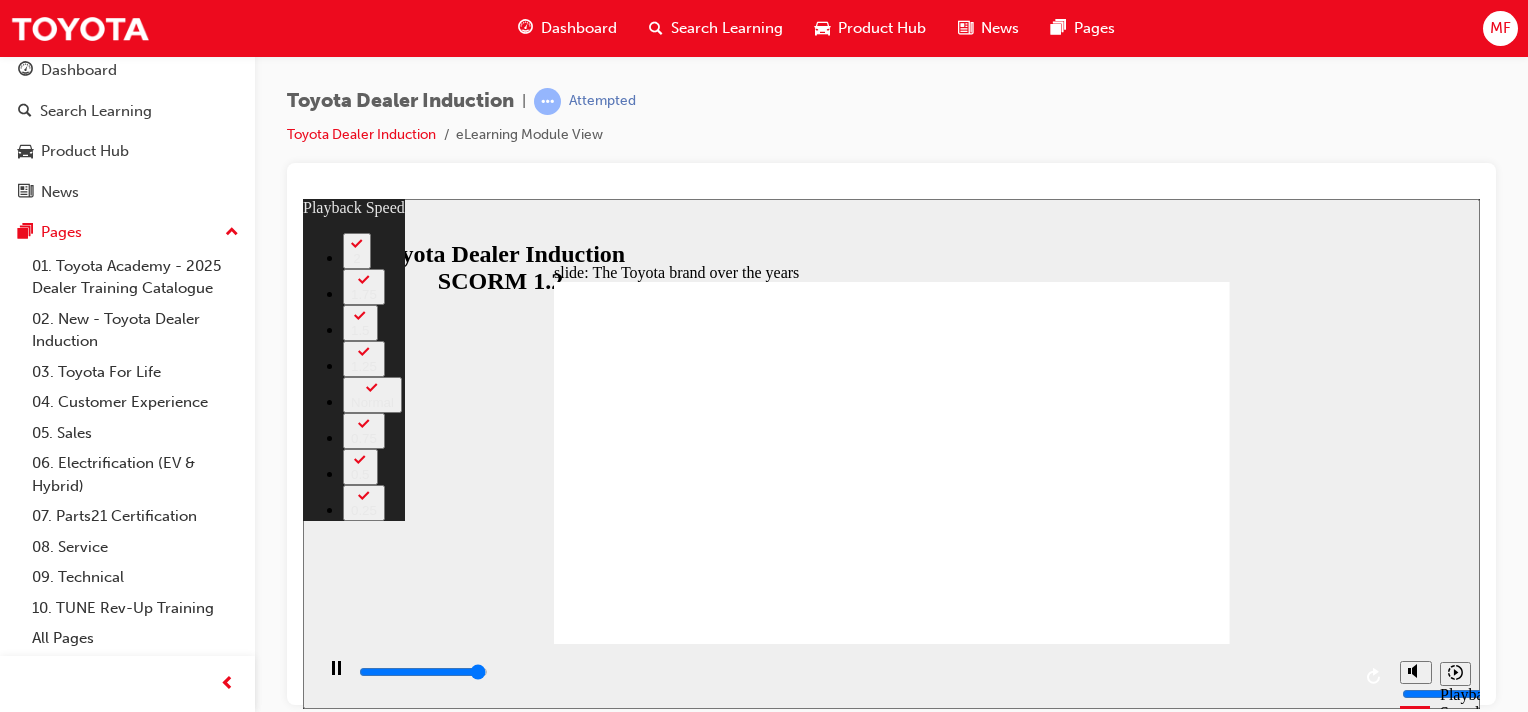 type on "8400" 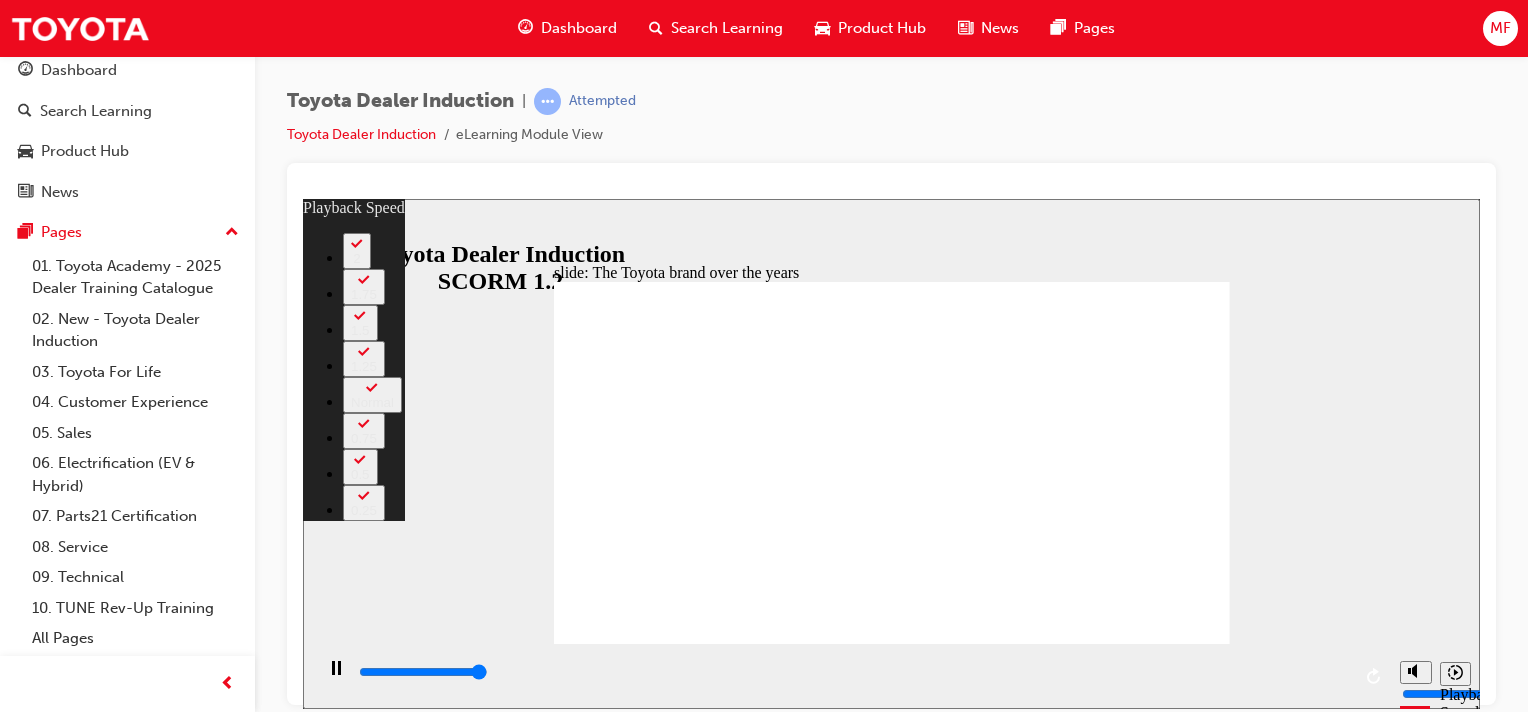 type on "8400" 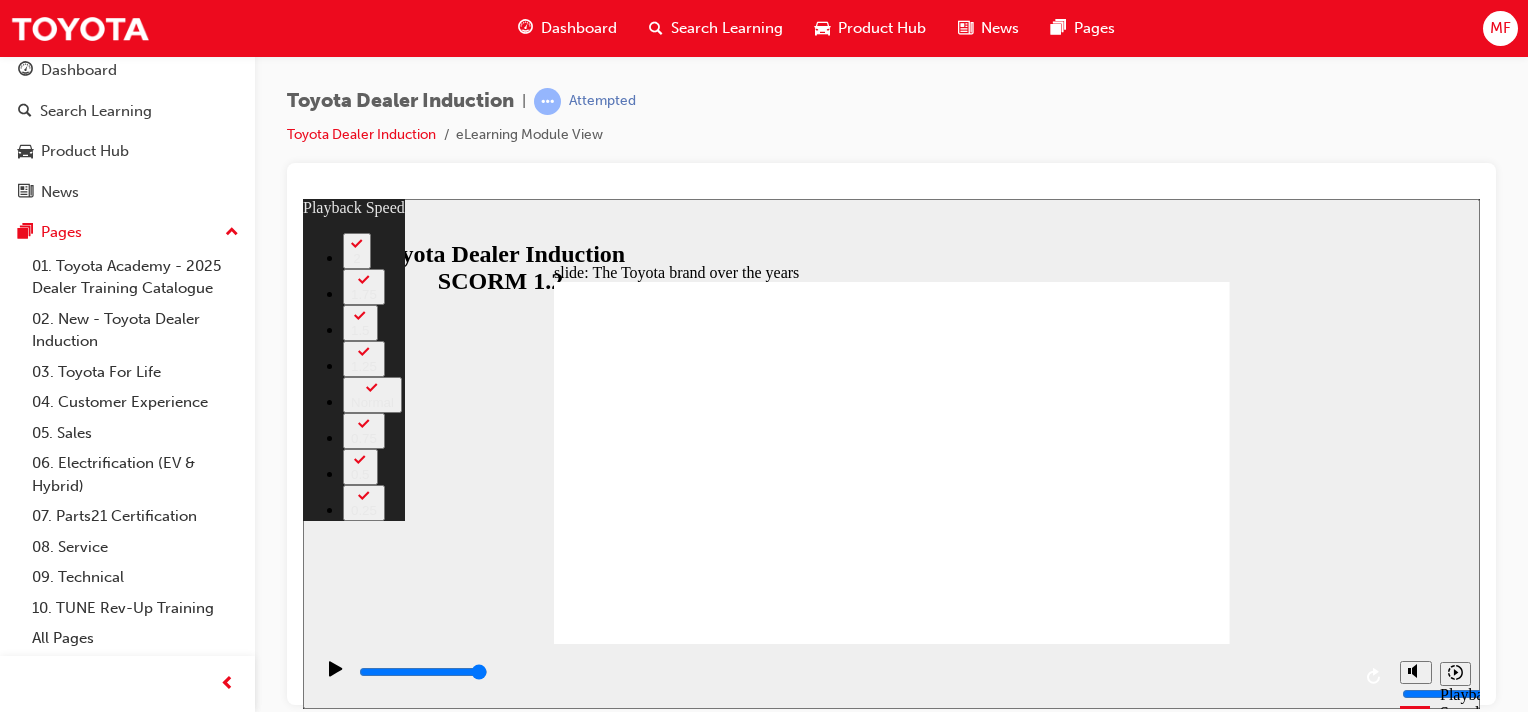 click at bounding box center [896, 3044] 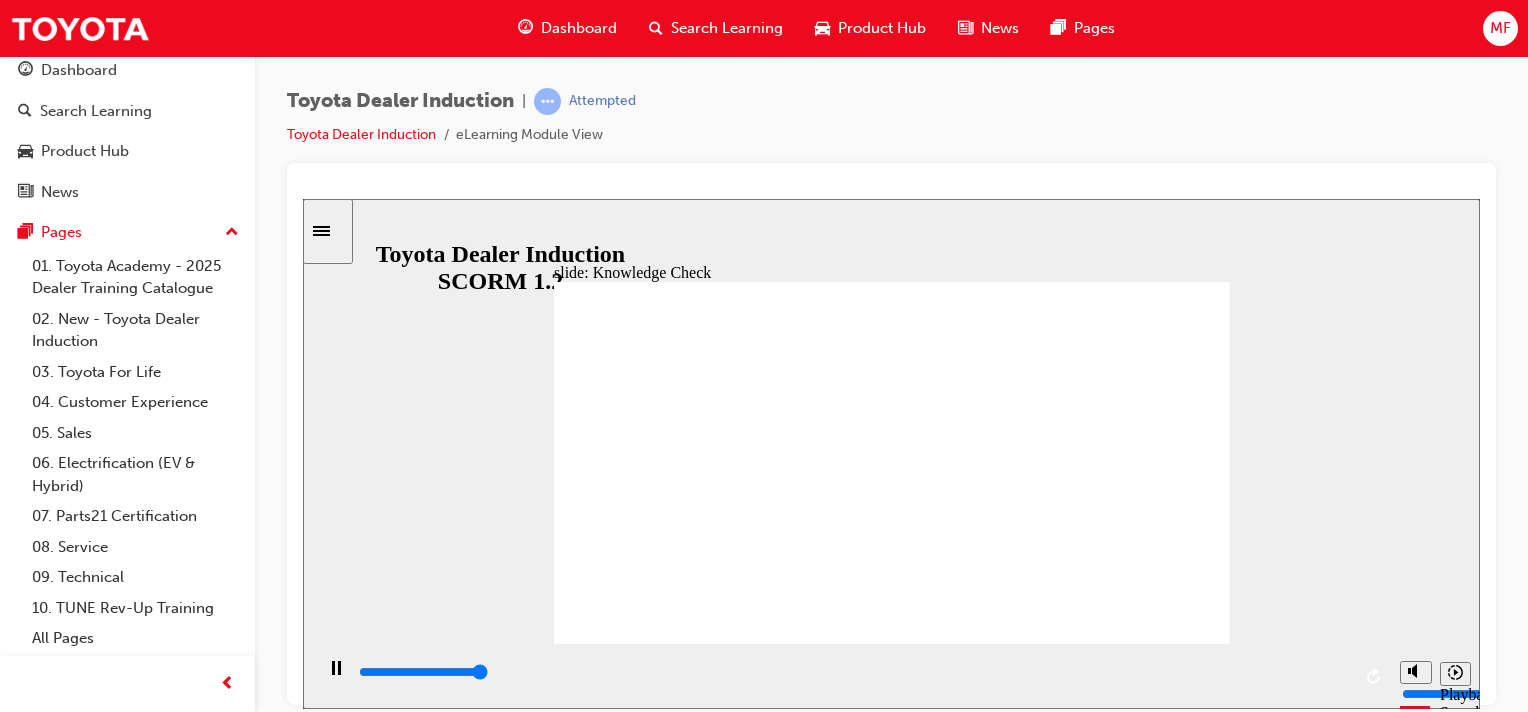 type on "5000" 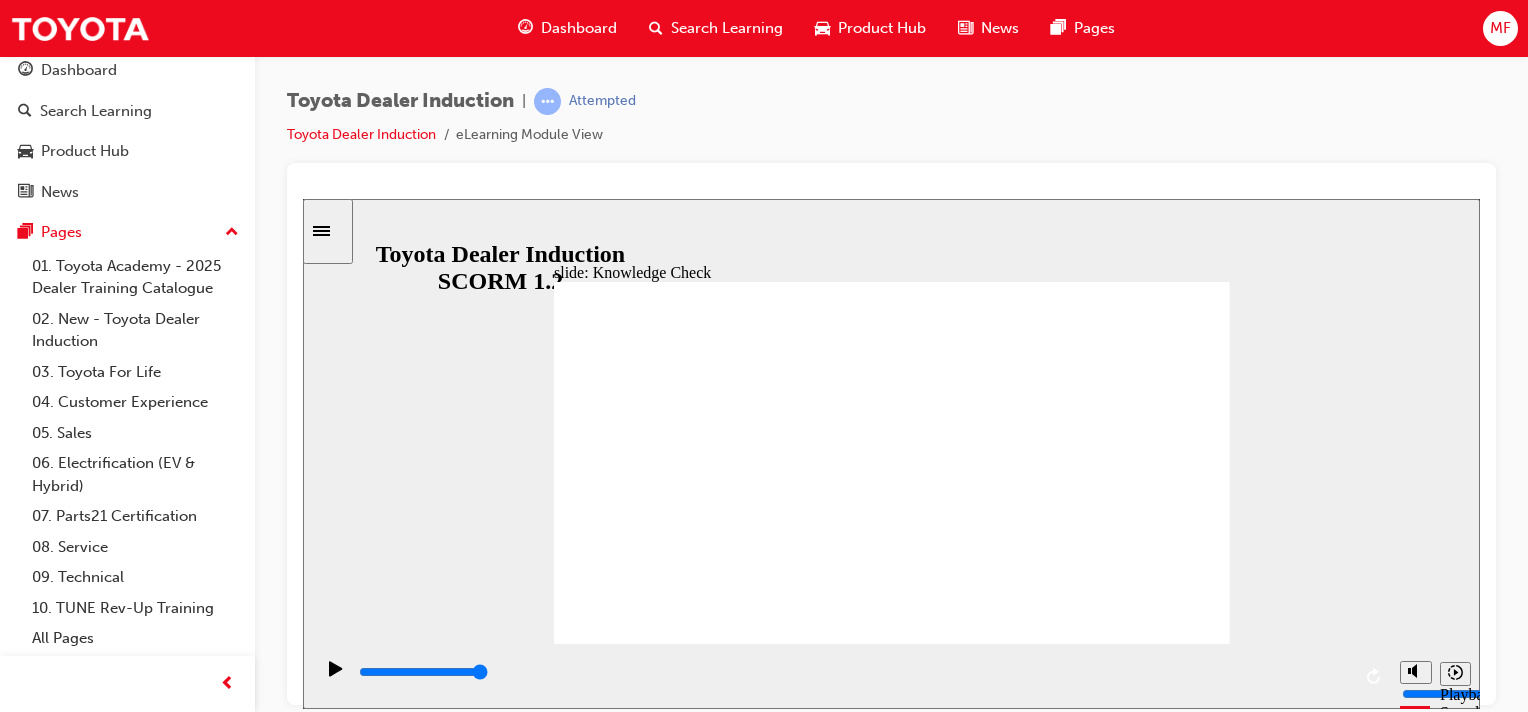radio on "true" 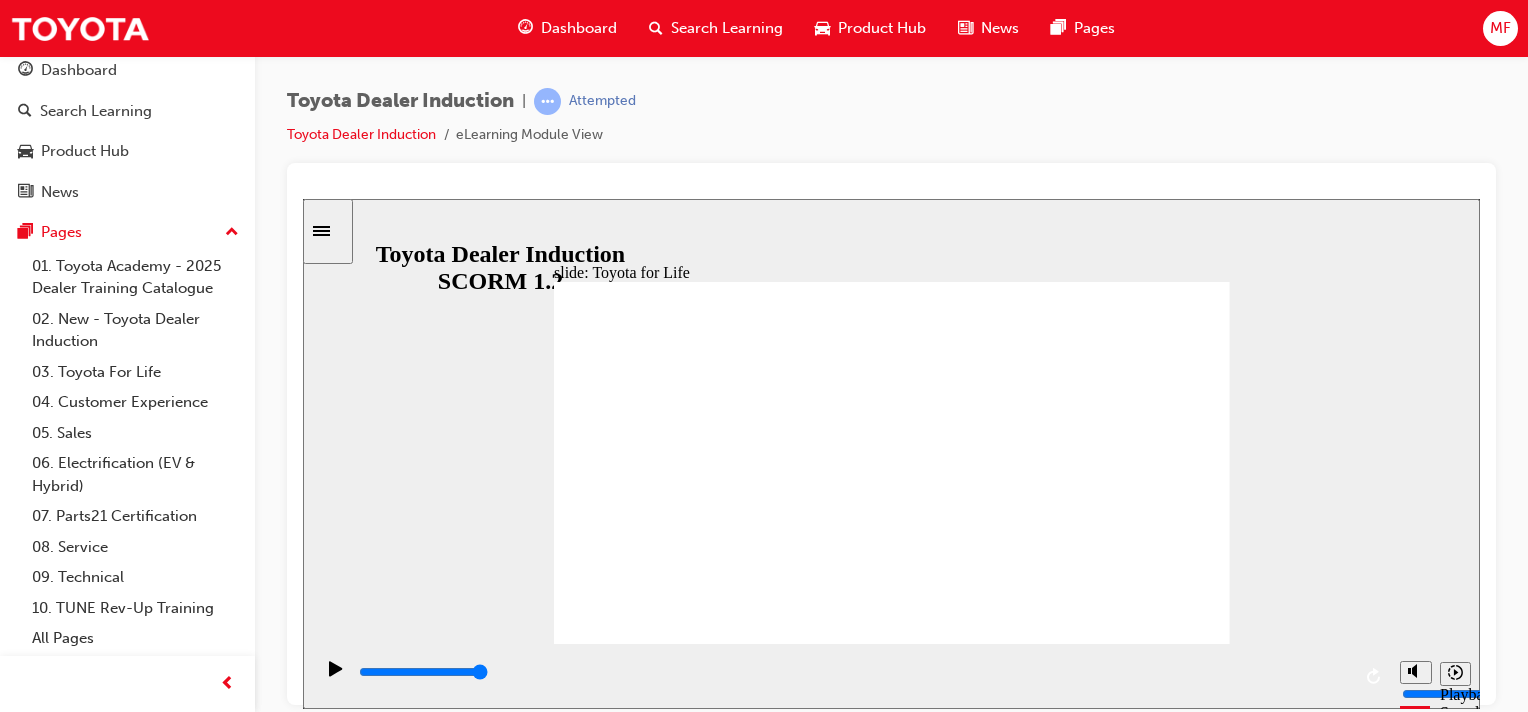 click 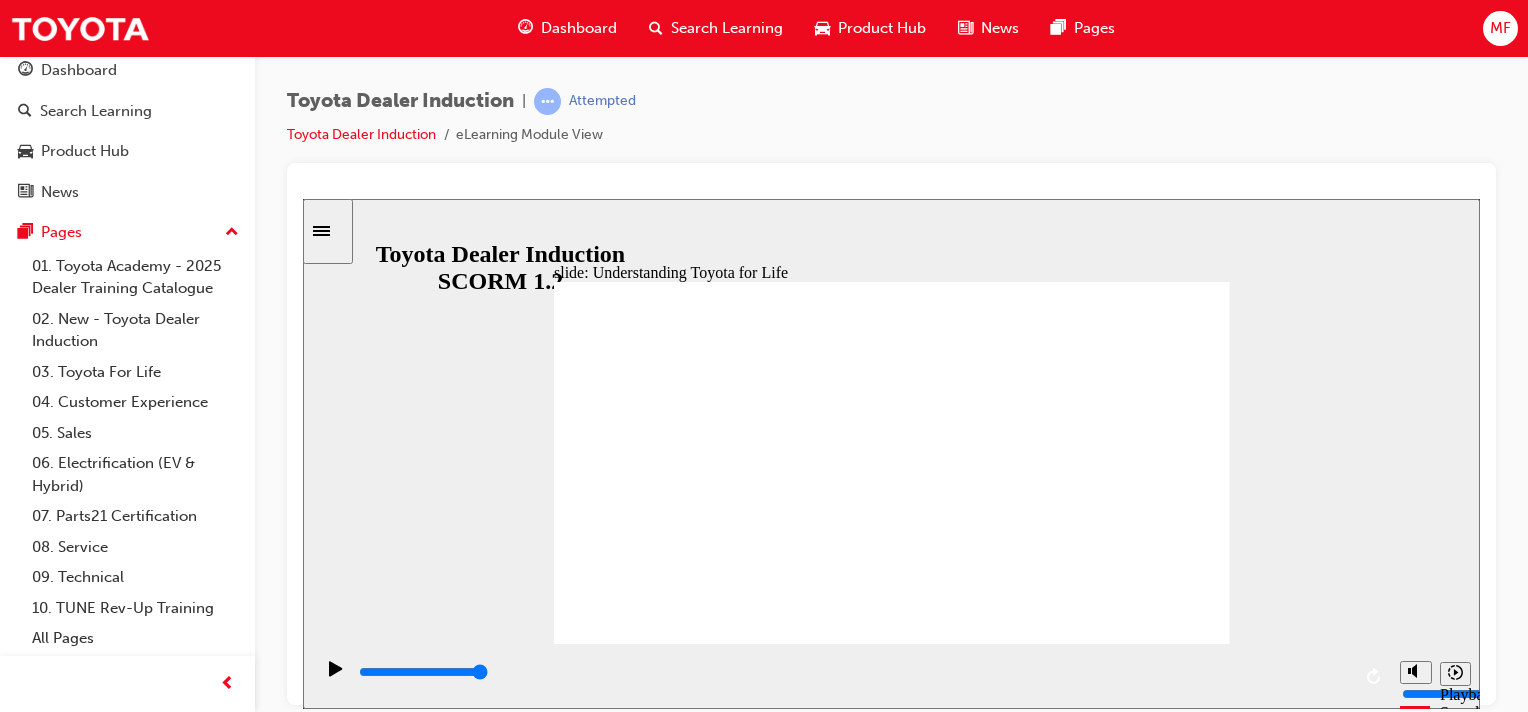 click 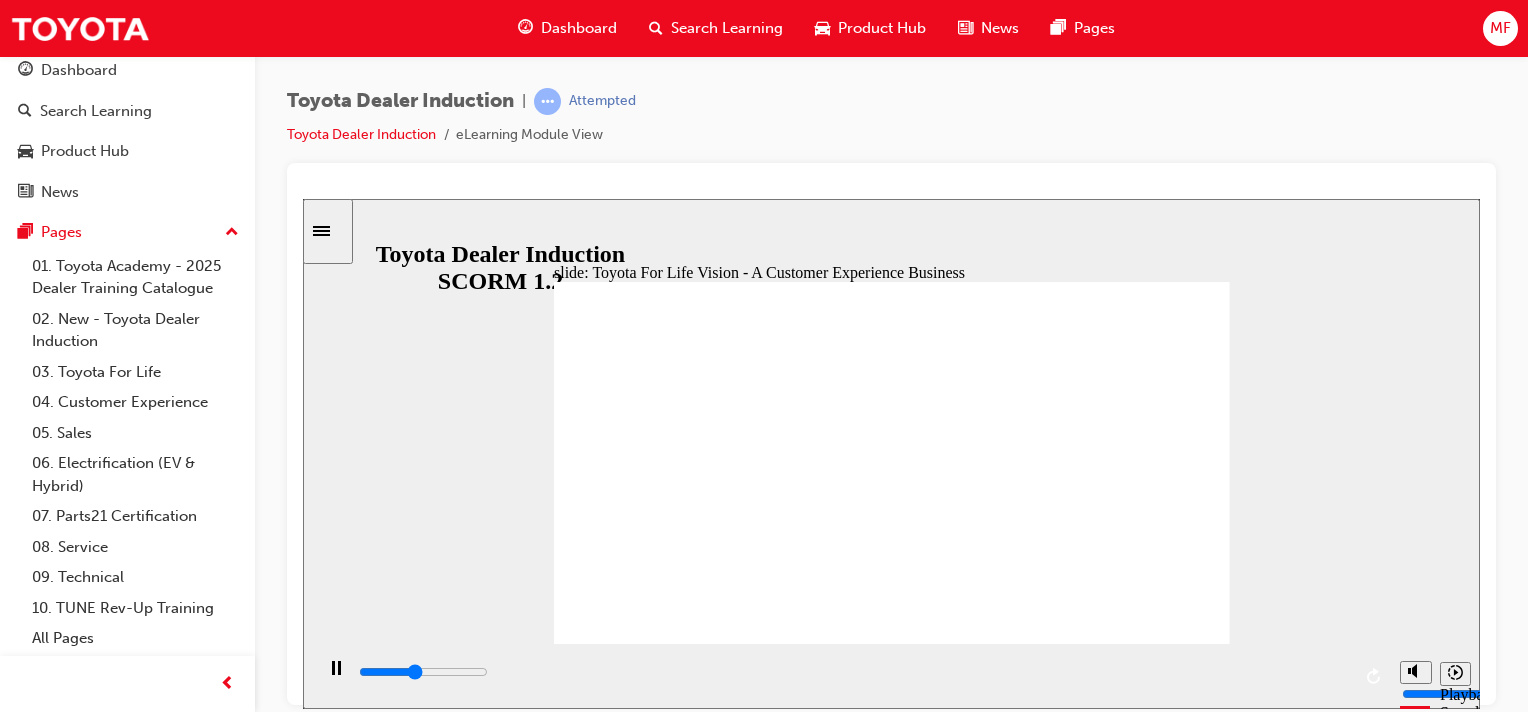 click 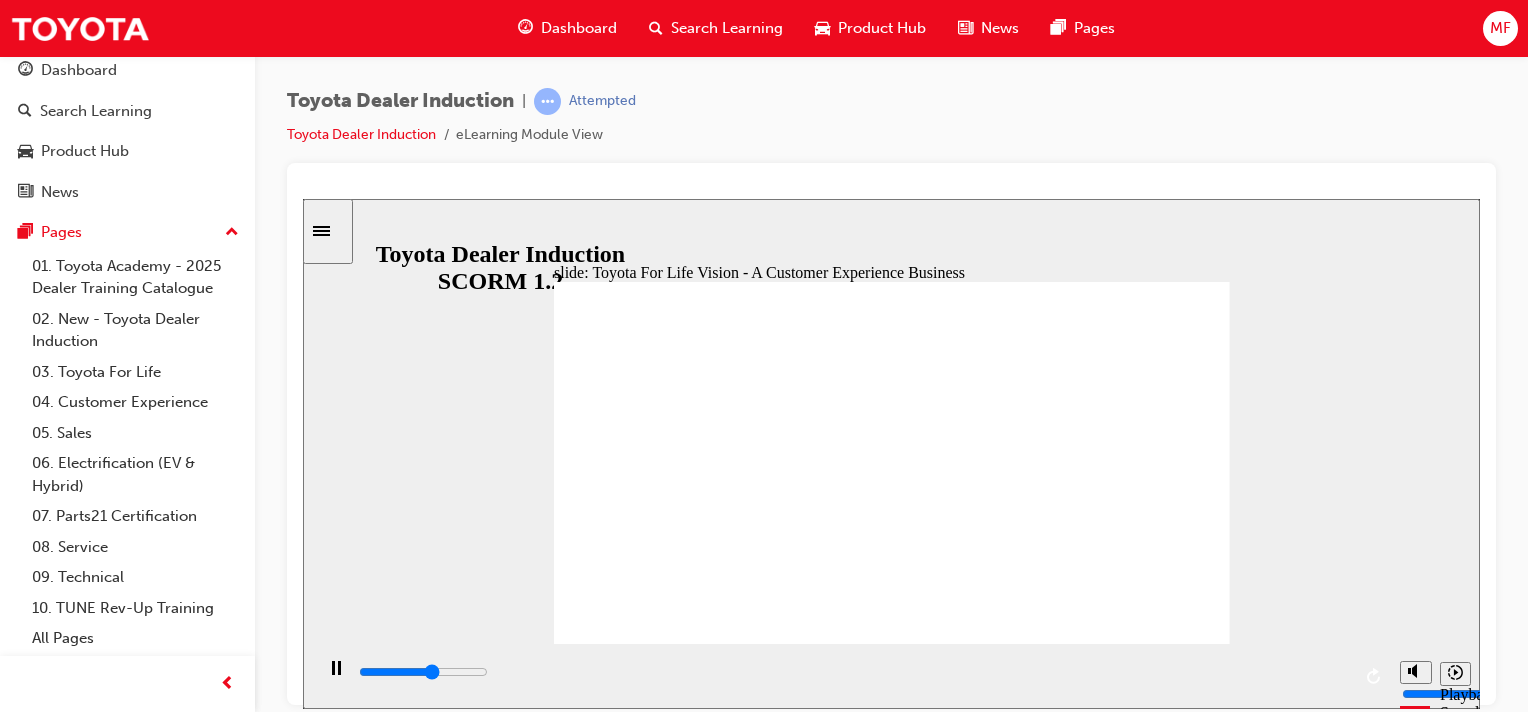 click 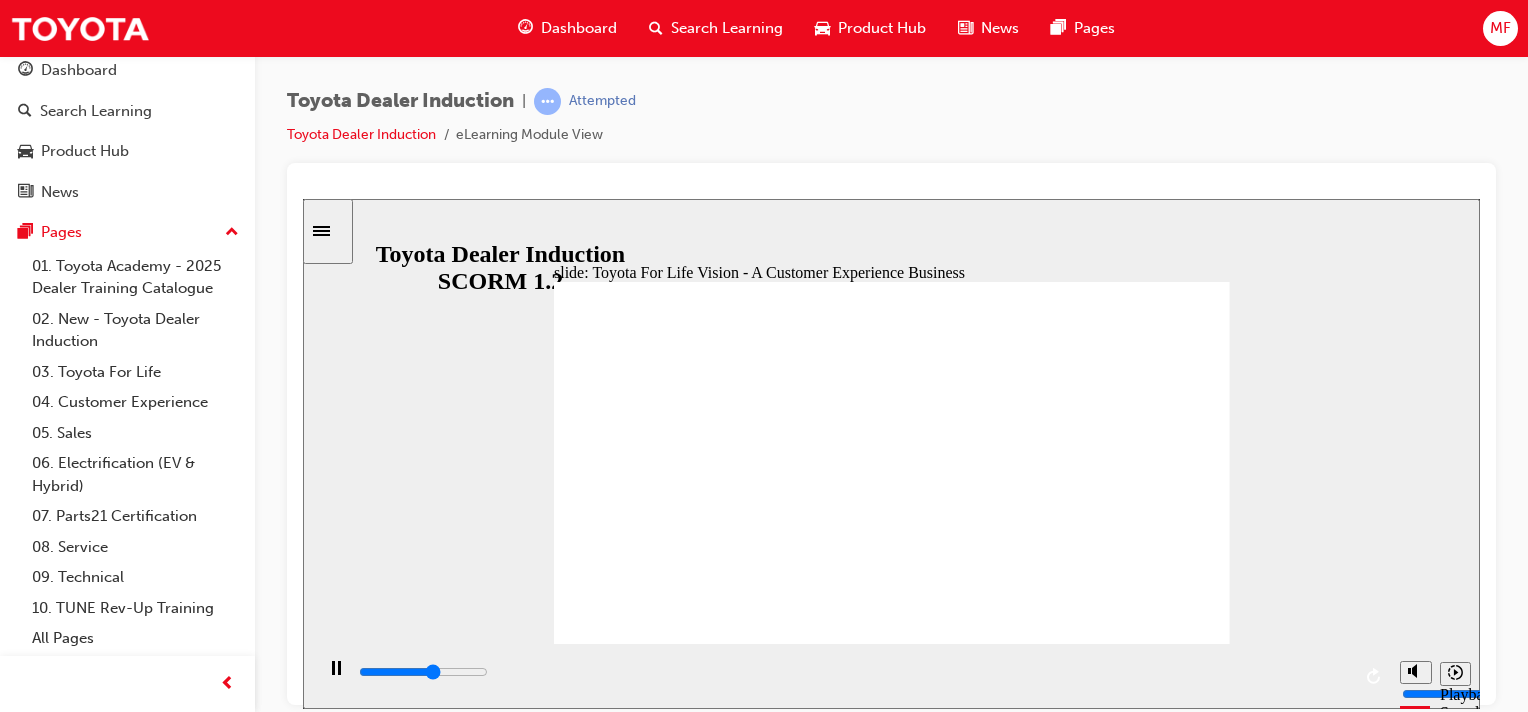 click 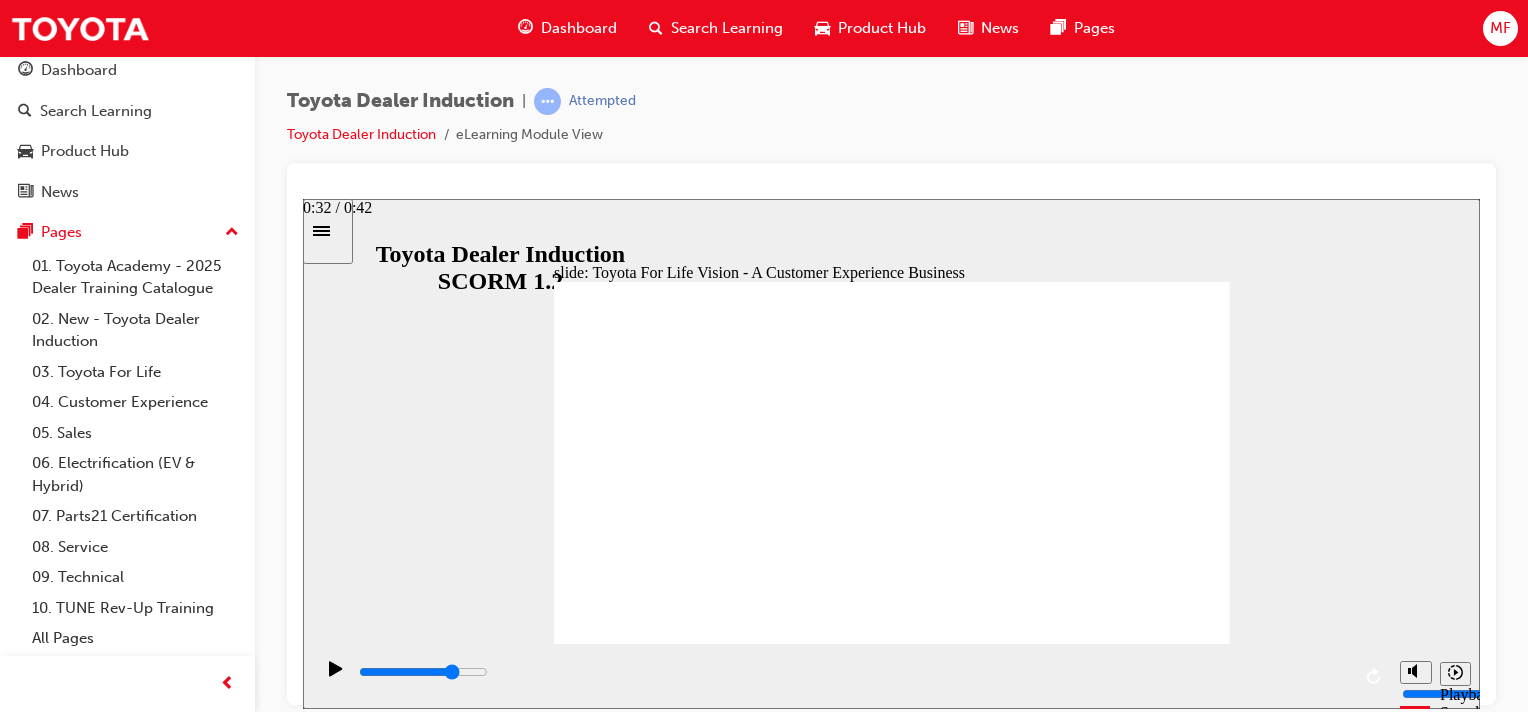 click at bounding box center (853, 672) 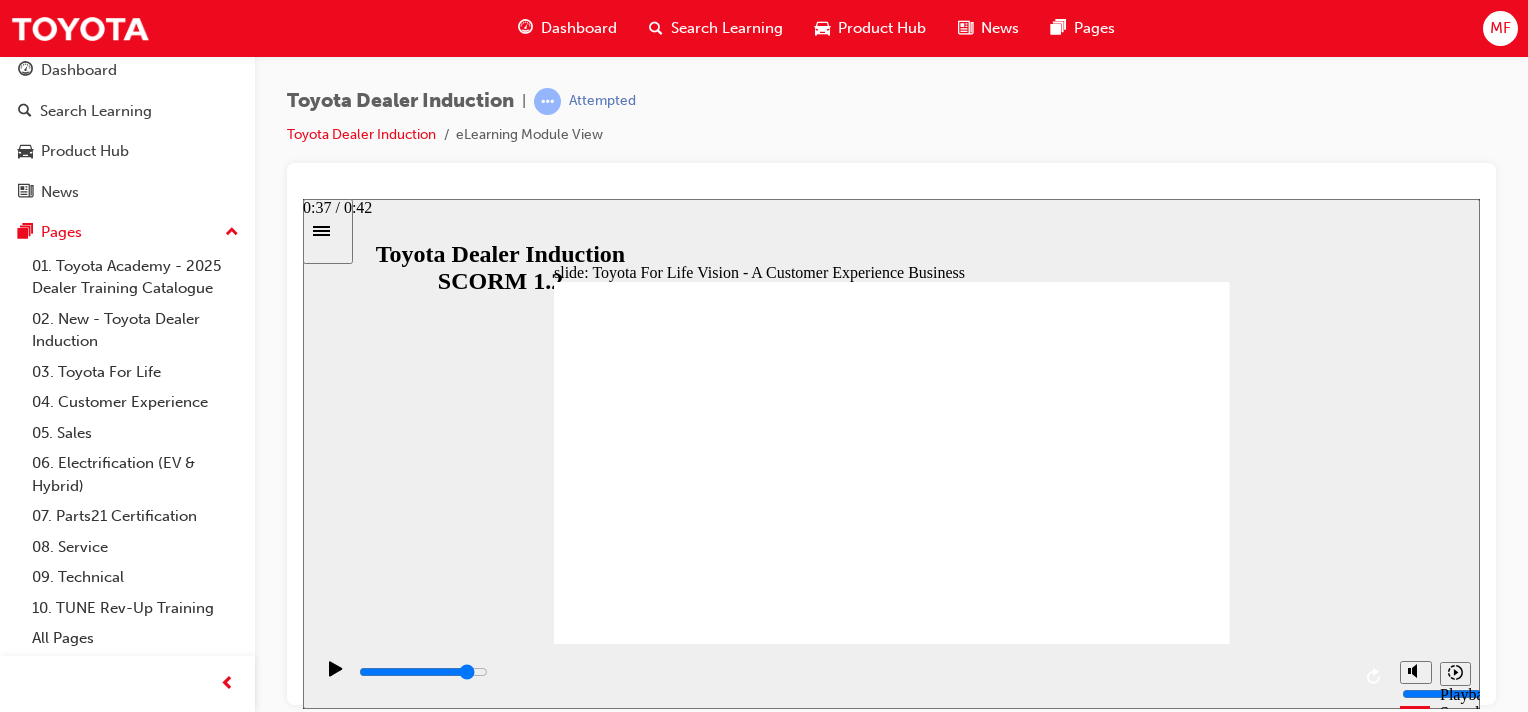 click at bounding box center [853, 672] 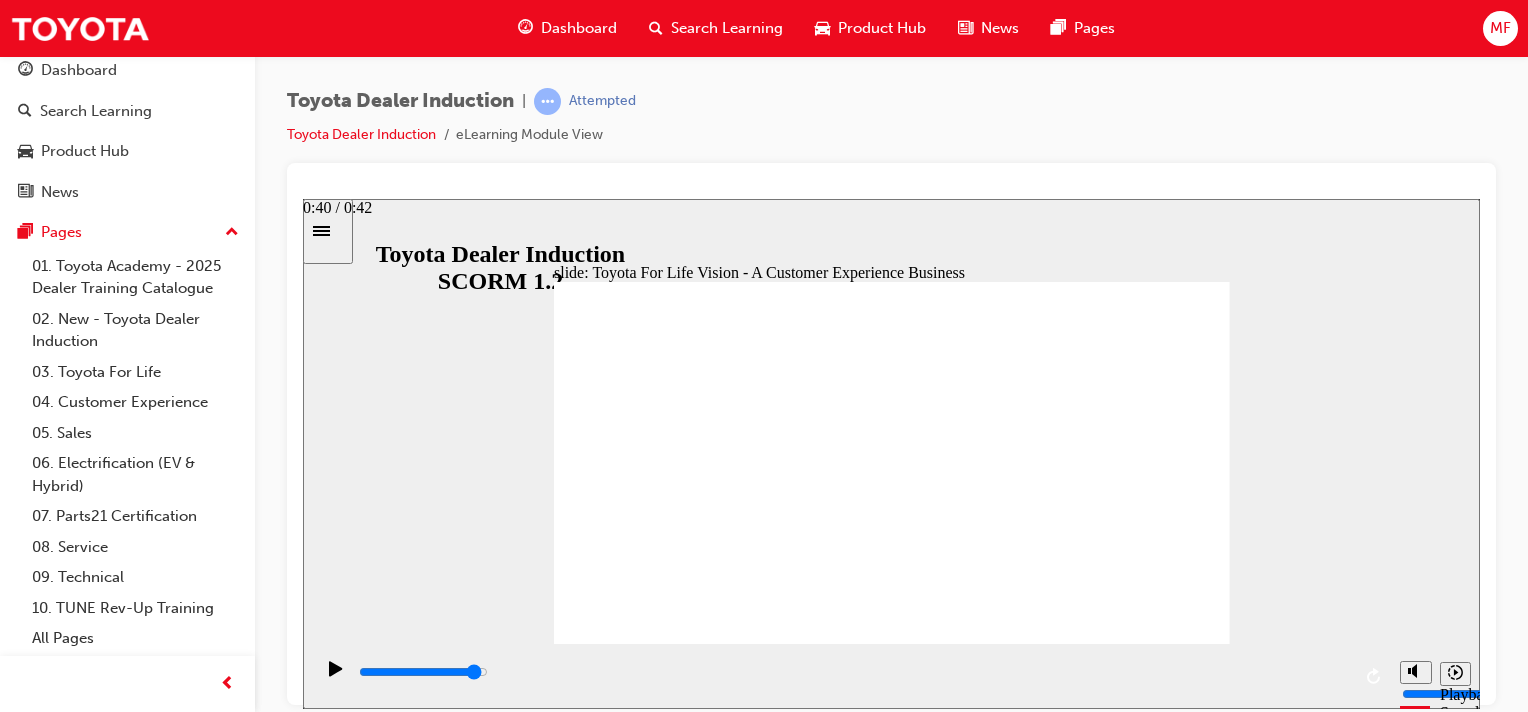 click at bounding box center (853, 672) 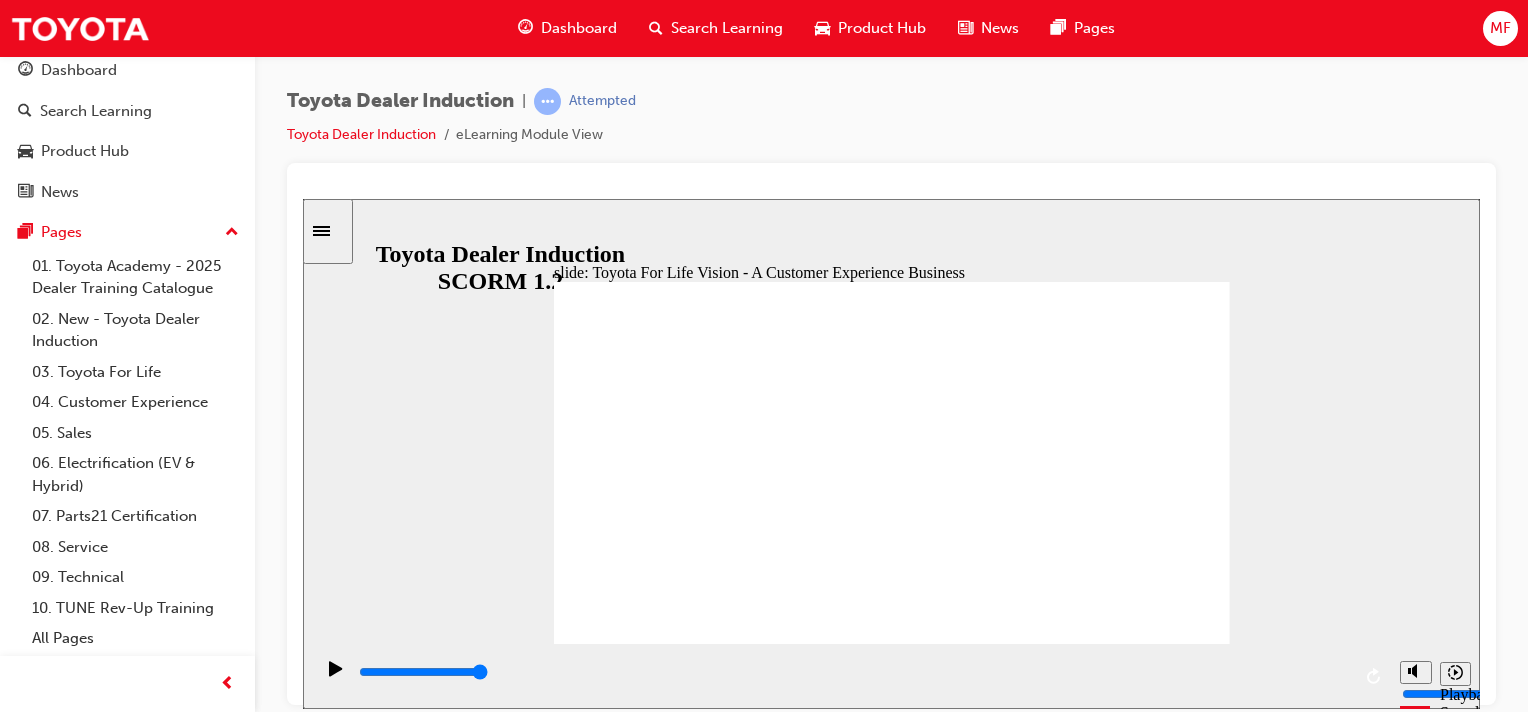 click 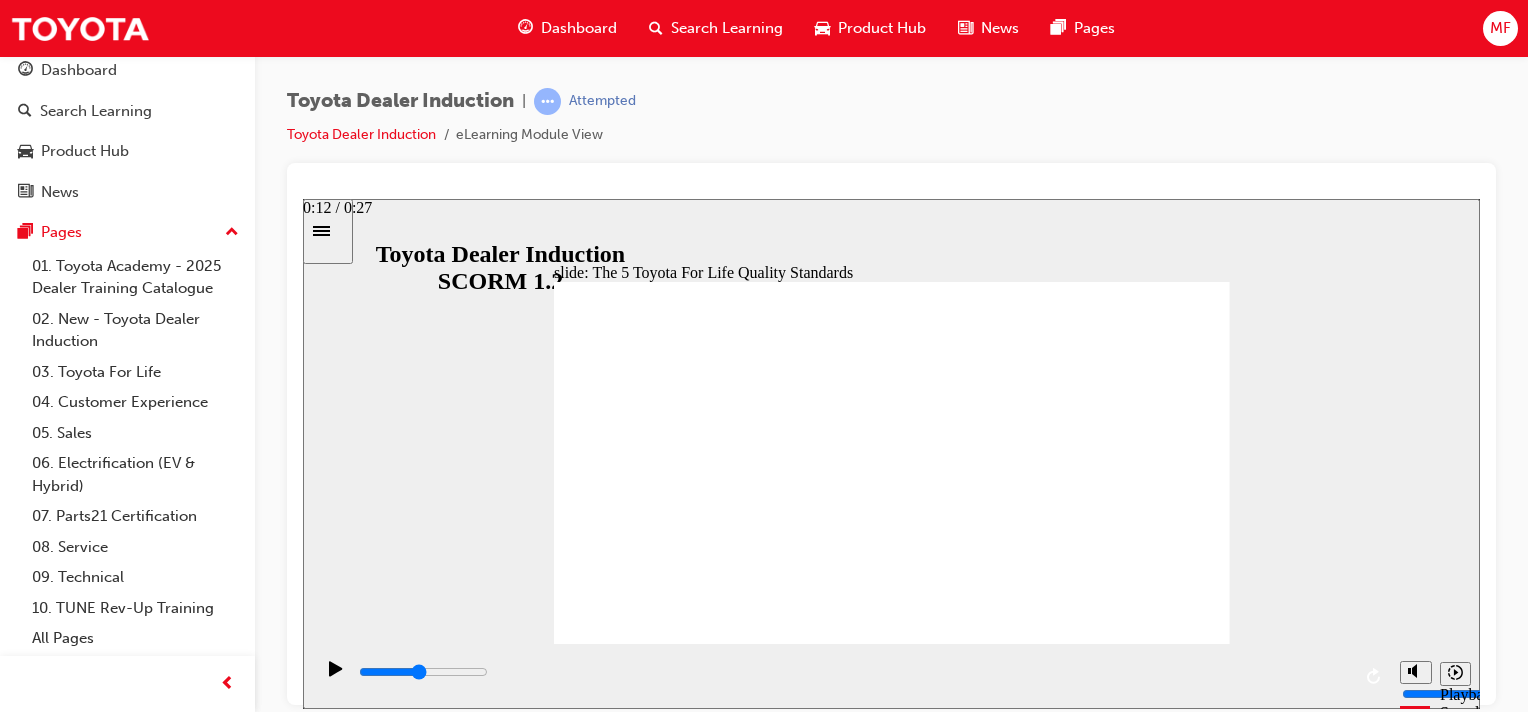 click at bounding box center (853, 672) 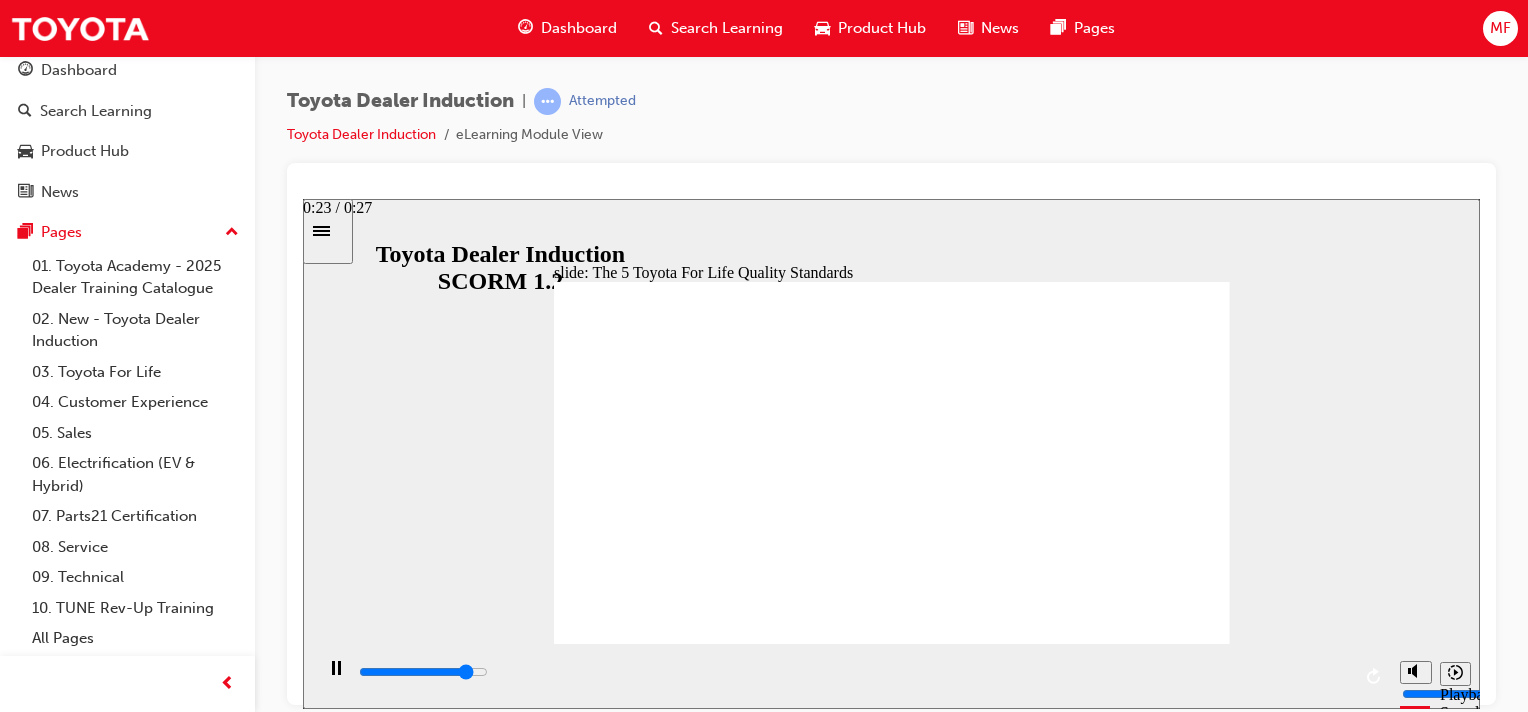 click at bounding box center (423, 671) 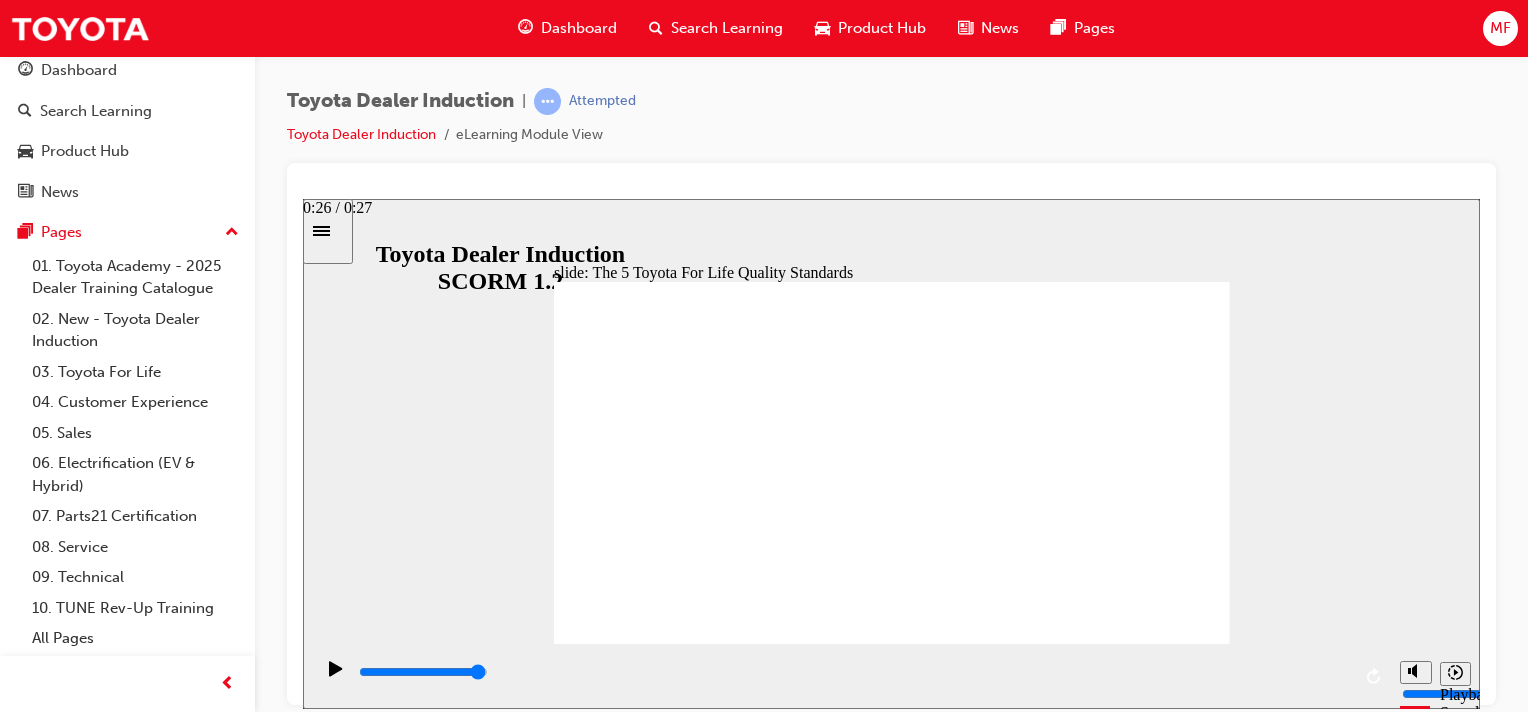 drag, startPoint x: 1227, startPoint y: 673, endPoint x: 1336, endPoint y: 665, distance: 109.29318 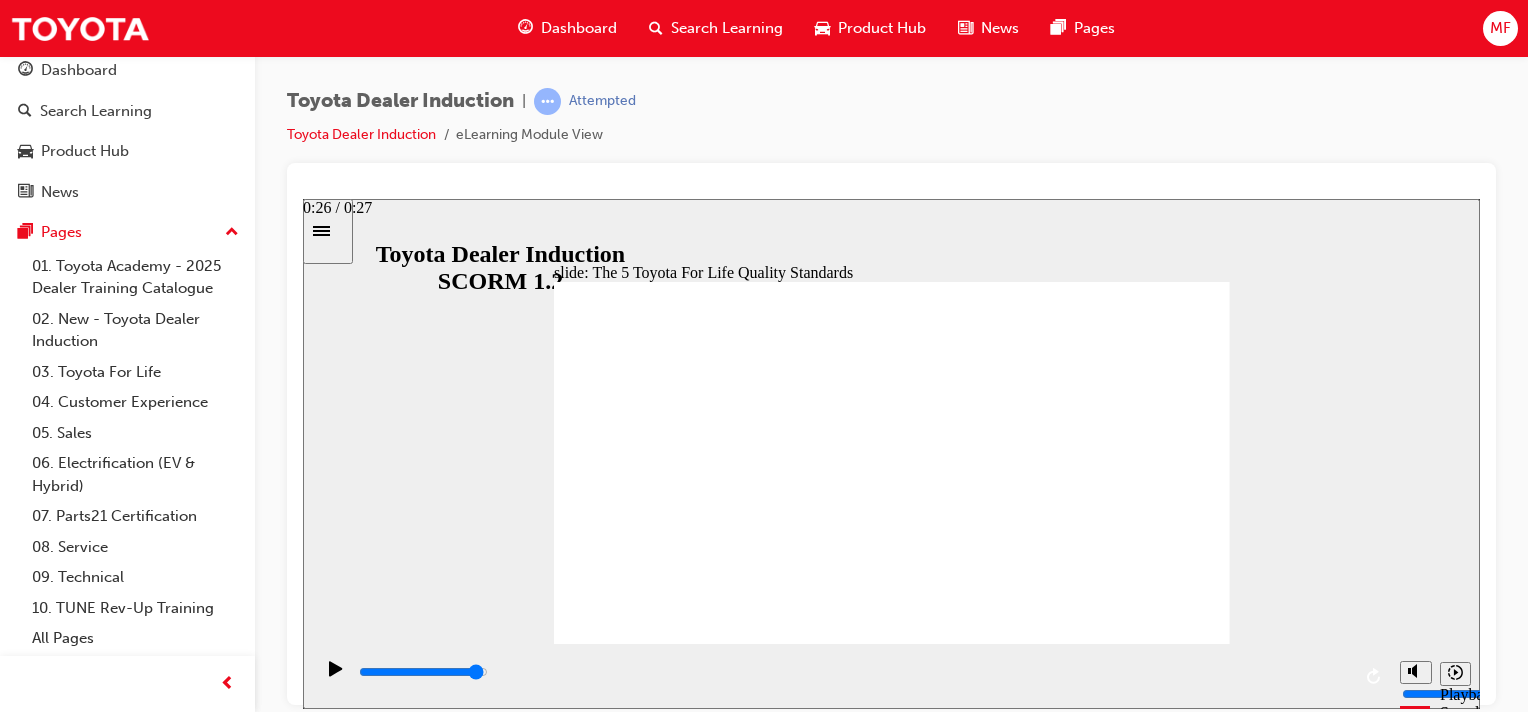 click at bounding box center (853, 672) 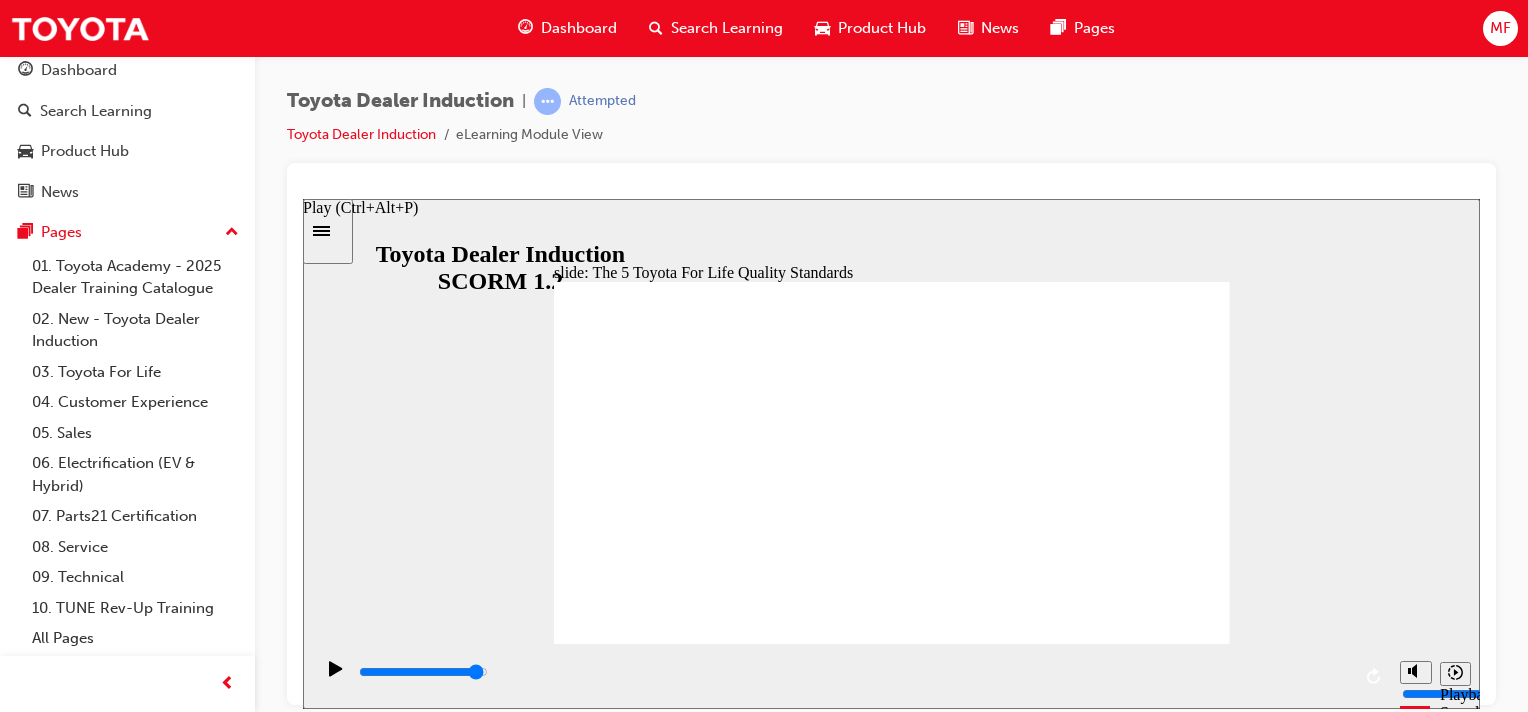 click 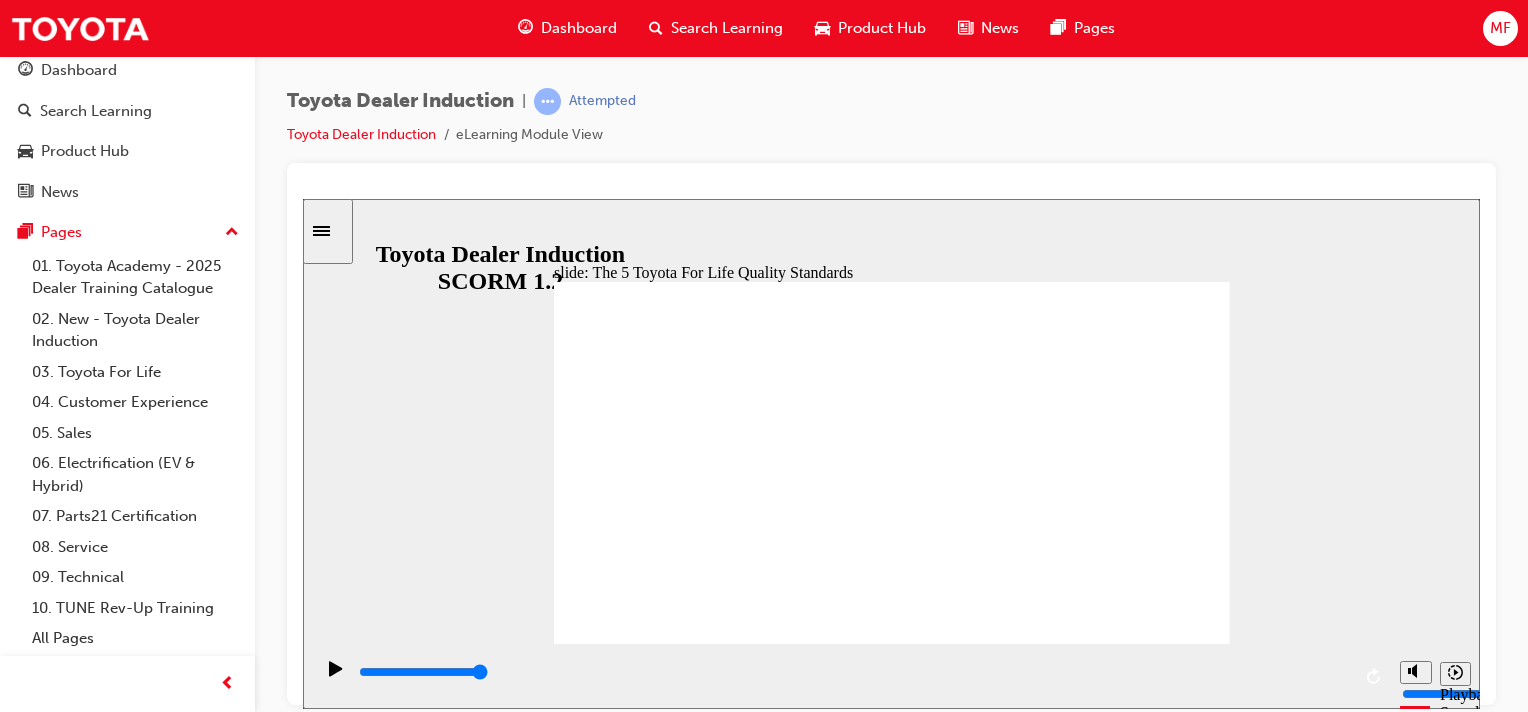 click 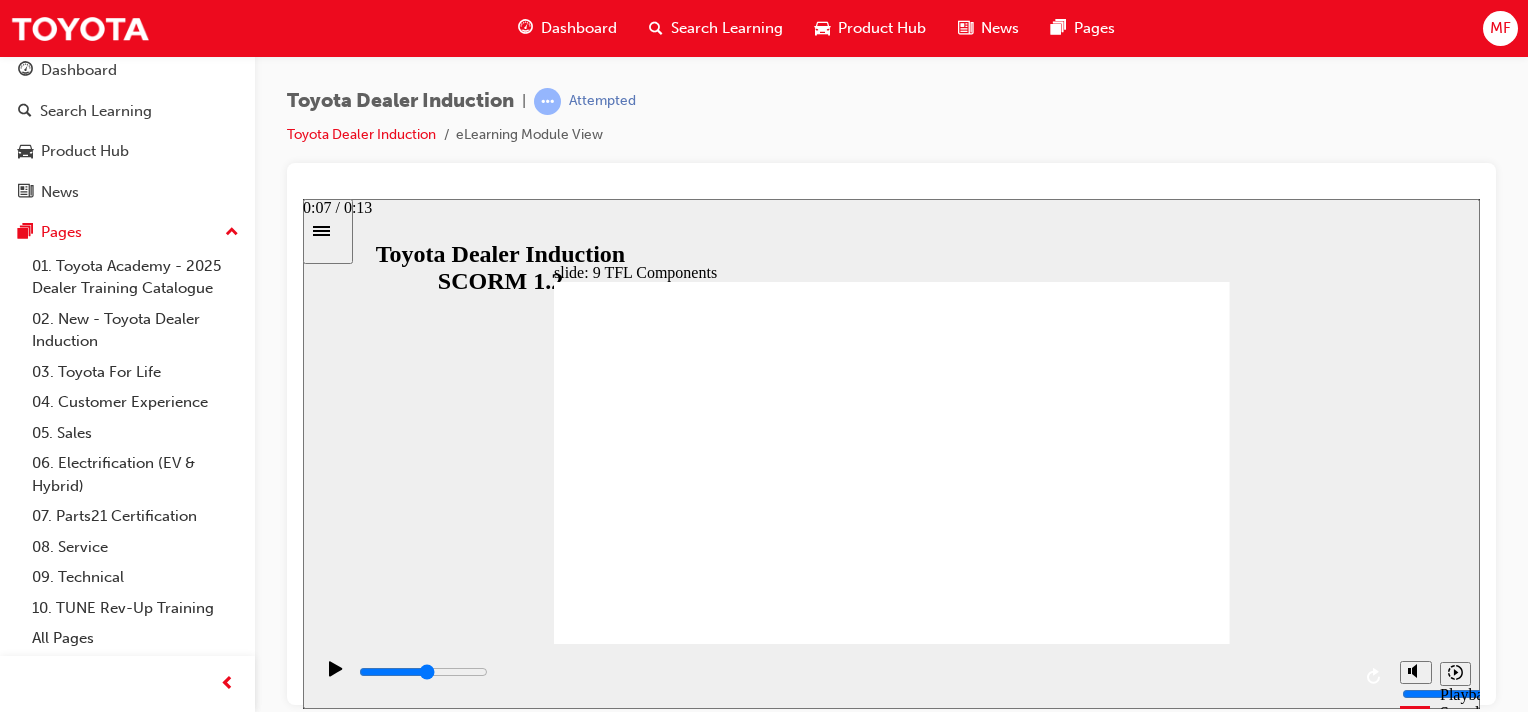 click at bounding box center (423, 671) 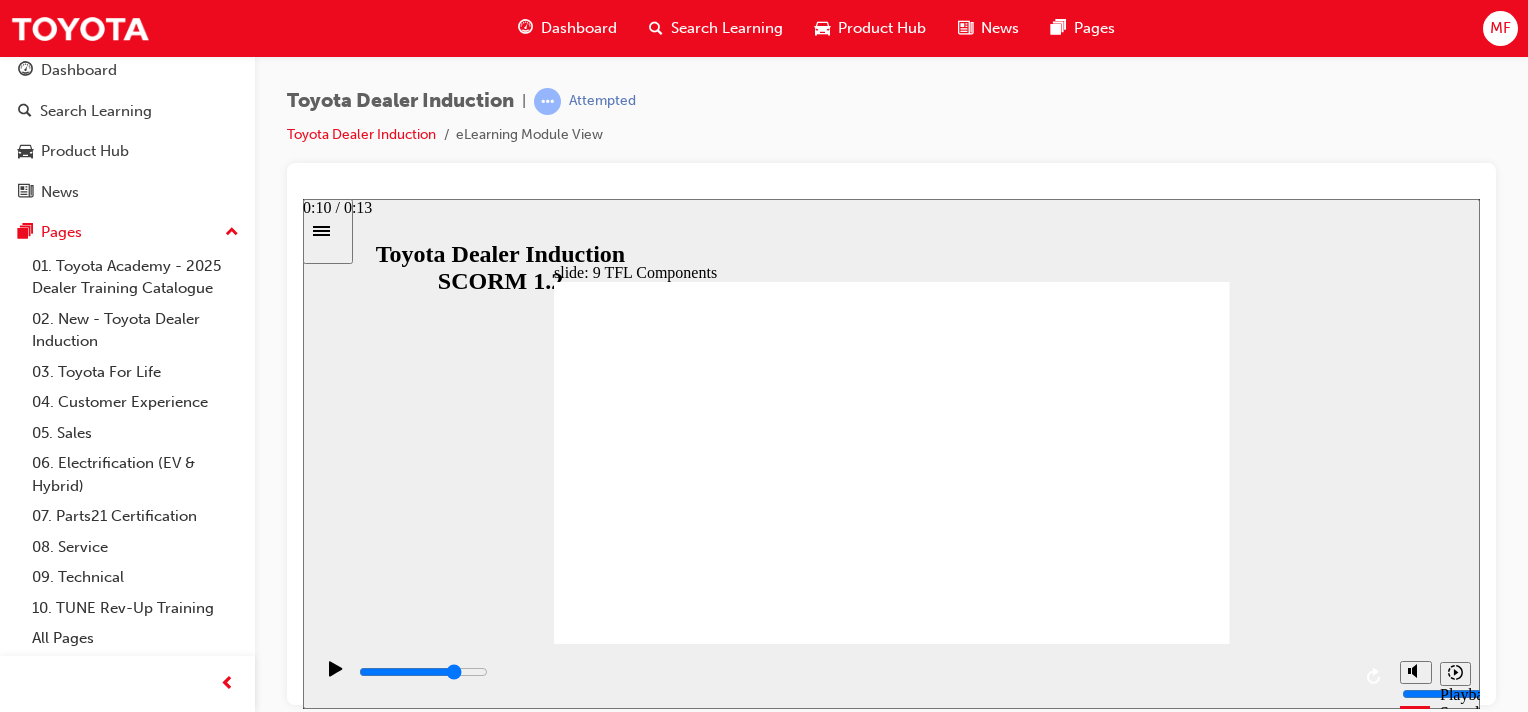 click at bounding box center [853, 676] 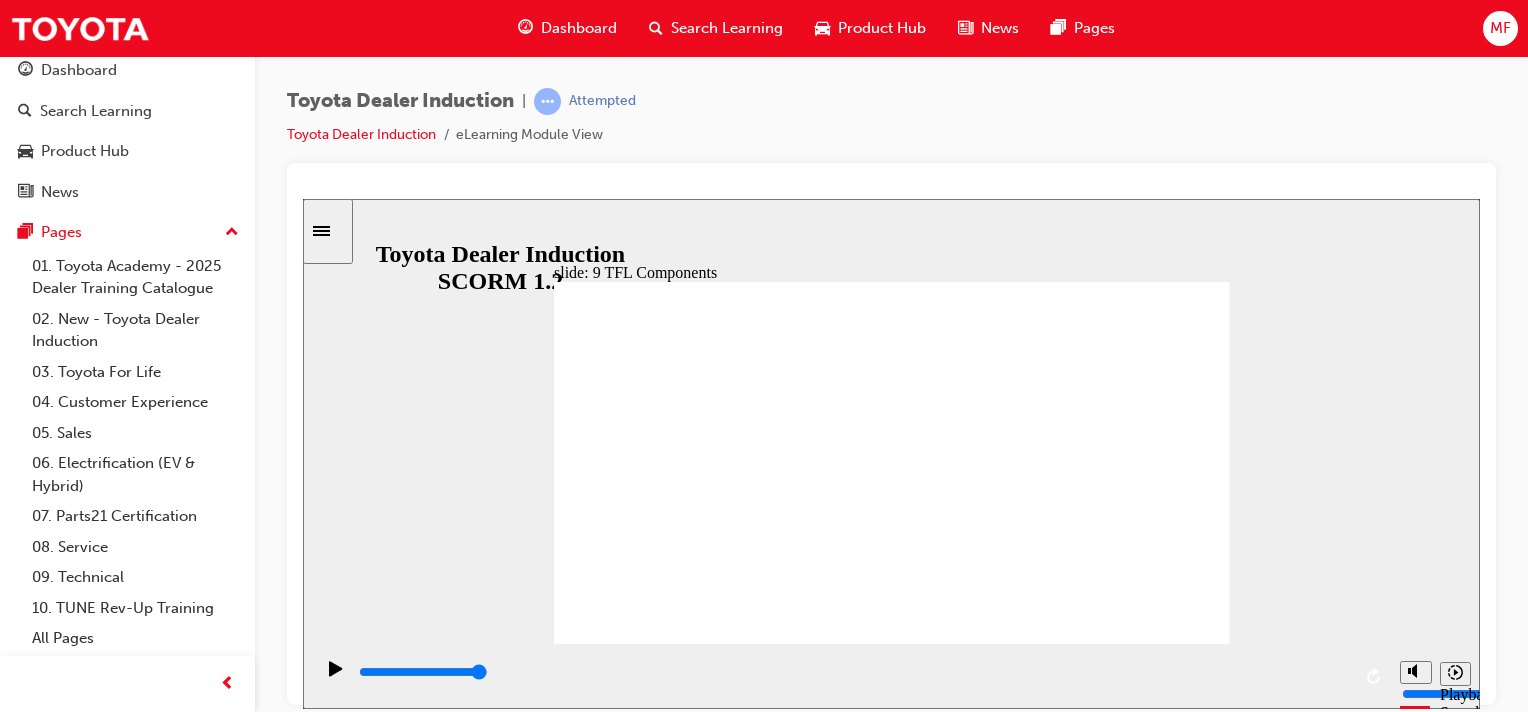click 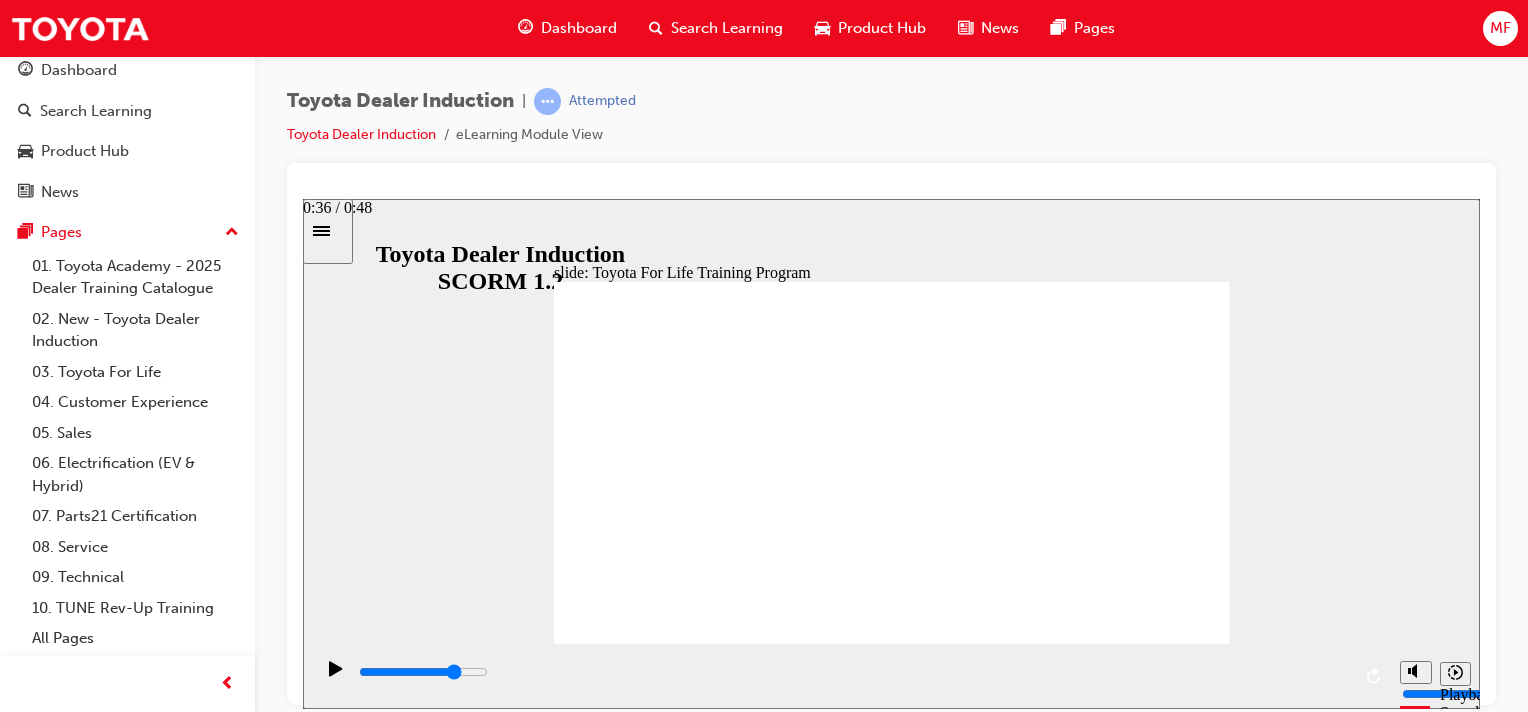 click at bounding box center (423, 671) 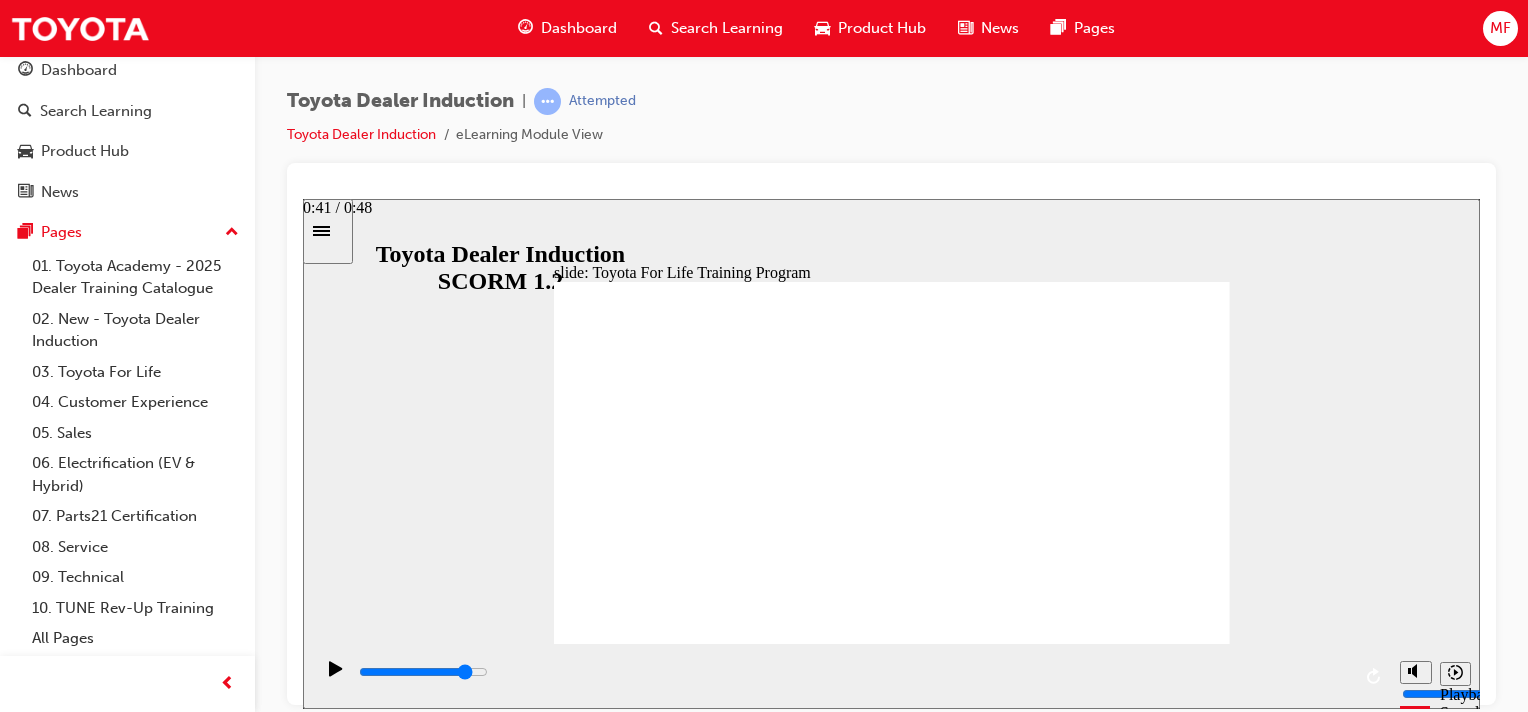 click at bounding box center [423, 671] 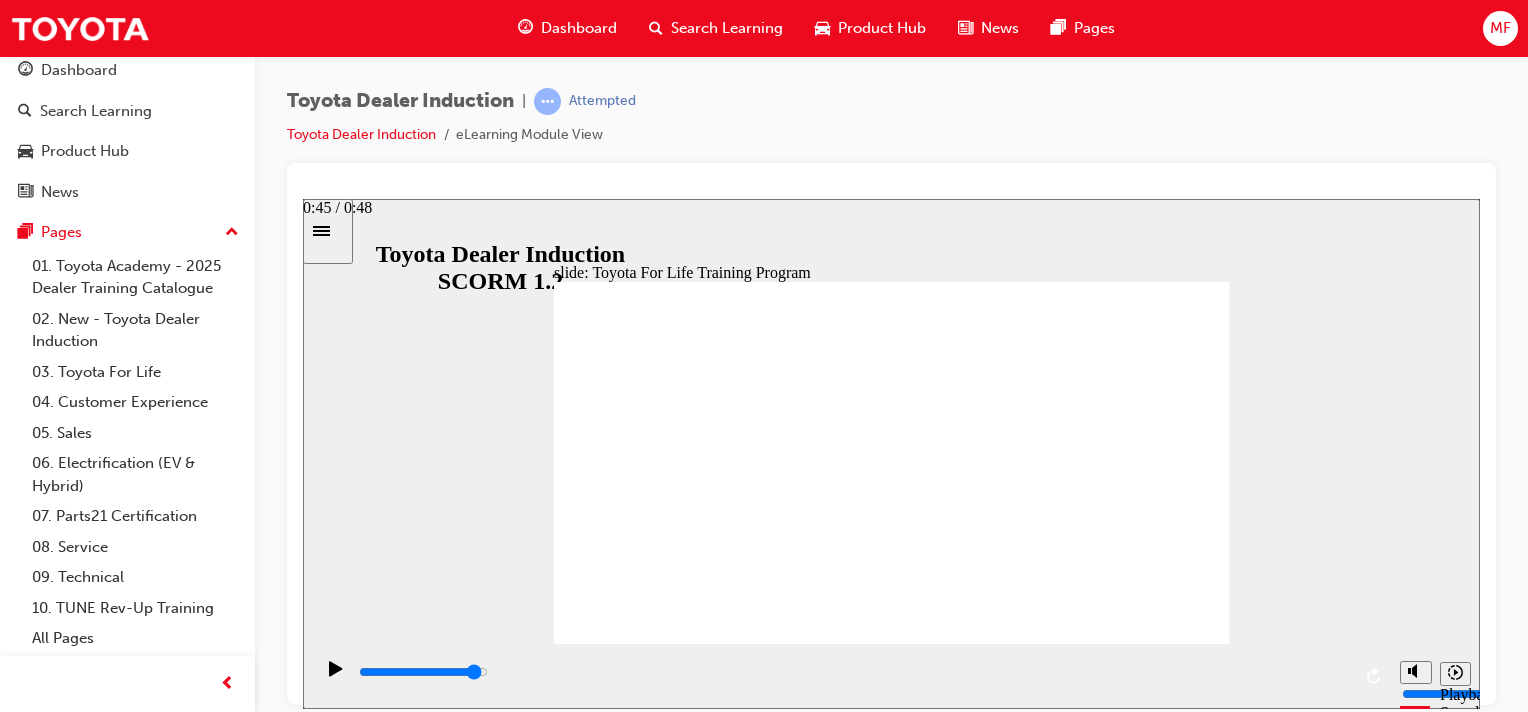 click at bounding box center (423, 671) 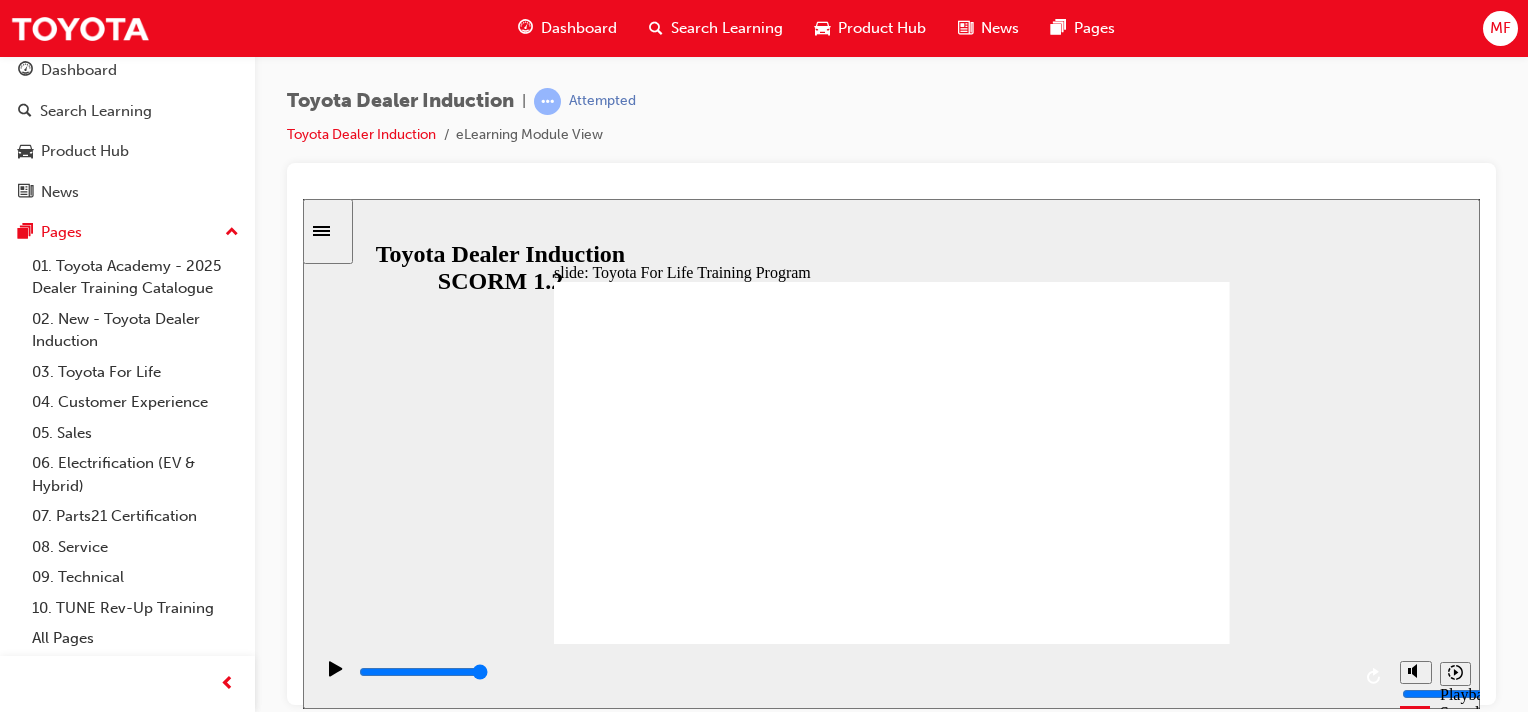 click 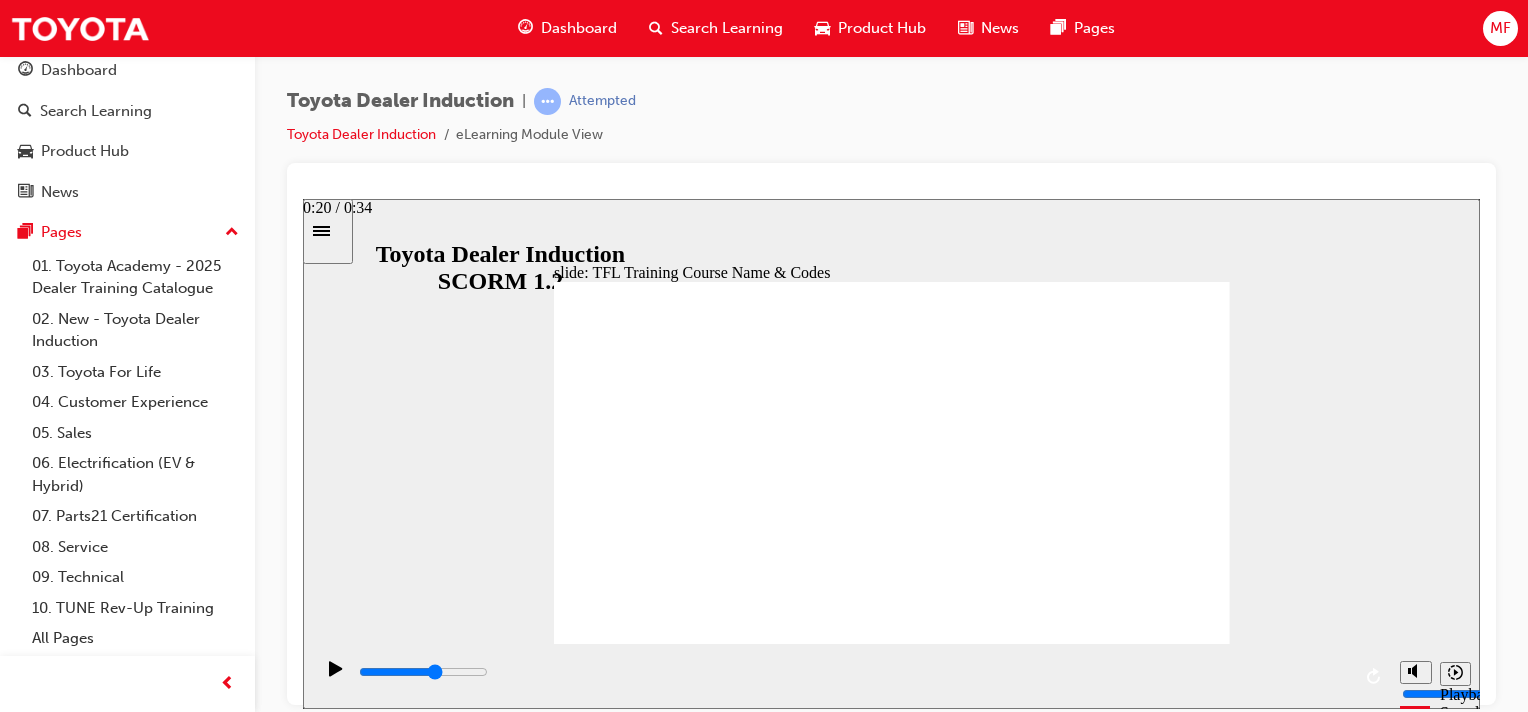 click at bounding box center (853, 672) 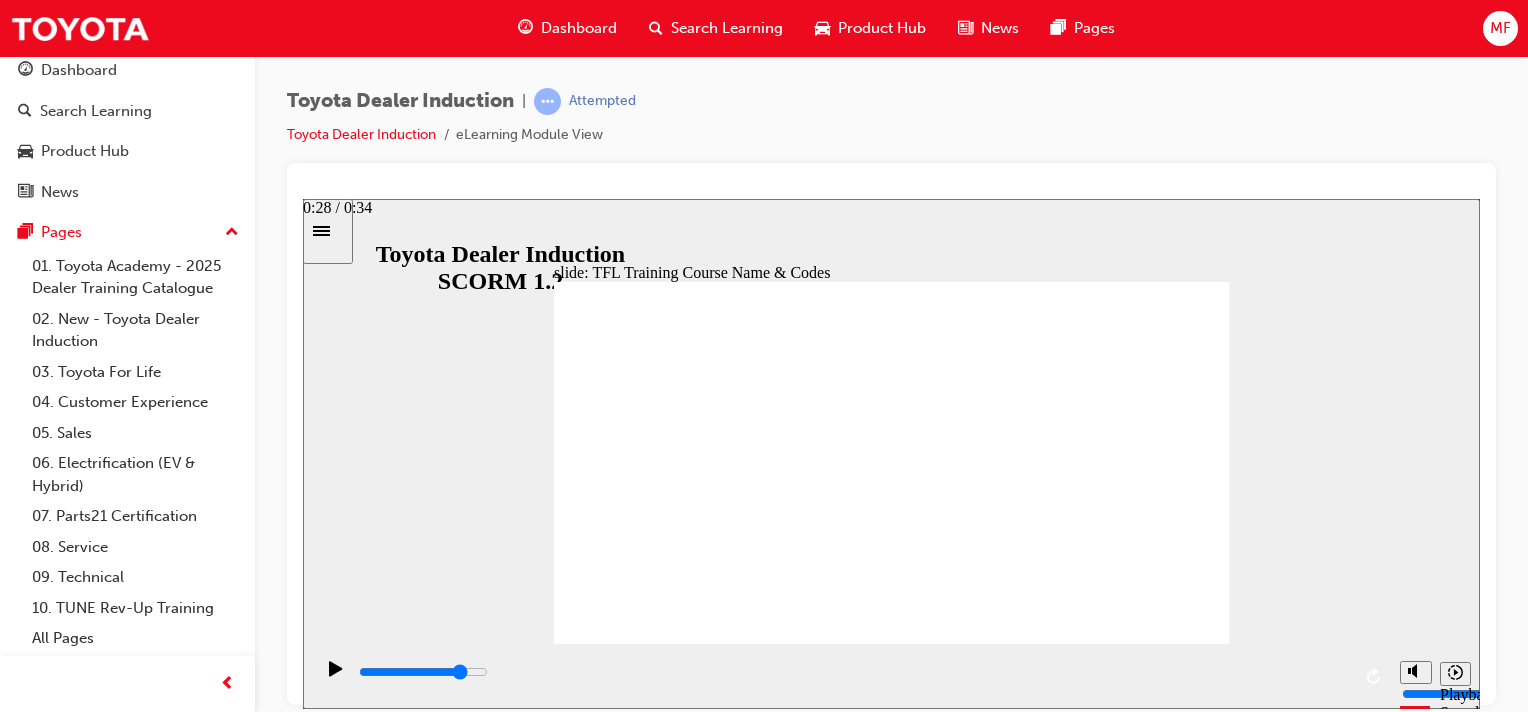 click at bounding box center (853, 672) 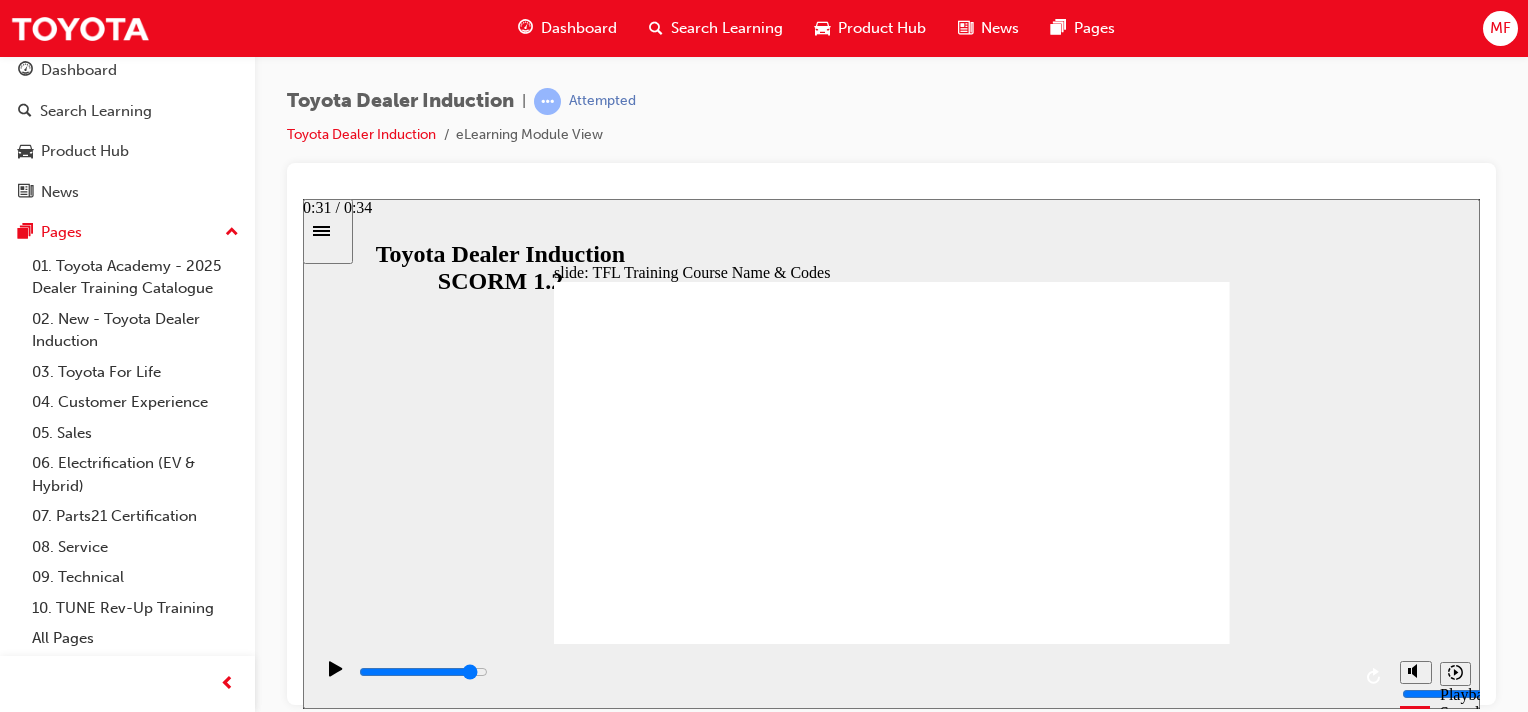 click at bounding box center (853, 672) 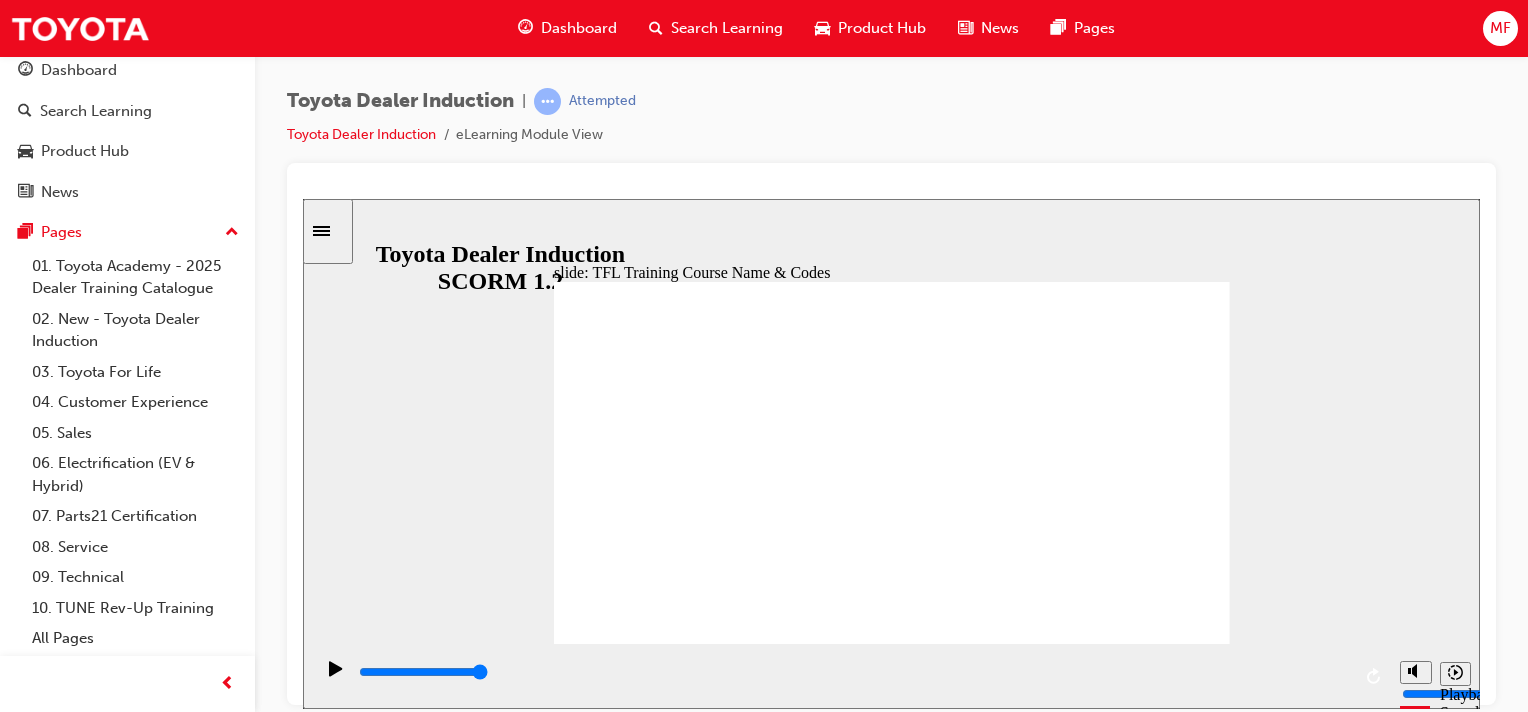 click 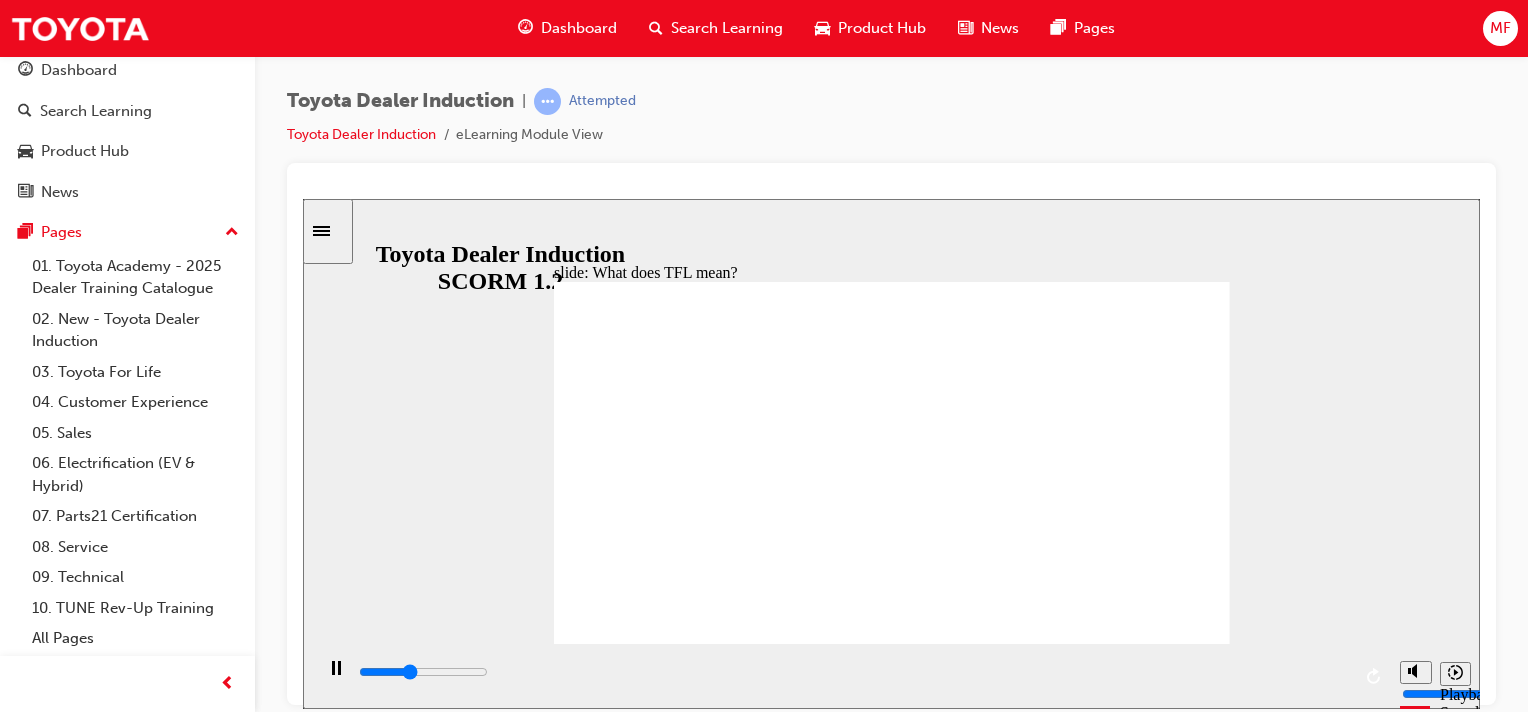 click 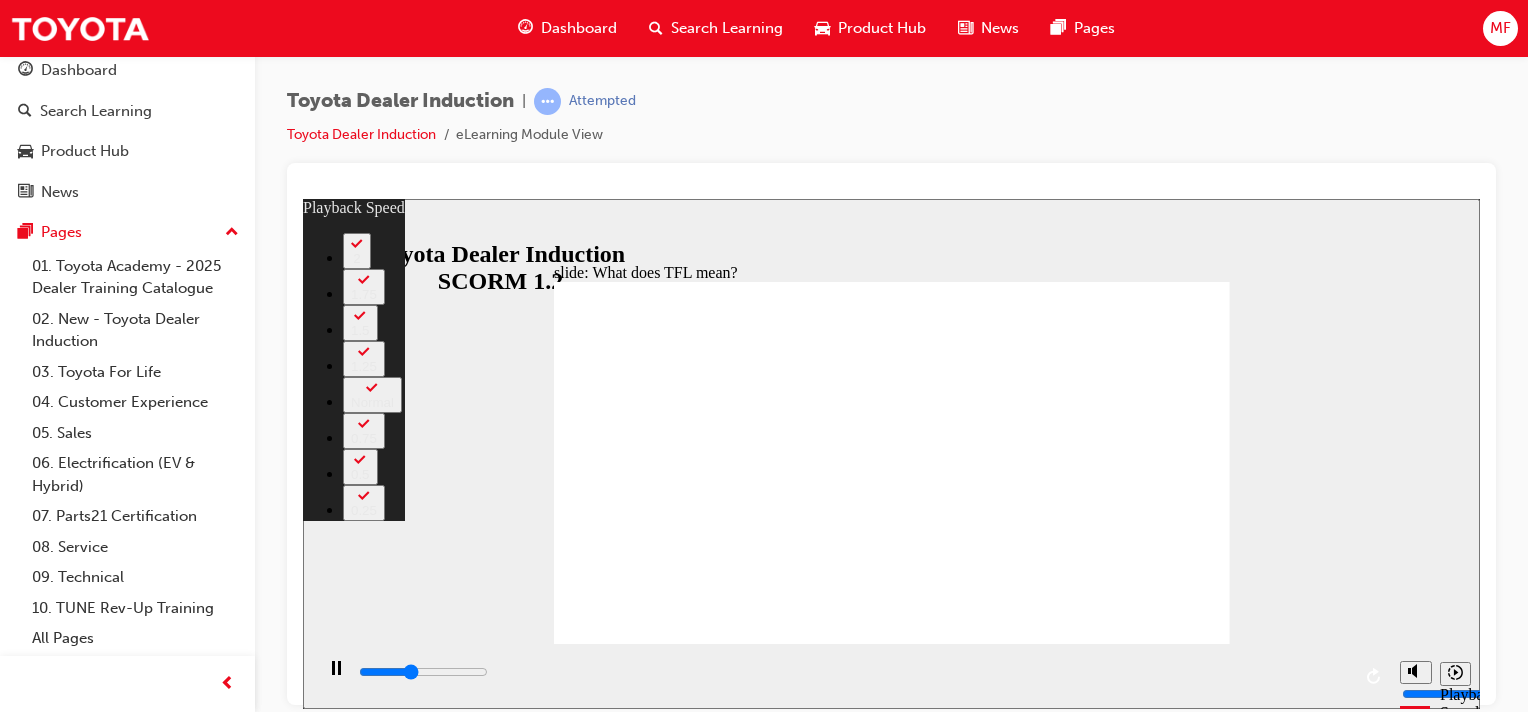 type on "4200" 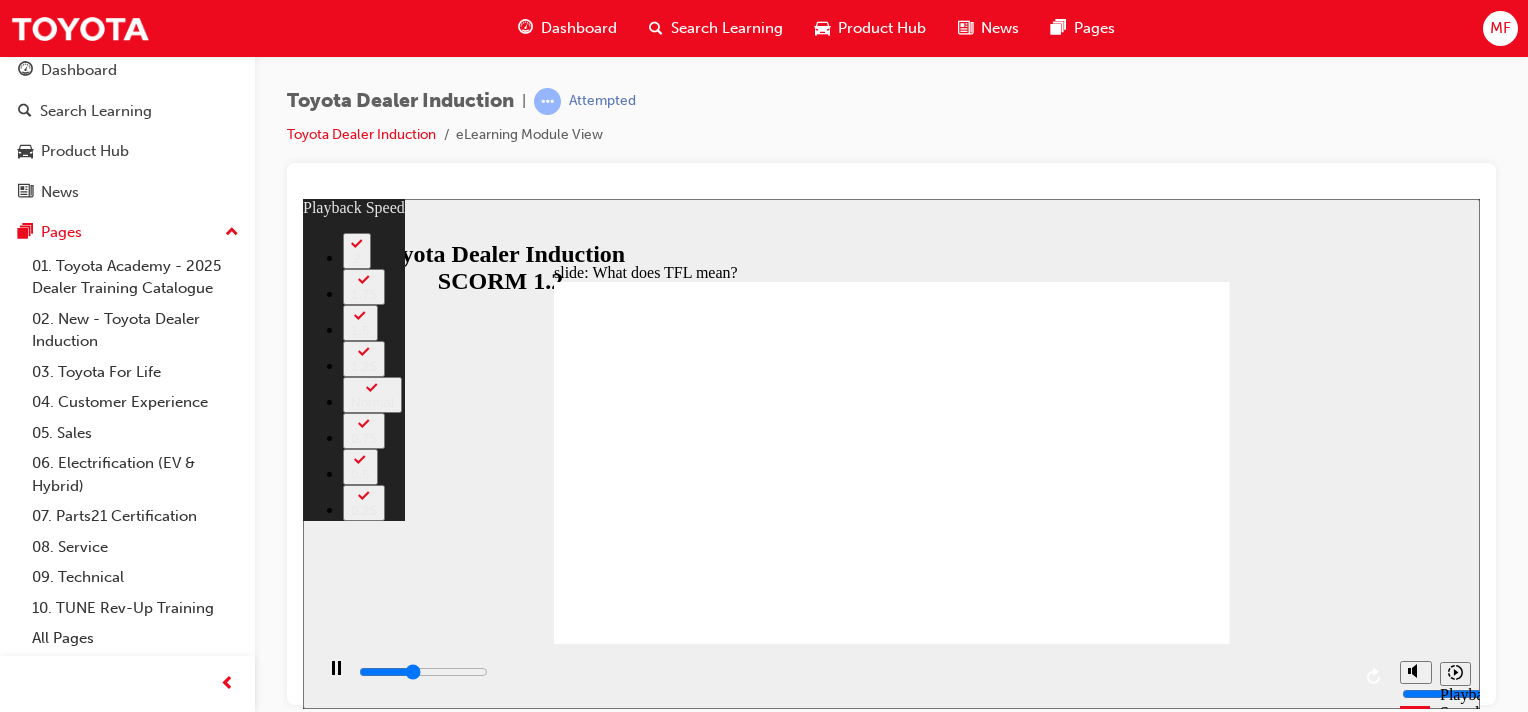type on "4400" 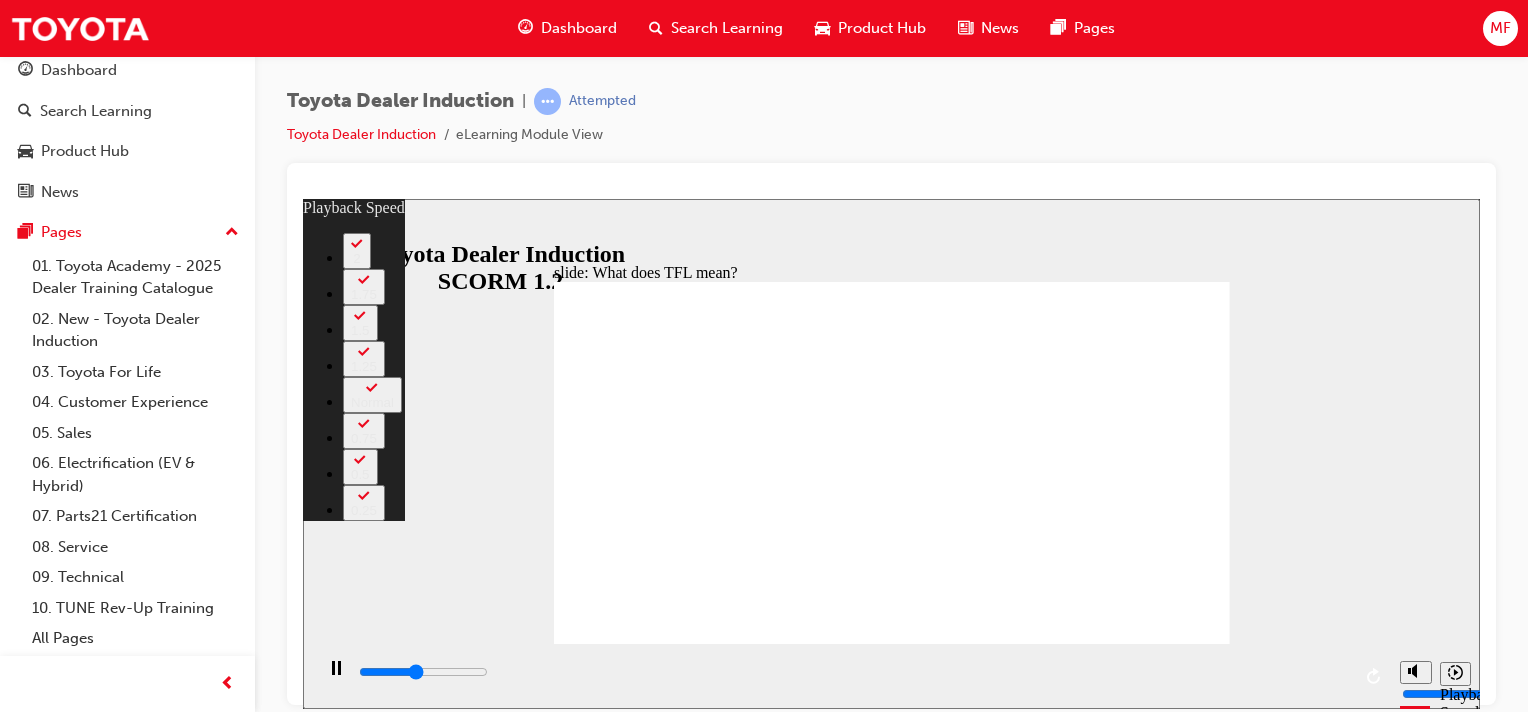 type on "4700" 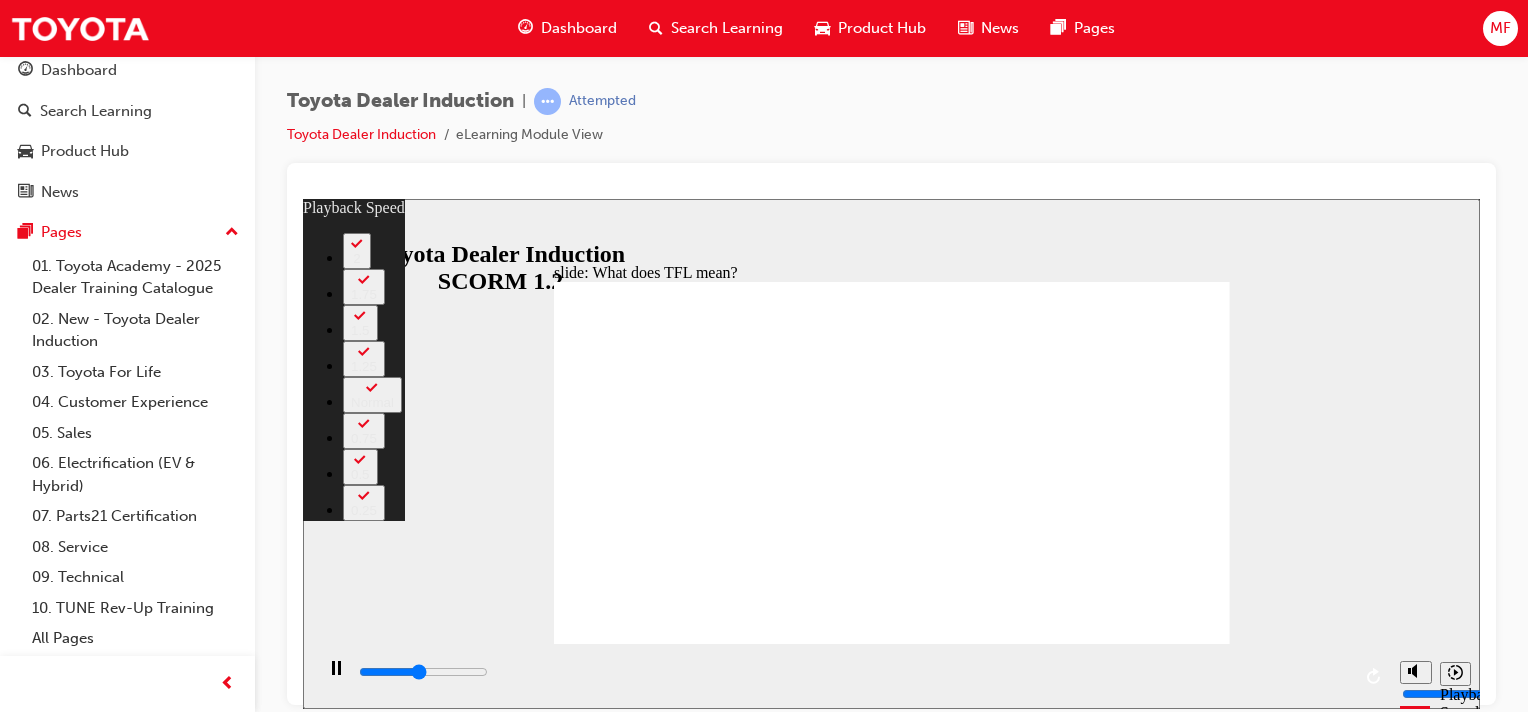 type on "5000" 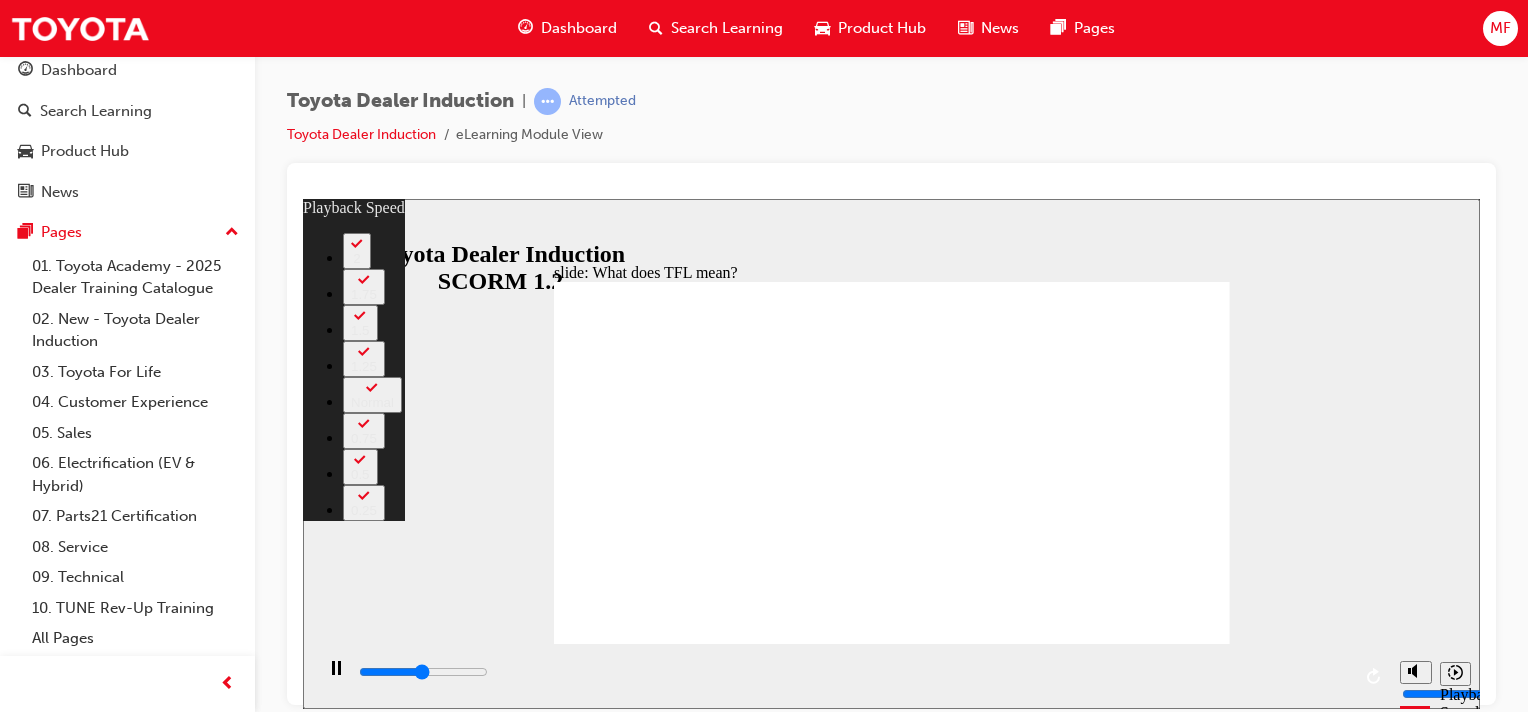 type on "5300" 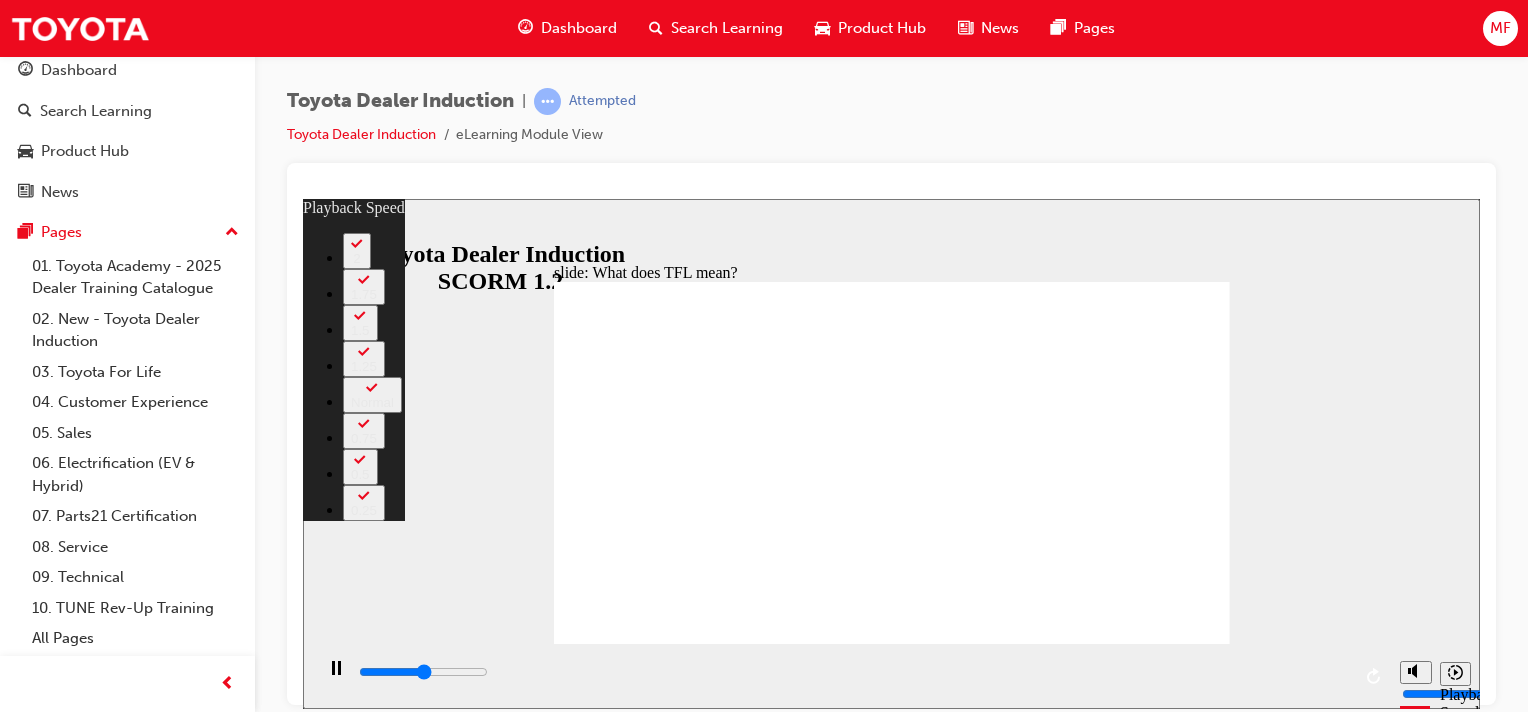 type on "5500" 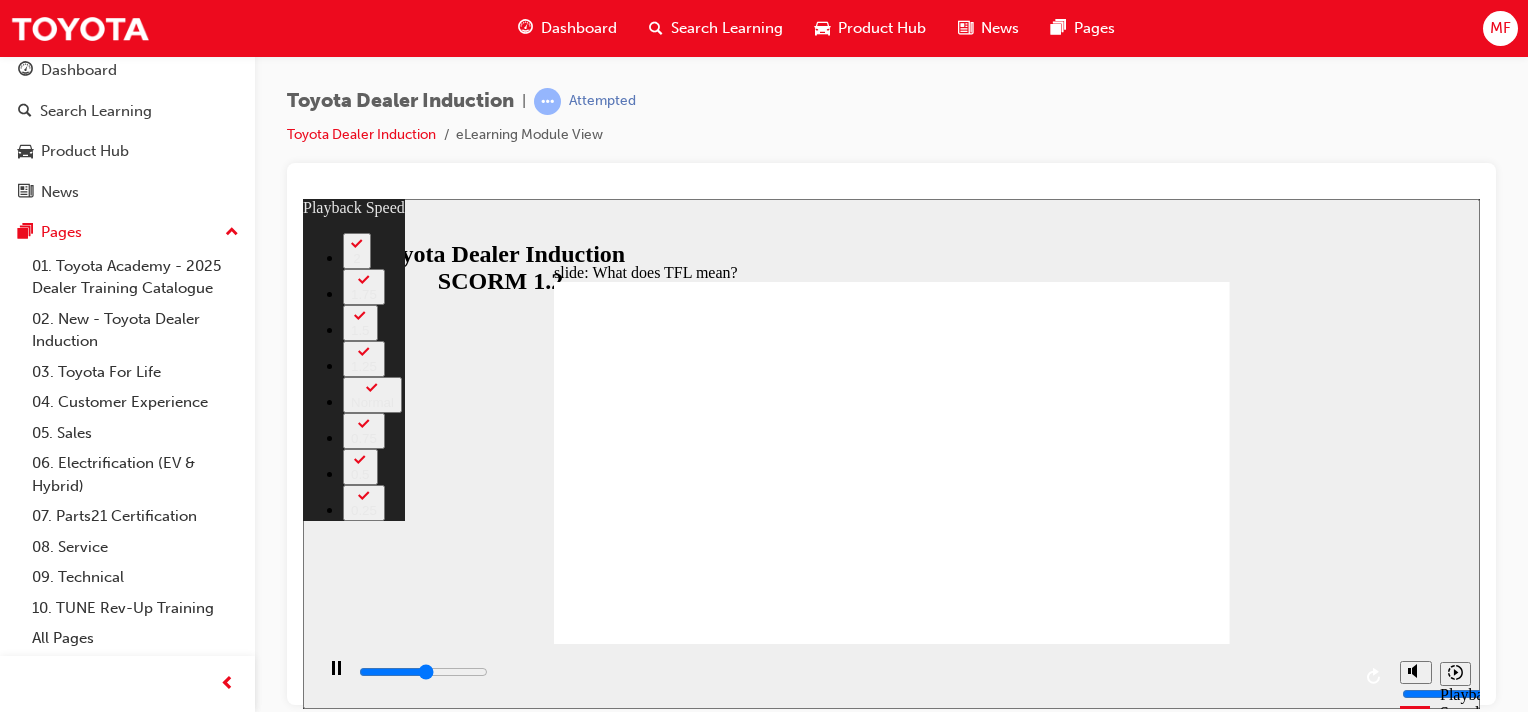 type on "5800" 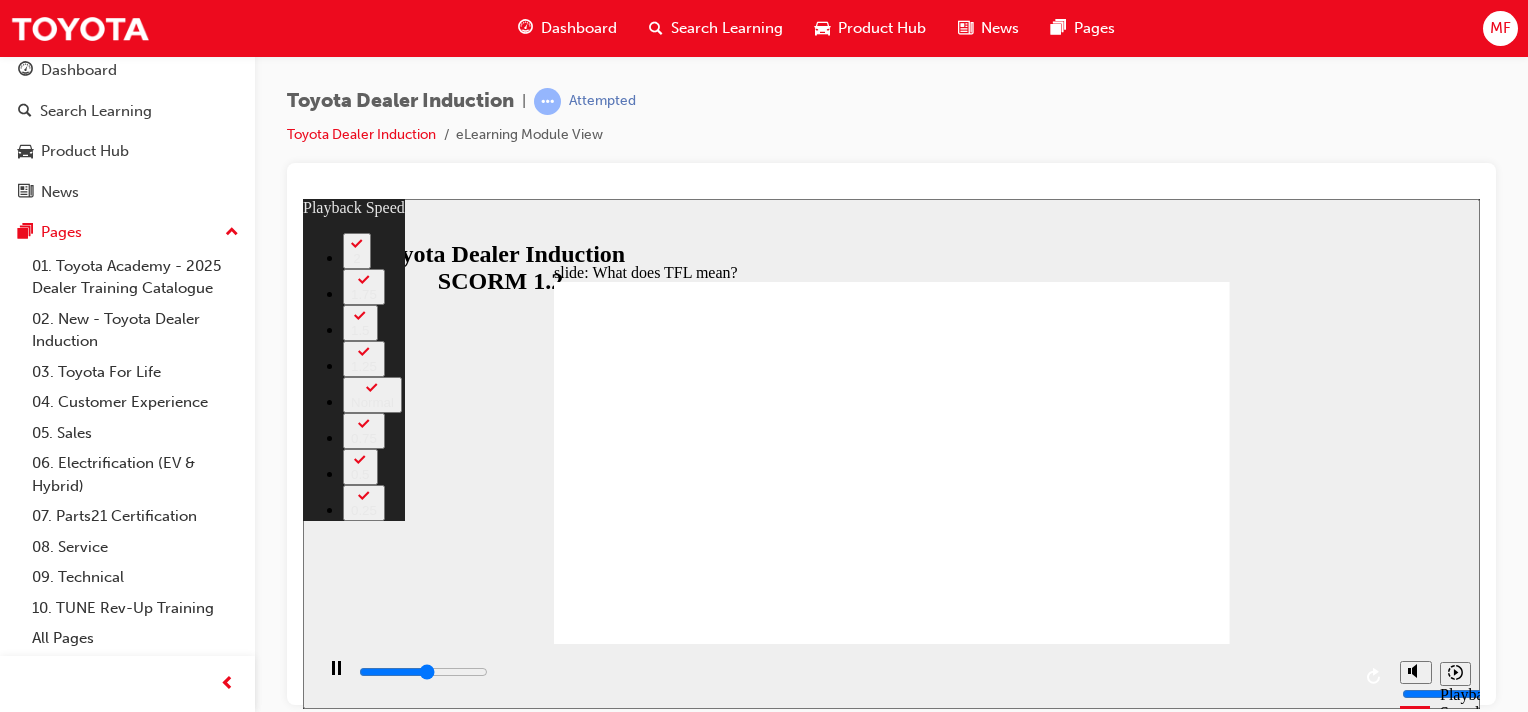type on "5800" 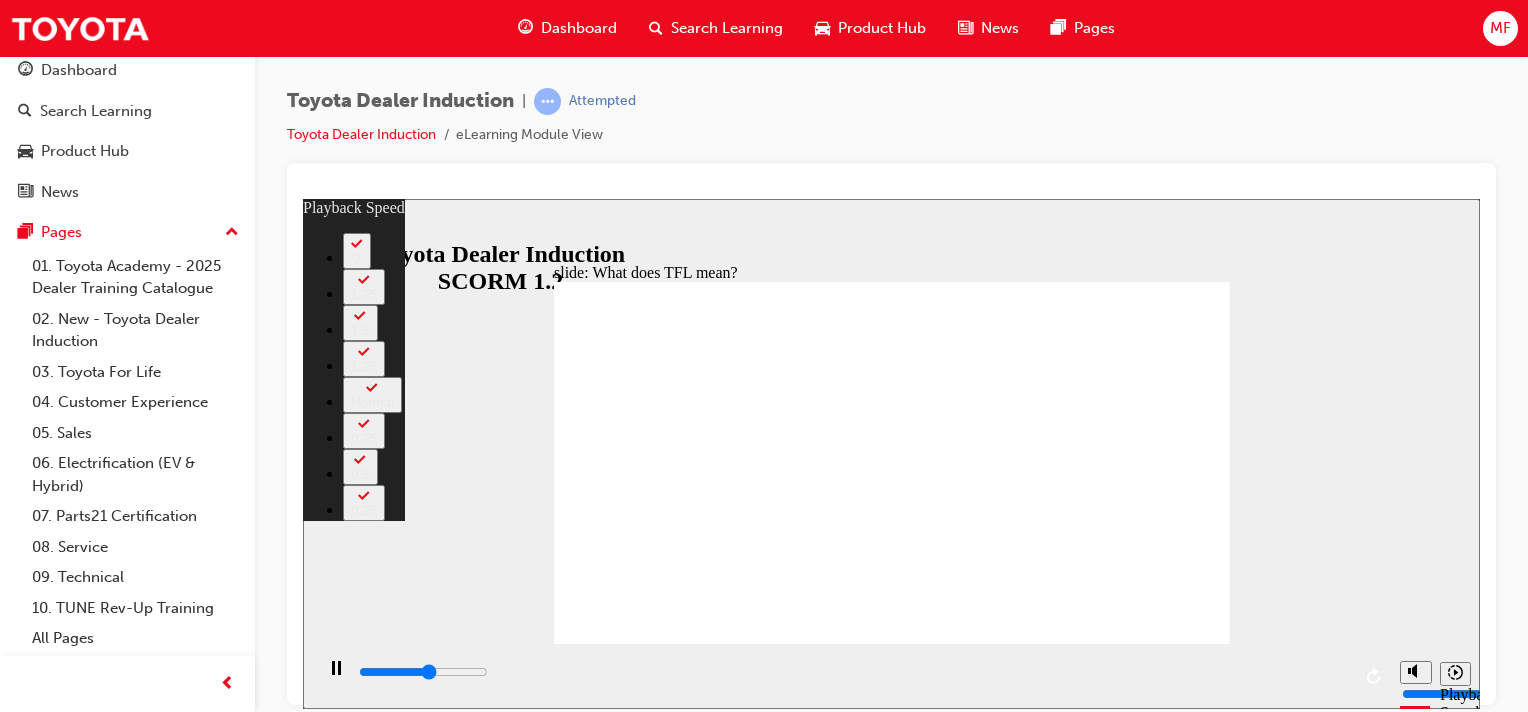 click at bounding box center (892, 3044) 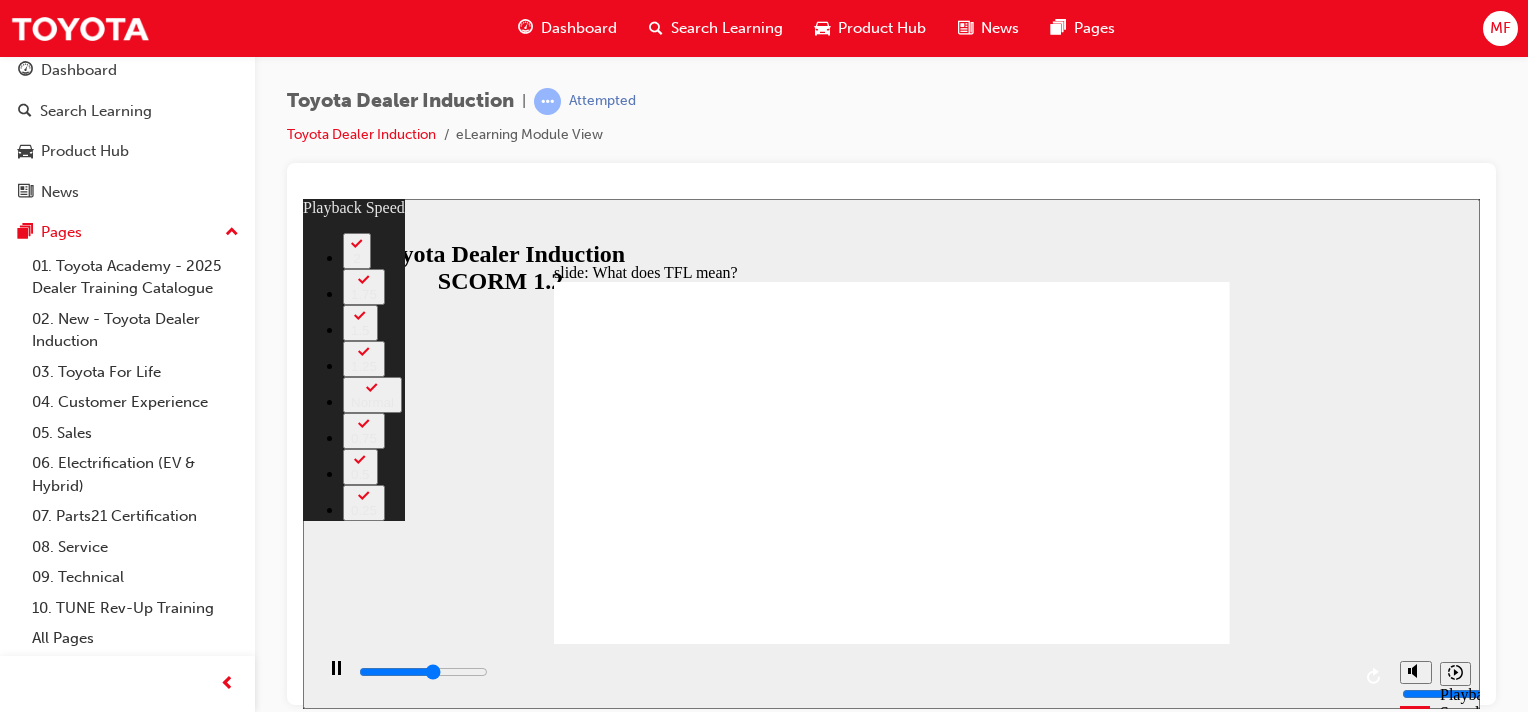 type on "6300" 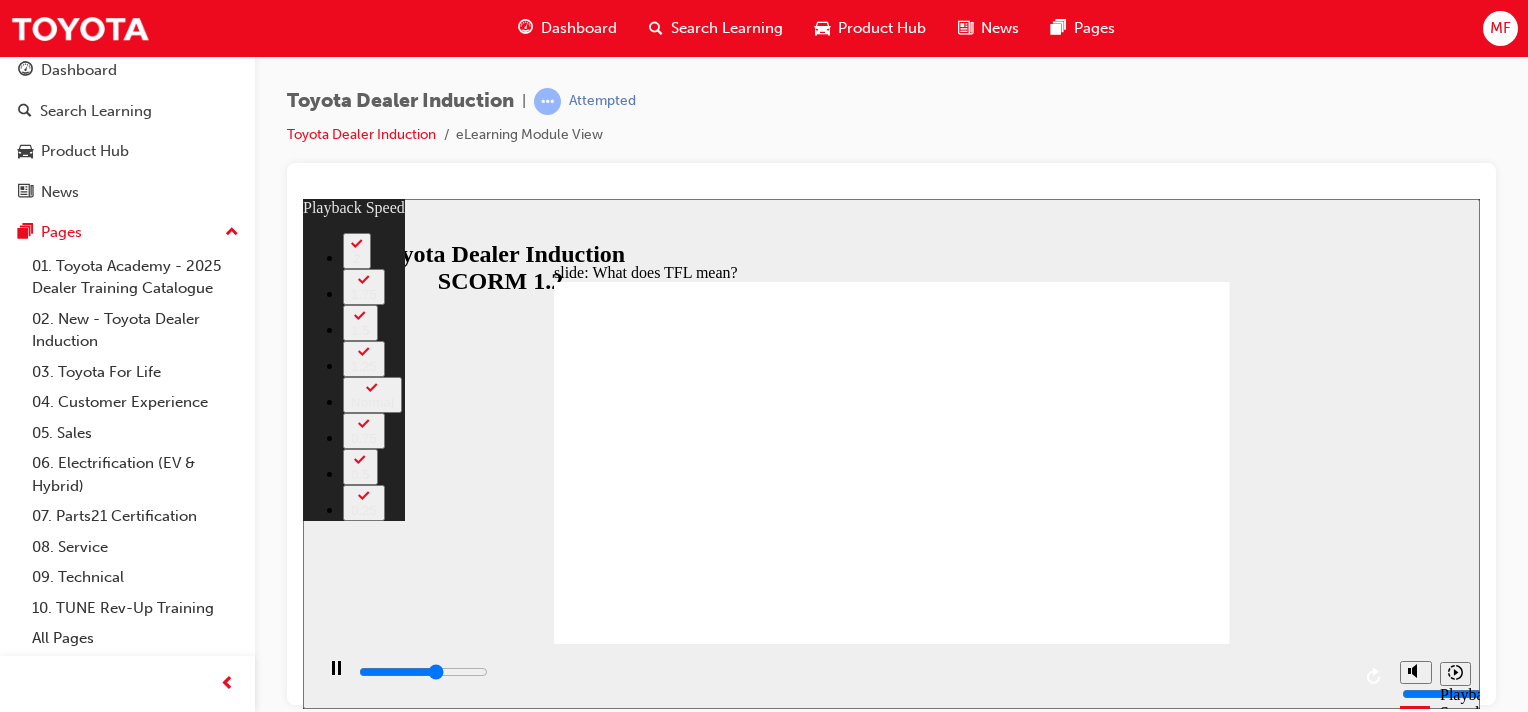 type on "6600" 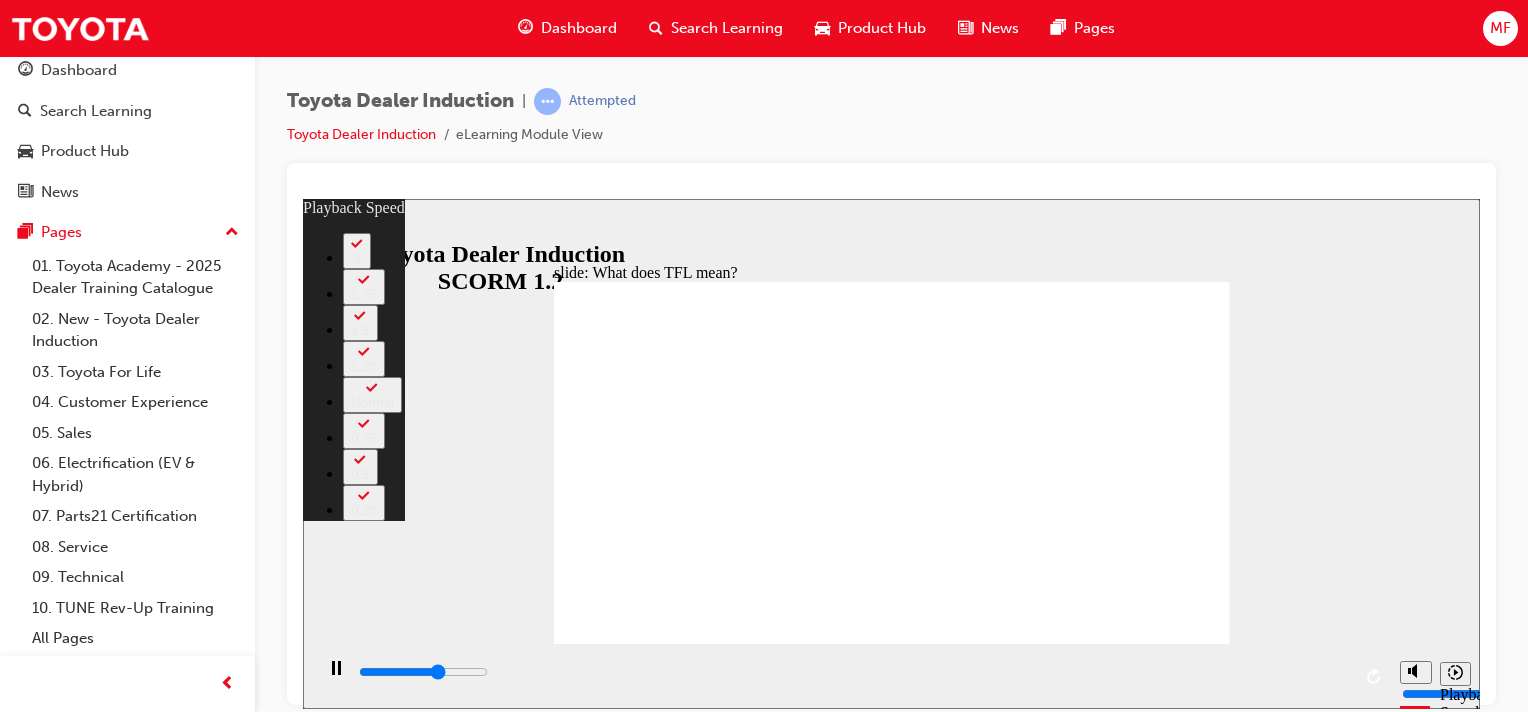 type on "6800" 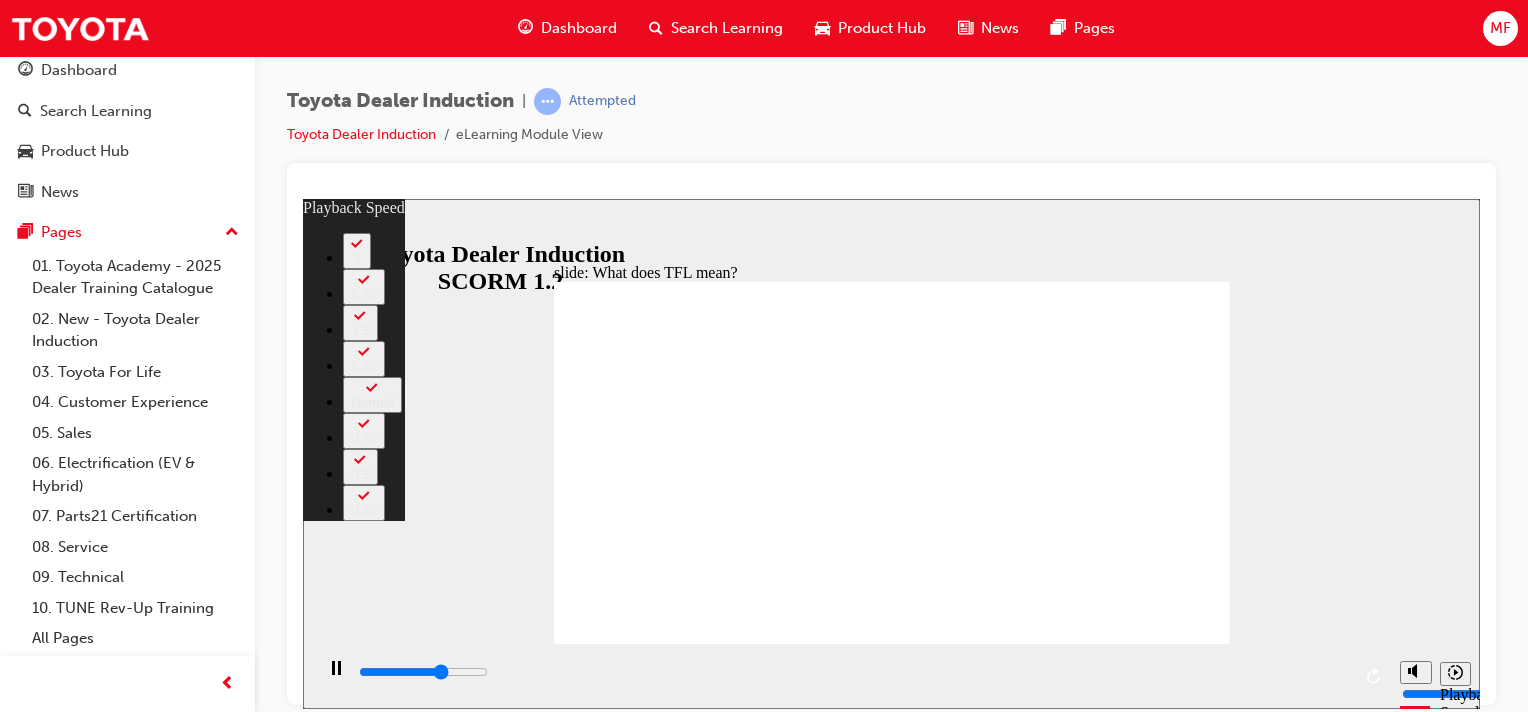 type on "7100" 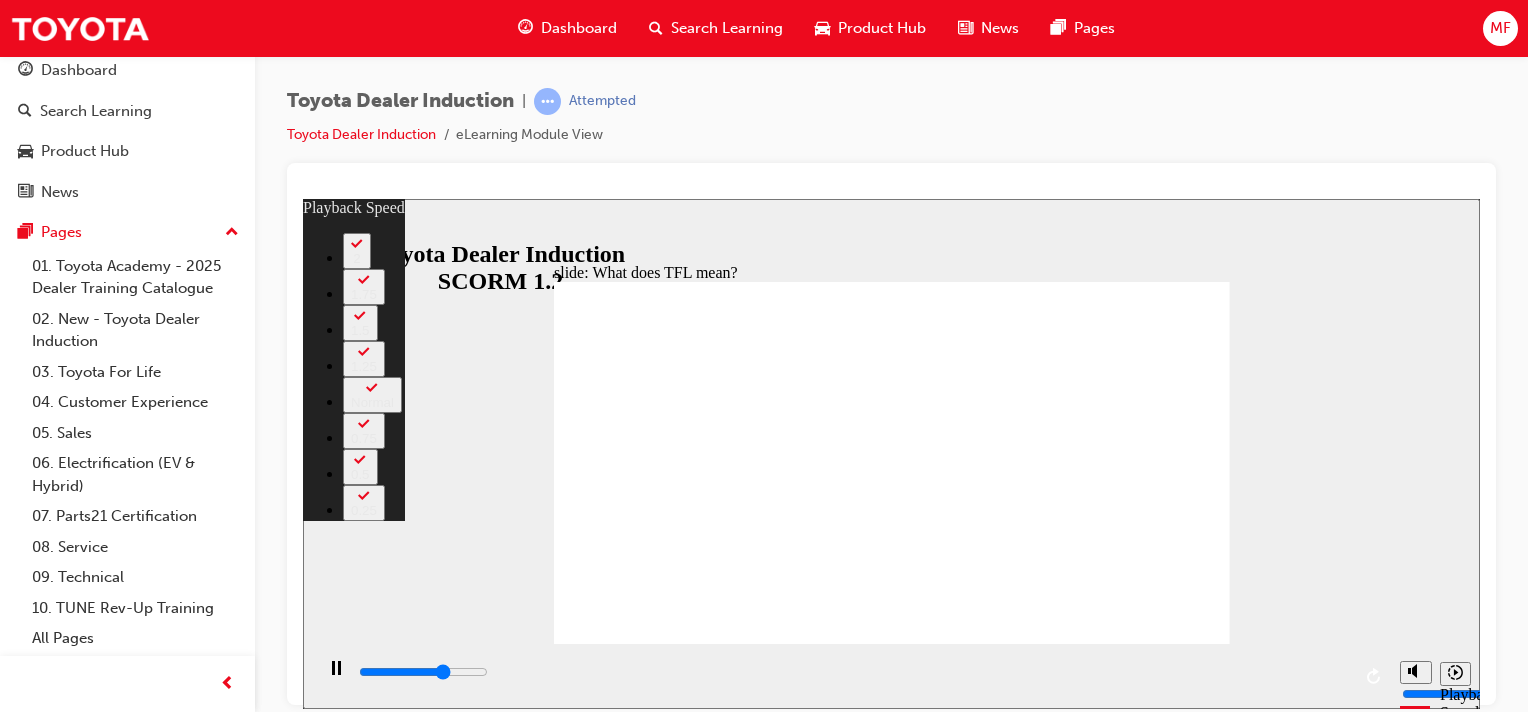 type on "7400" 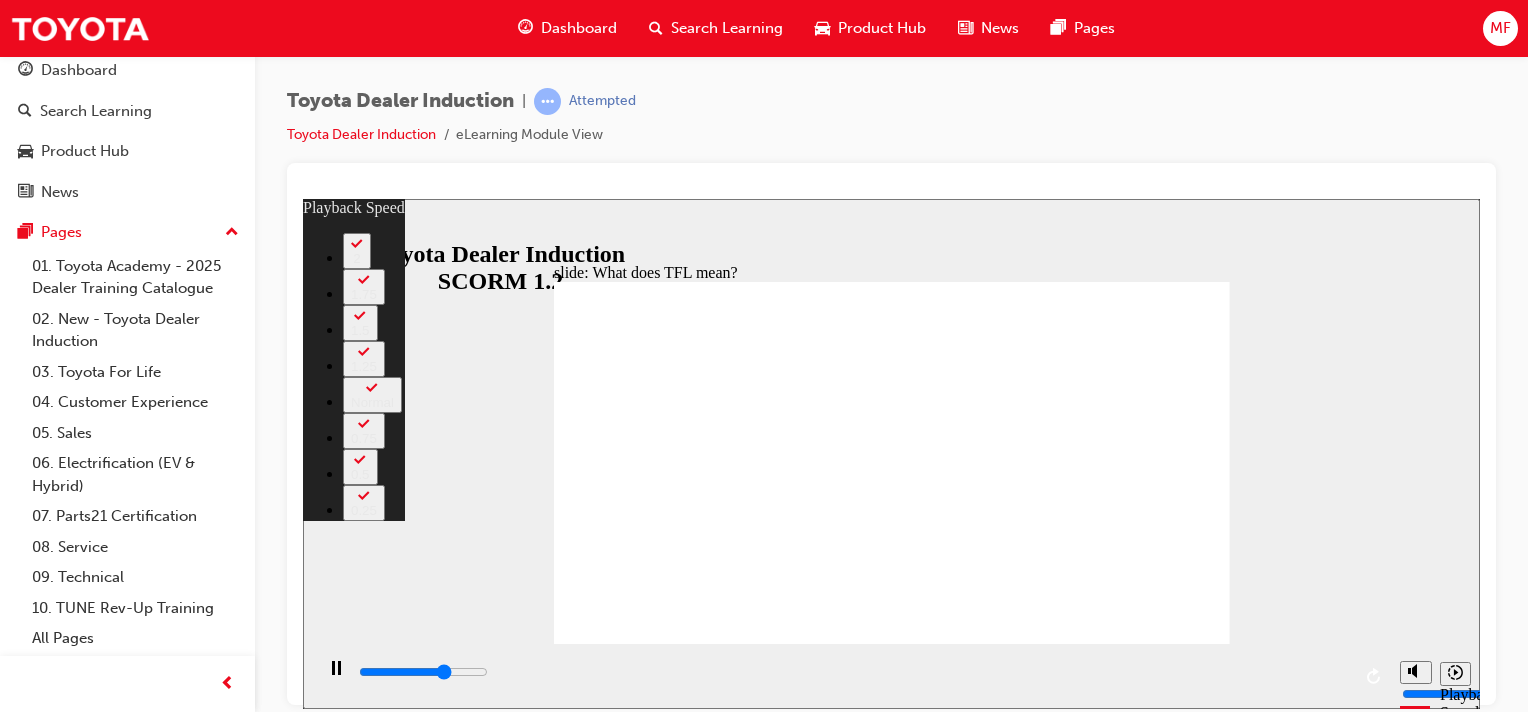 type on "7400" 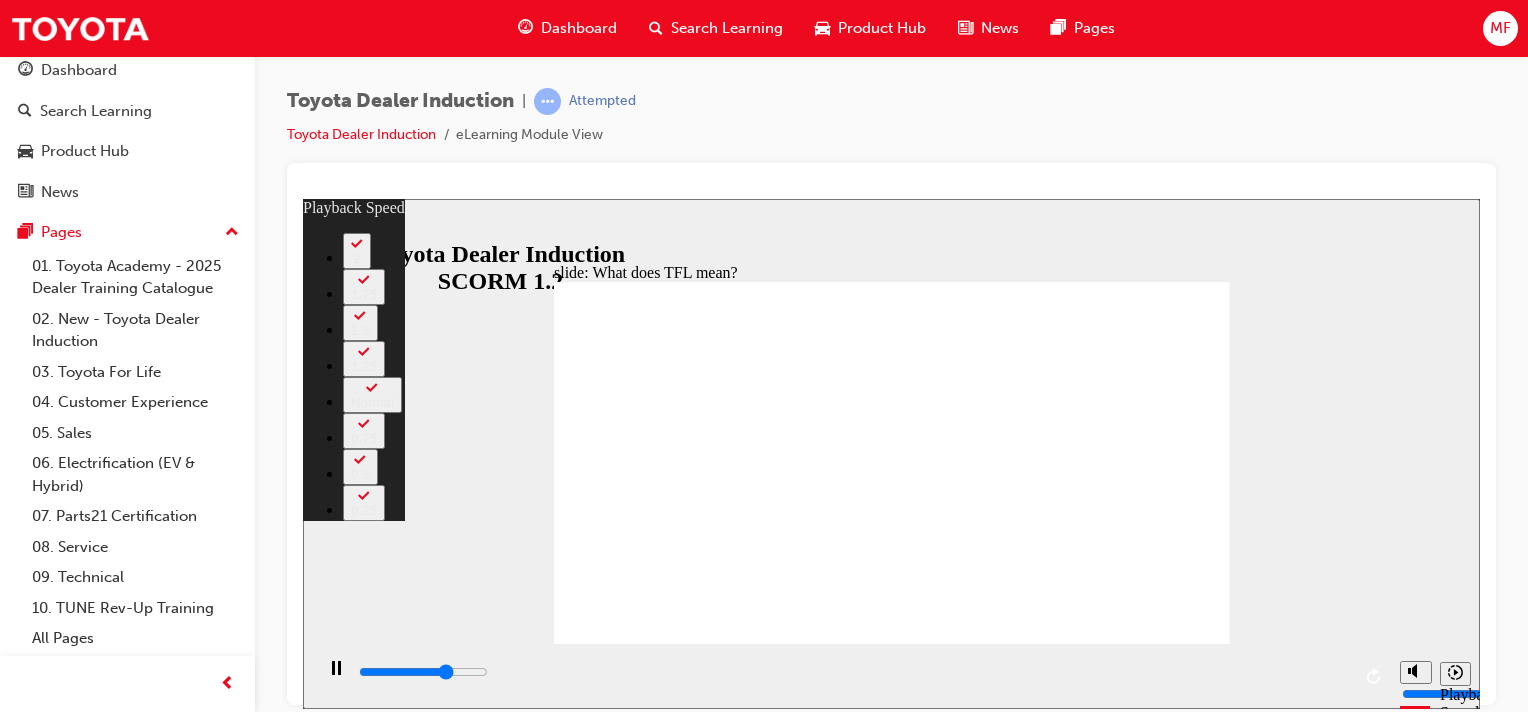 click at bounding box center (892, 3044) 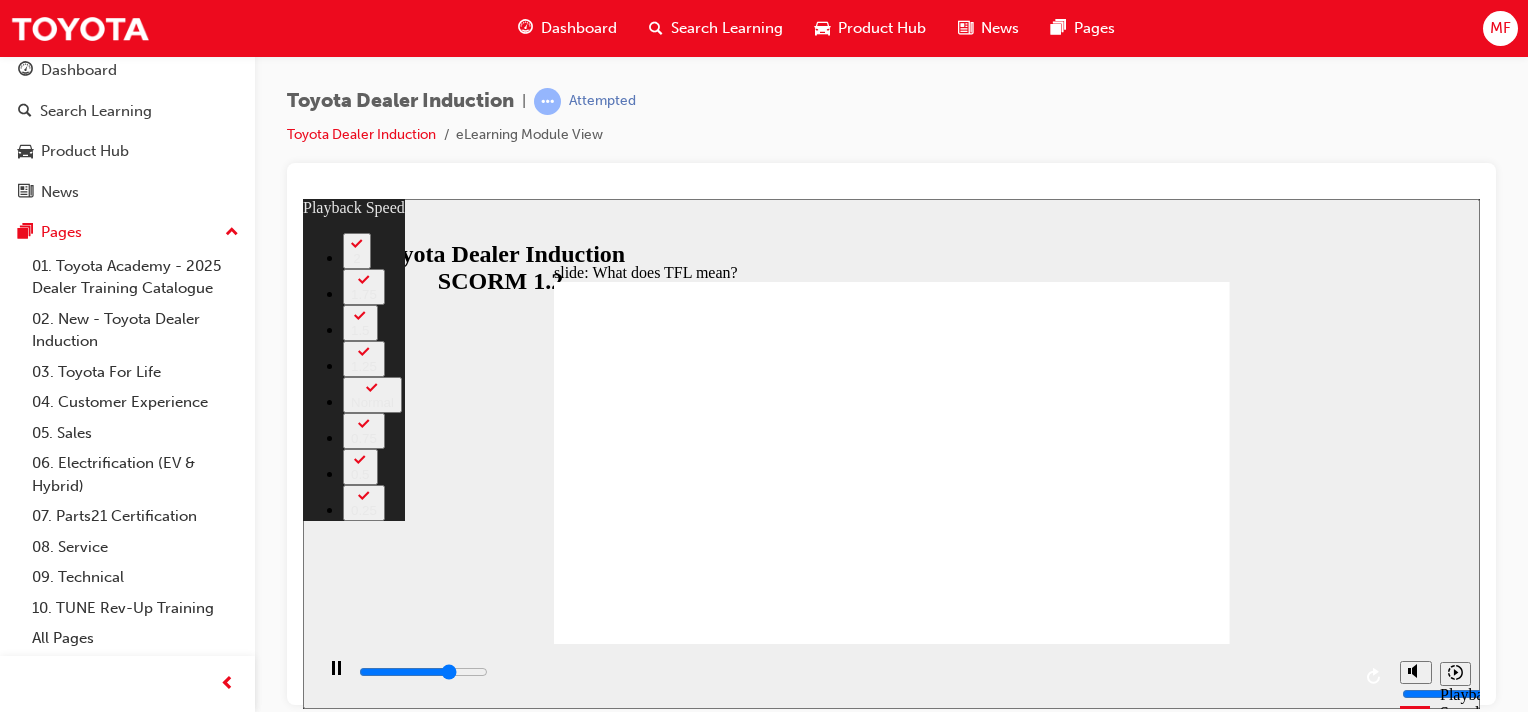 type on "7900" 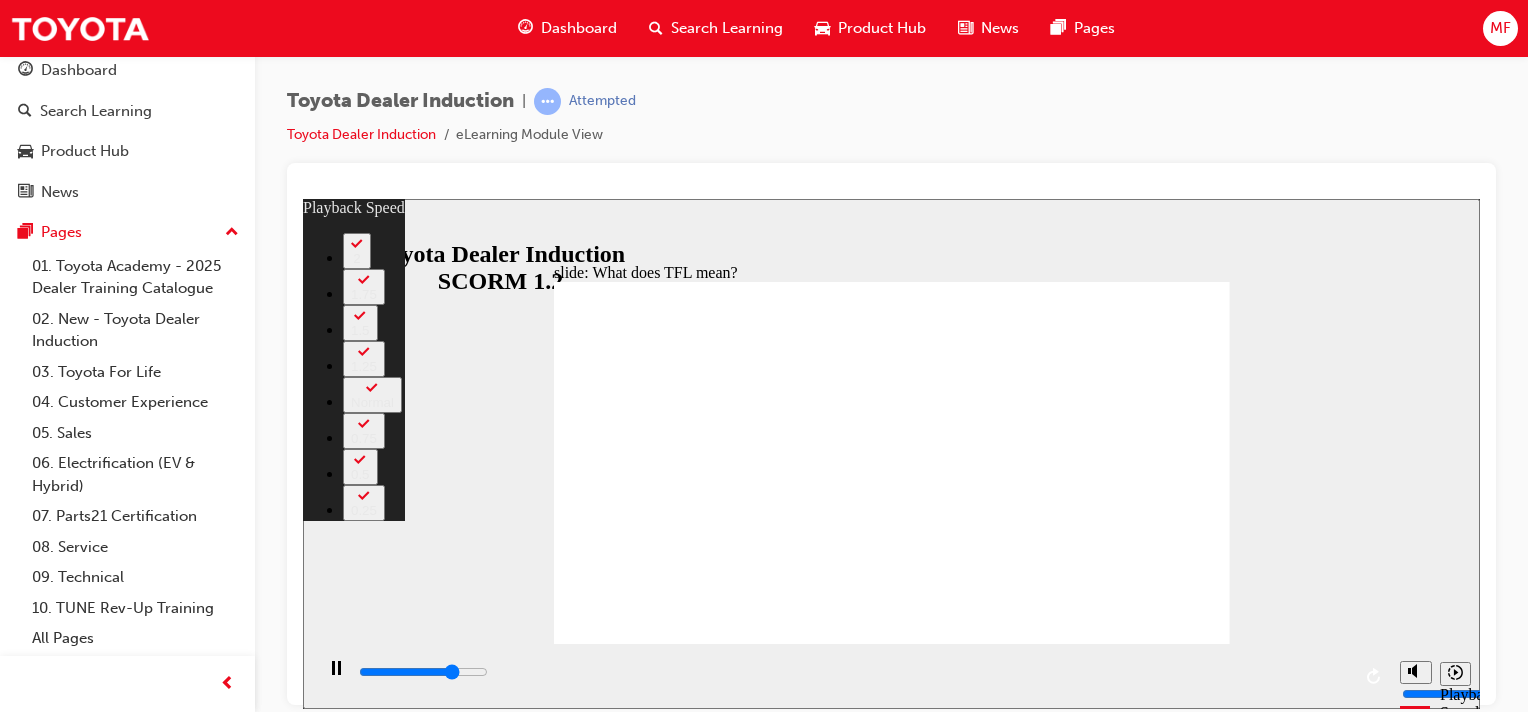 type on "8200" 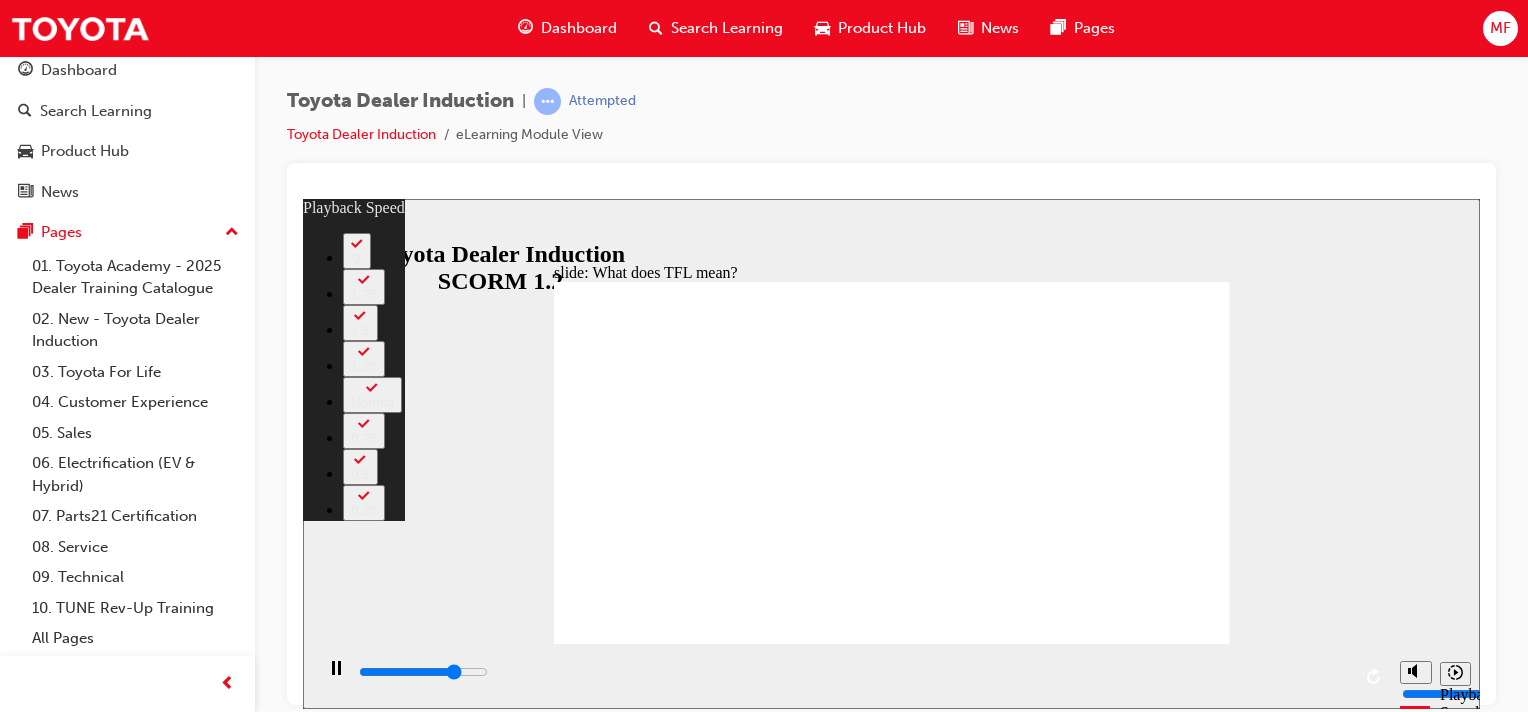 type on "8400" 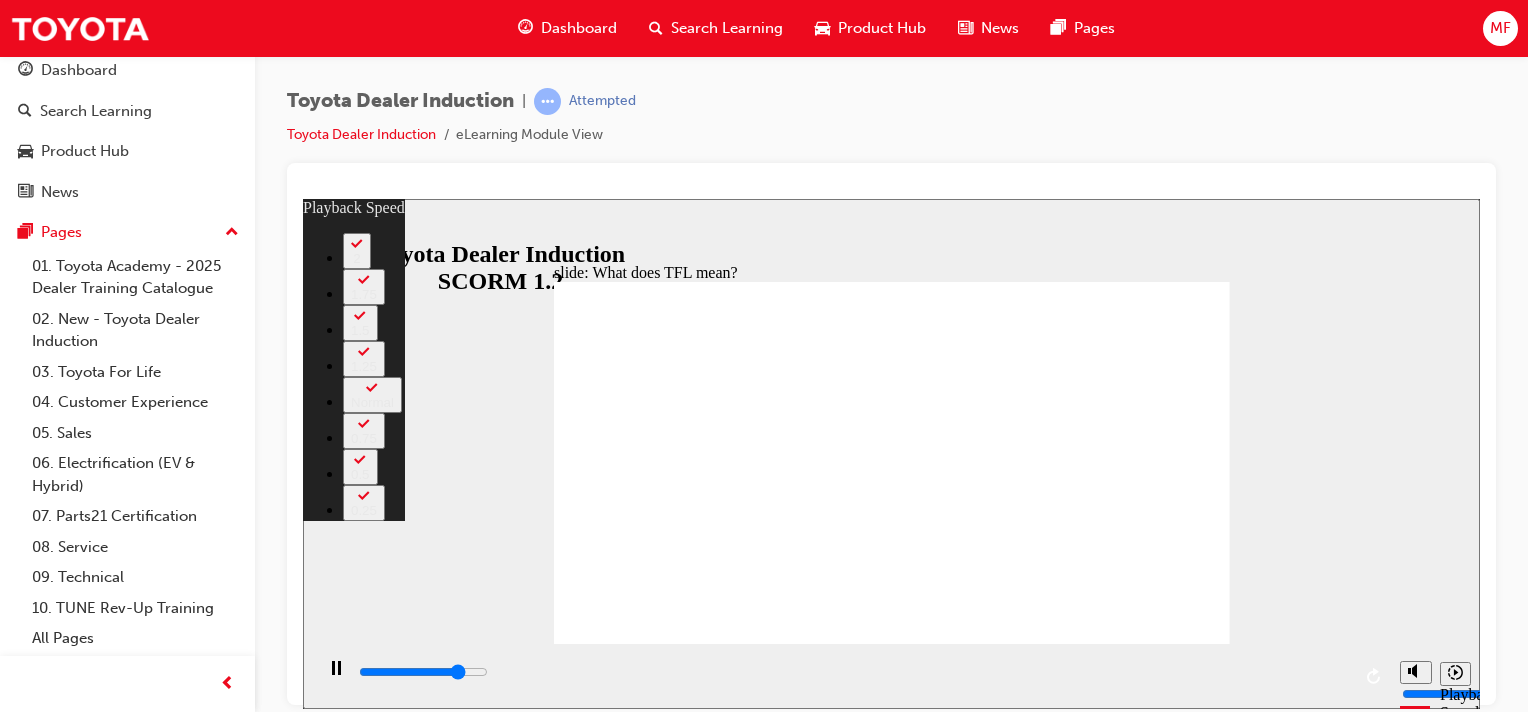 type on "8700" 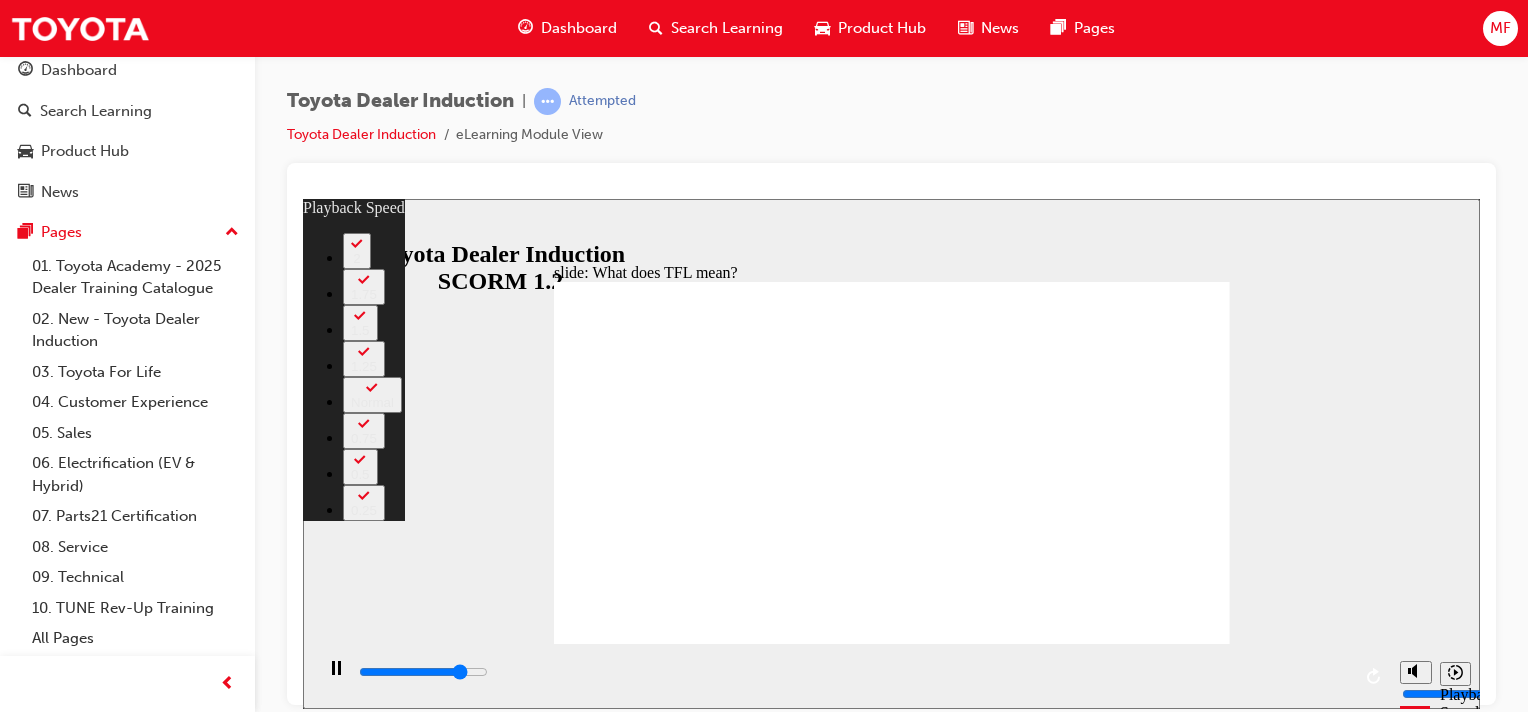 type on "9000" 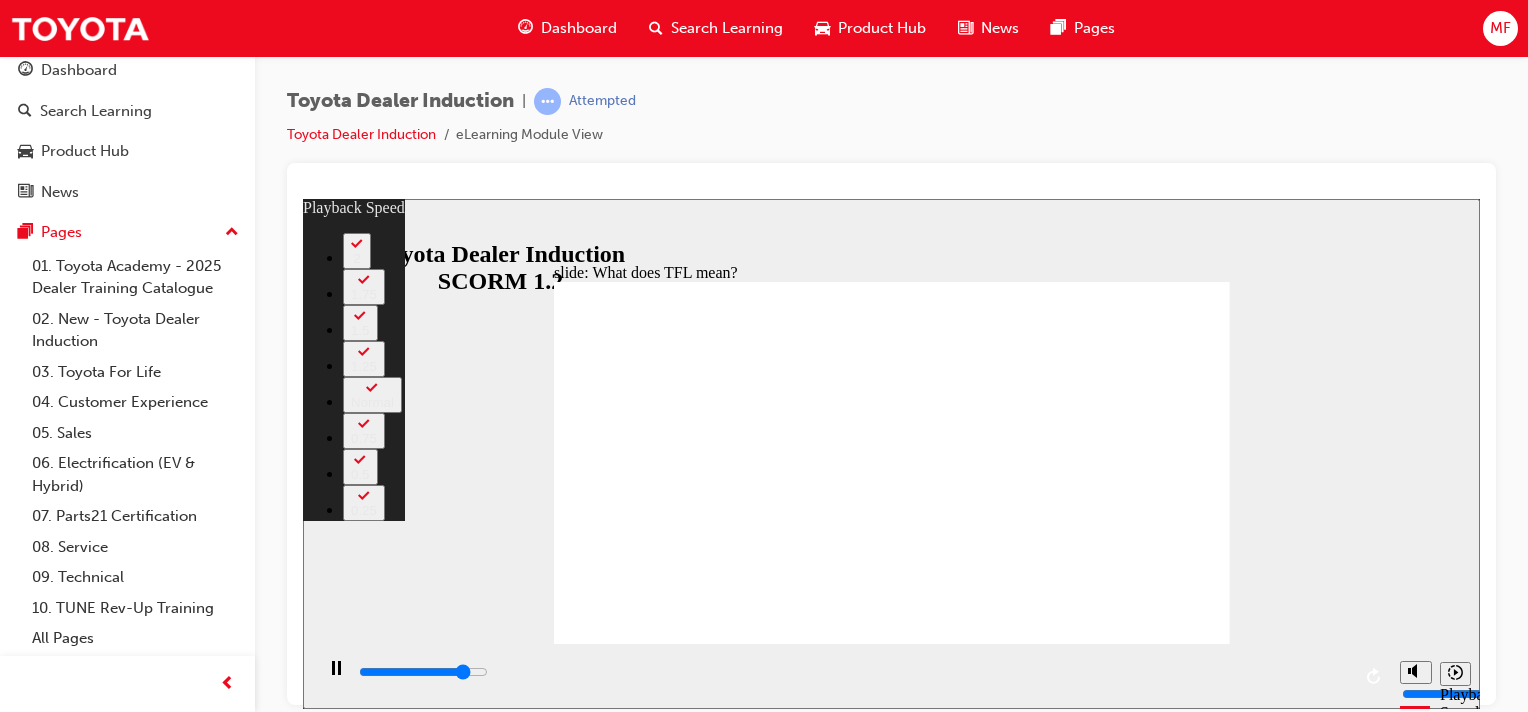 type on "9200" 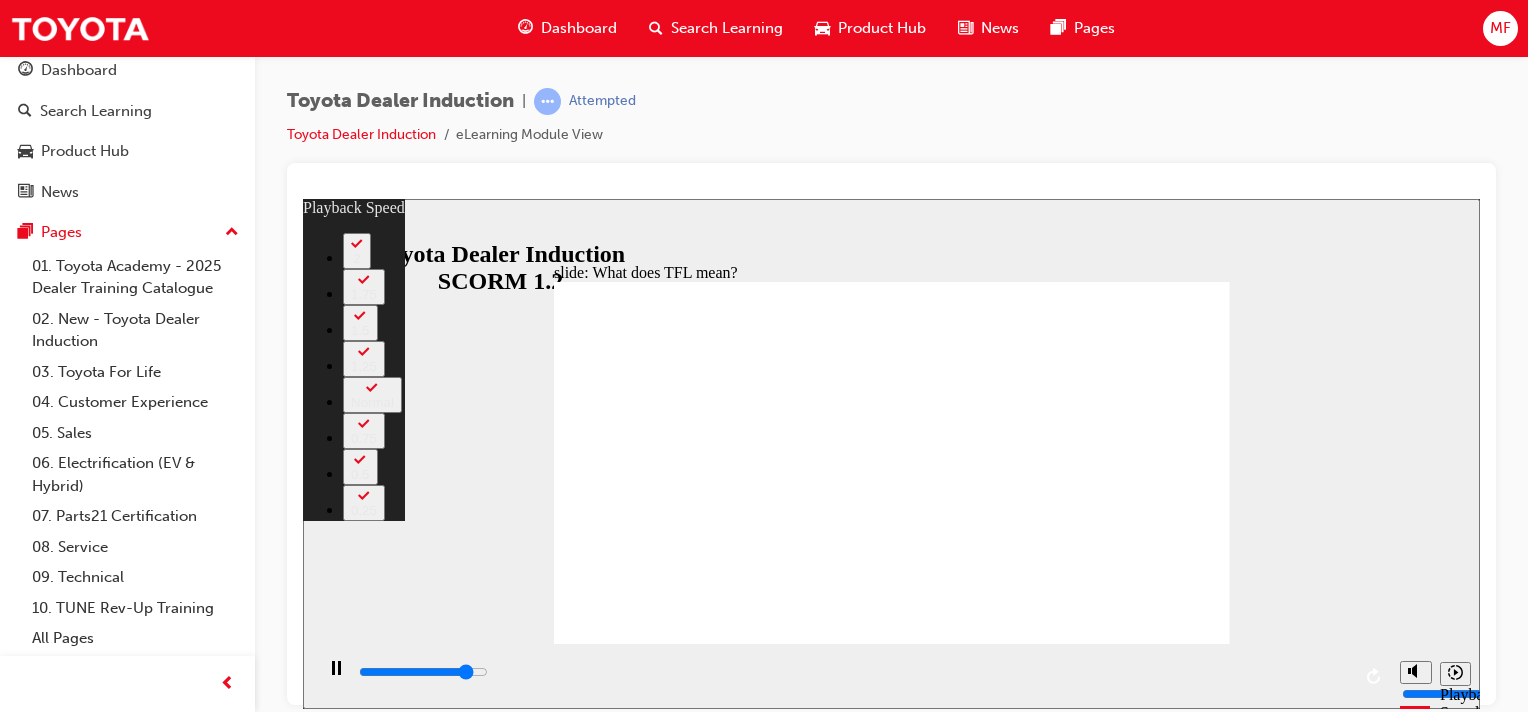 type on "9500" 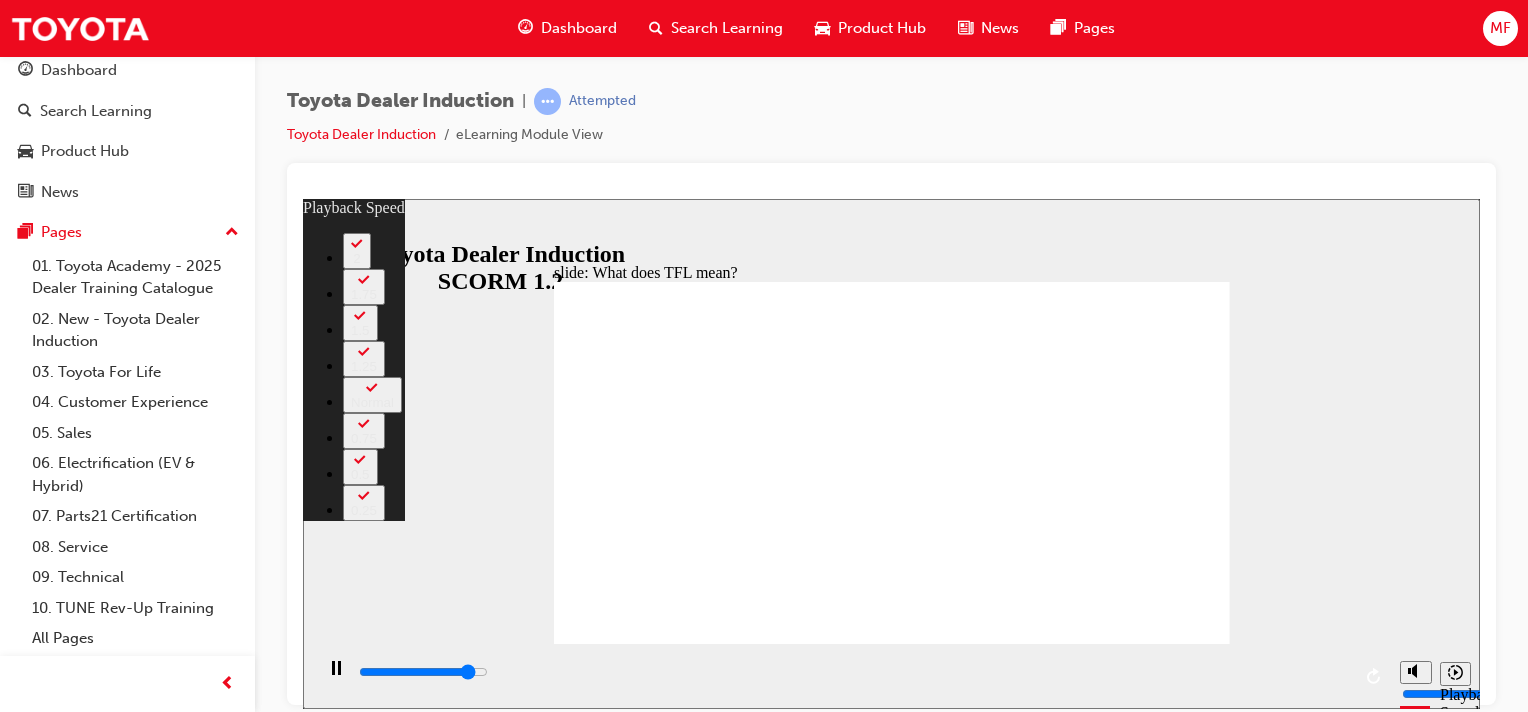 type on "9800" 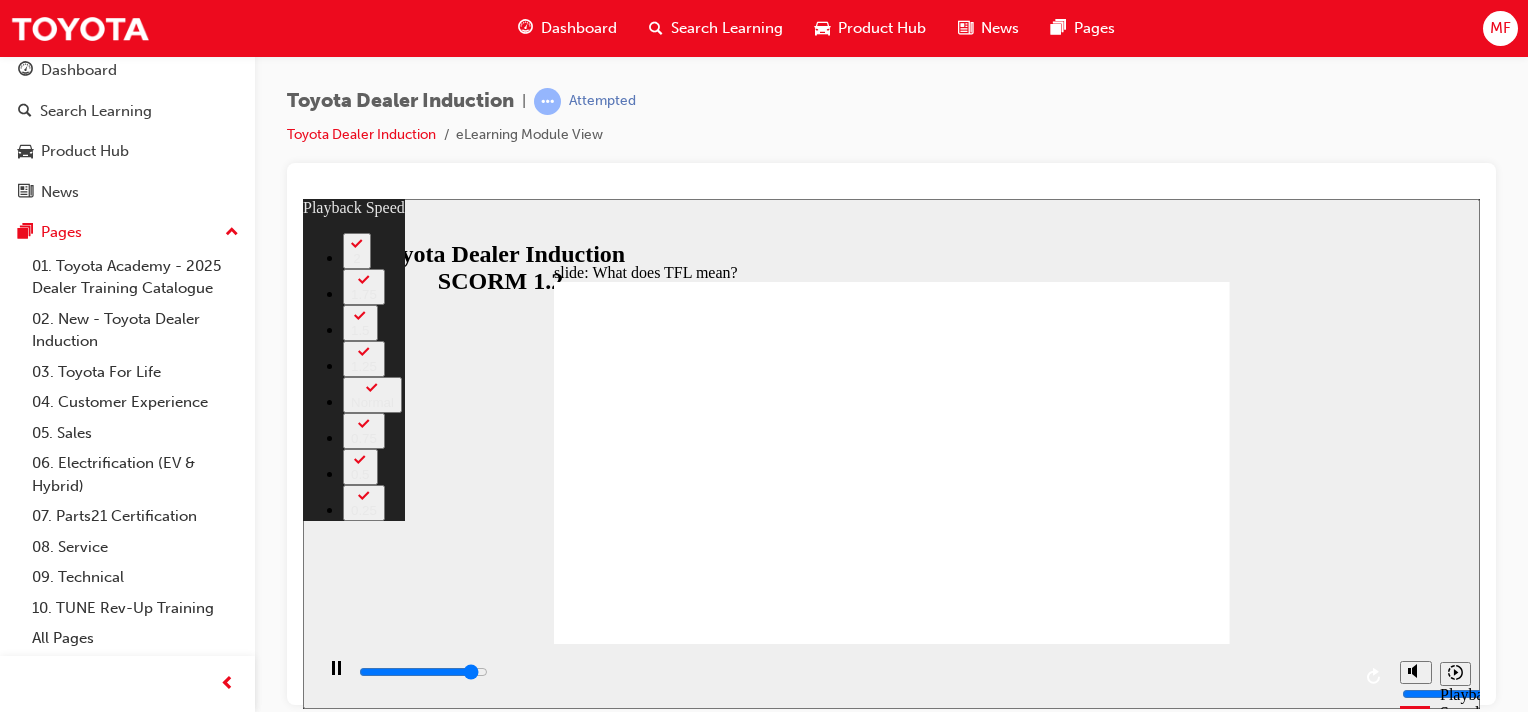 type on "10000" 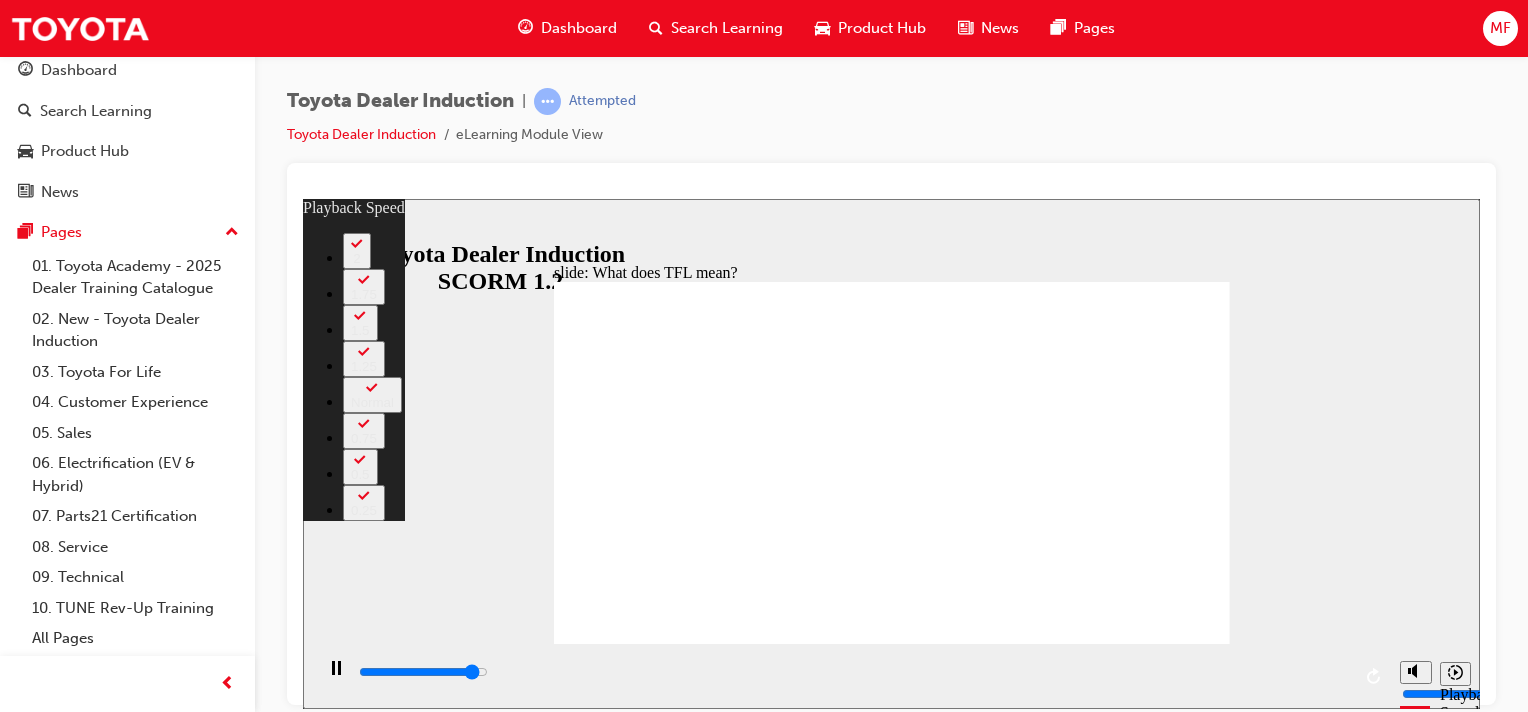 type on "10200" 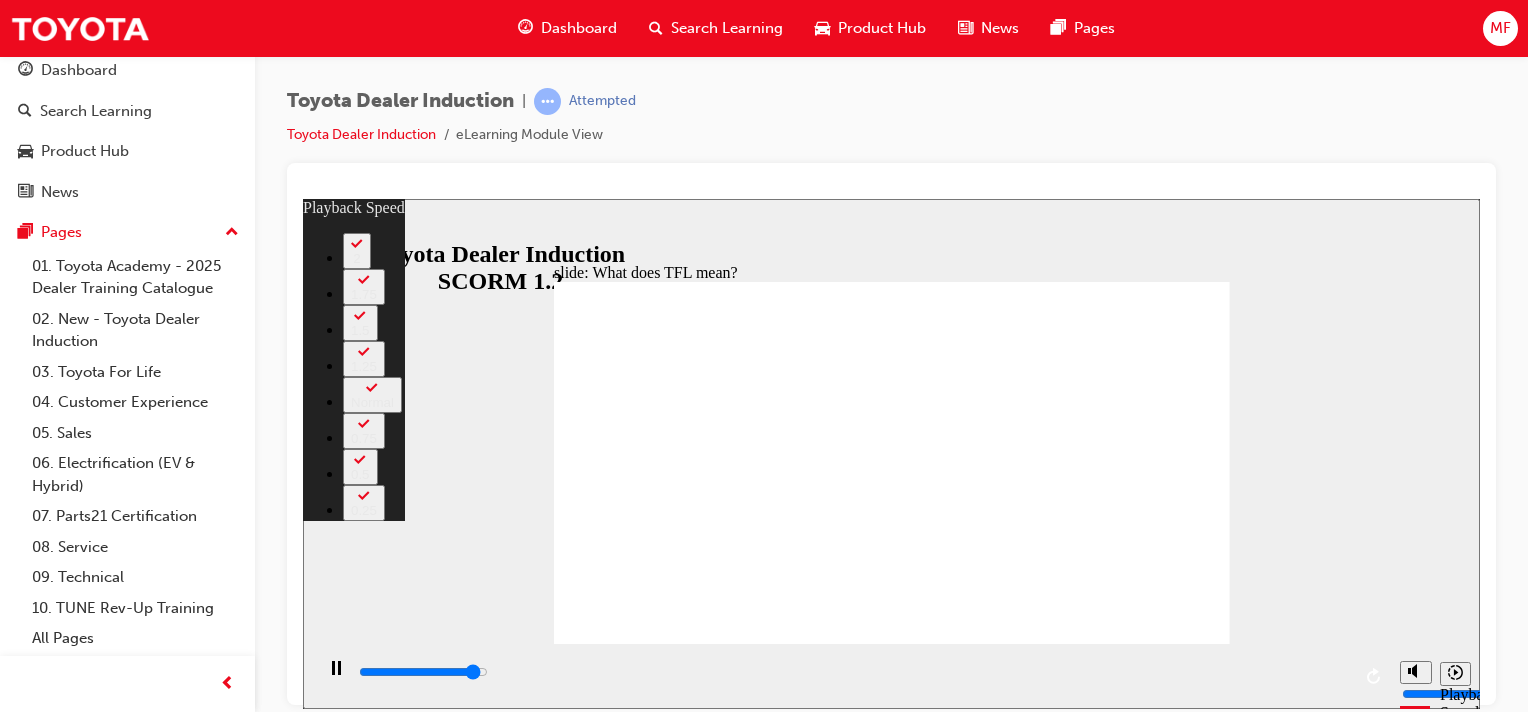type on "10200" 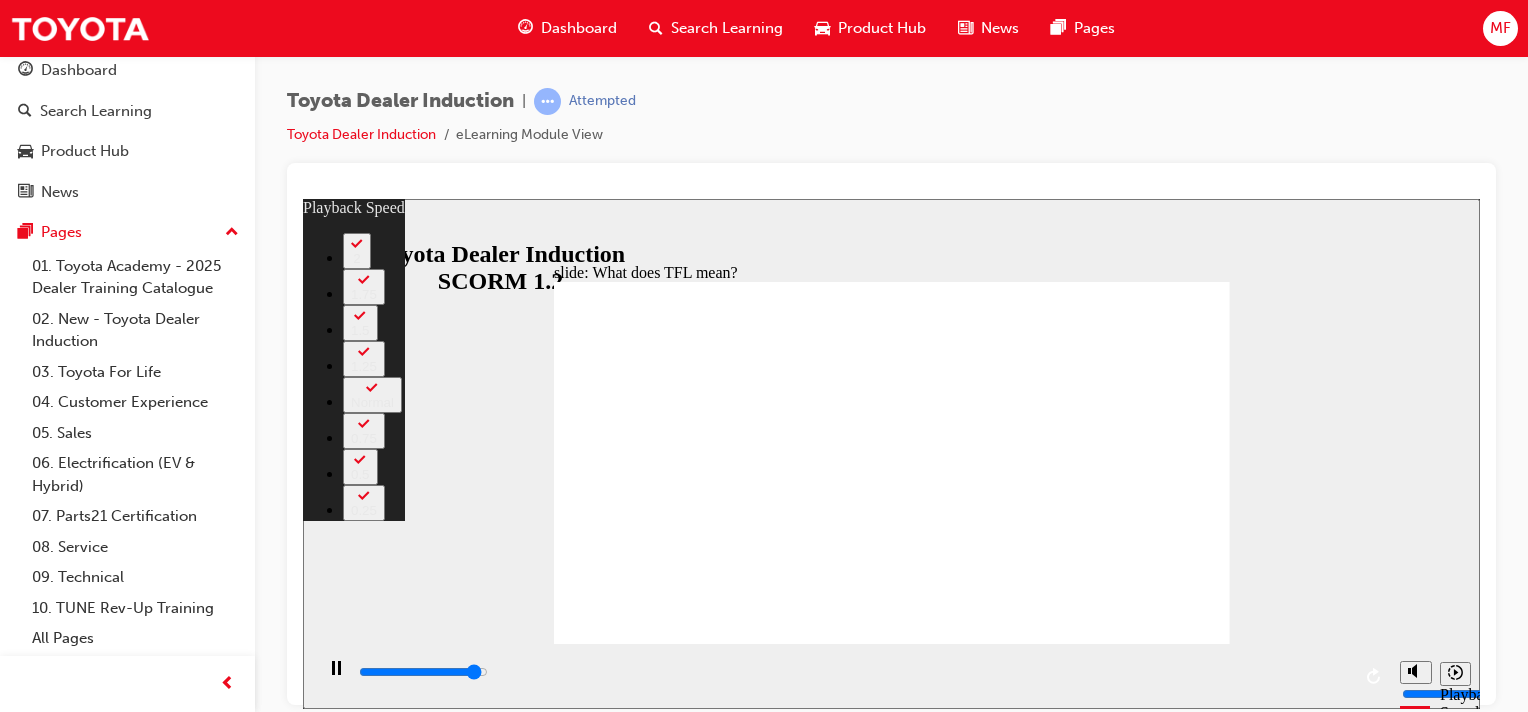 click at bounding box center [892, 3044] 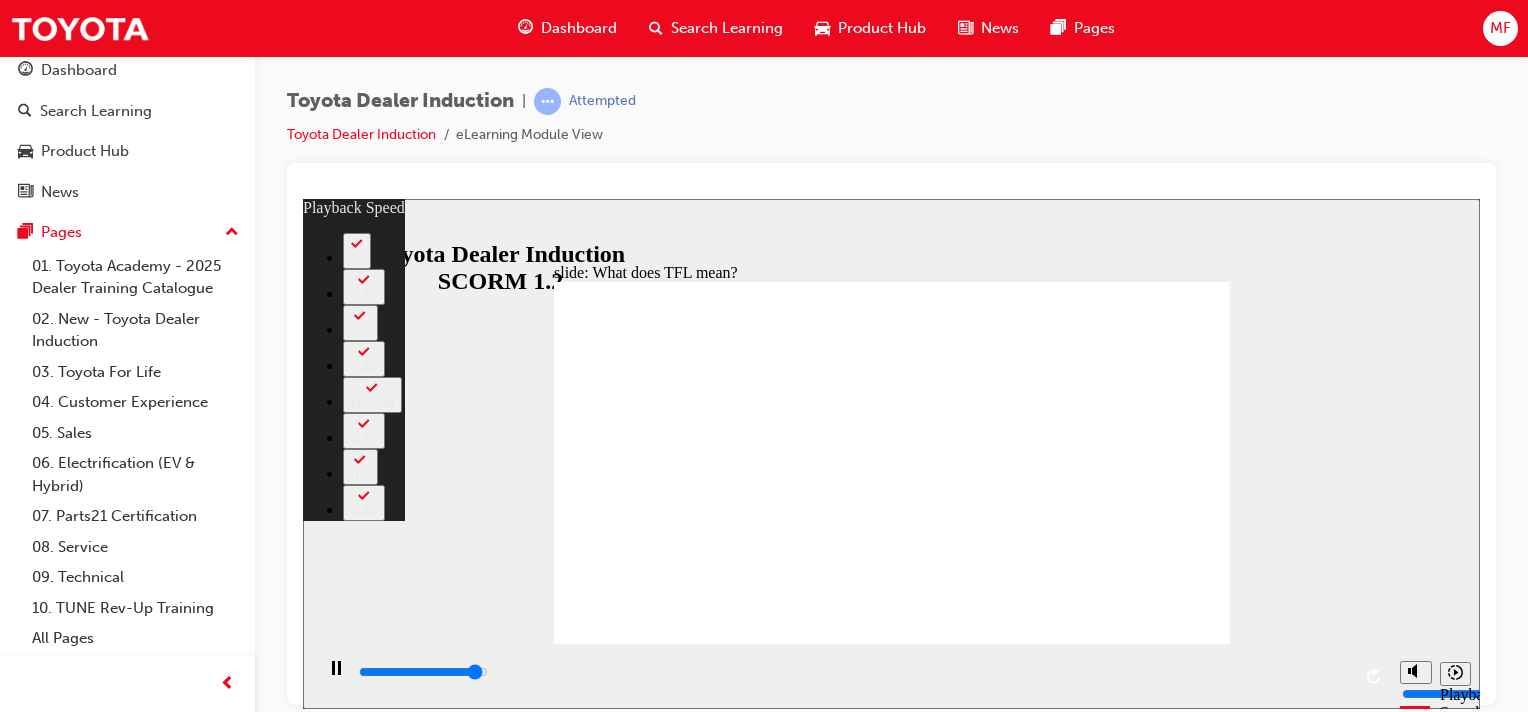 type on "10400" 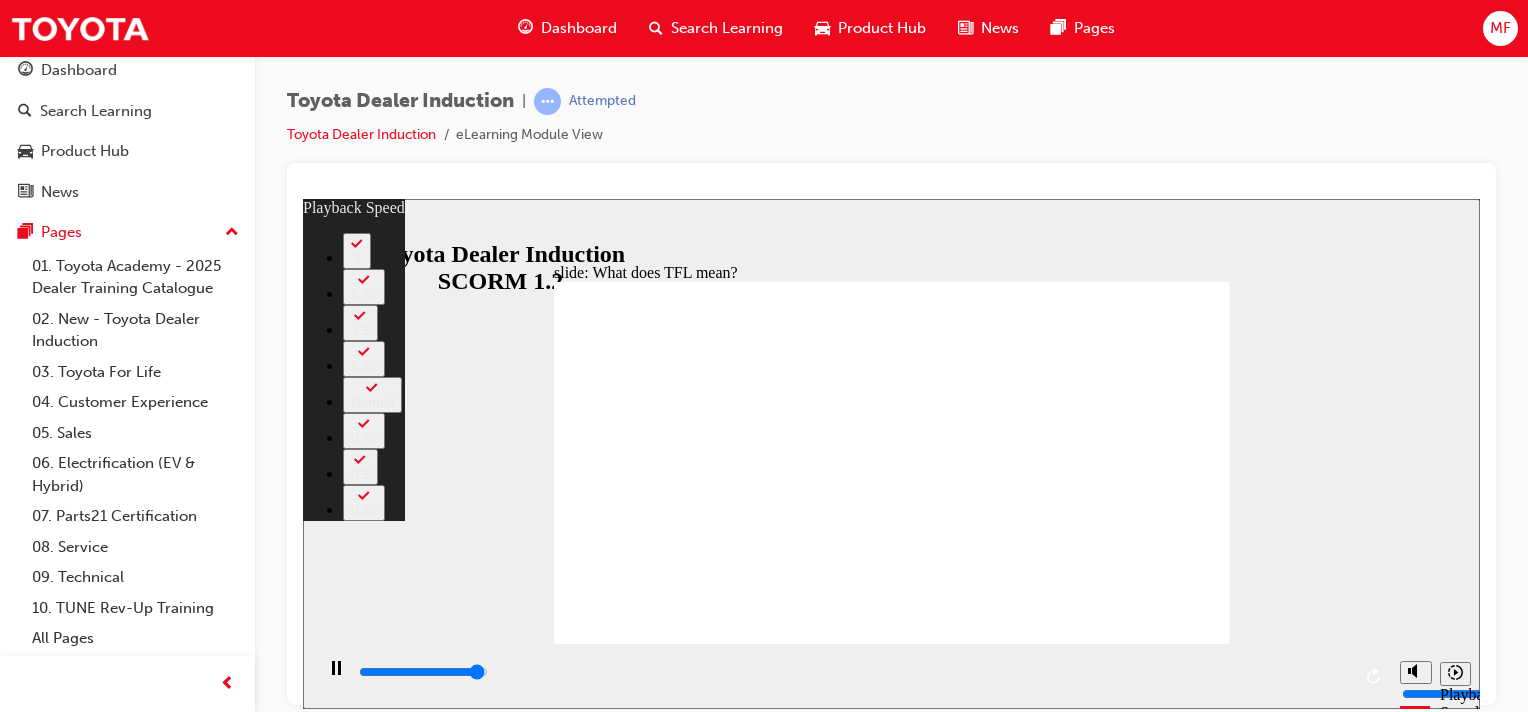 type on "10700" 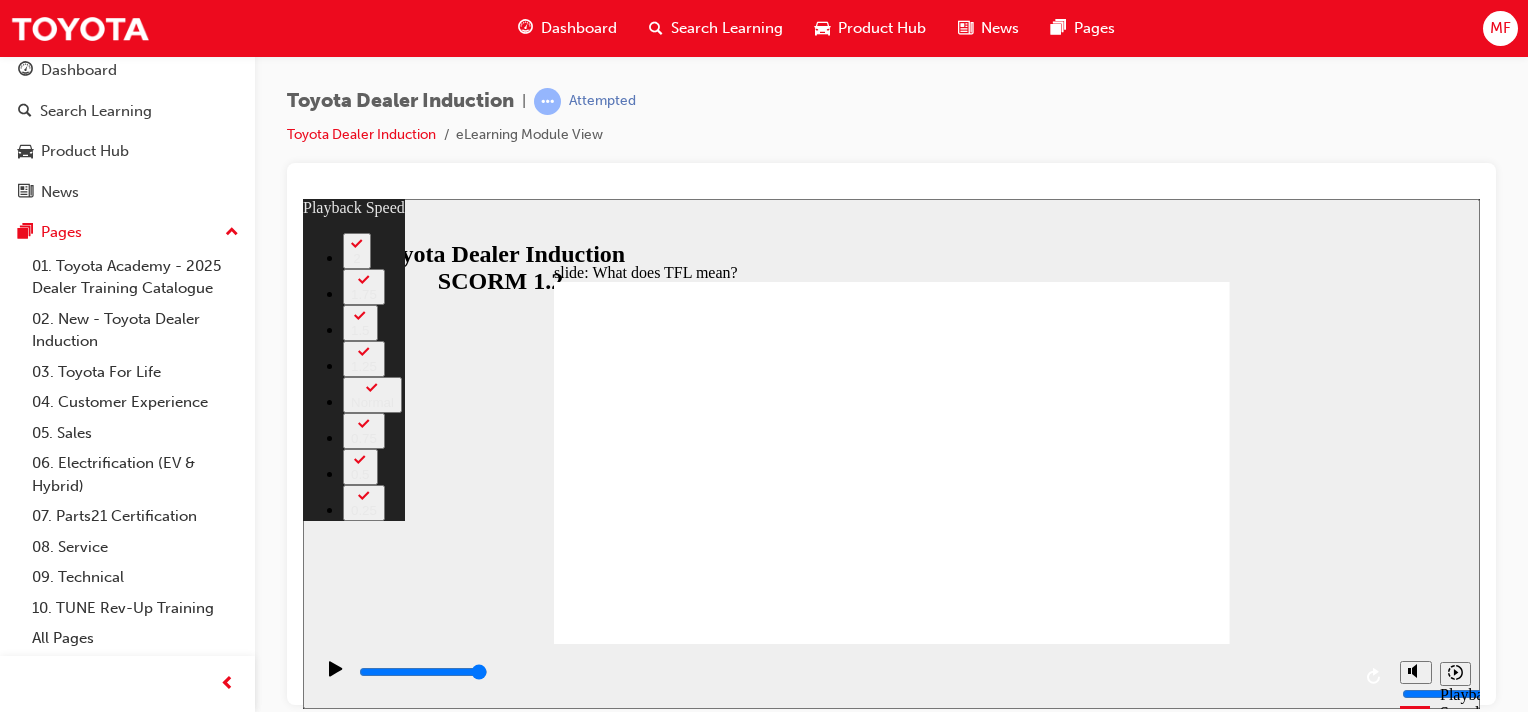 click at bounding box center [892, 3044] 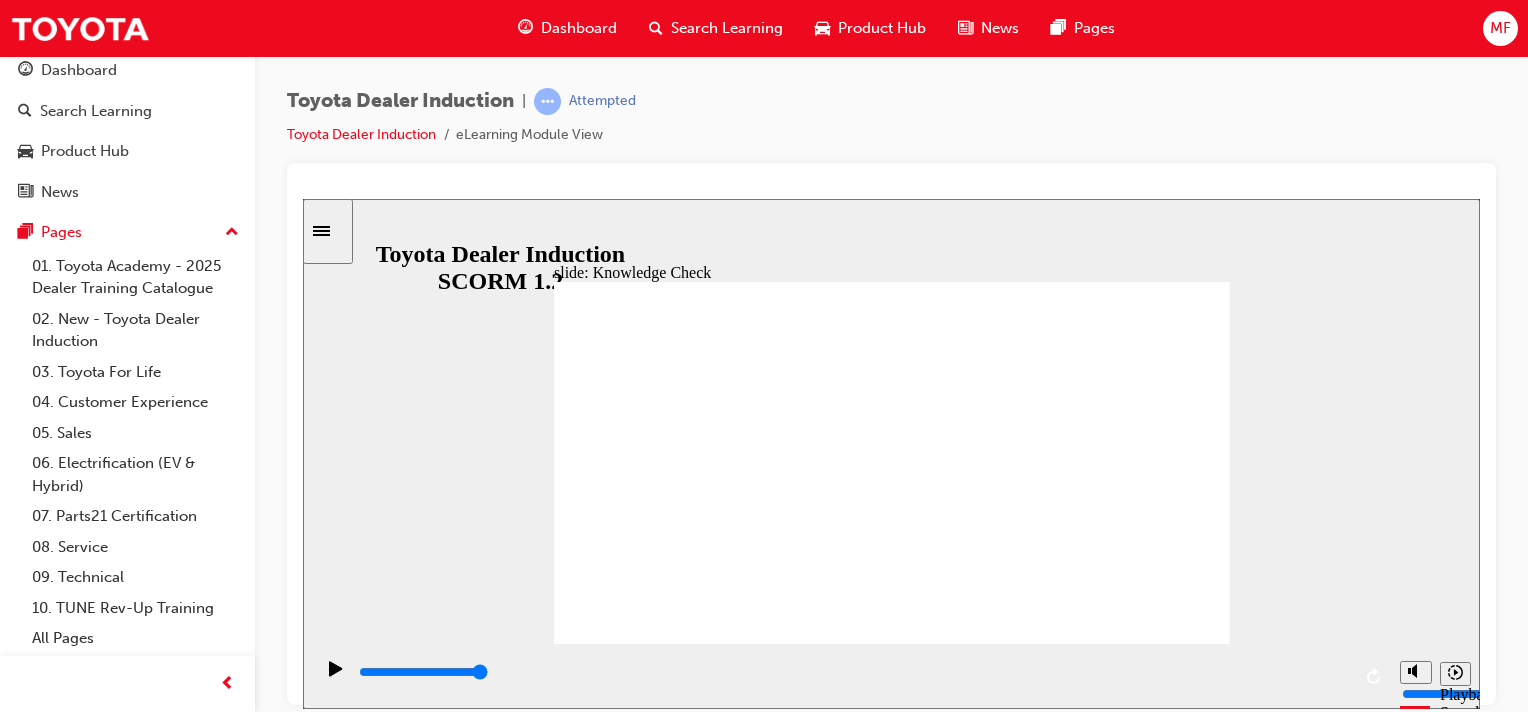 click 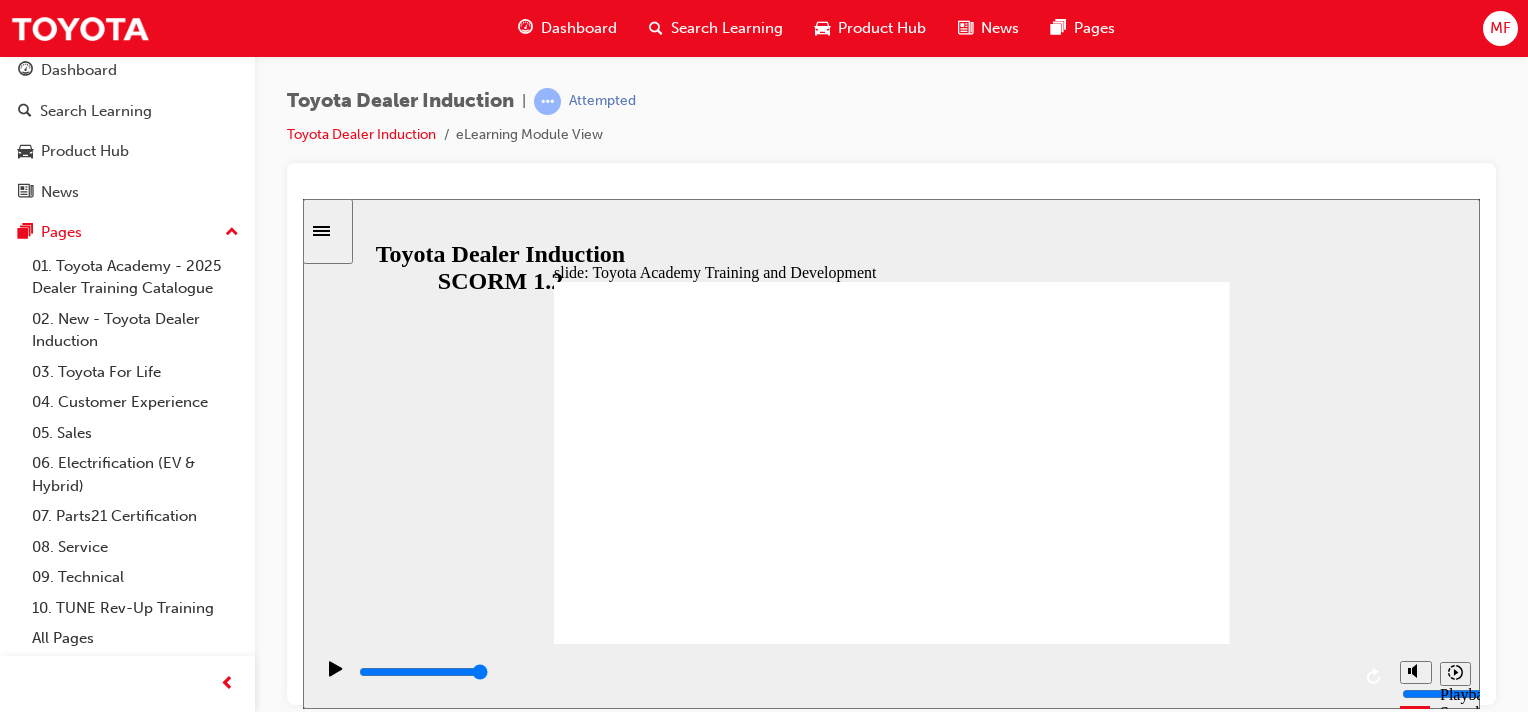 click 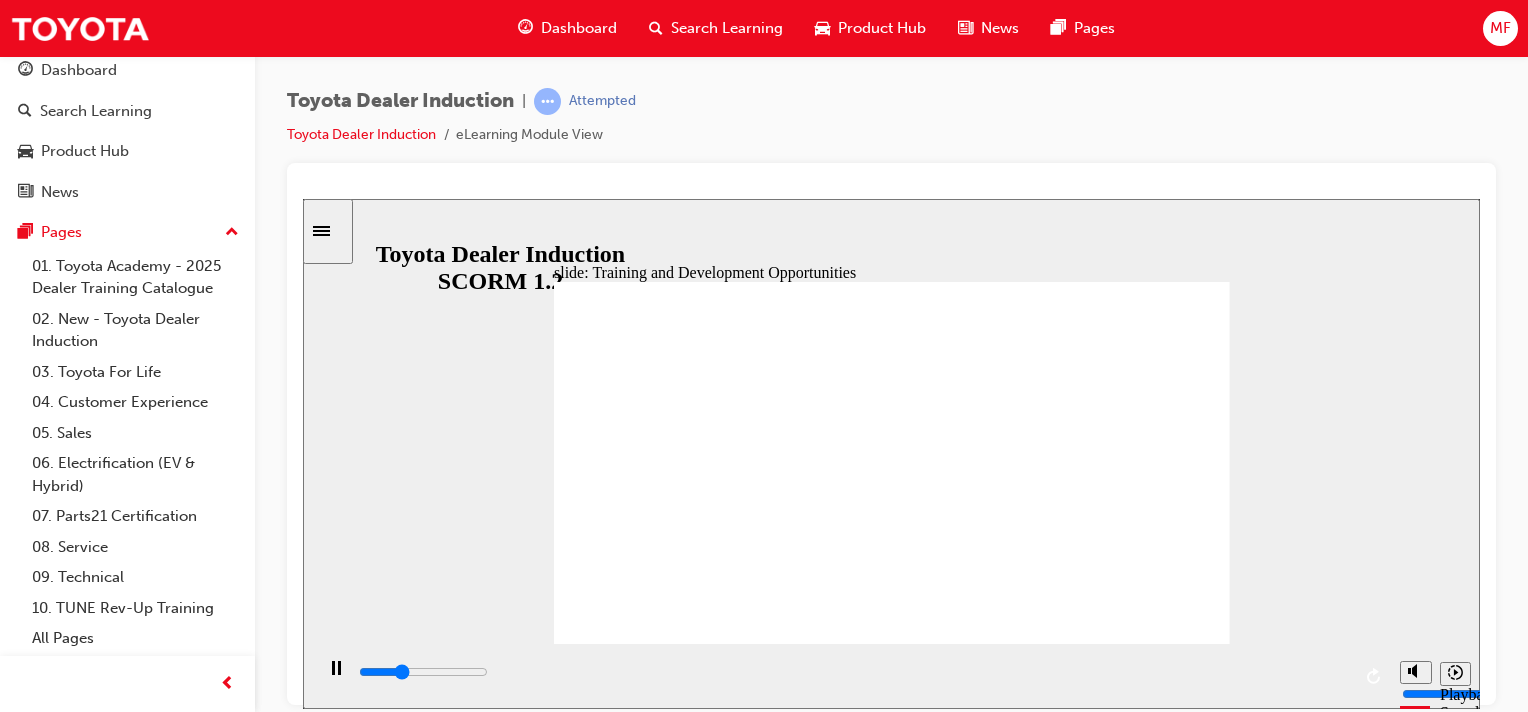 click 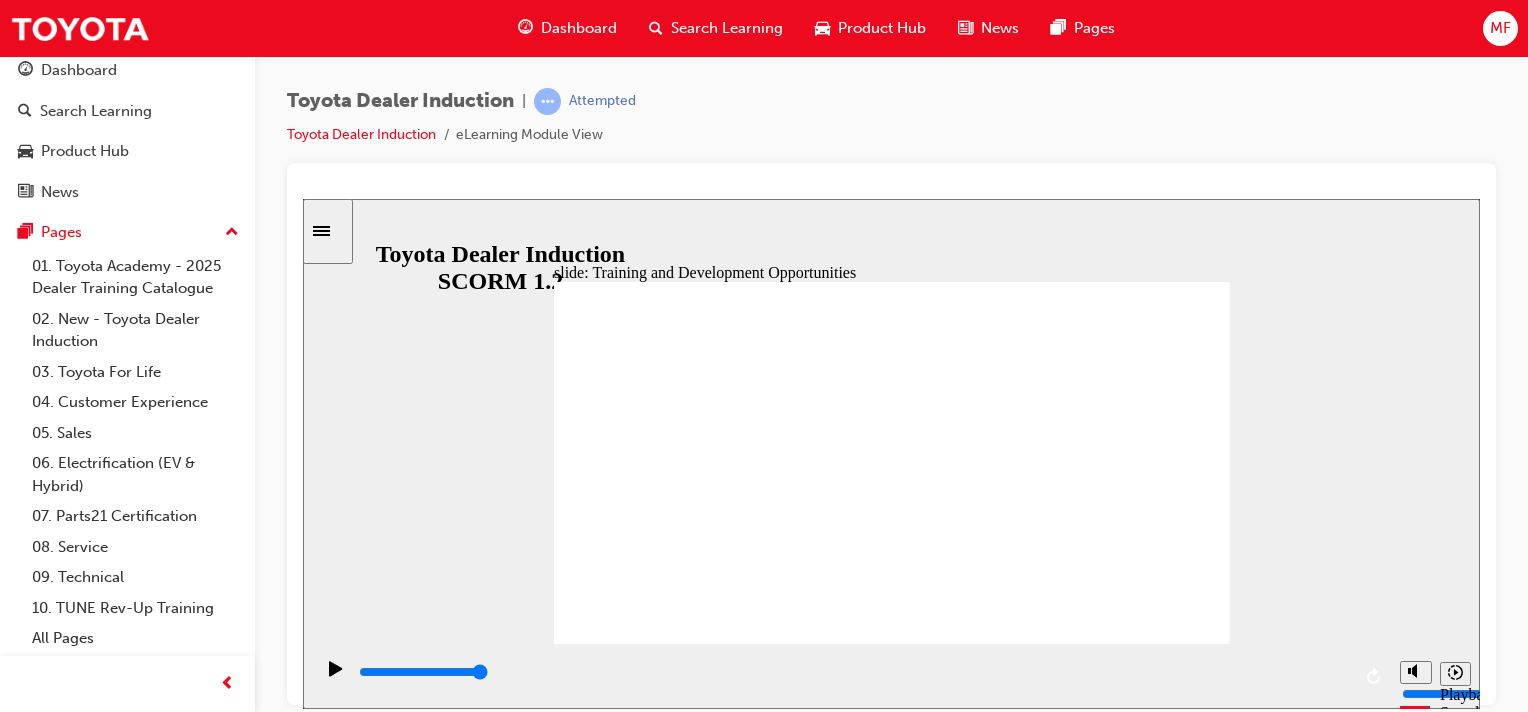 click 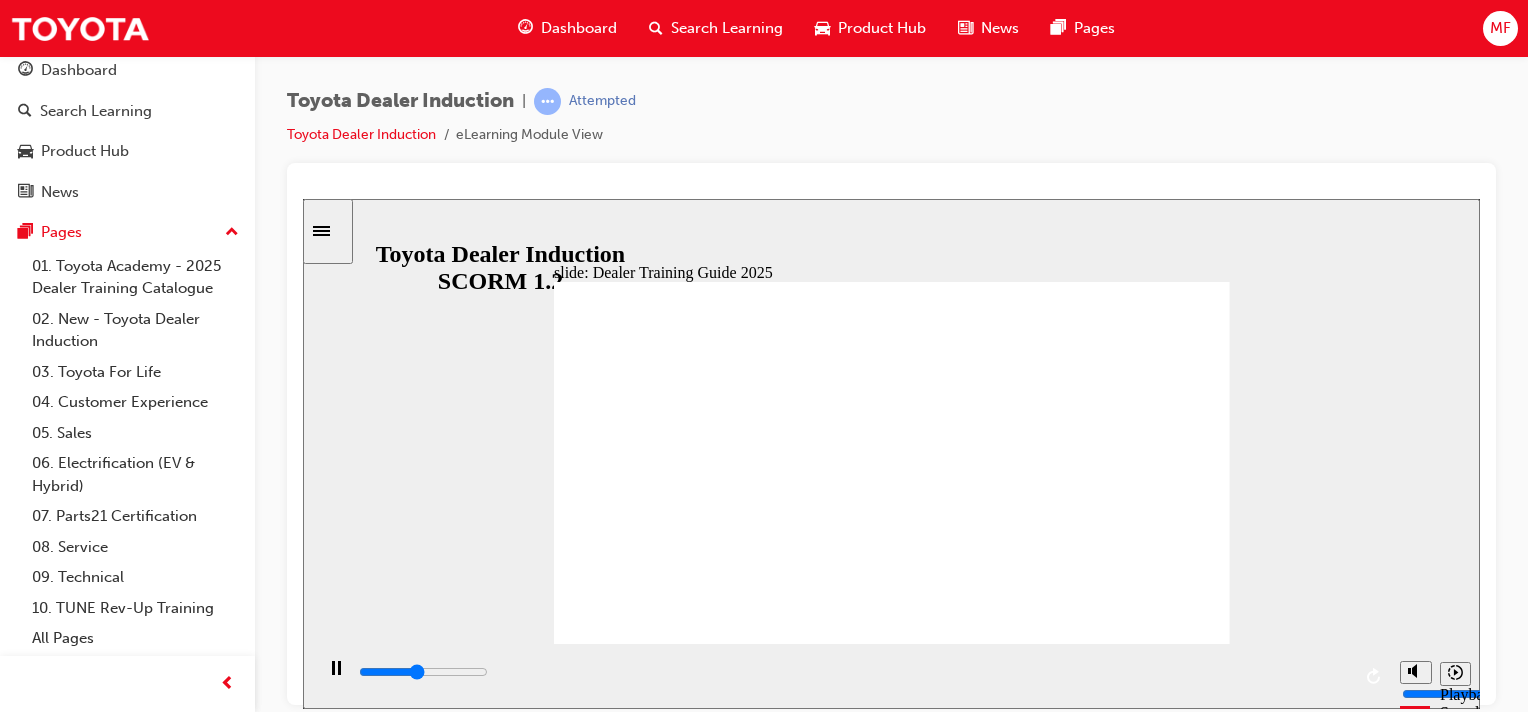click 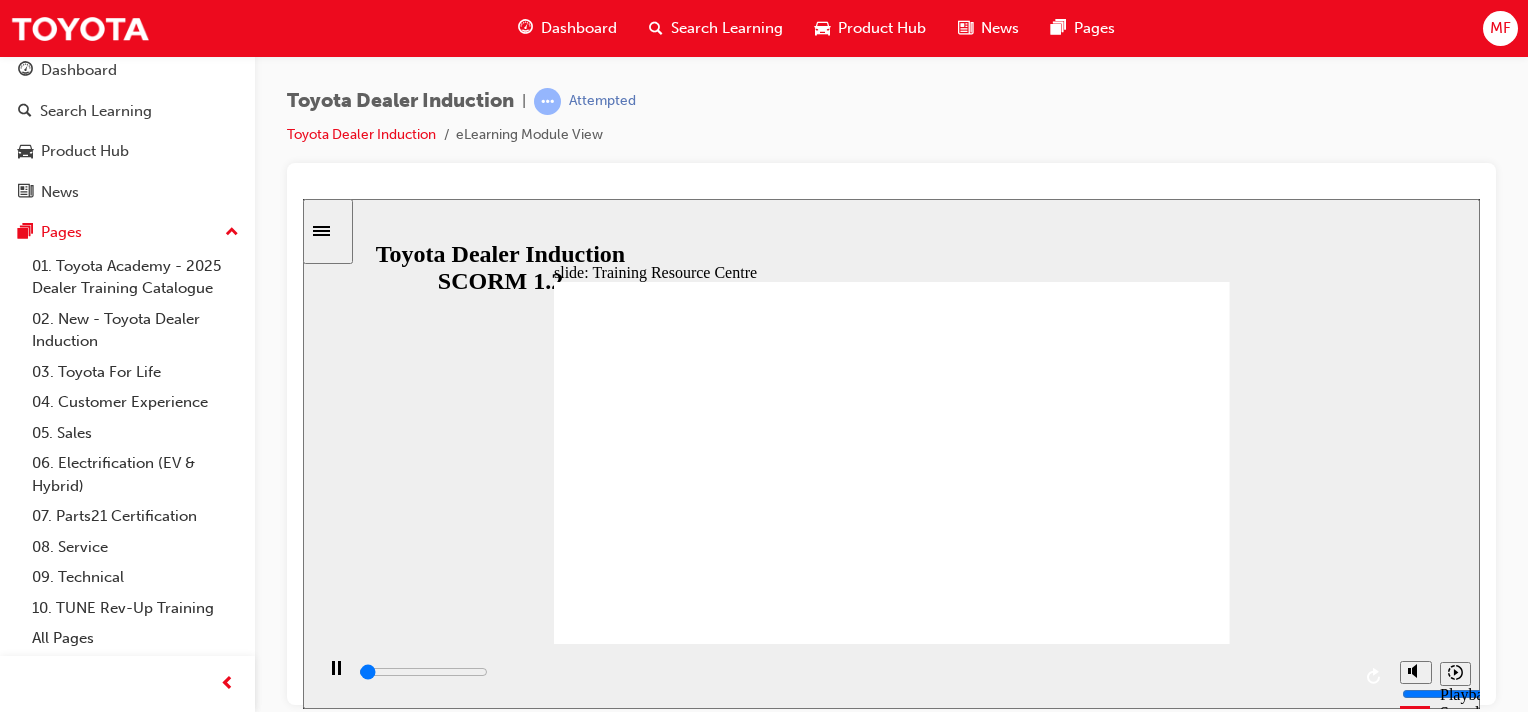 click 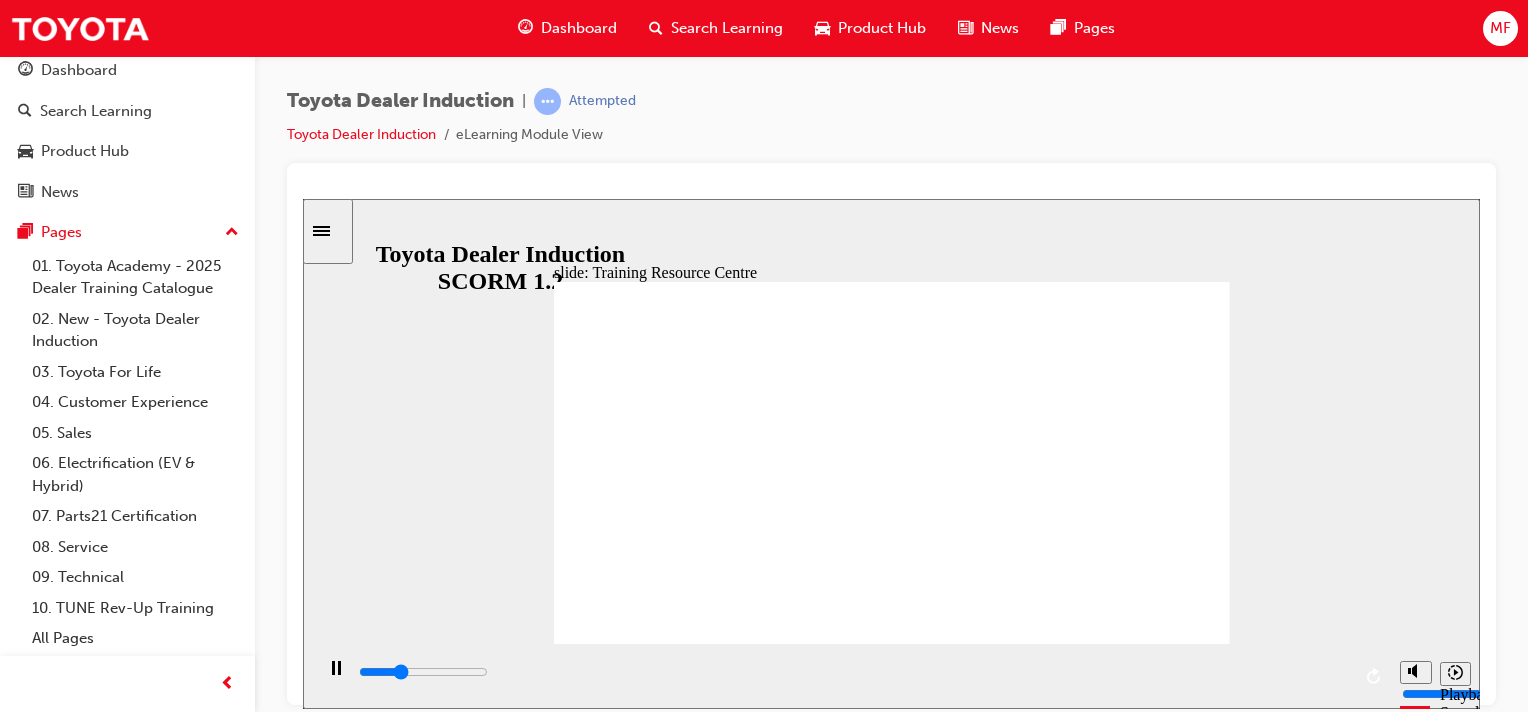 click 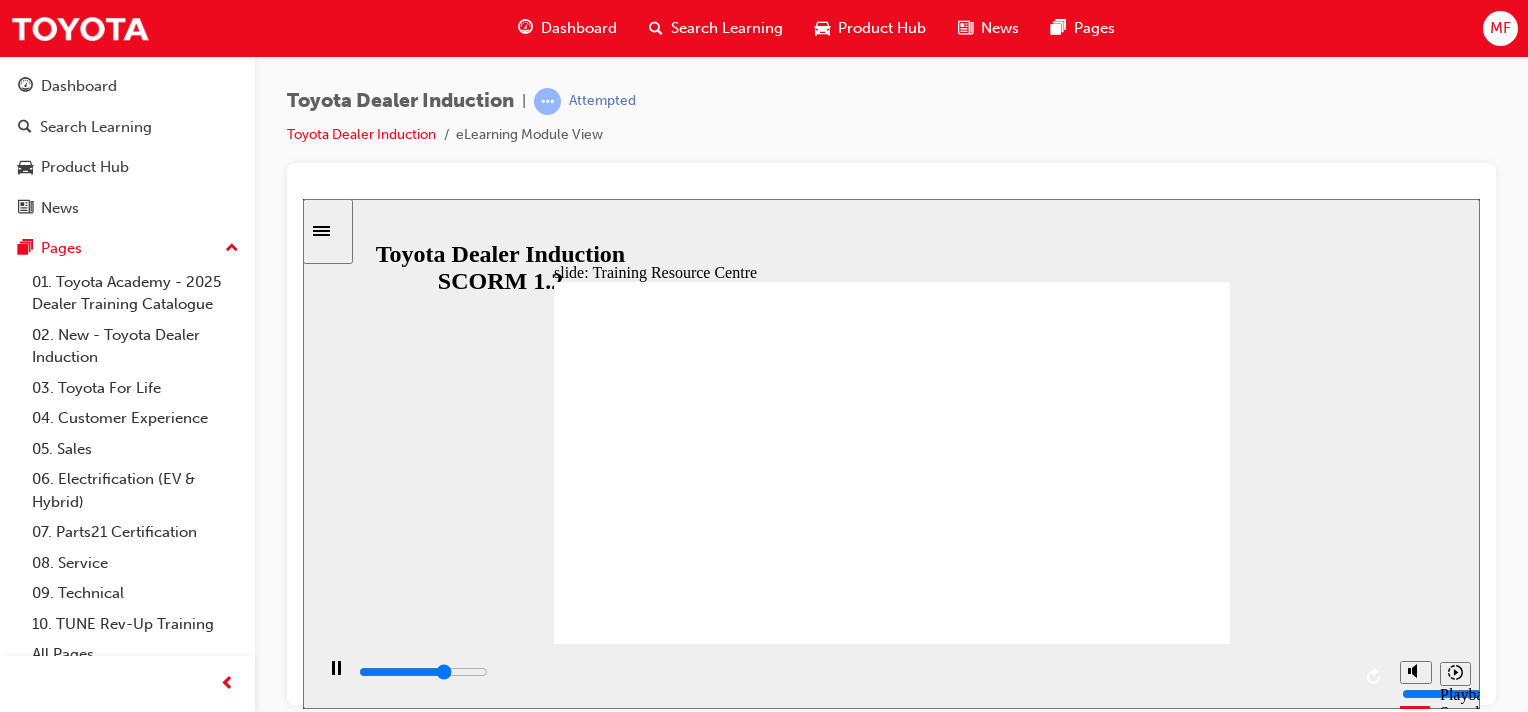 scroll, scrollTop: 0, scrollLeft: 0, axis: both 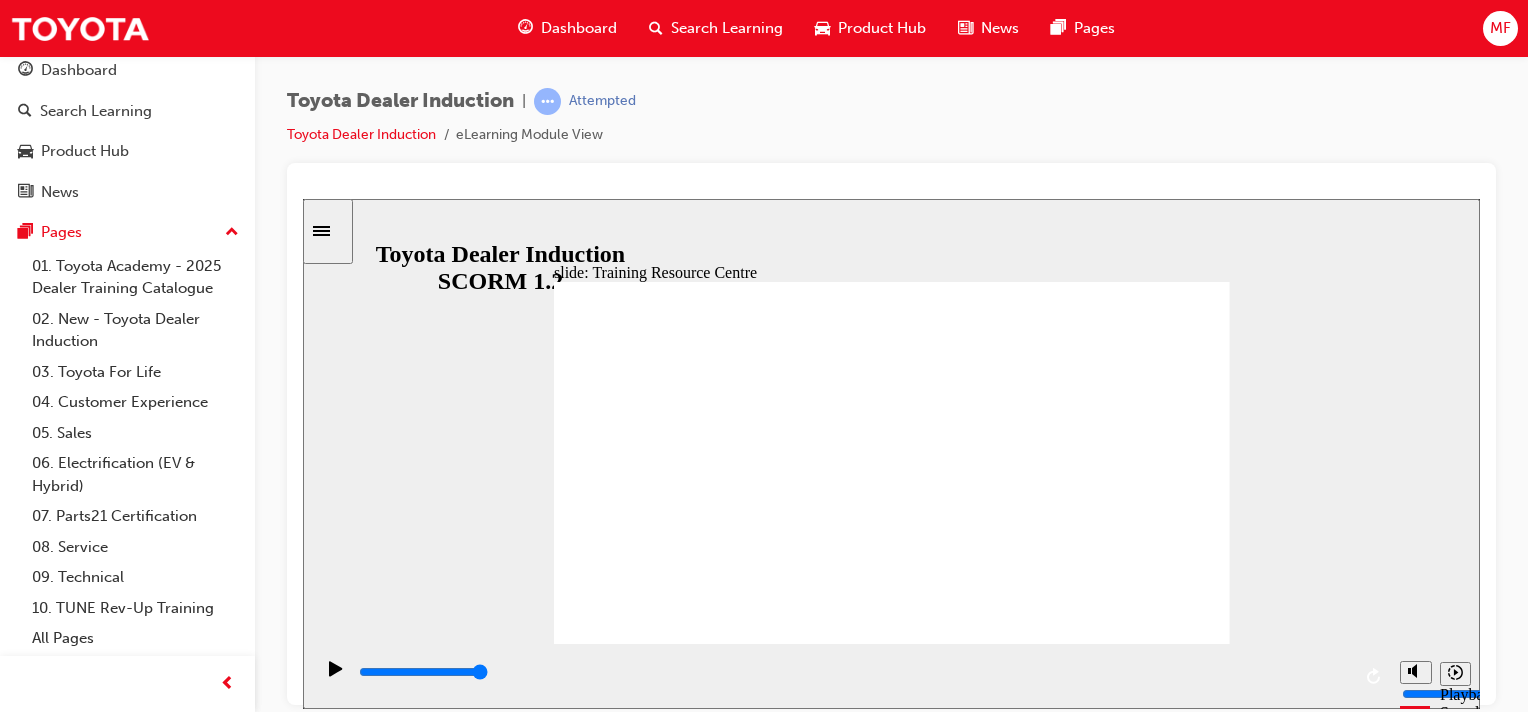click 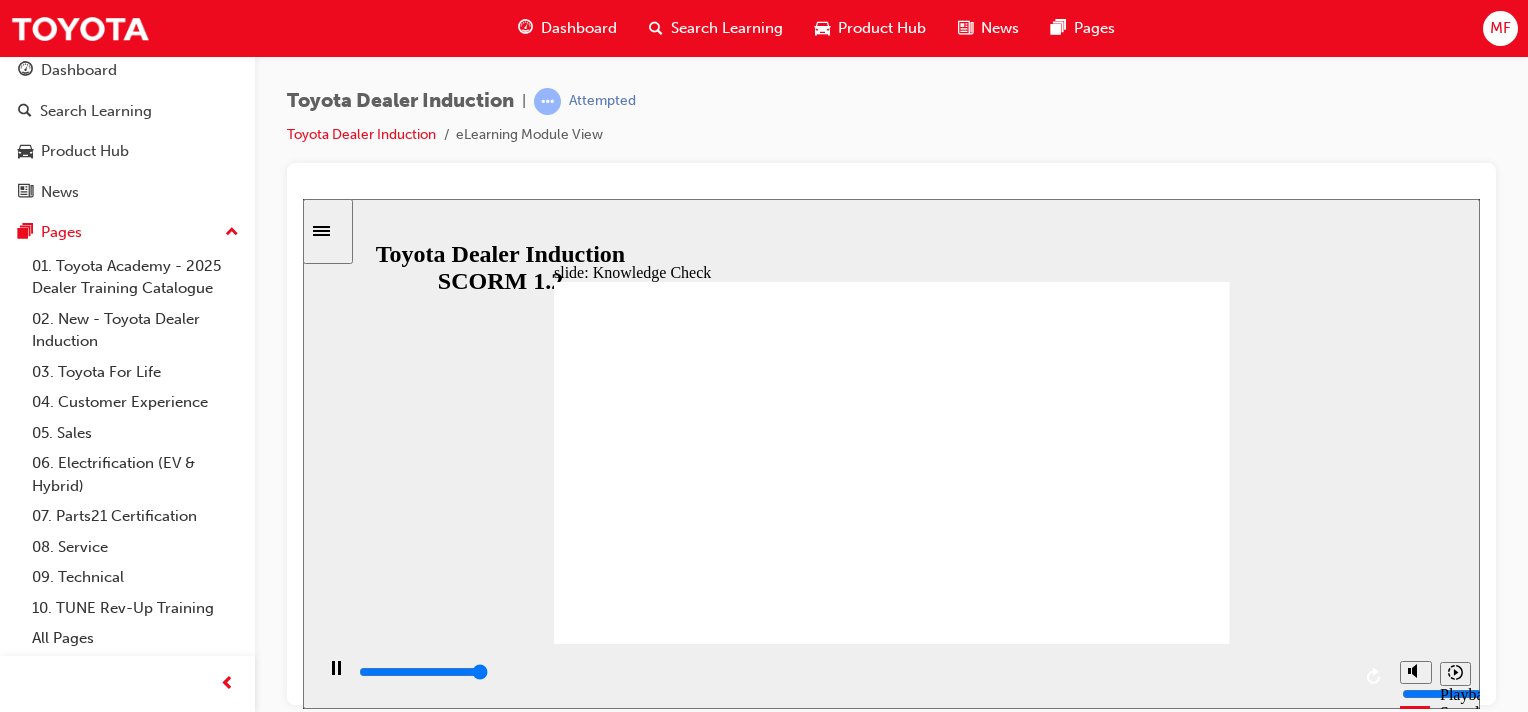 type on "5000" 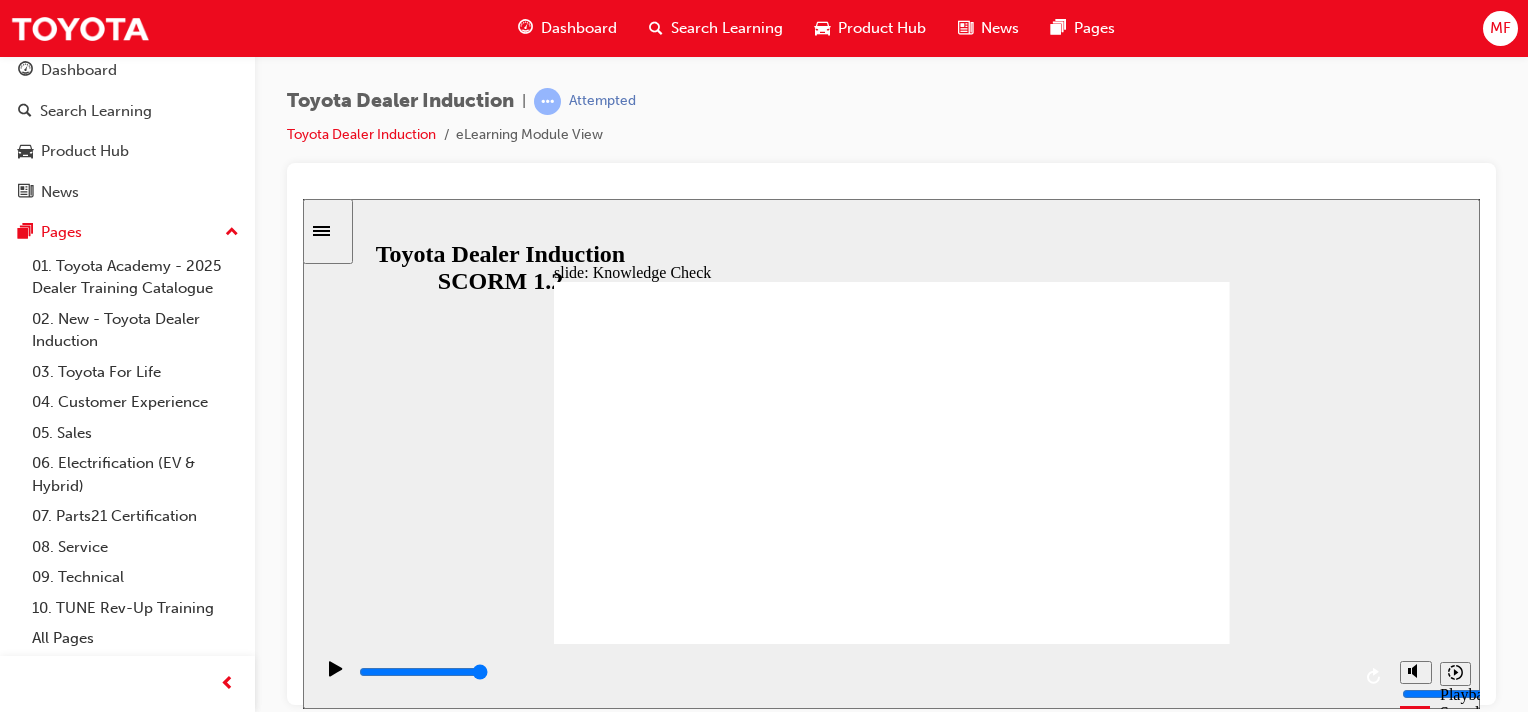 radio on "true" 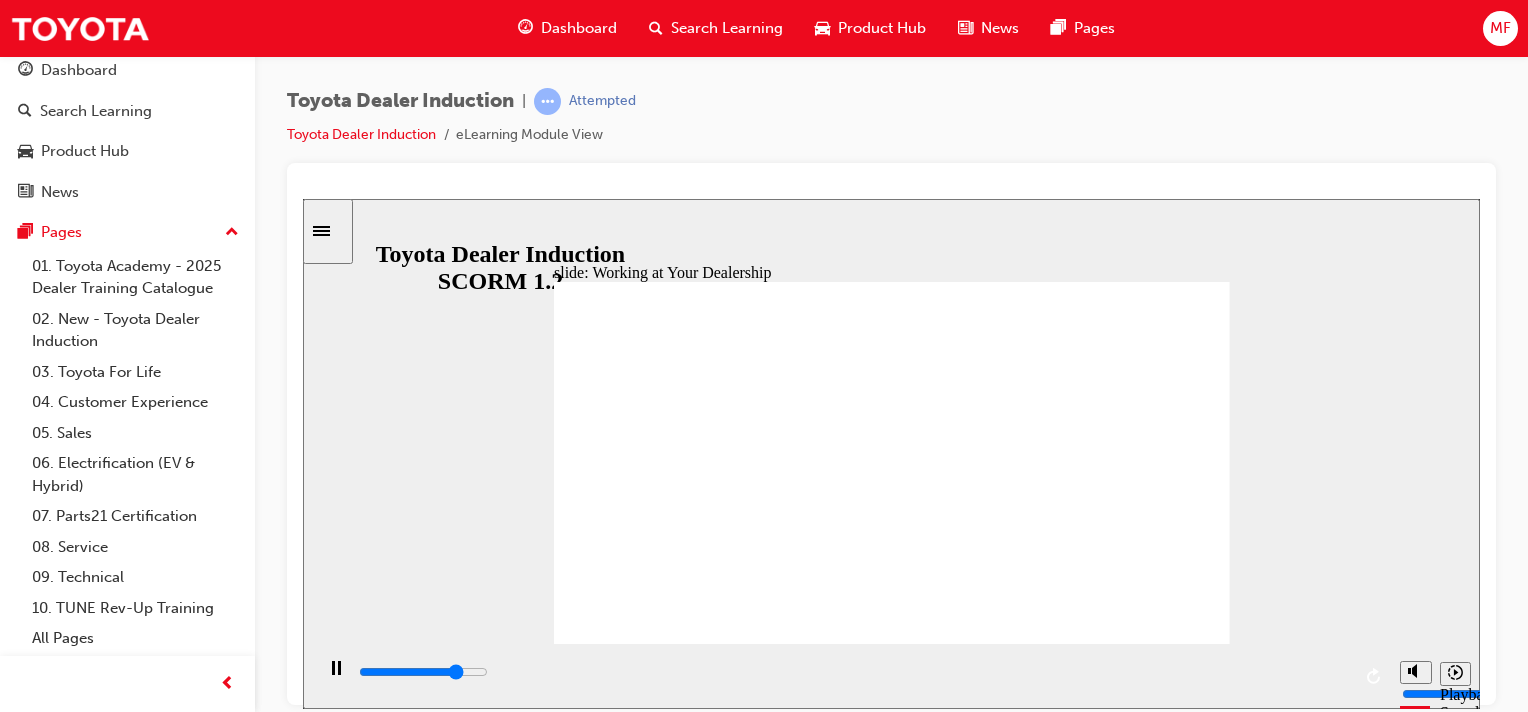 click 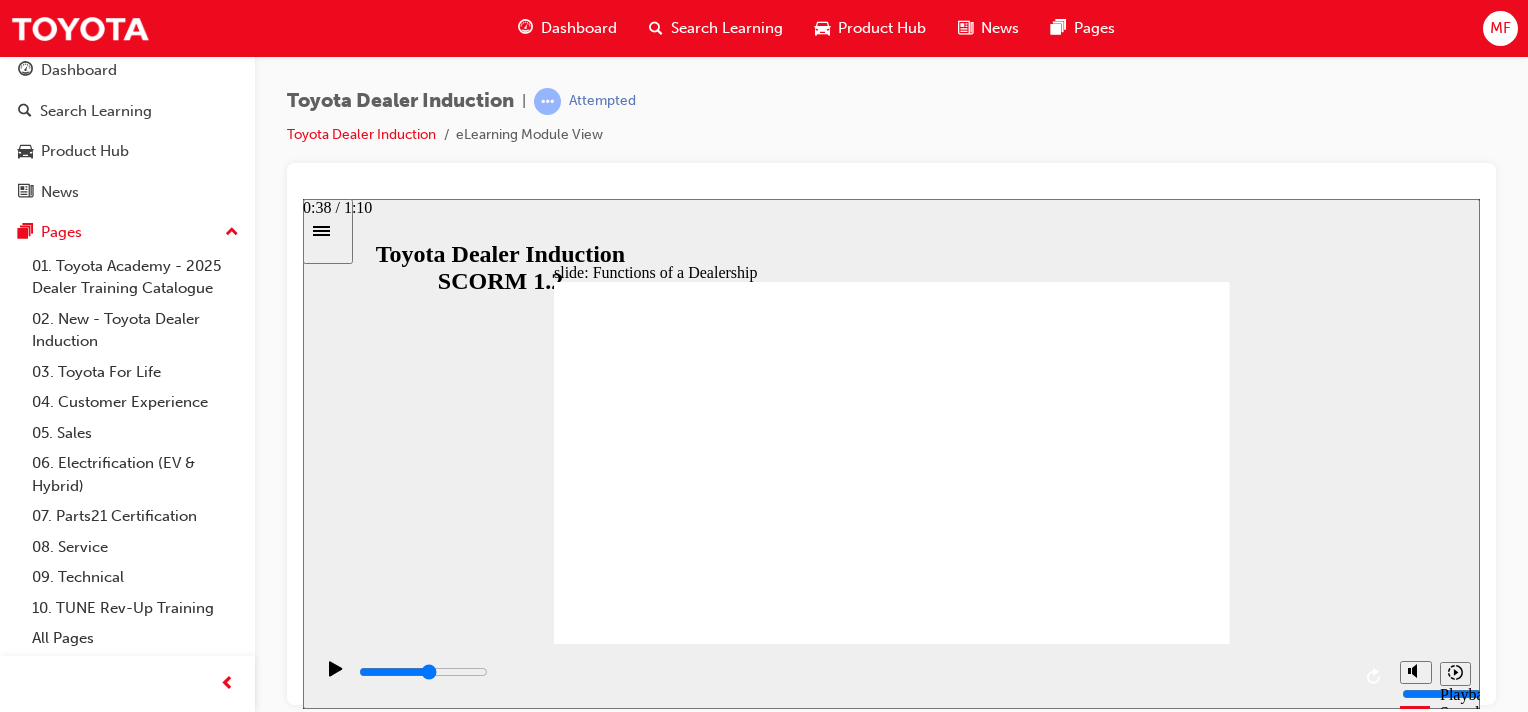click at bounding box center [423, 671] 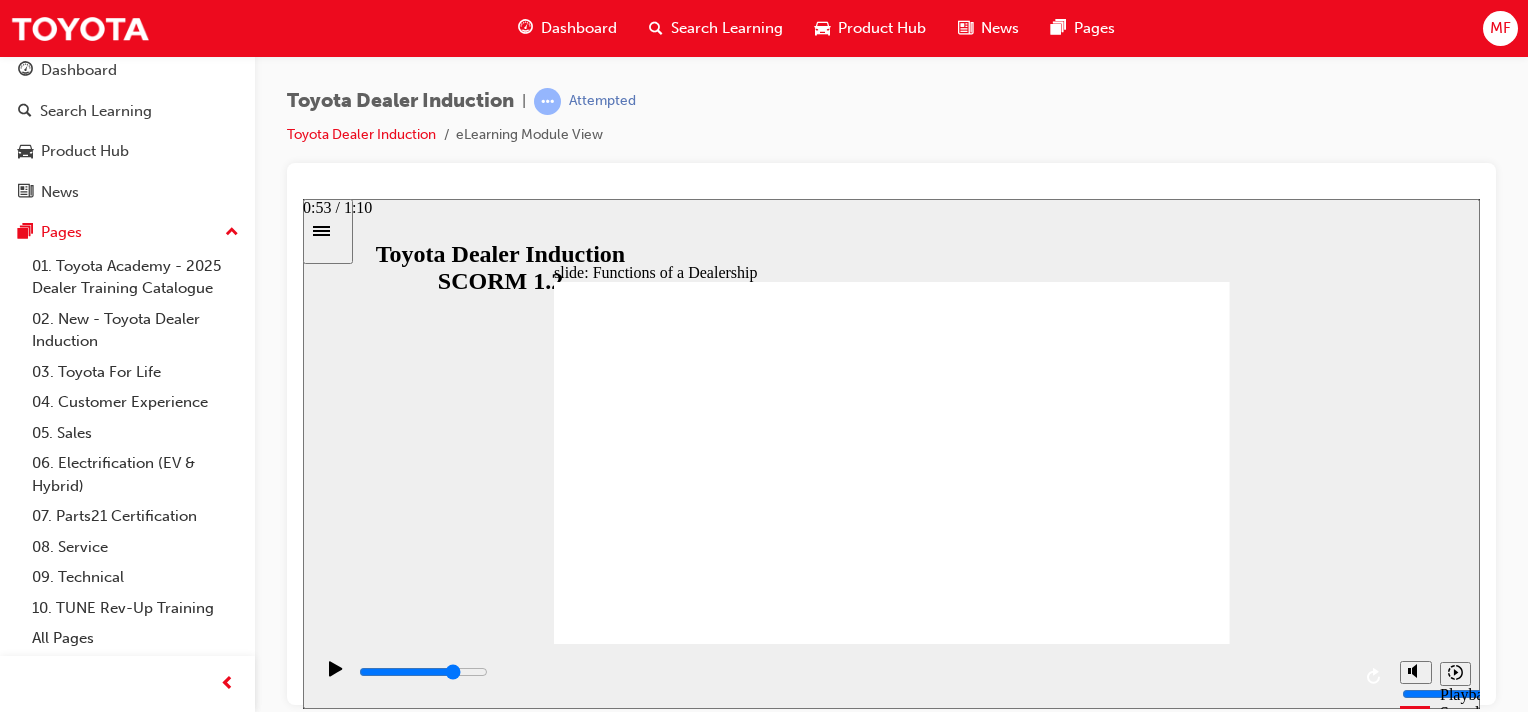 click at bounding box center [853, 672] 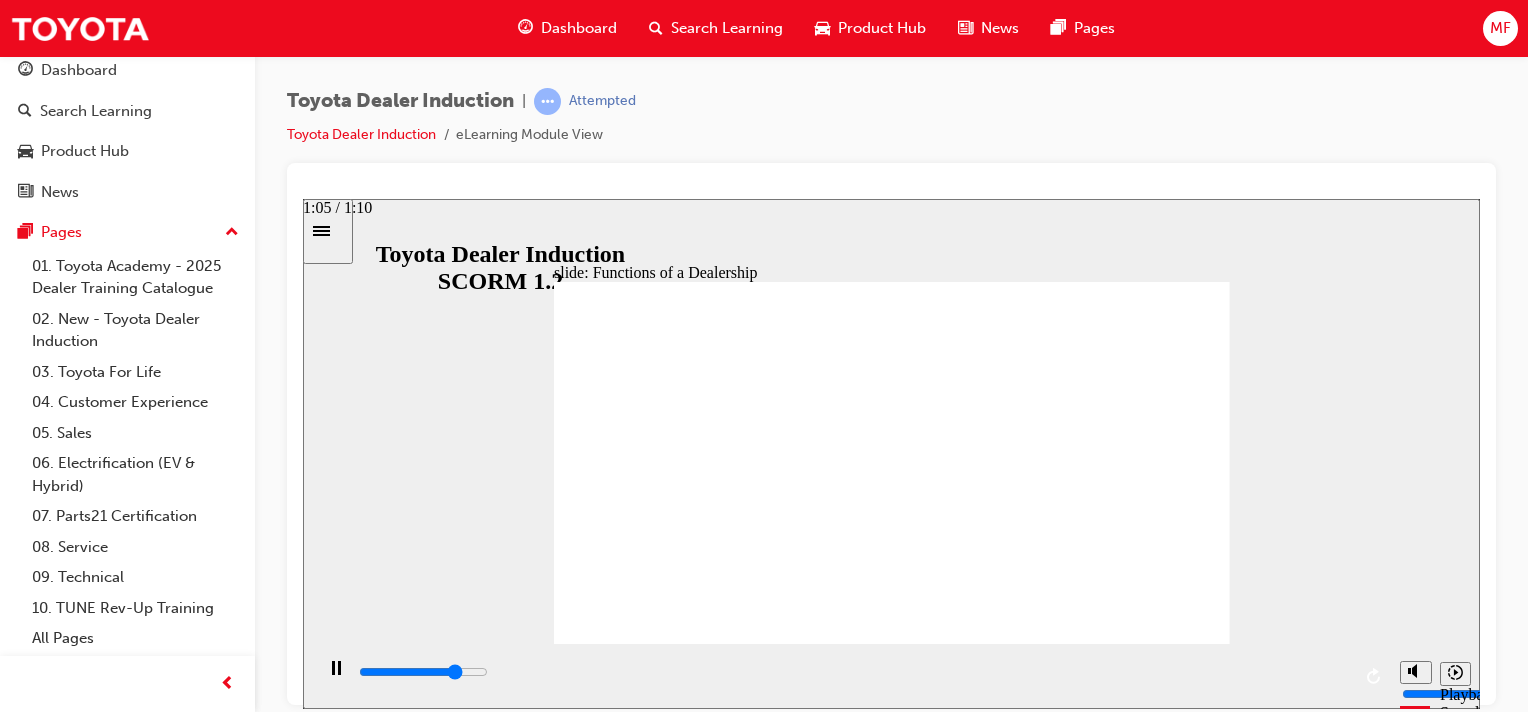 click at bounding box center (853, 672) 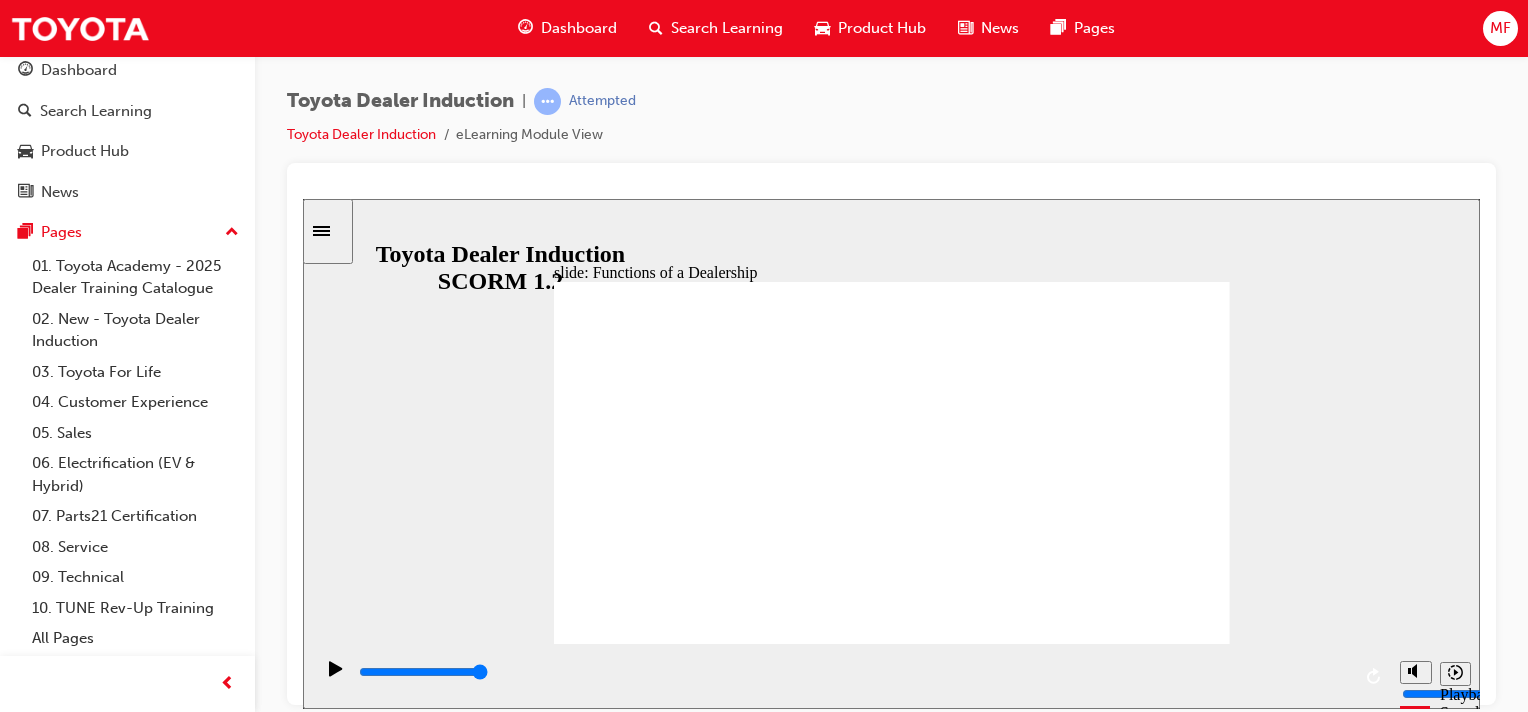 click 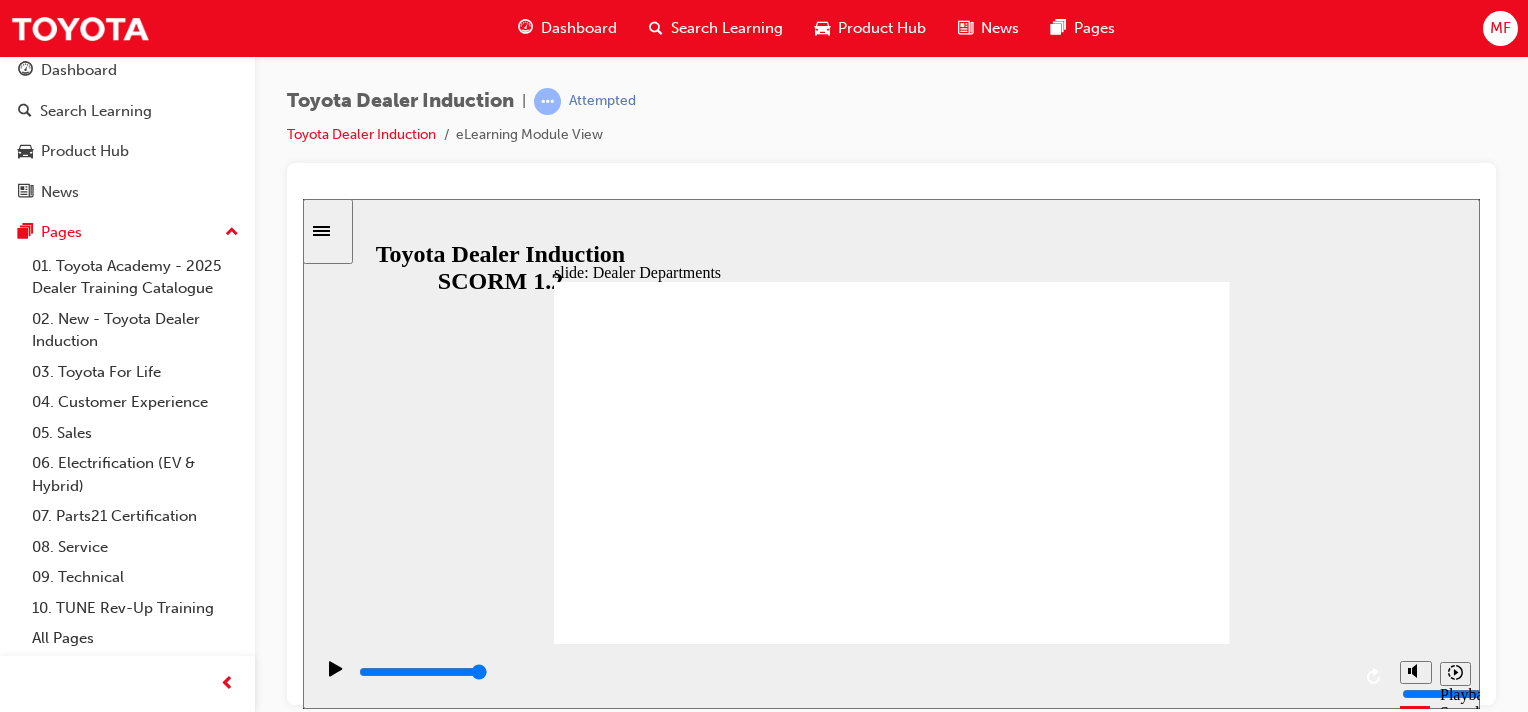 click 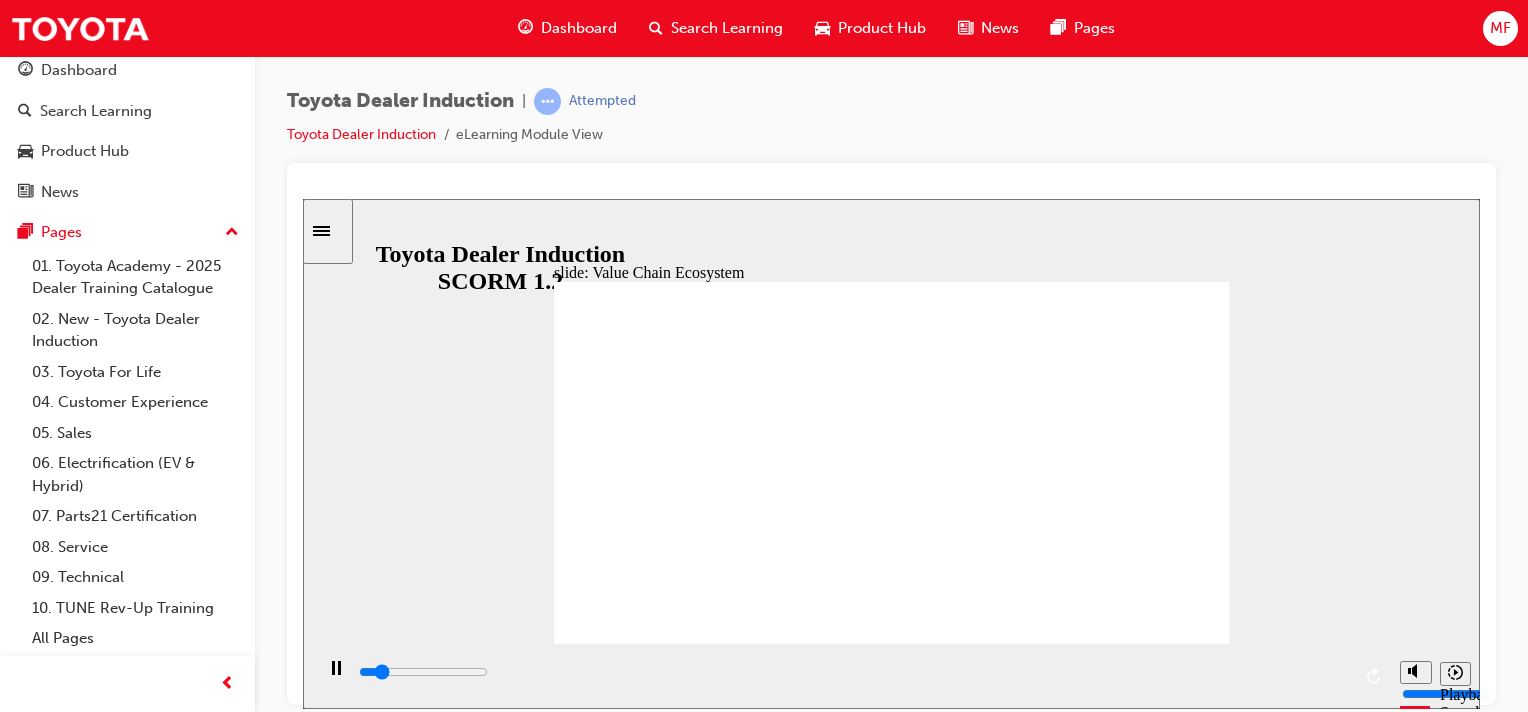 click 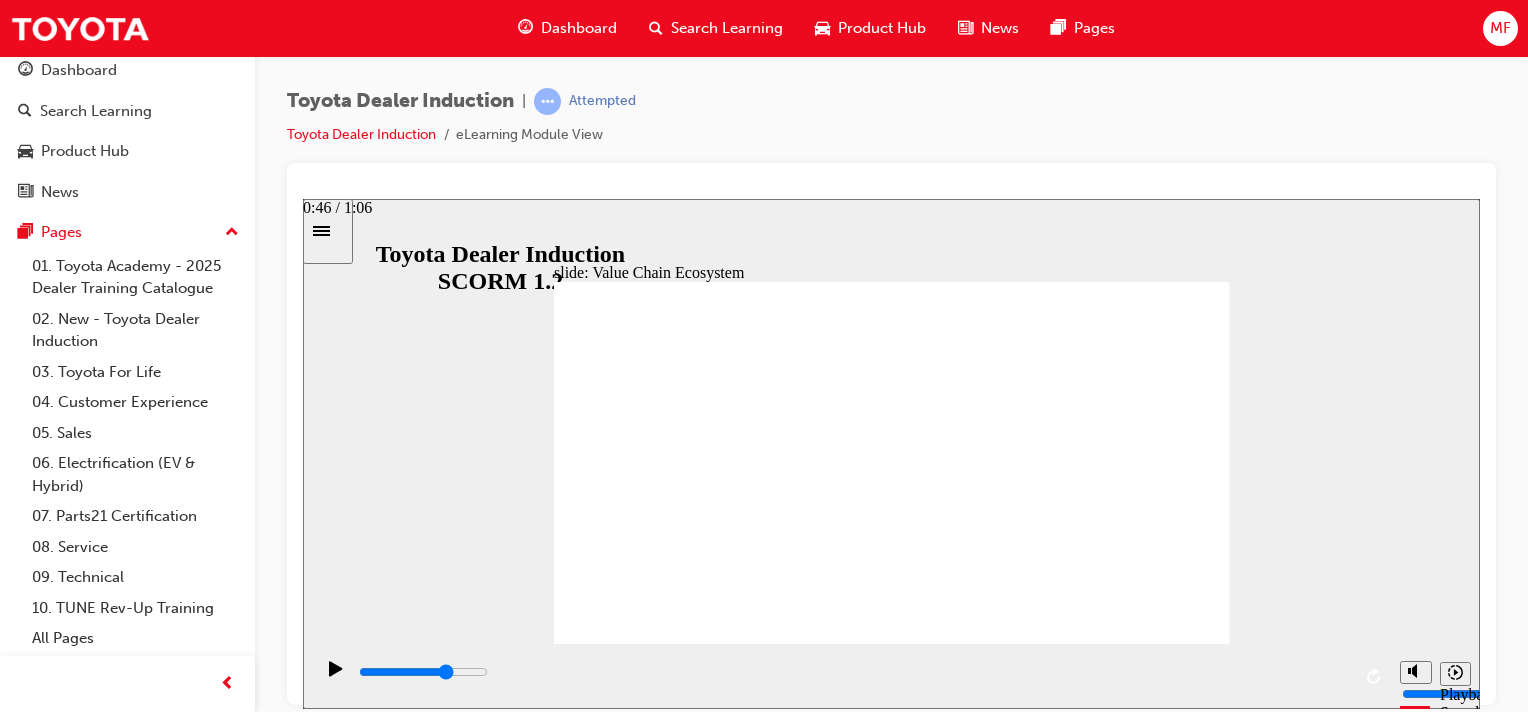 click at bounding box center (853, 672) 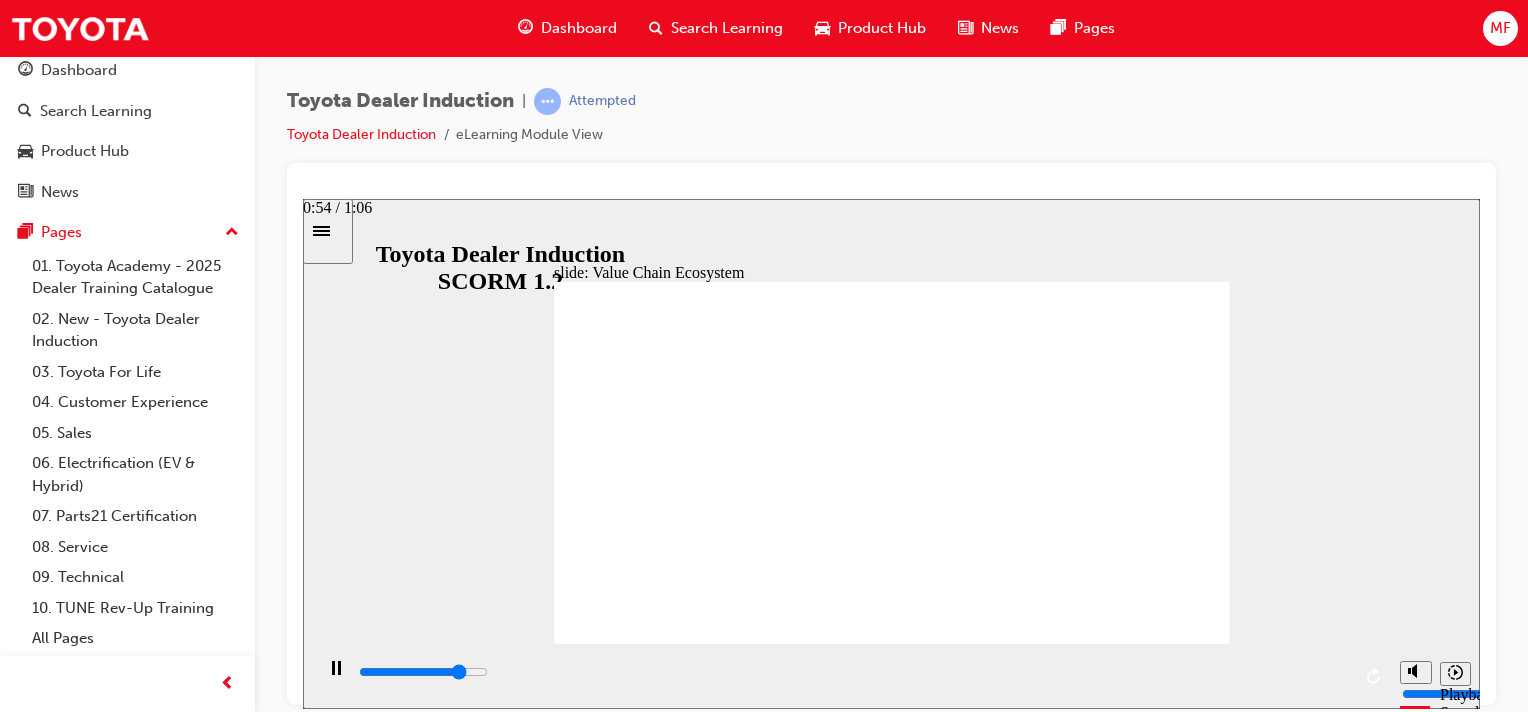 click at bounding box center [853, 672] 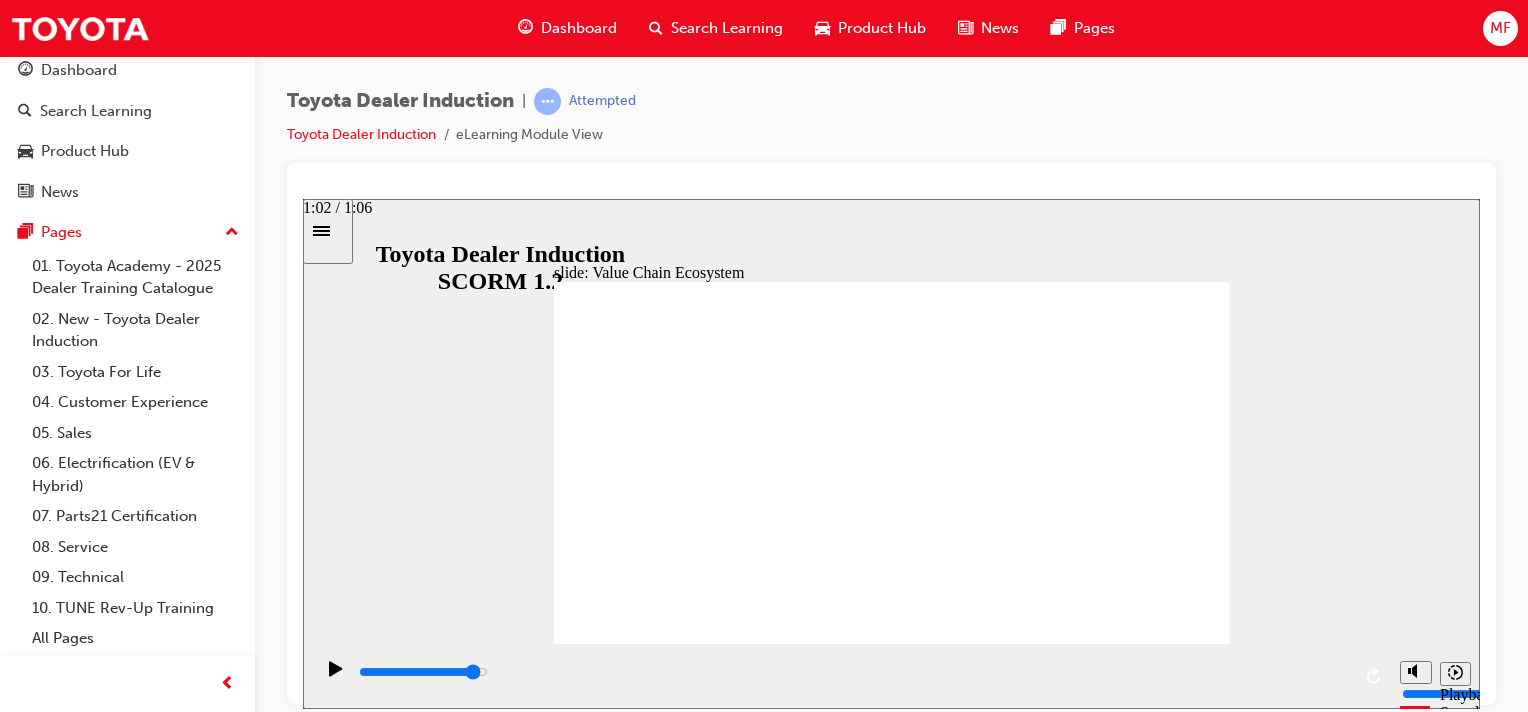 click at bounding box center [853, 672] 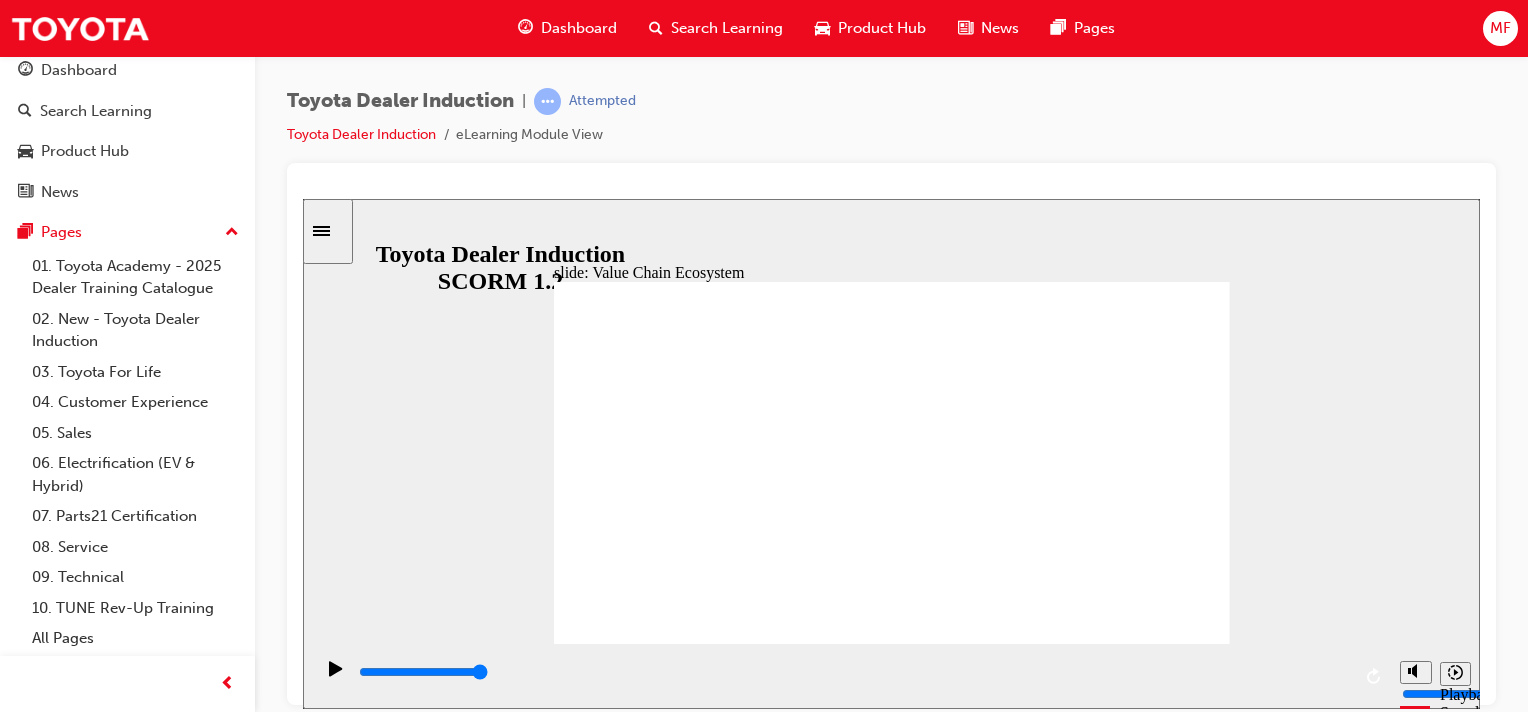 click 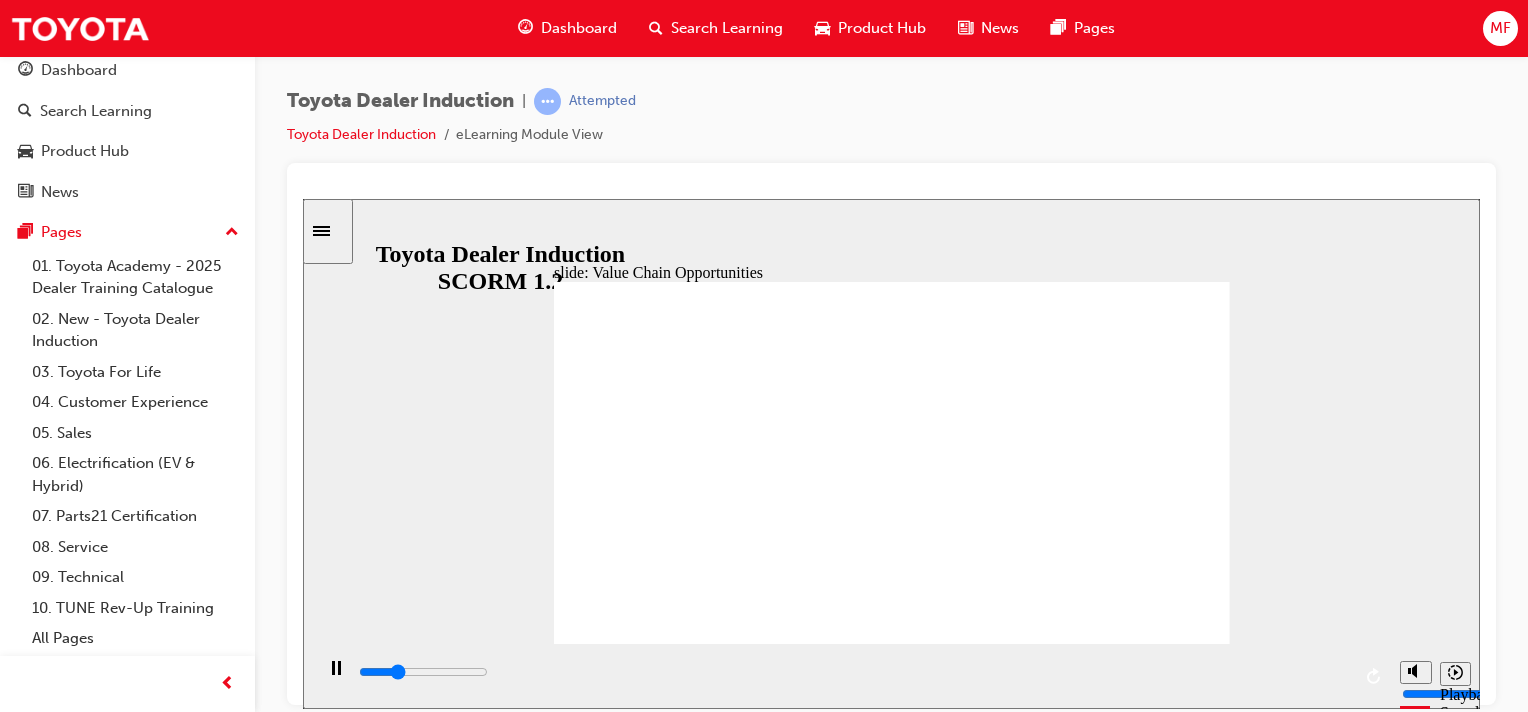 click 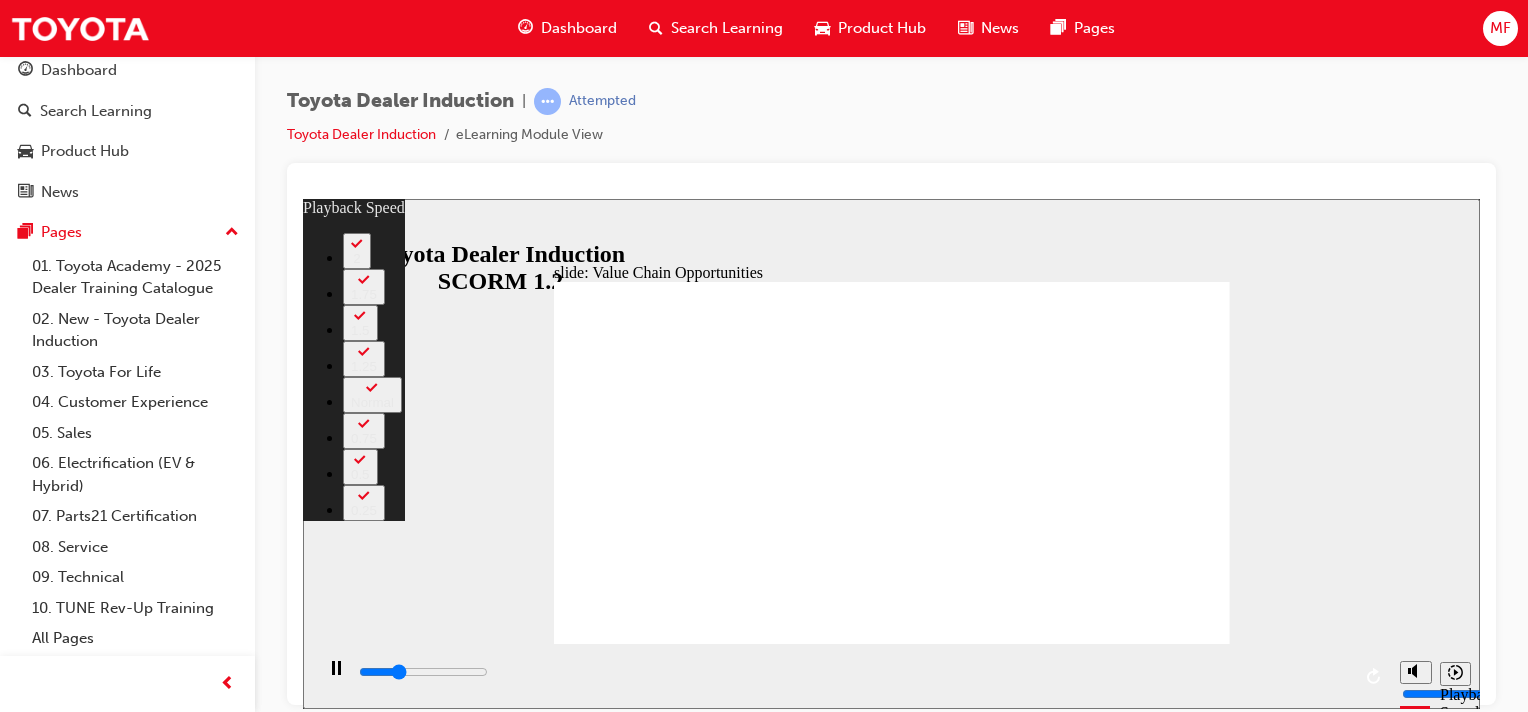 type on "3200" 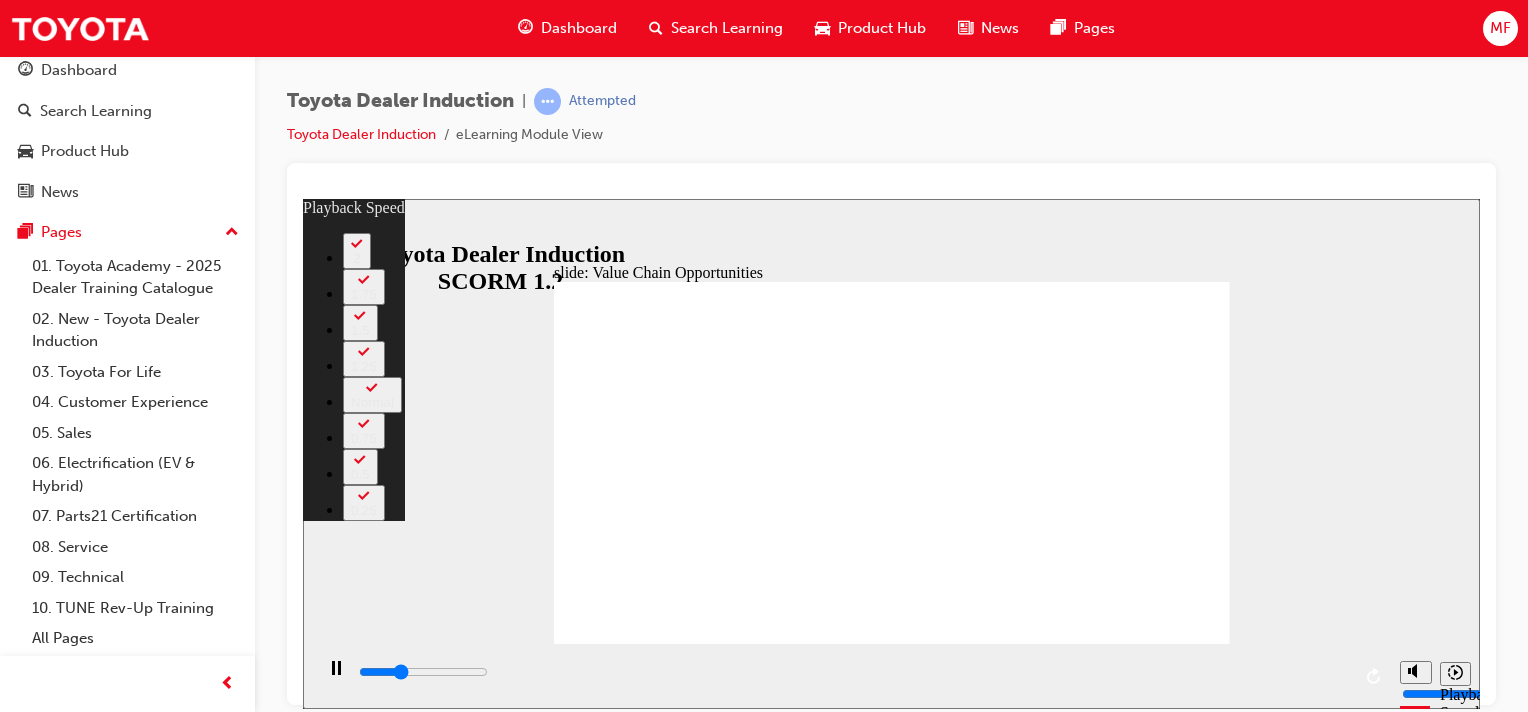 type on "3400" 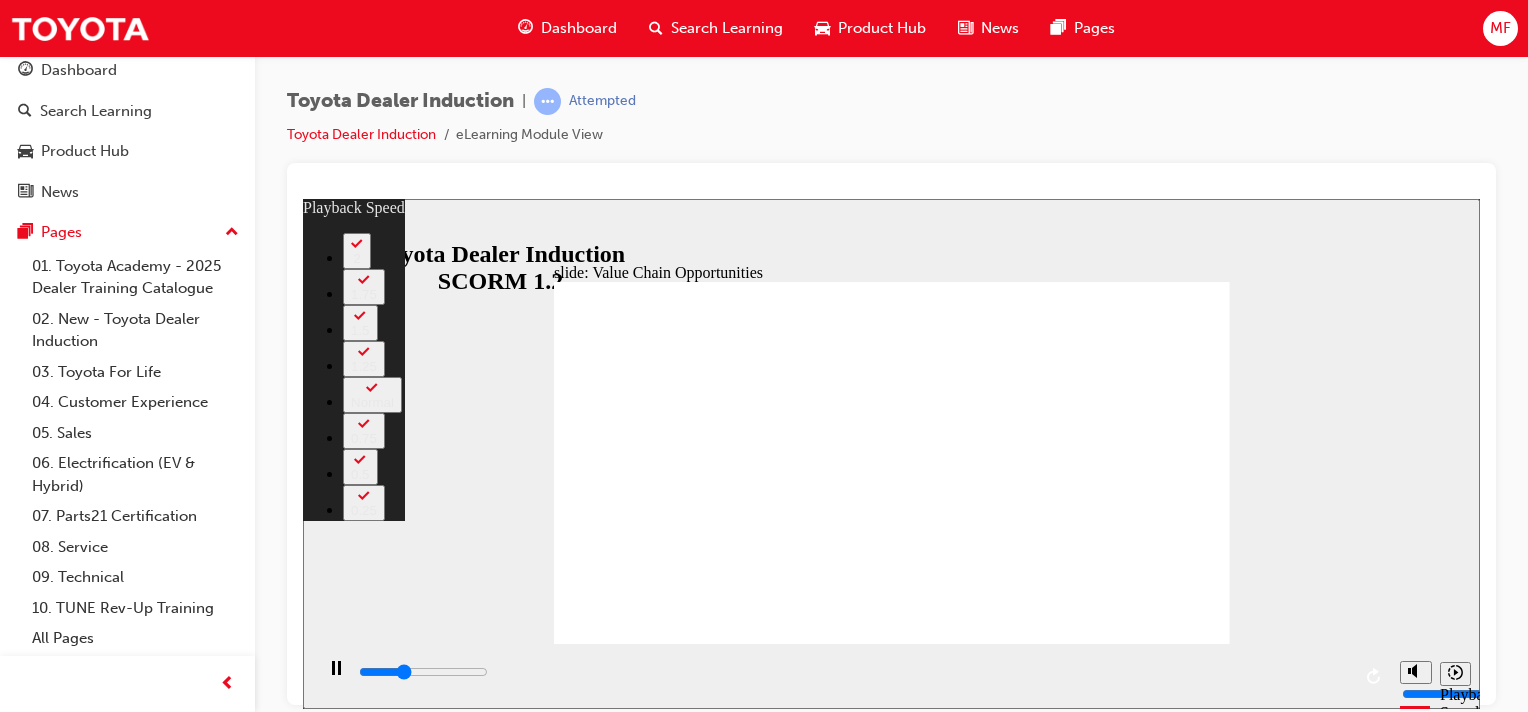 type on "3700" 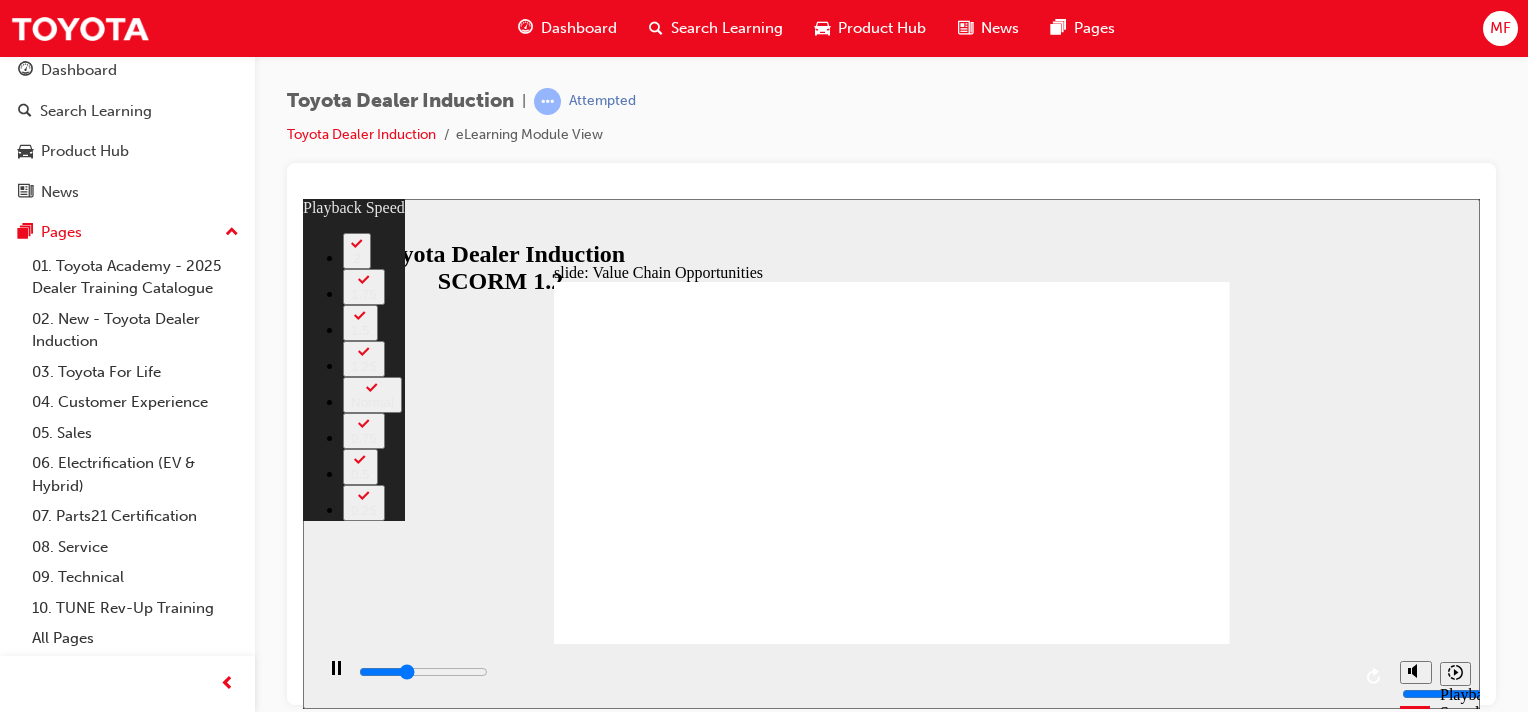 type on "4000" 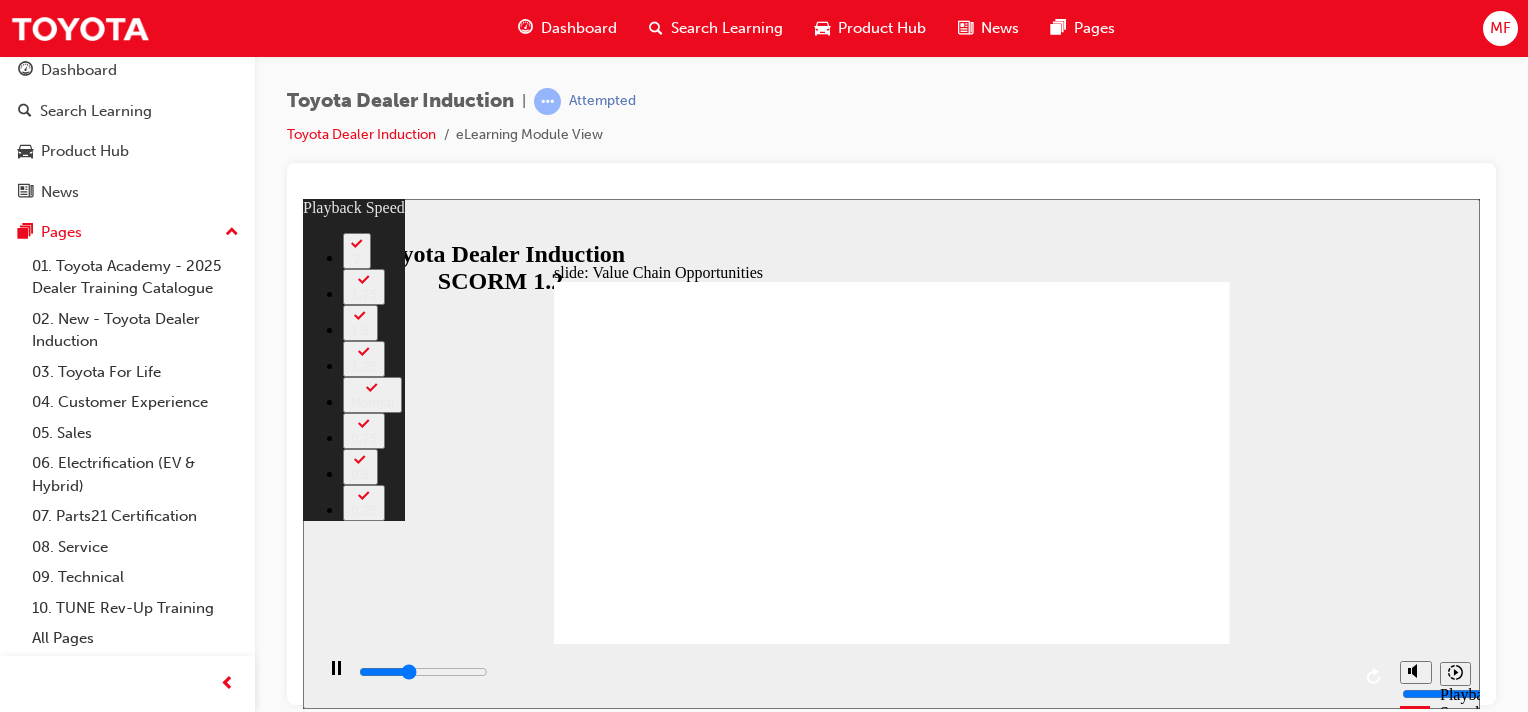 type on "4200" 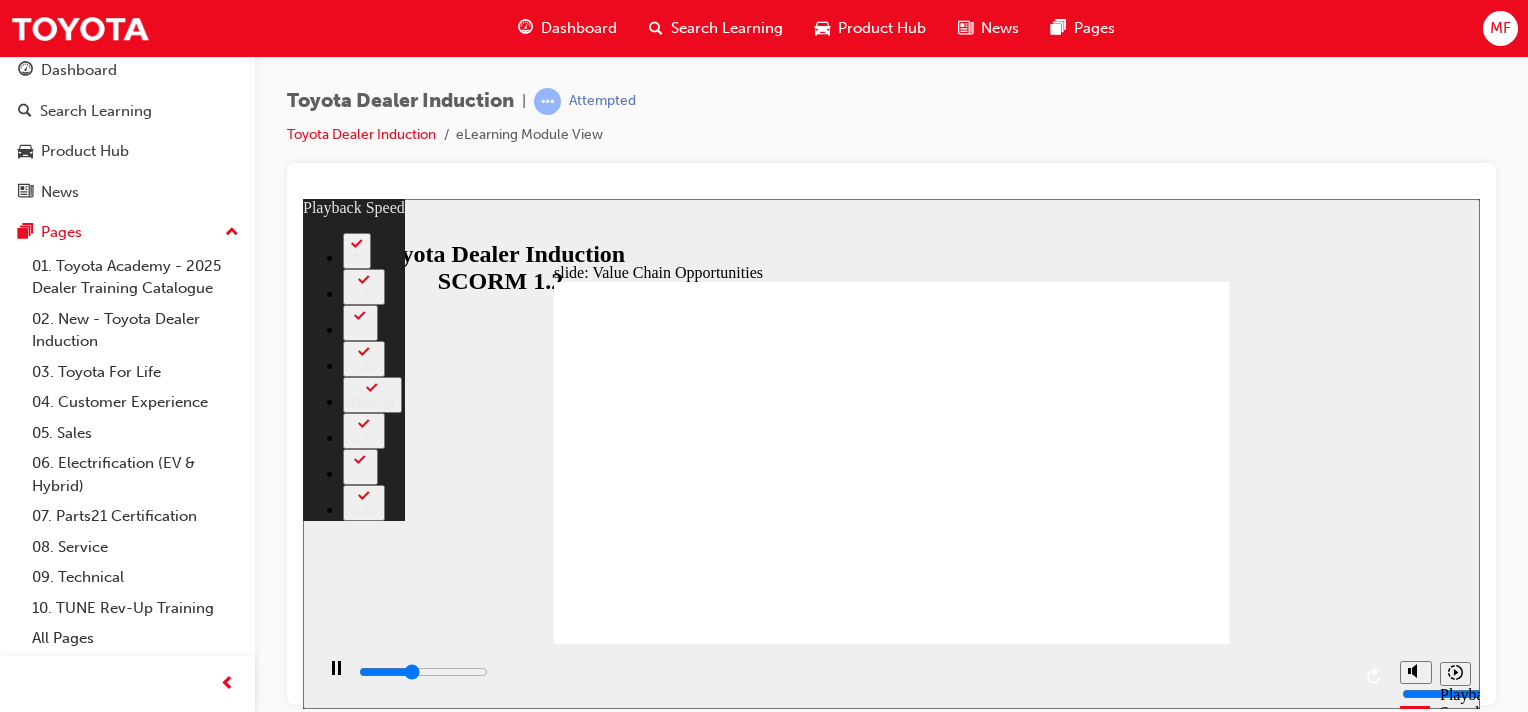 type on "4500" 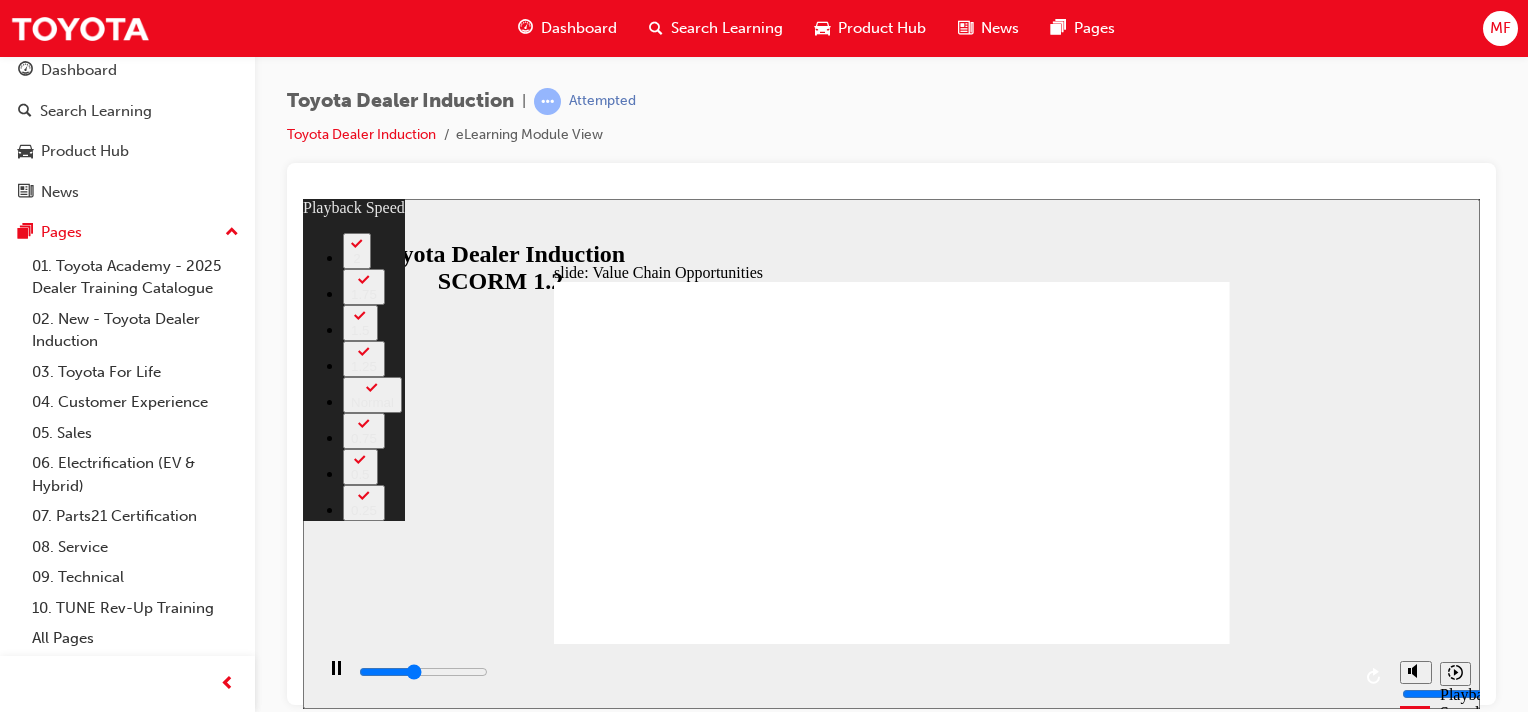 type on "4800" 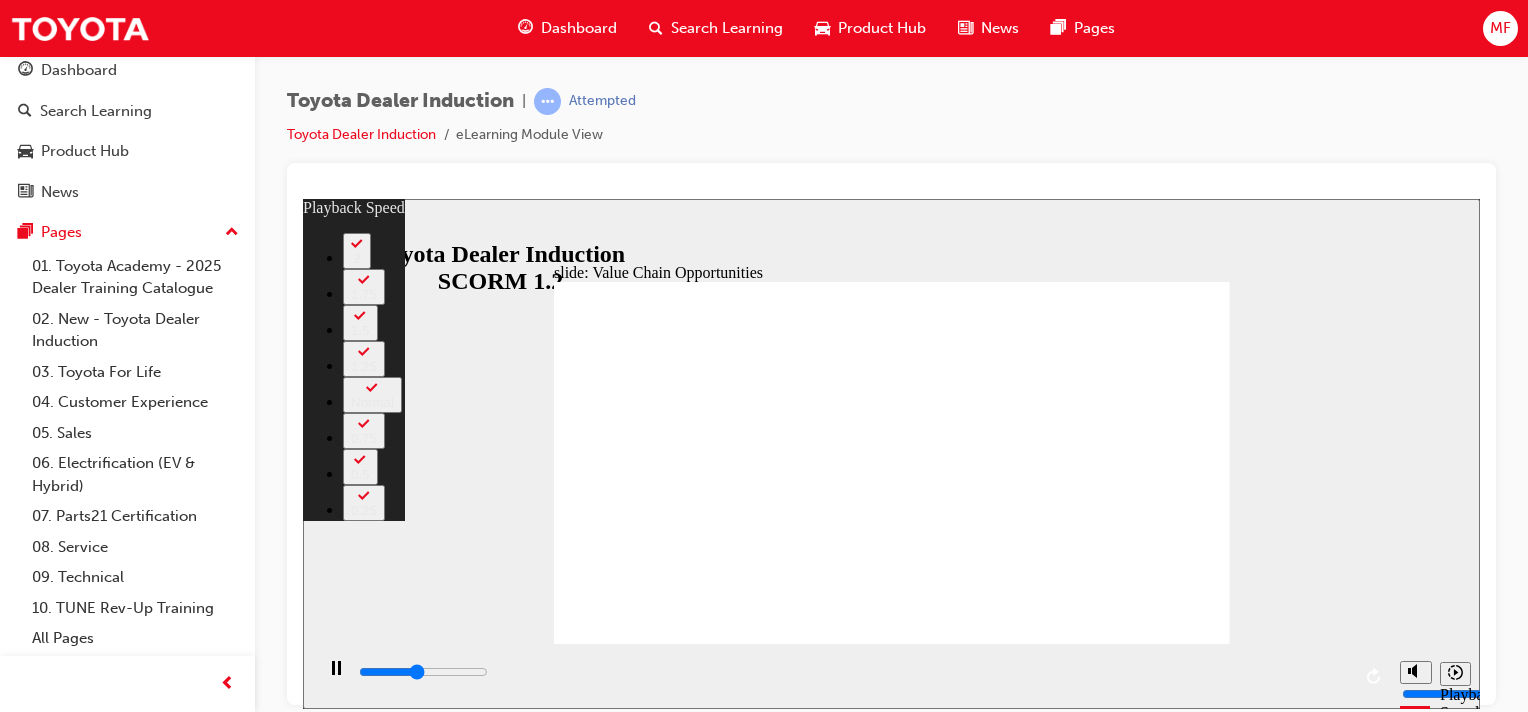 type on "5000" 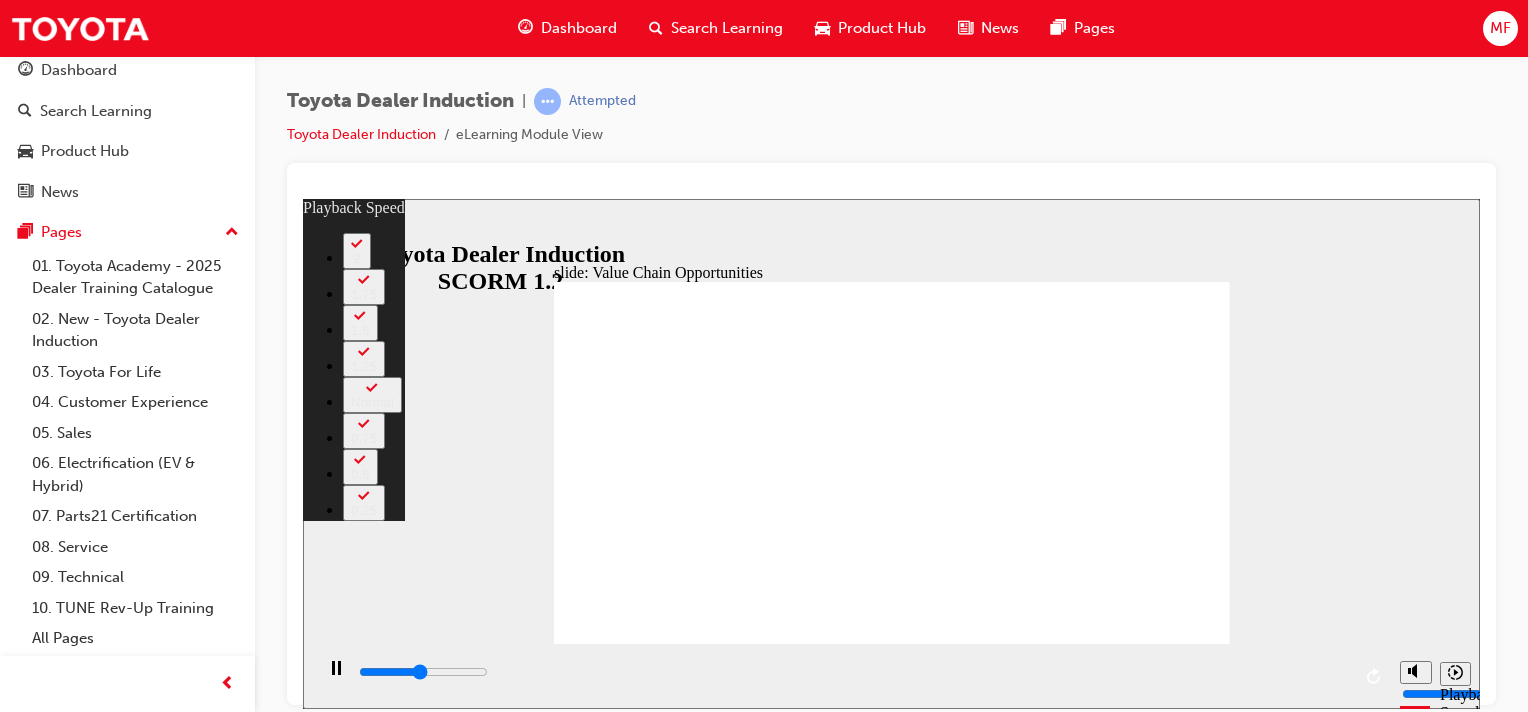 type on "5300" 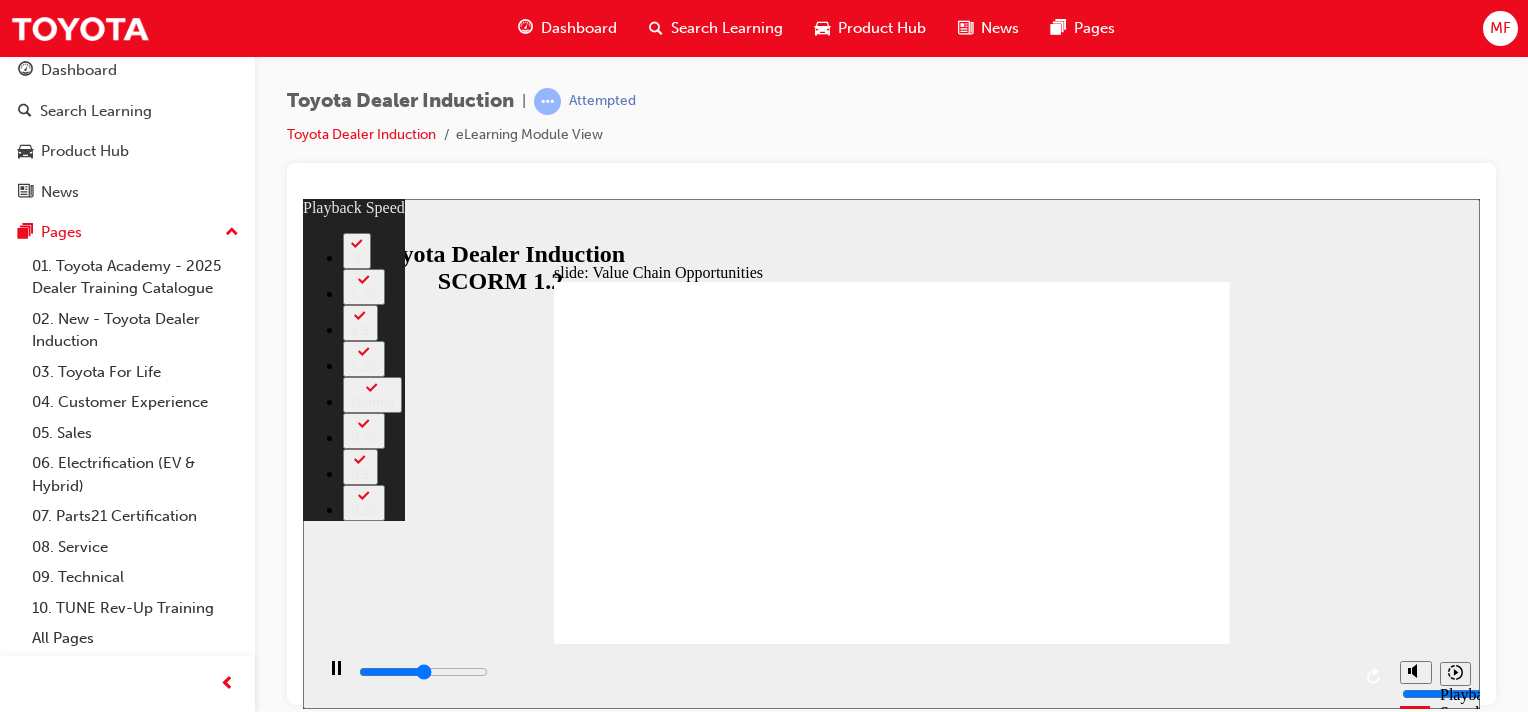 type on "5700" 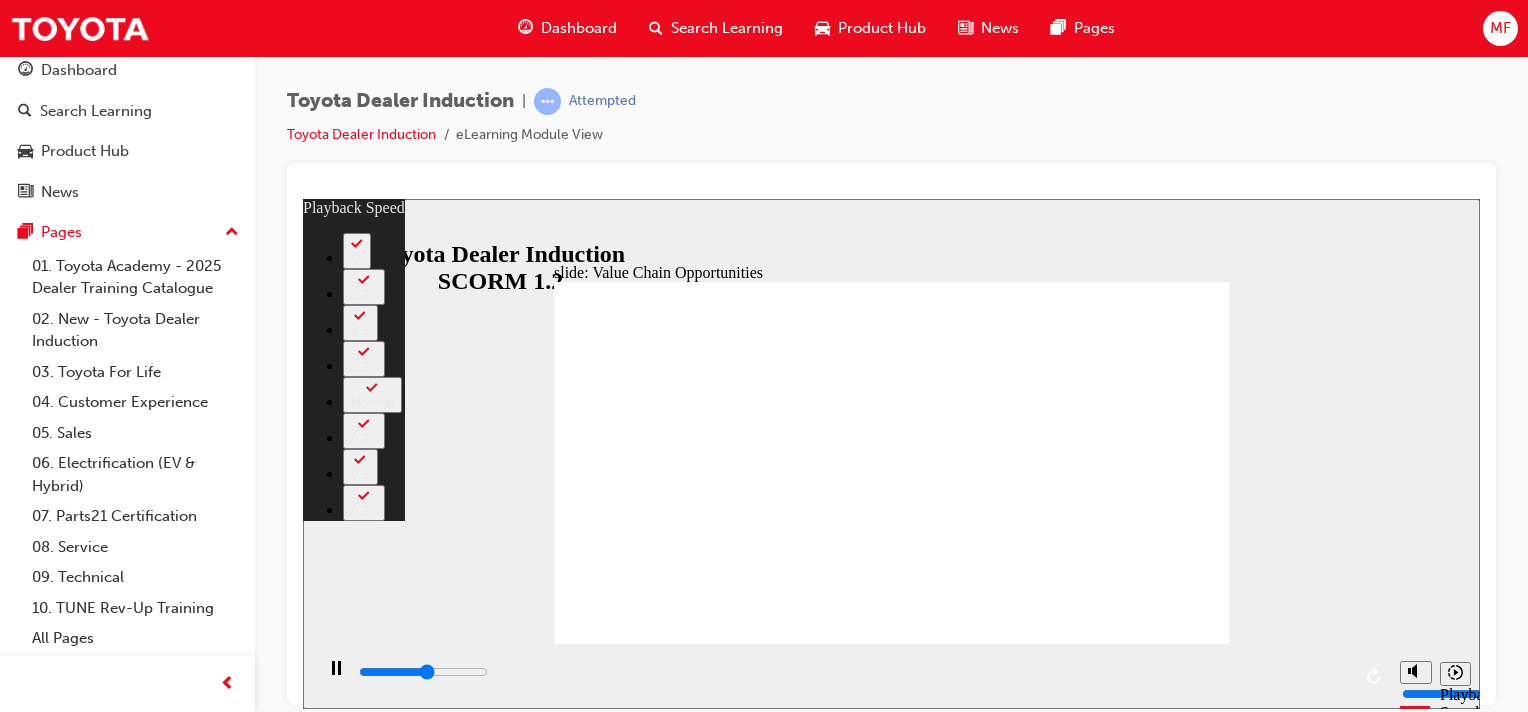 type on "6000" 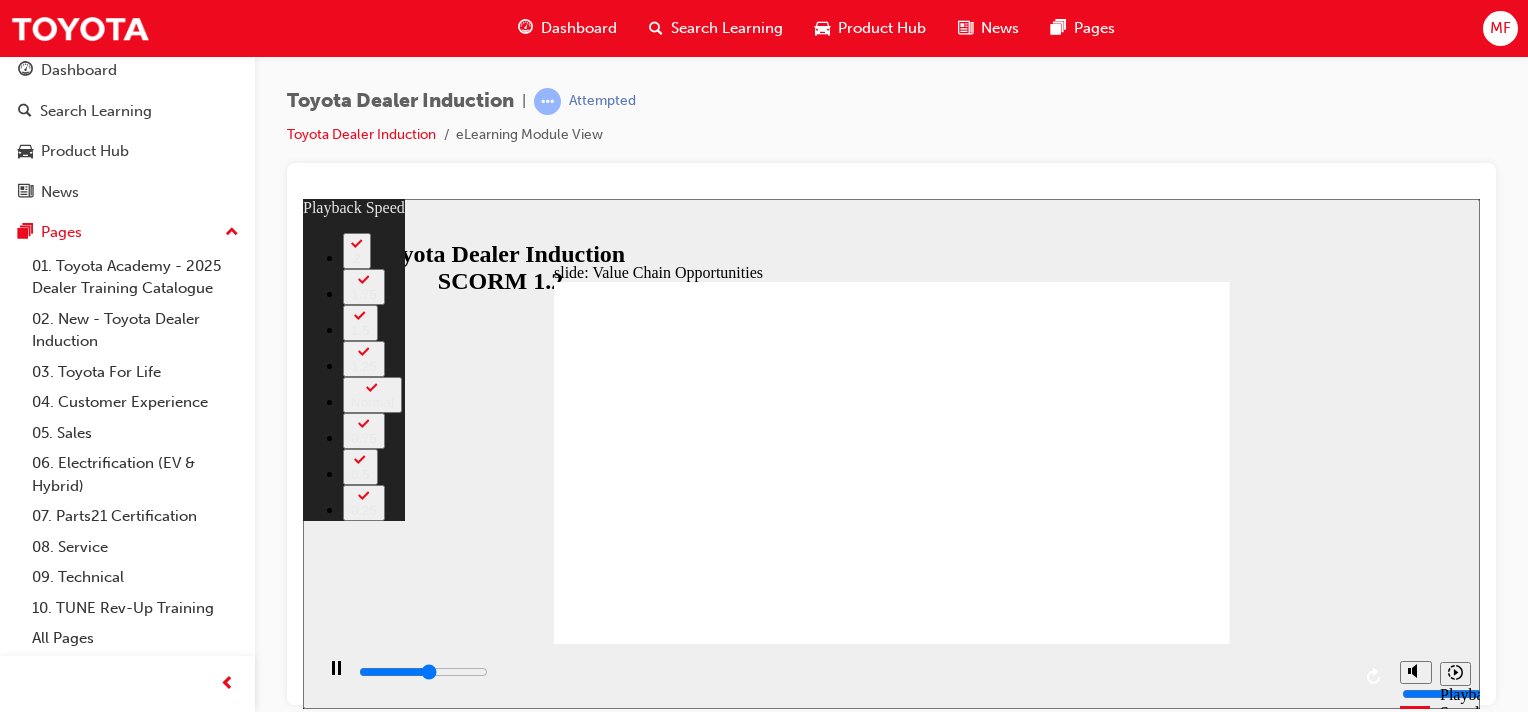type on "6300" 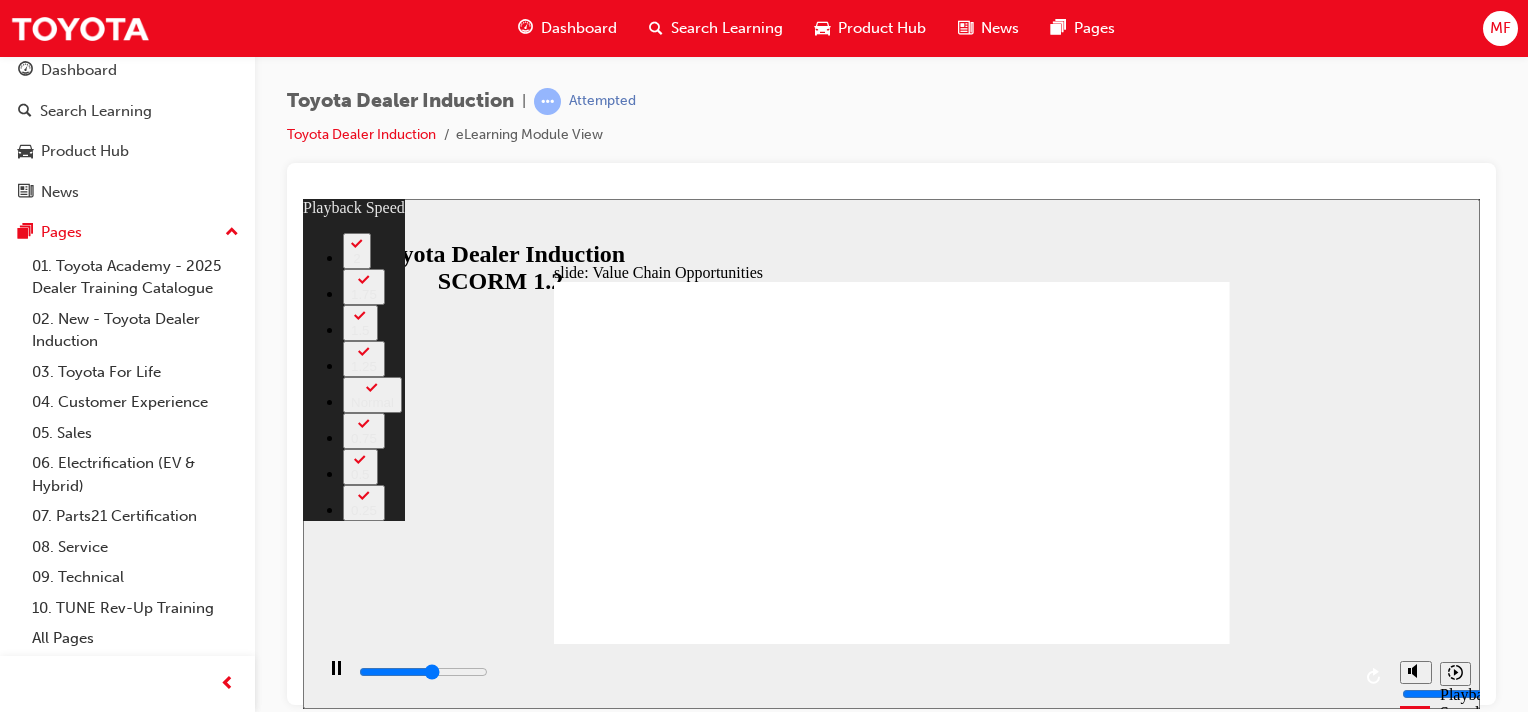 type on "6500" 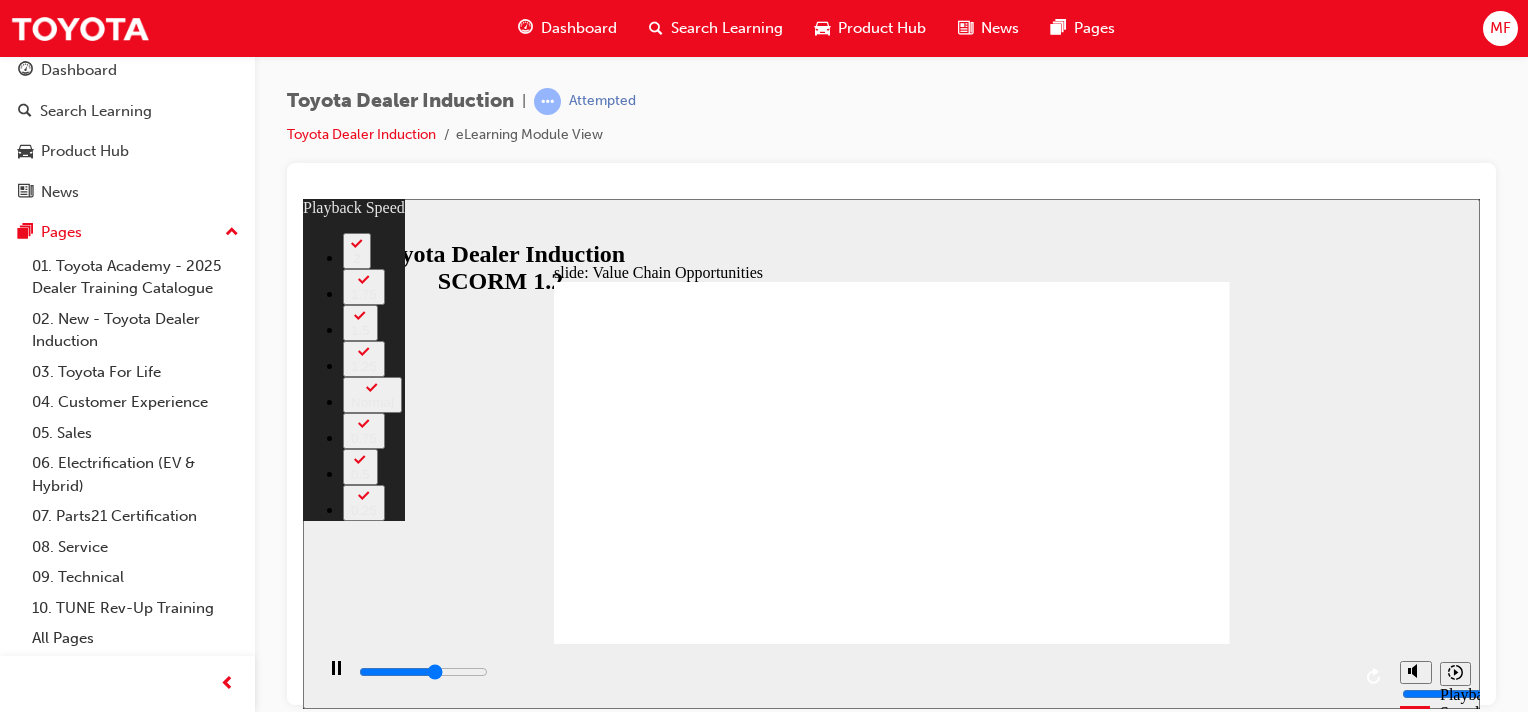 type on "6800" 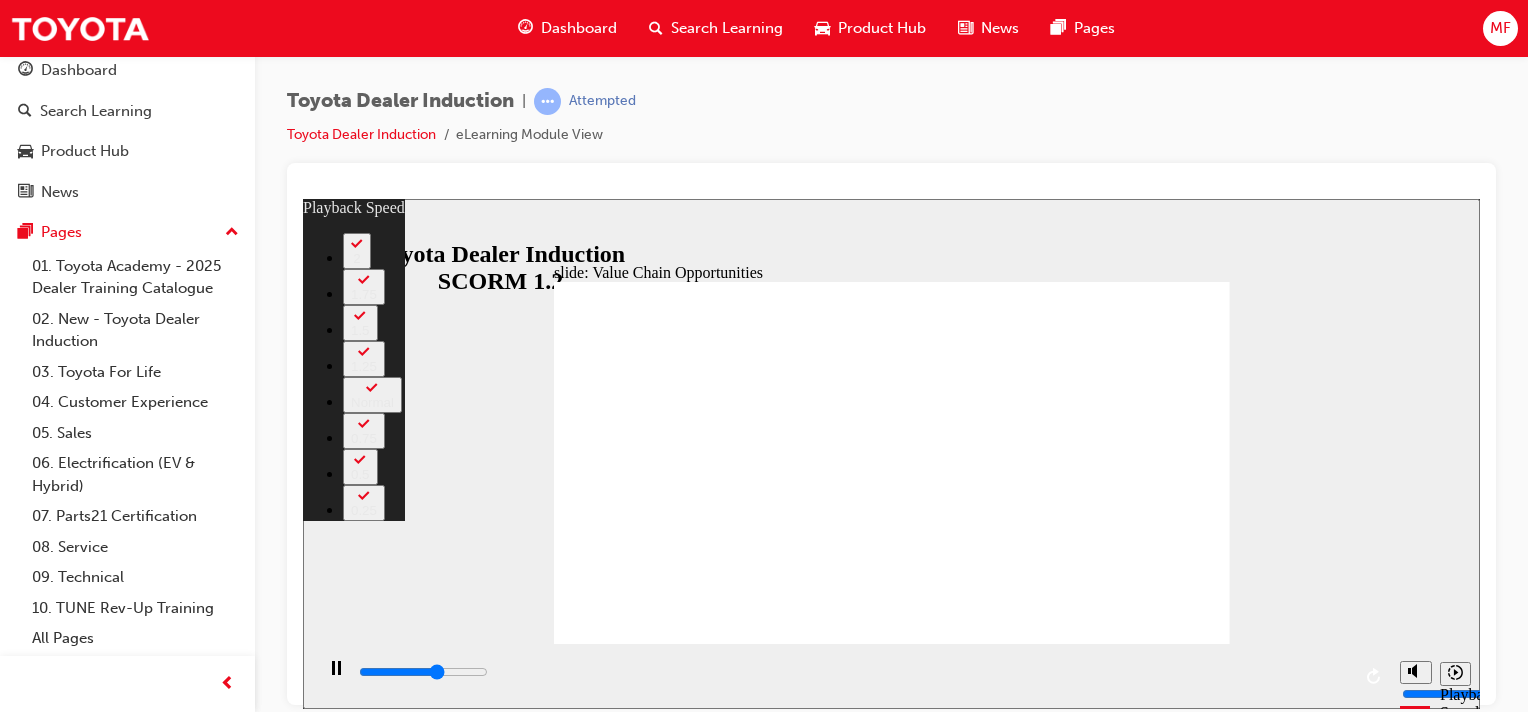type on "7000" 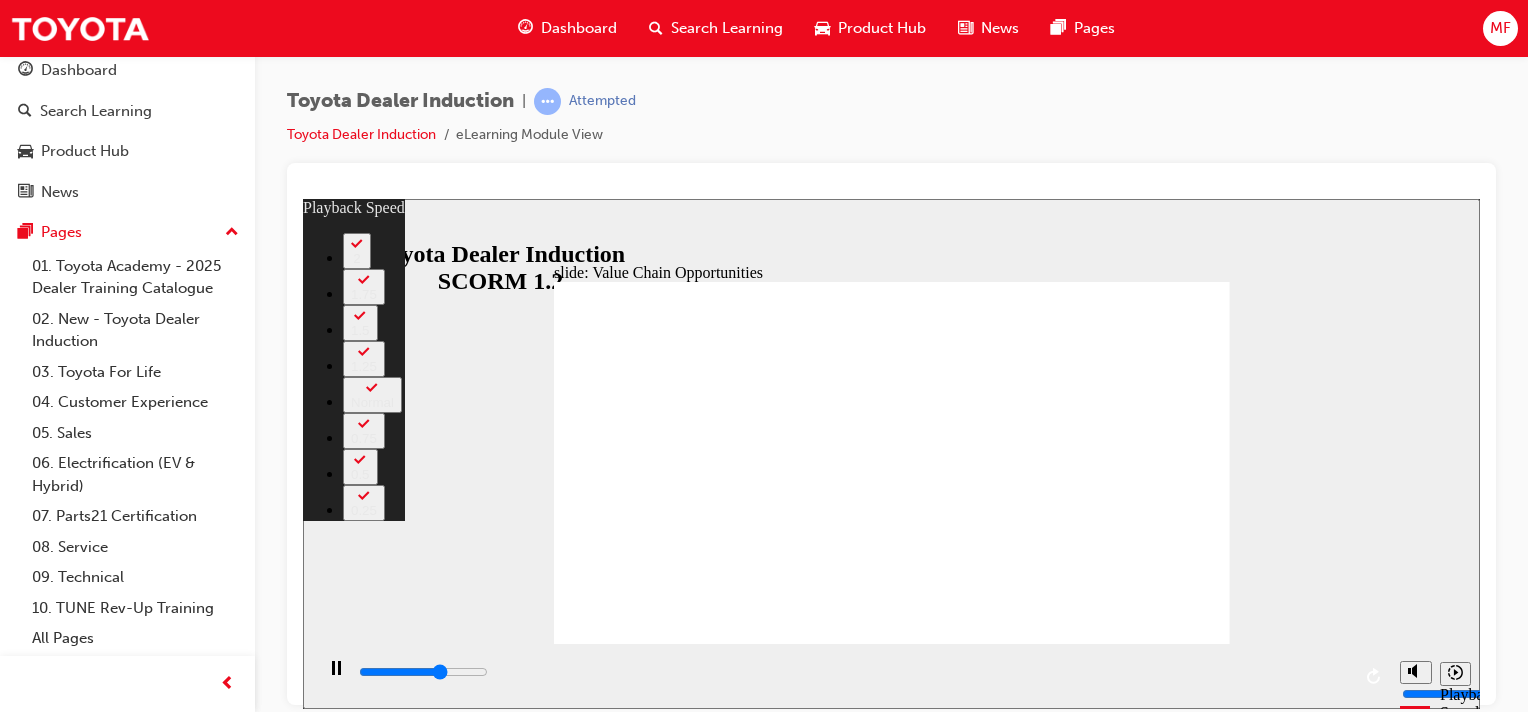 type on "7300" 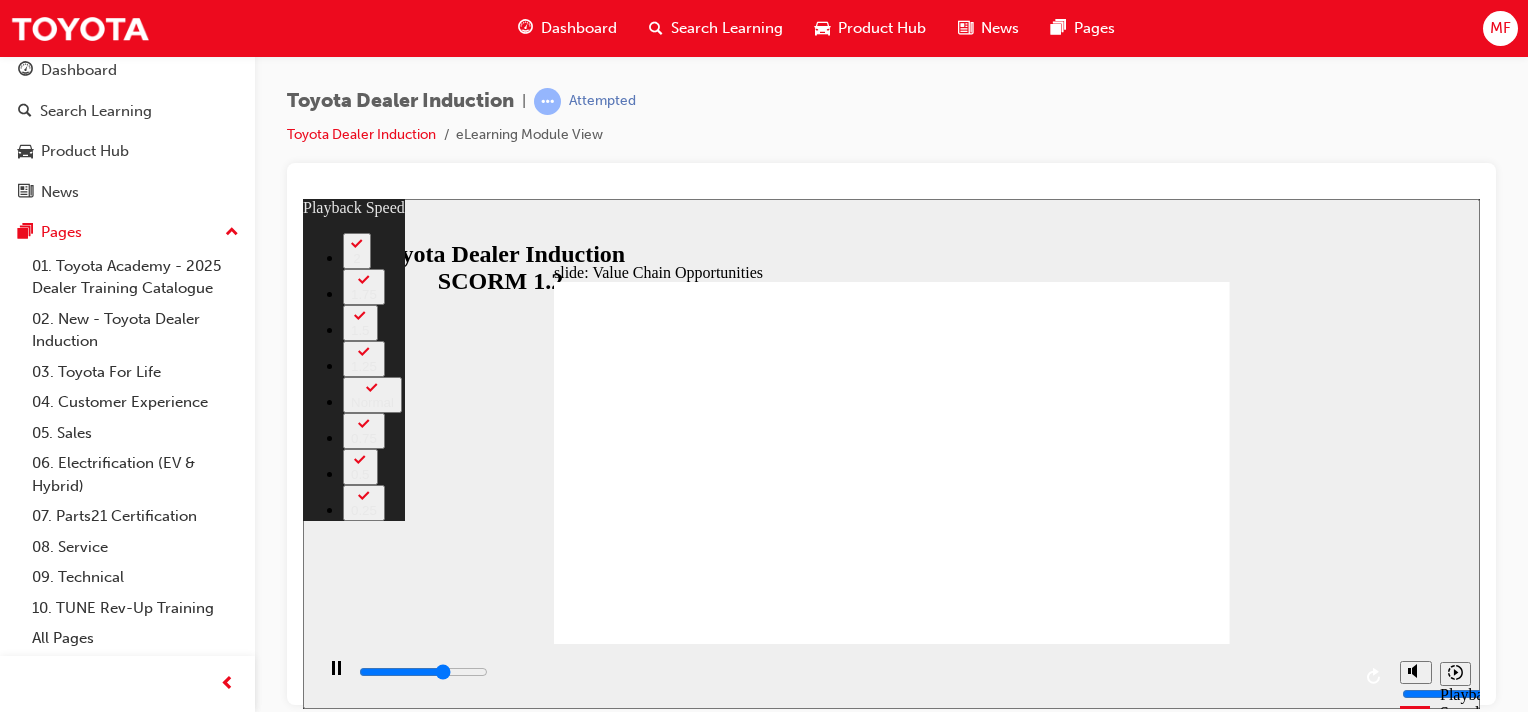 type on "7600" 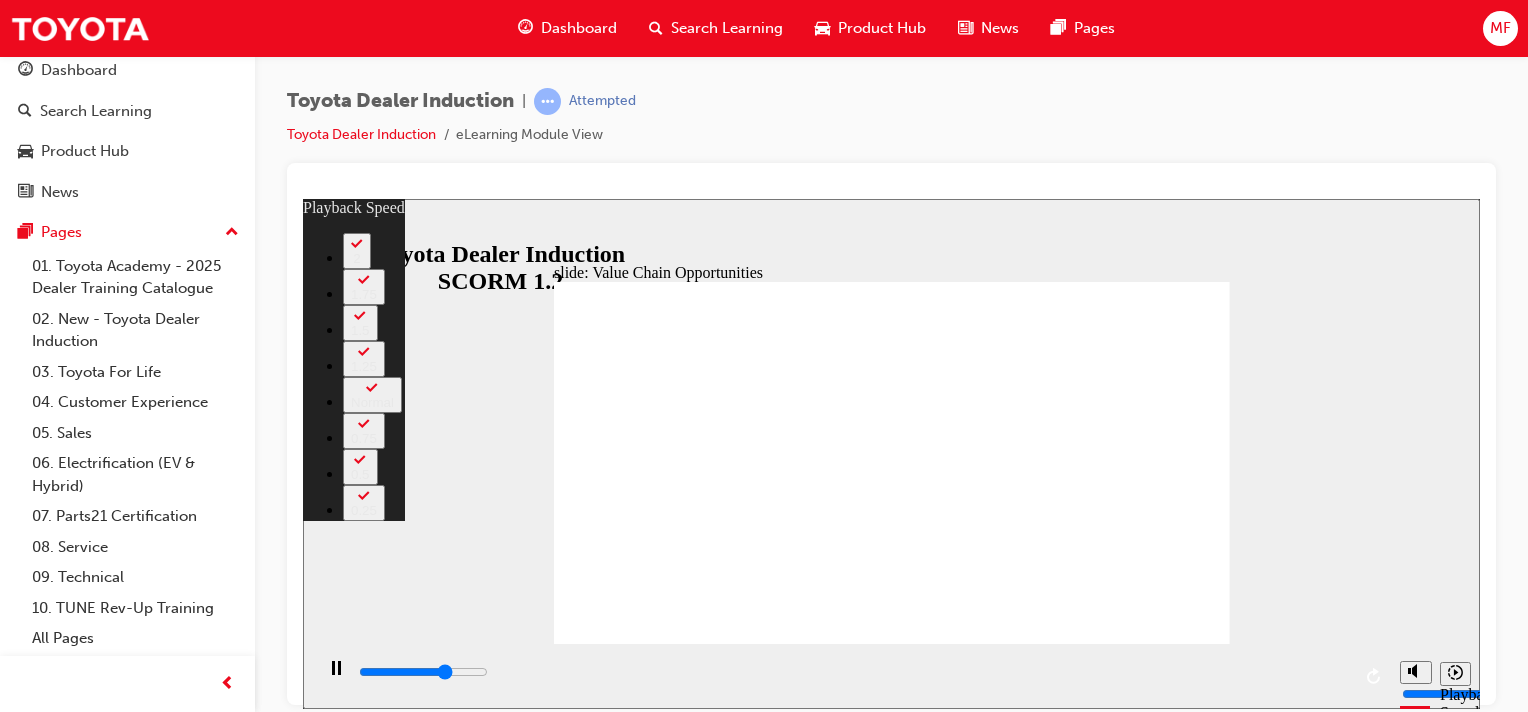 type on "7800" 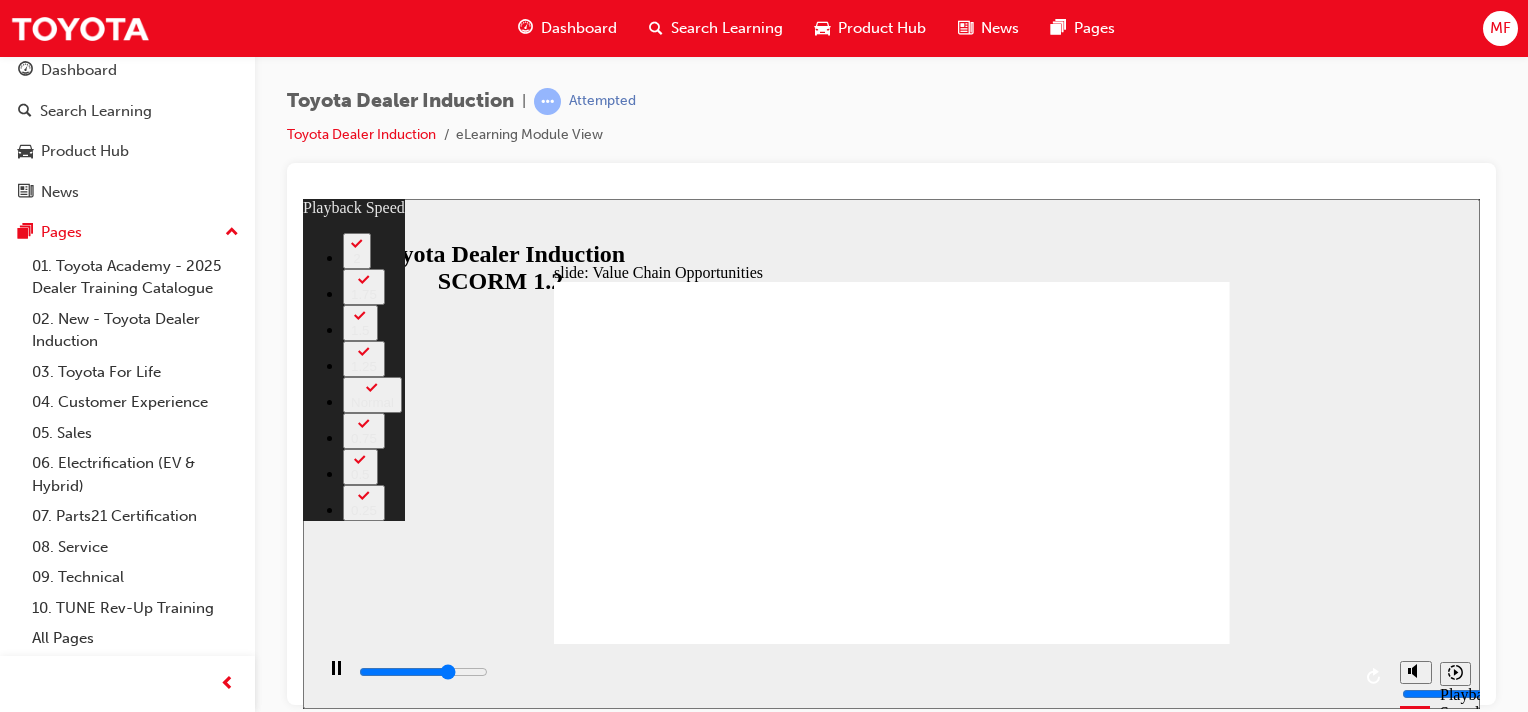 type on "8100" 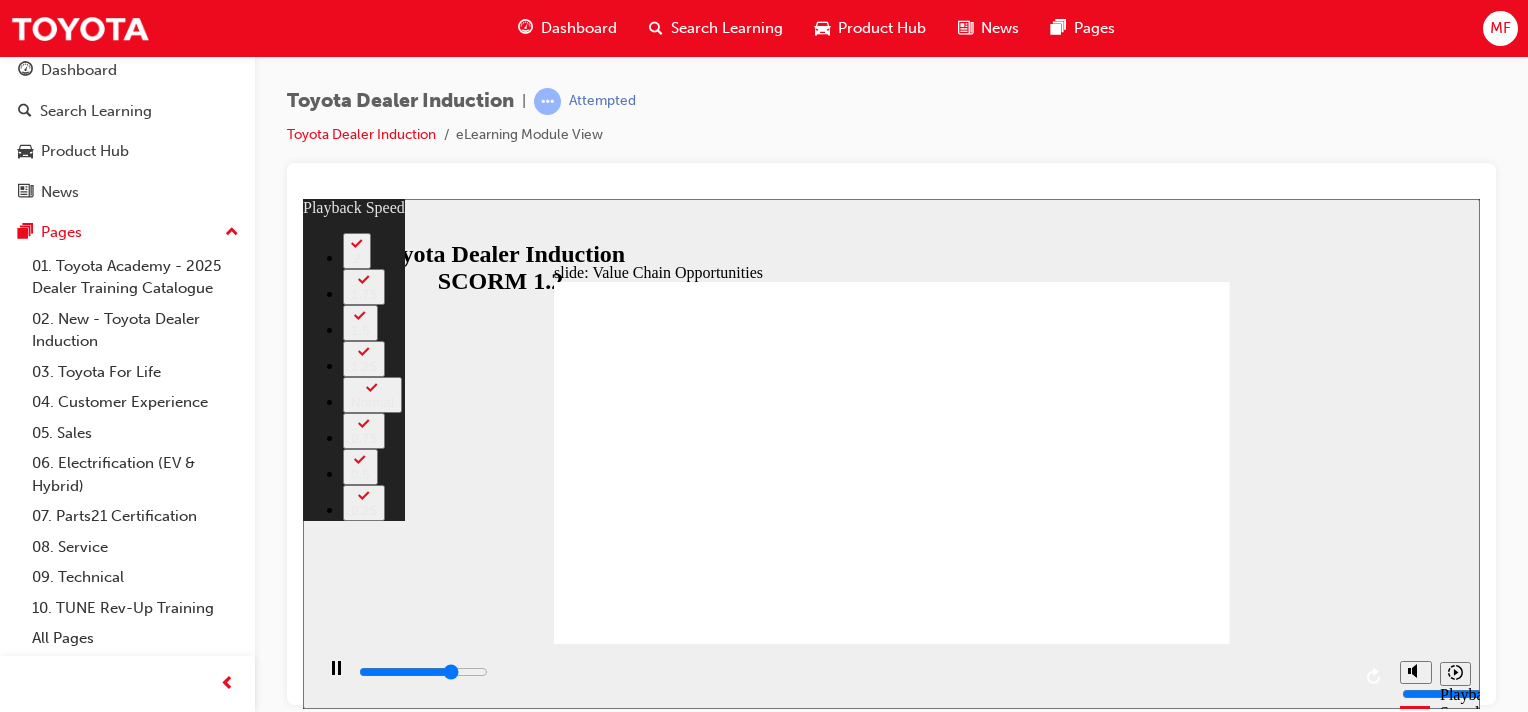 type on "8400" 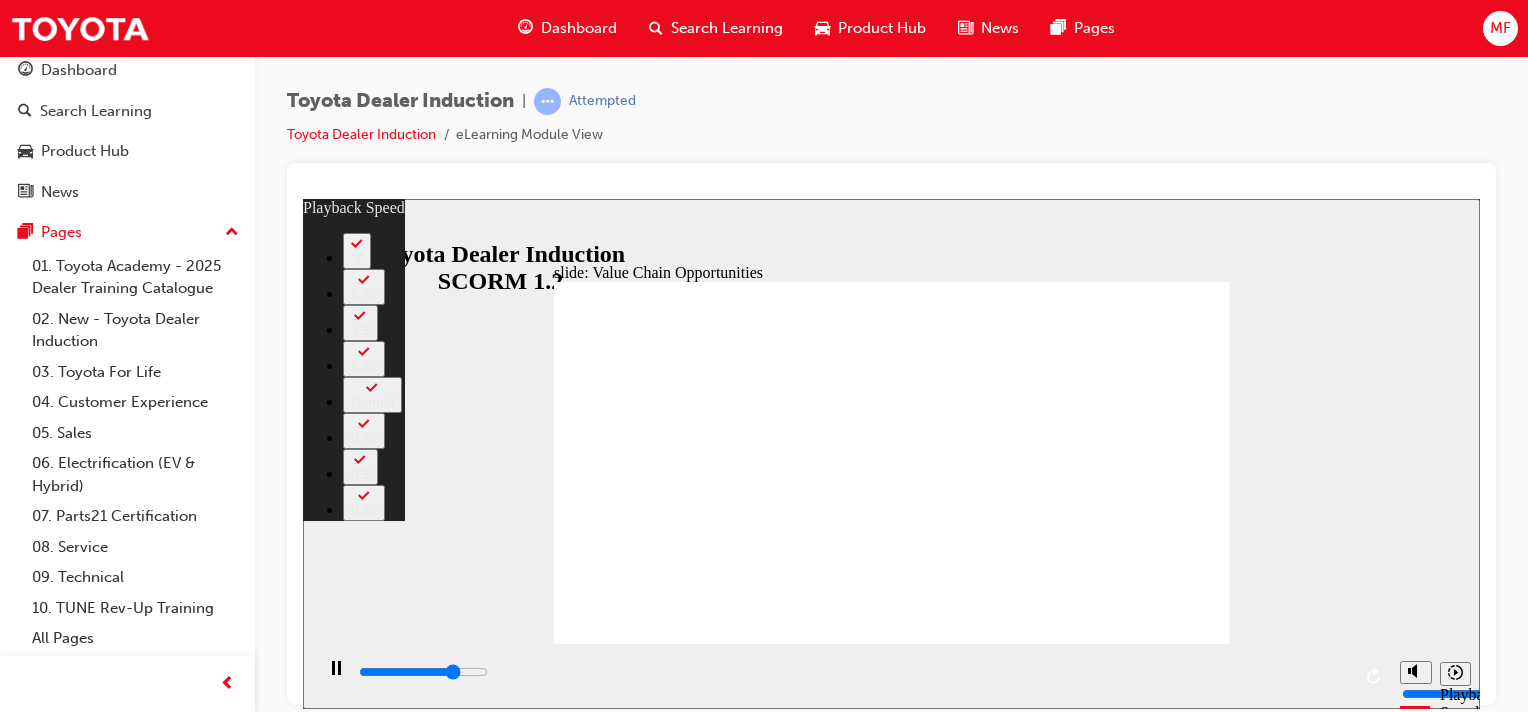 type on "8600" 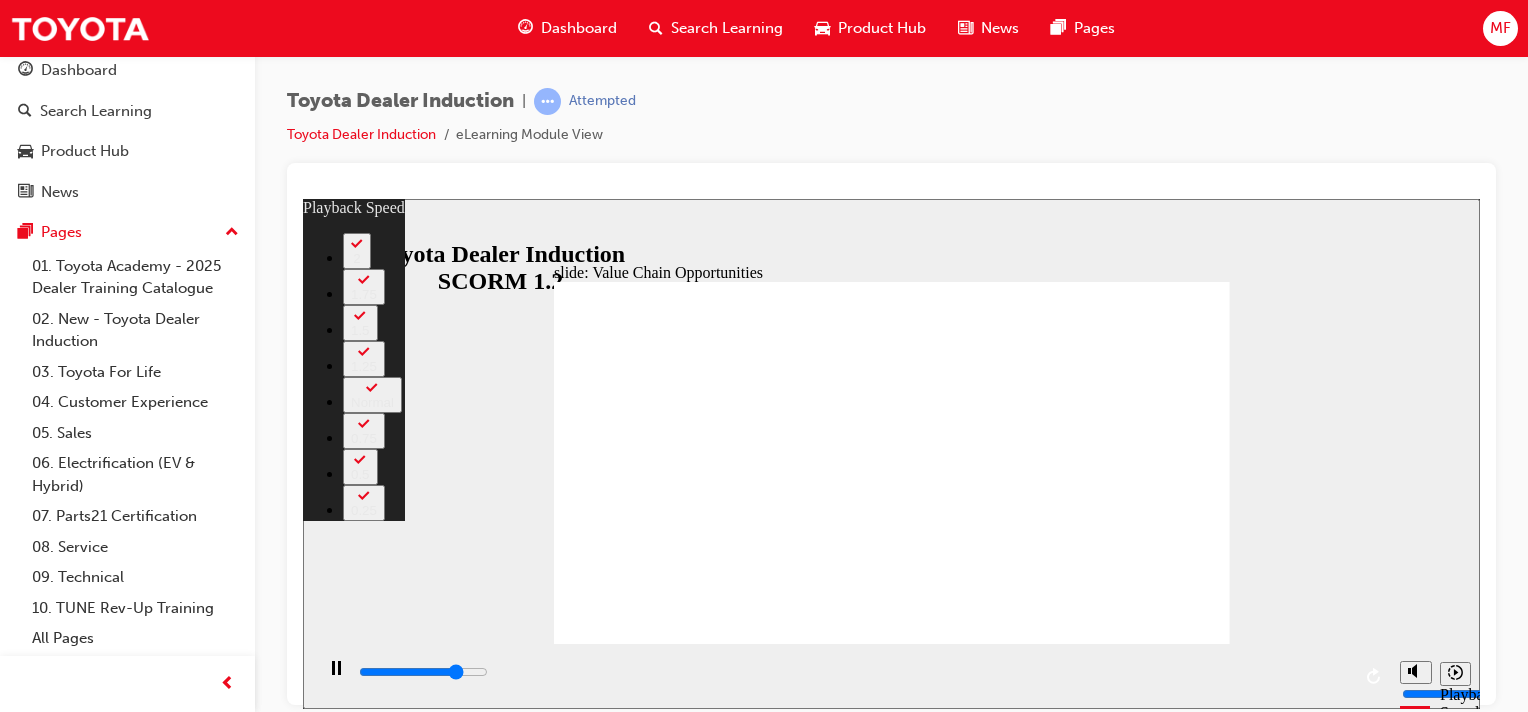 type on "8900" 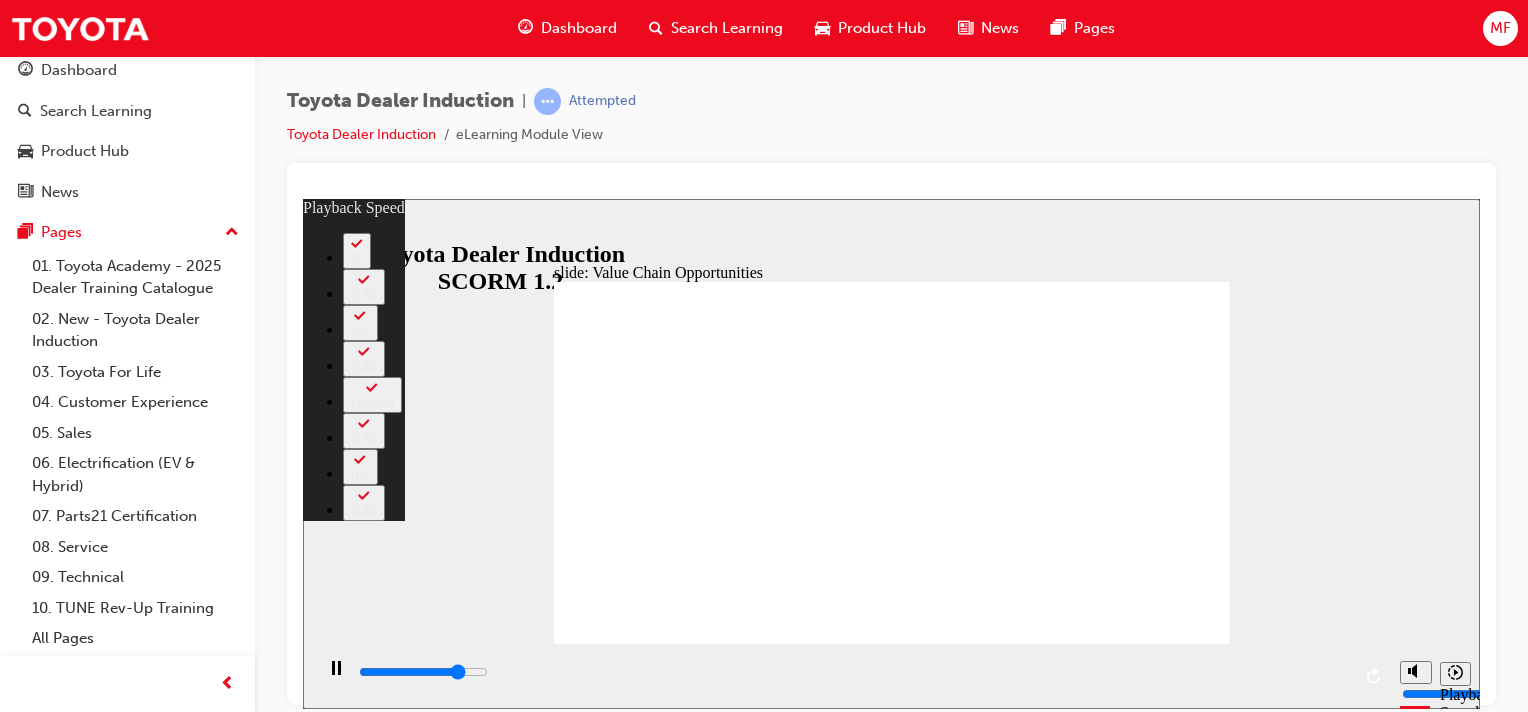 type on "9200" 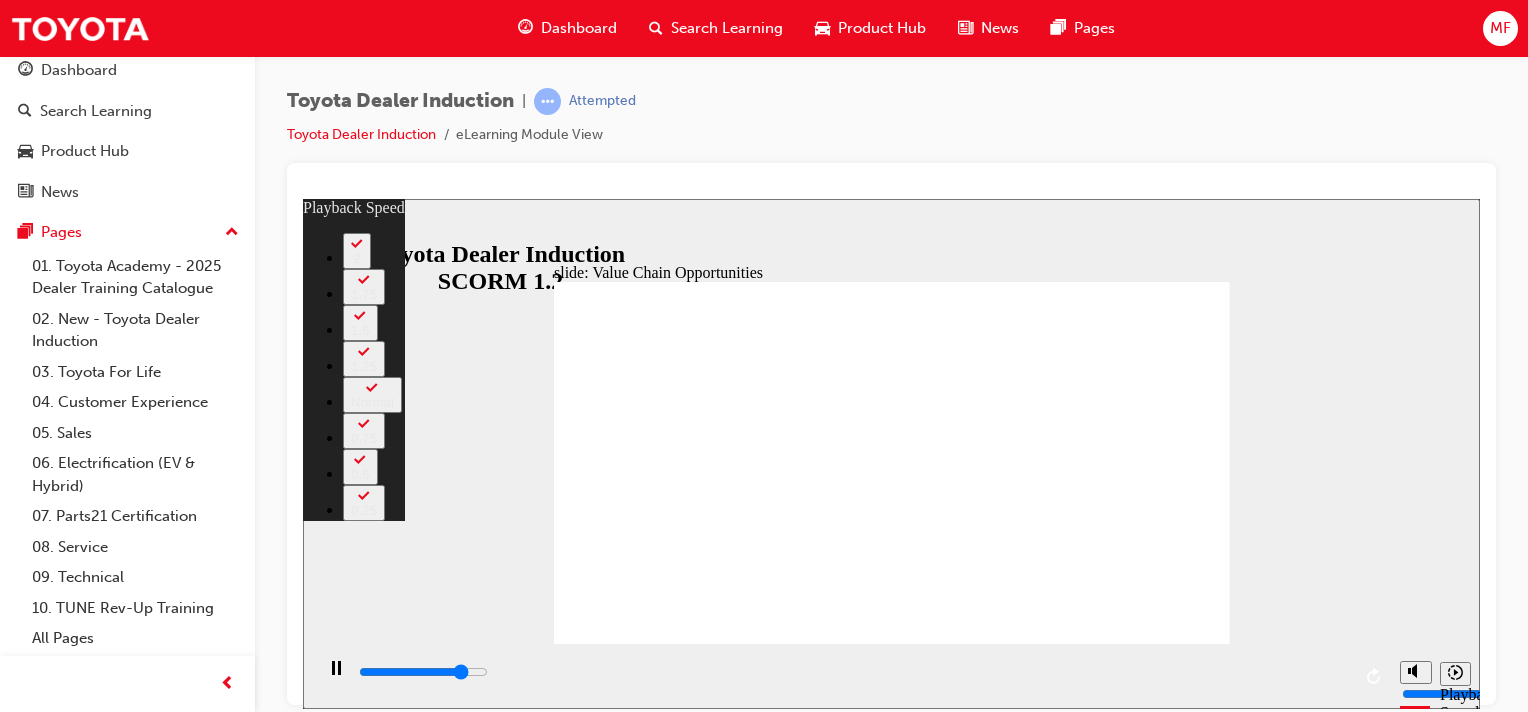 type on "9400" 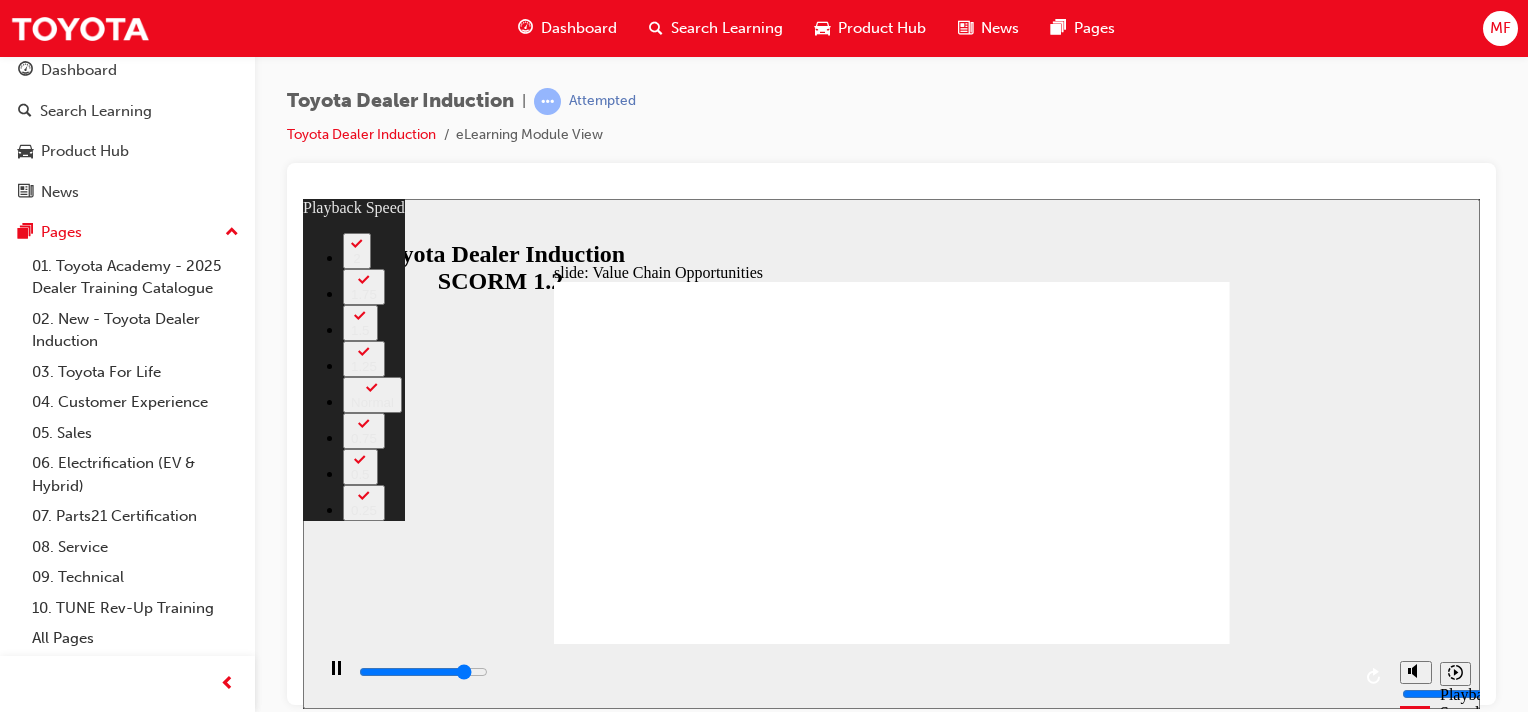 type on "9700" 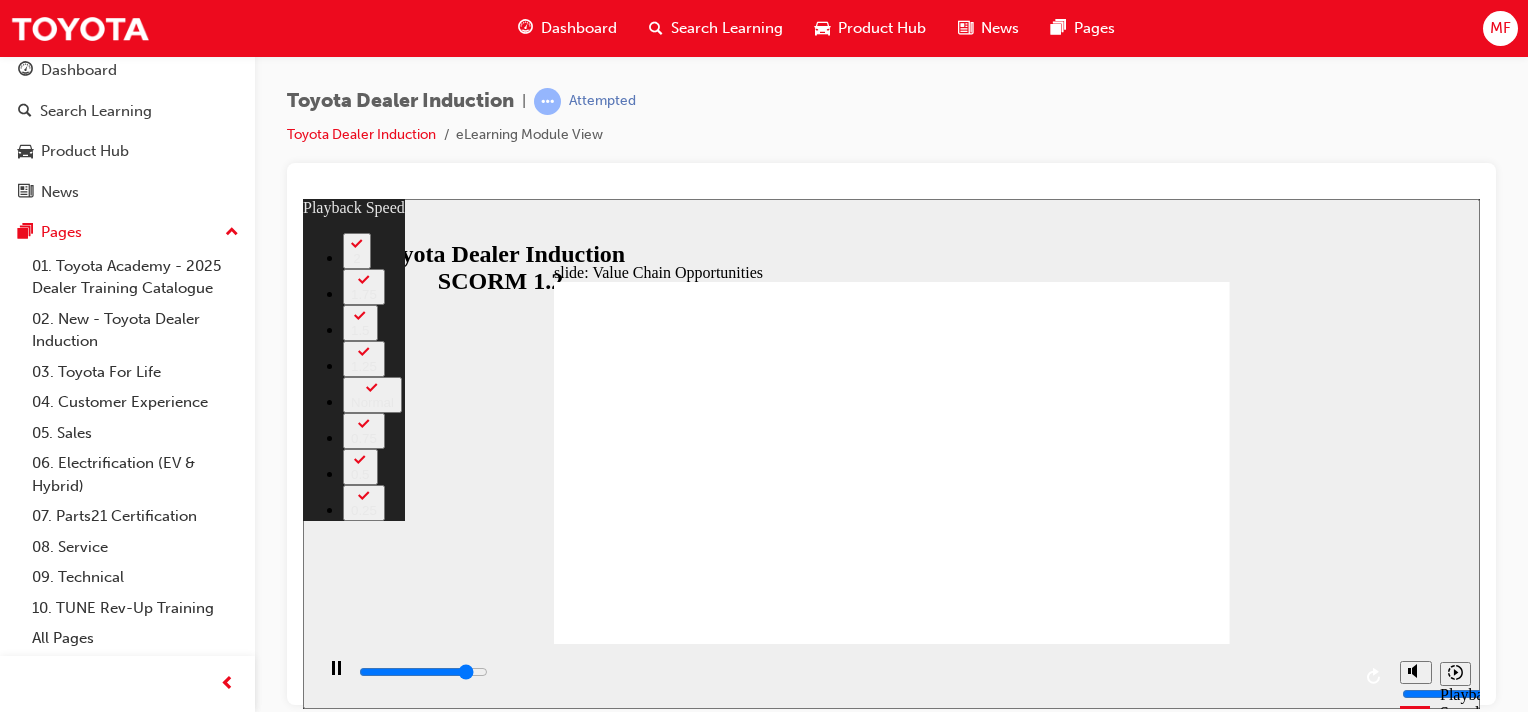 type on "9900" 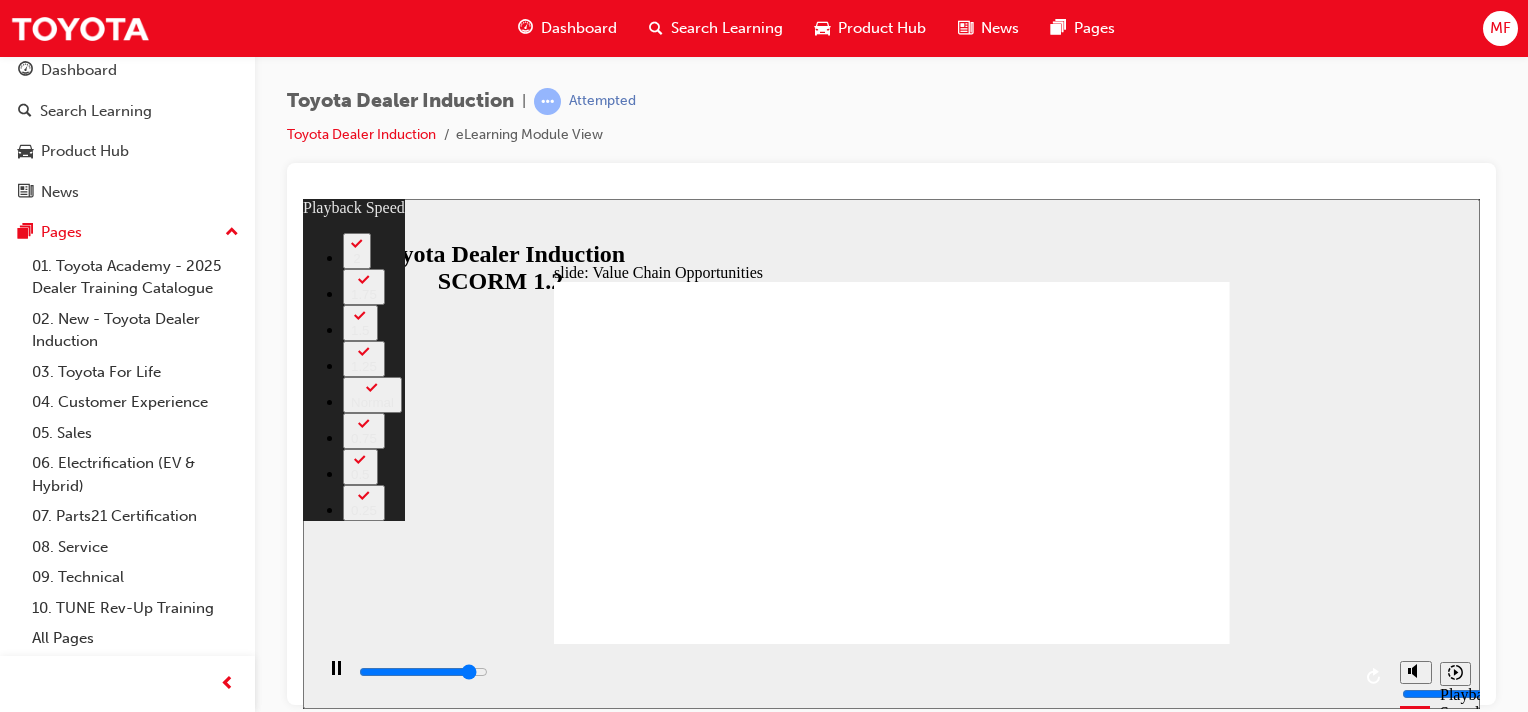 type on "10200" 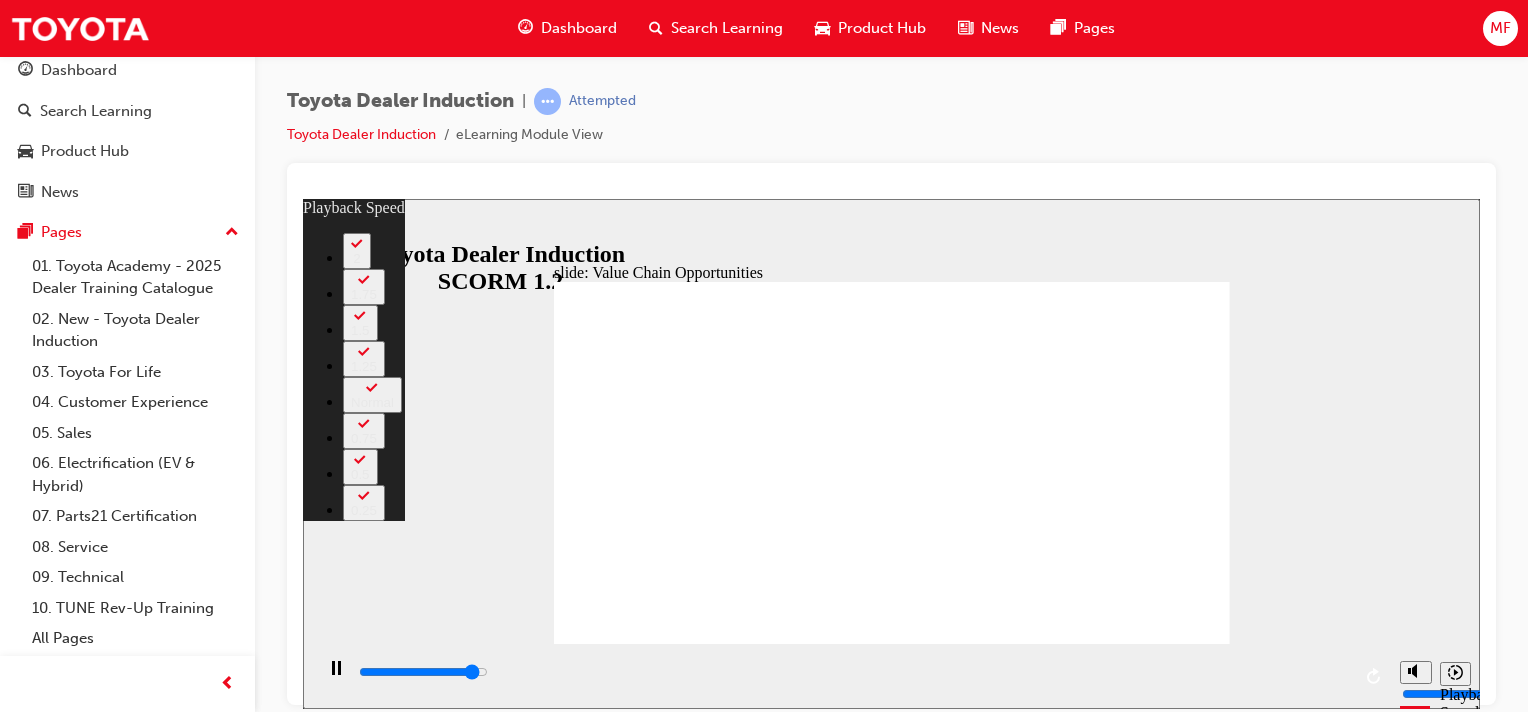 type on "10500" 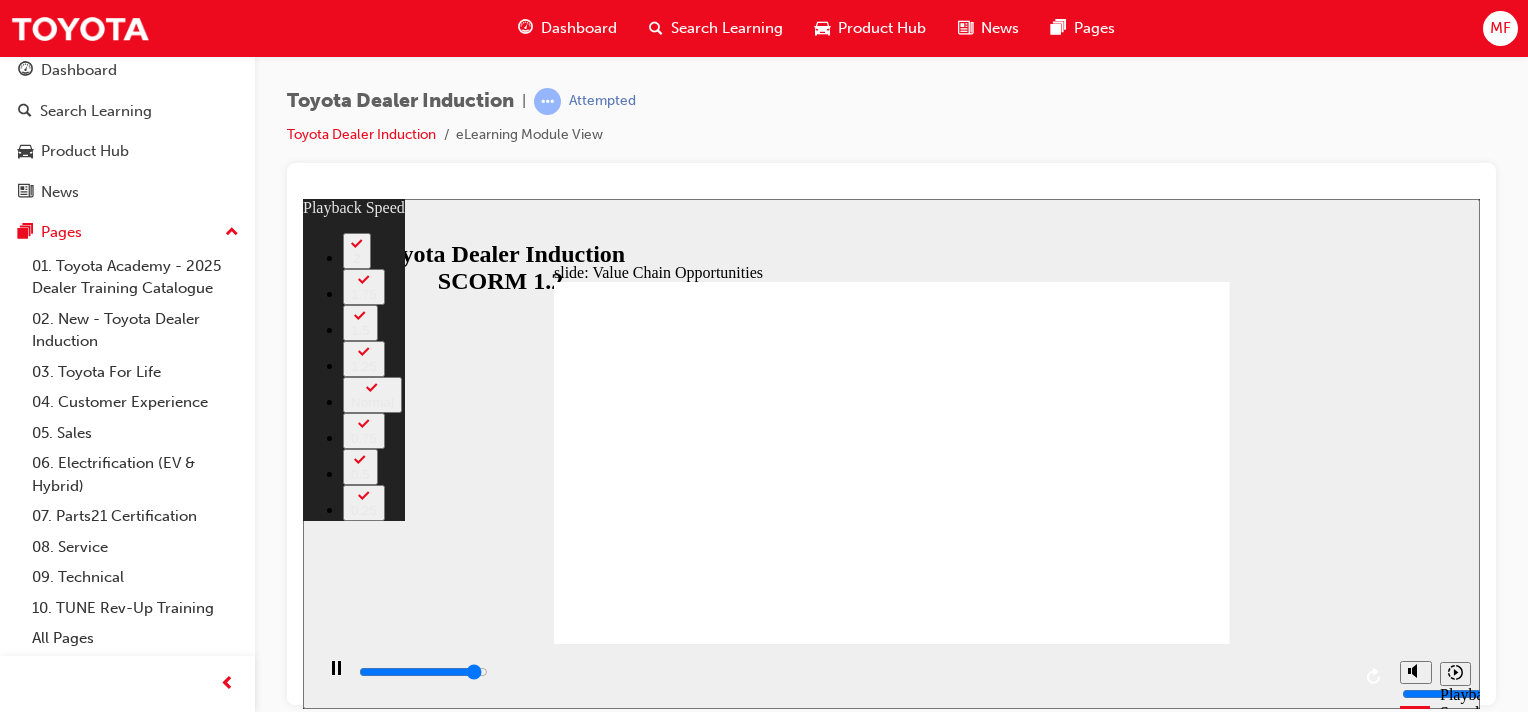 type on "10800" 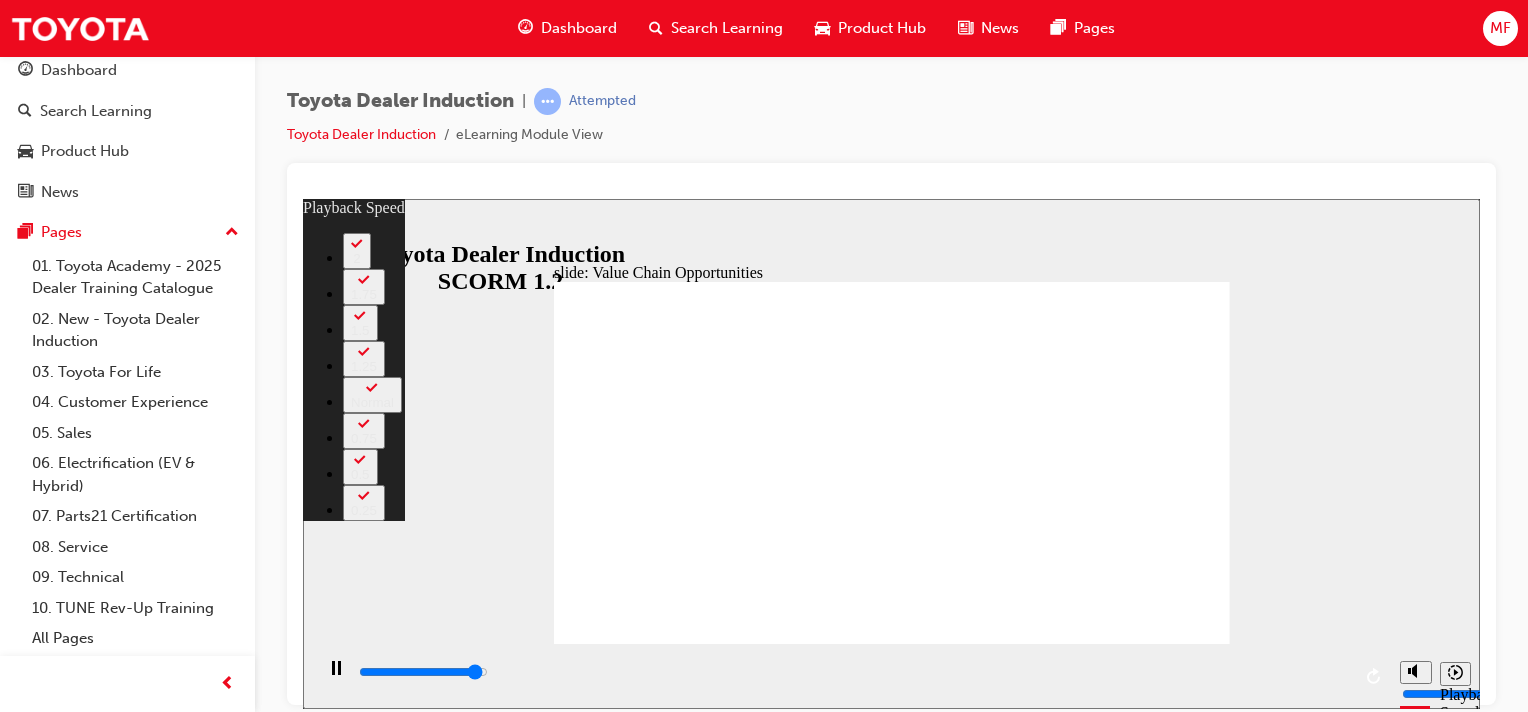 type on "10800" 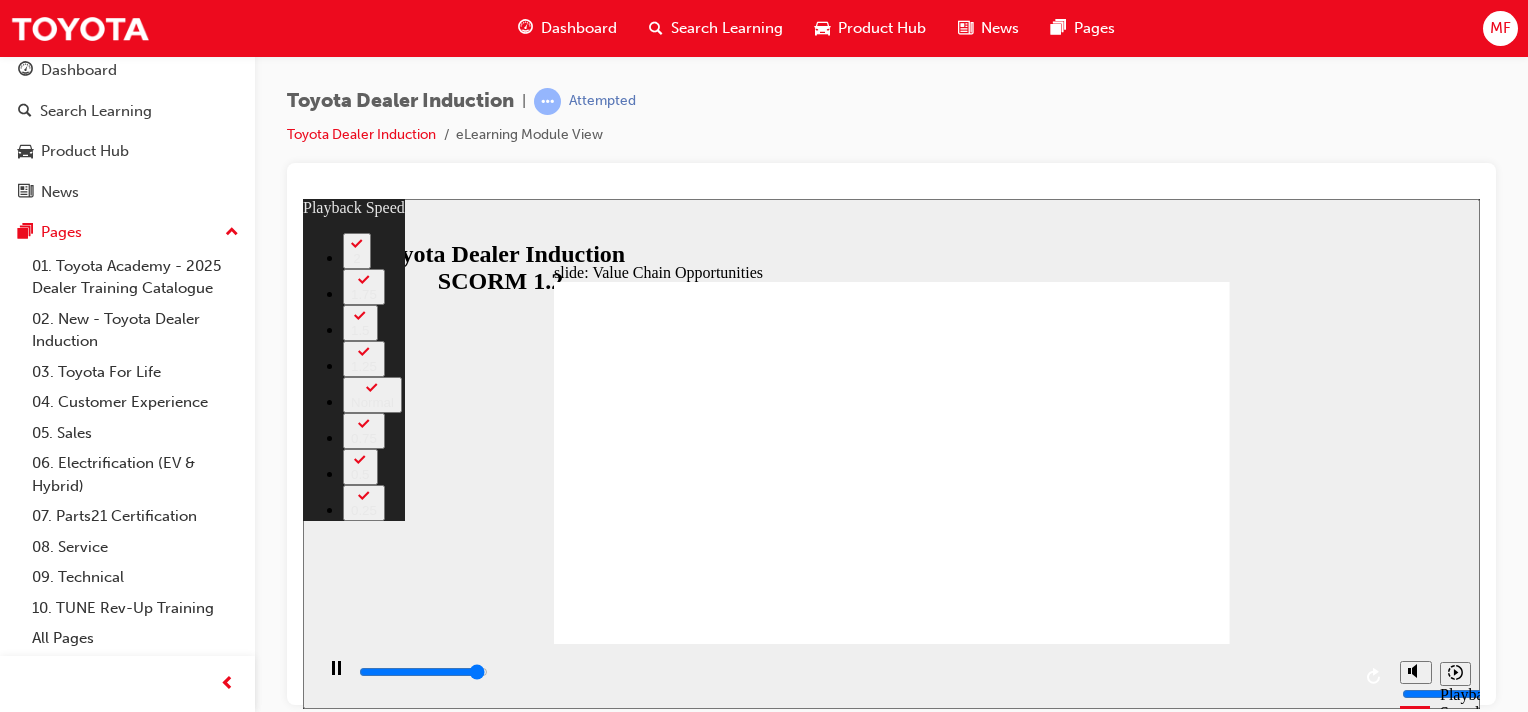 type on "11000" 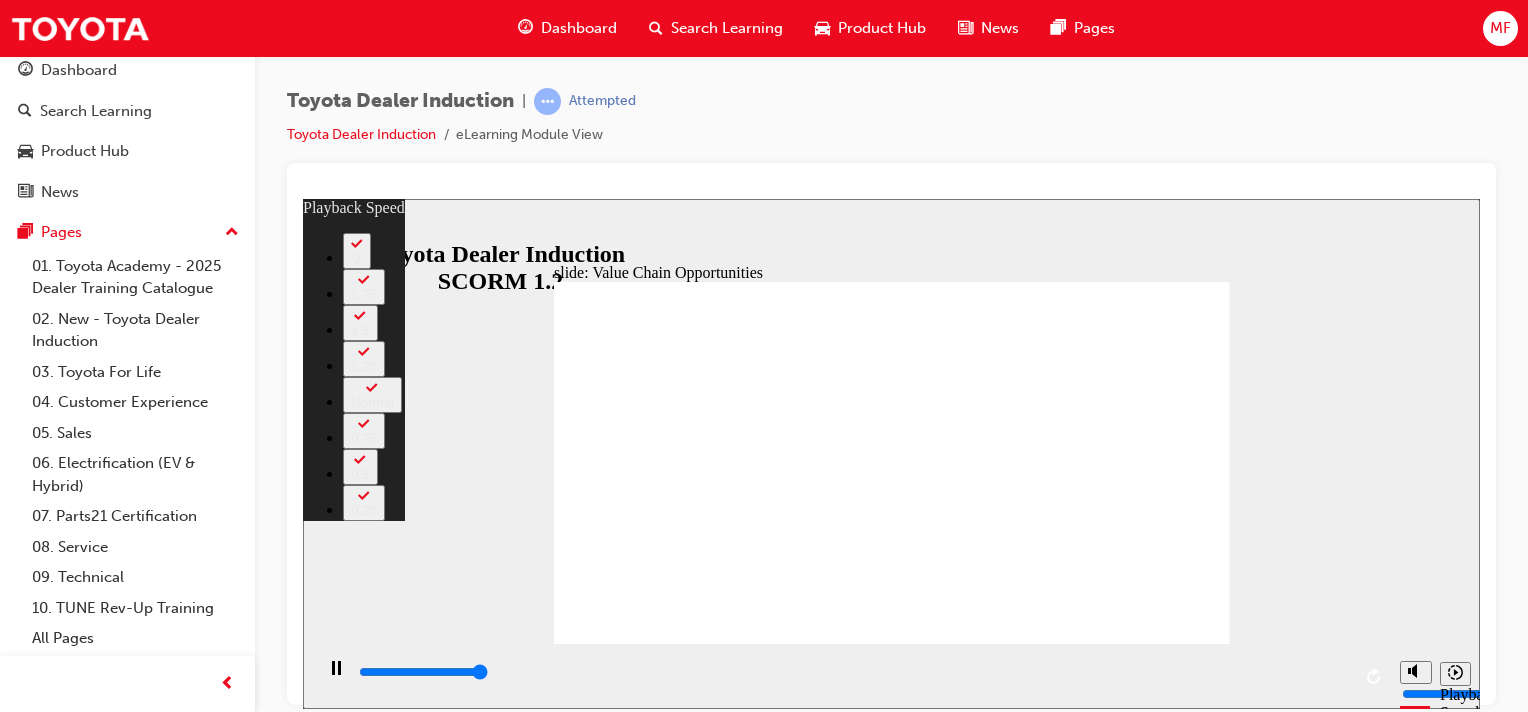 type on "11300" 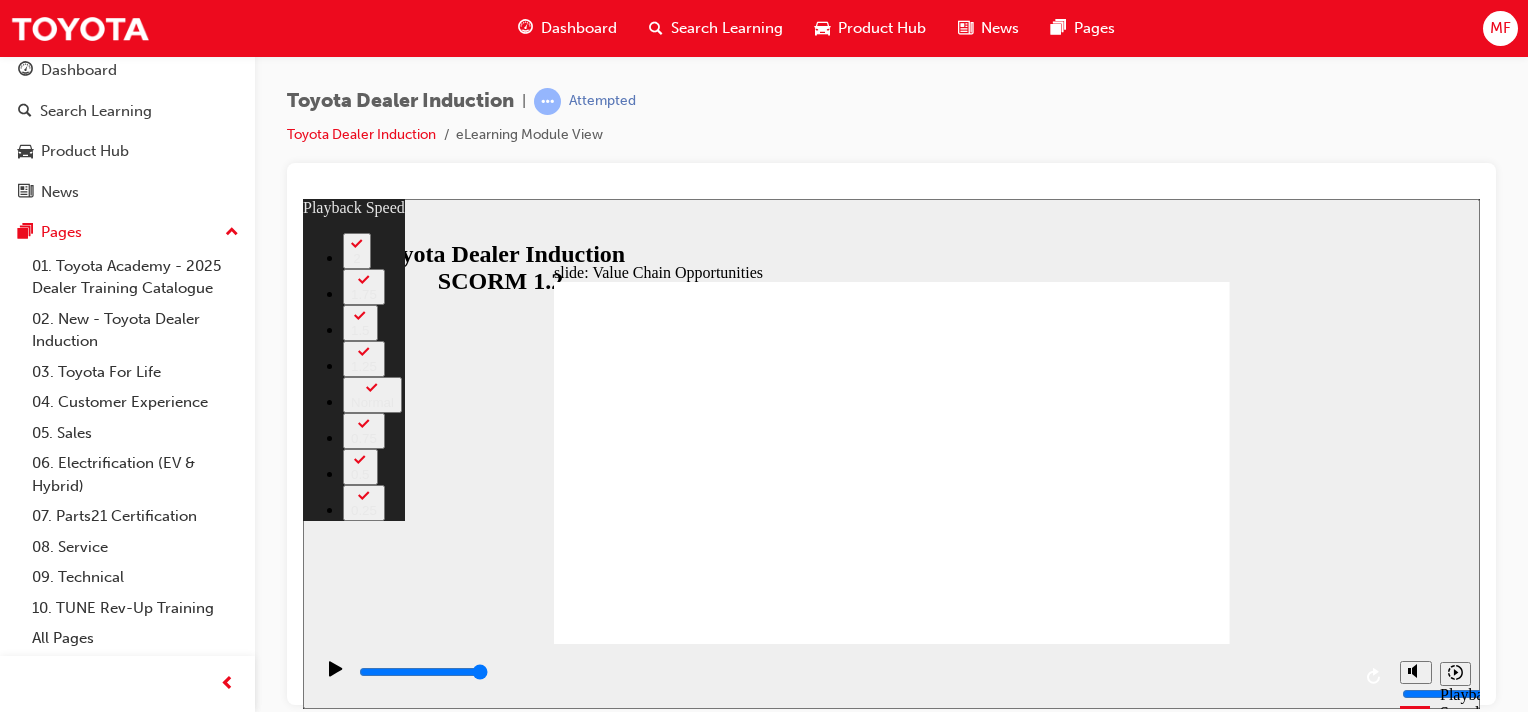 click at bounding box center (892, 3041) 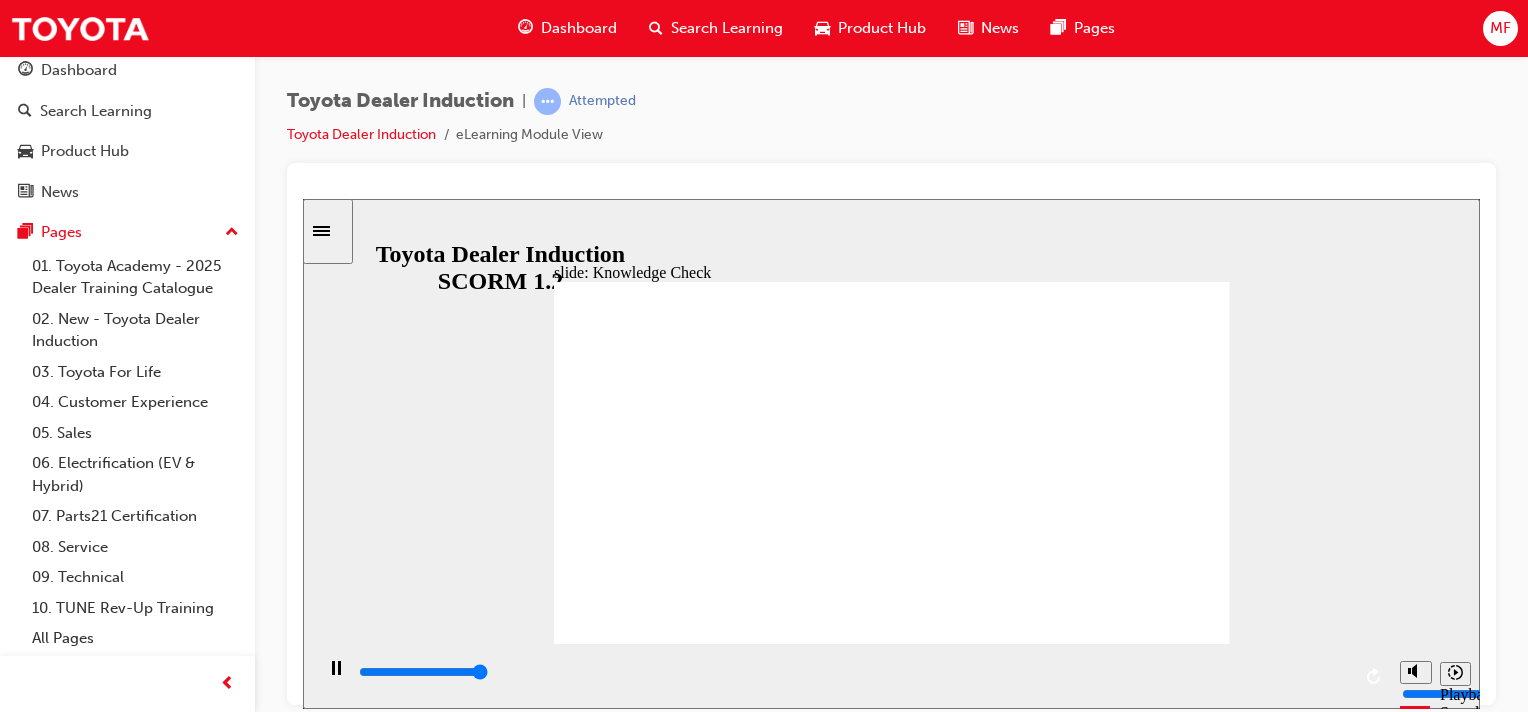 type on "5000" 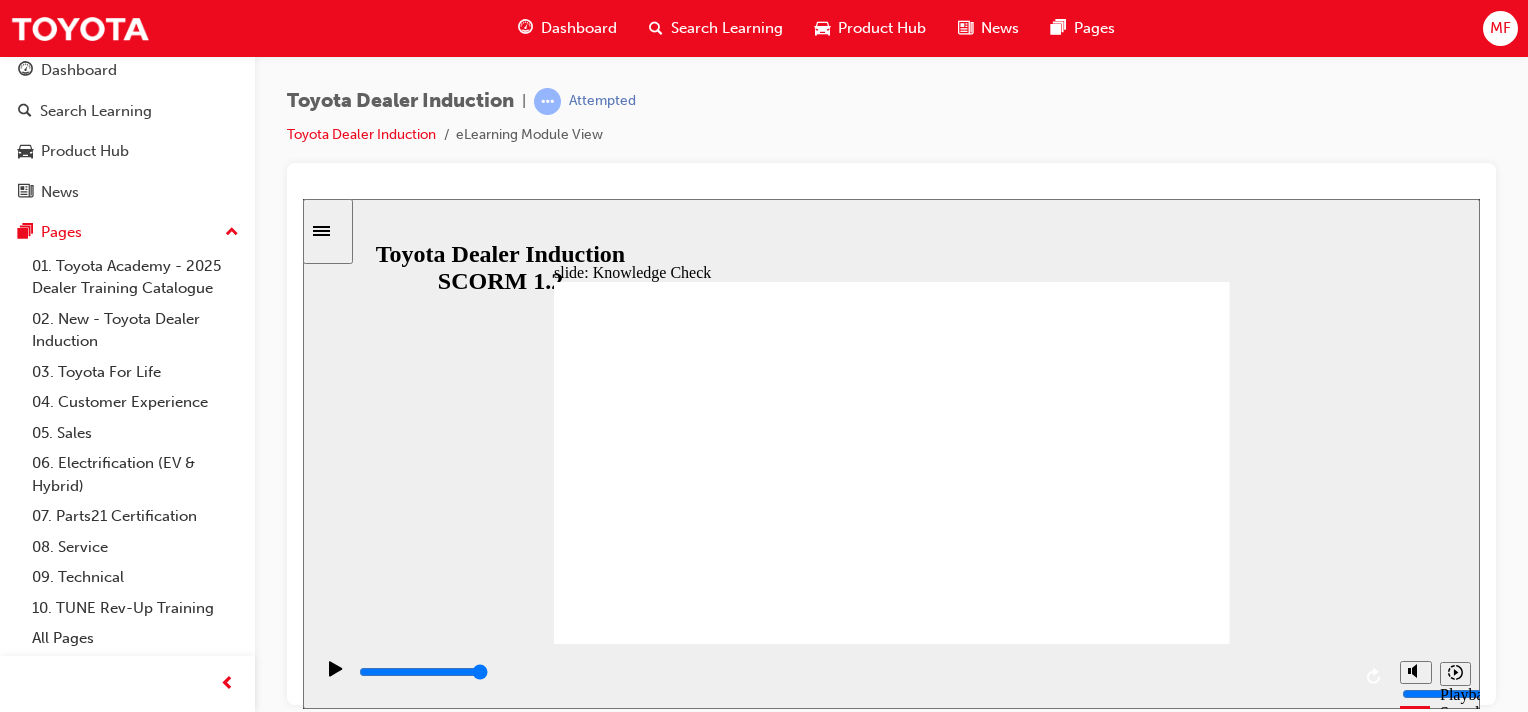 radio on "true" 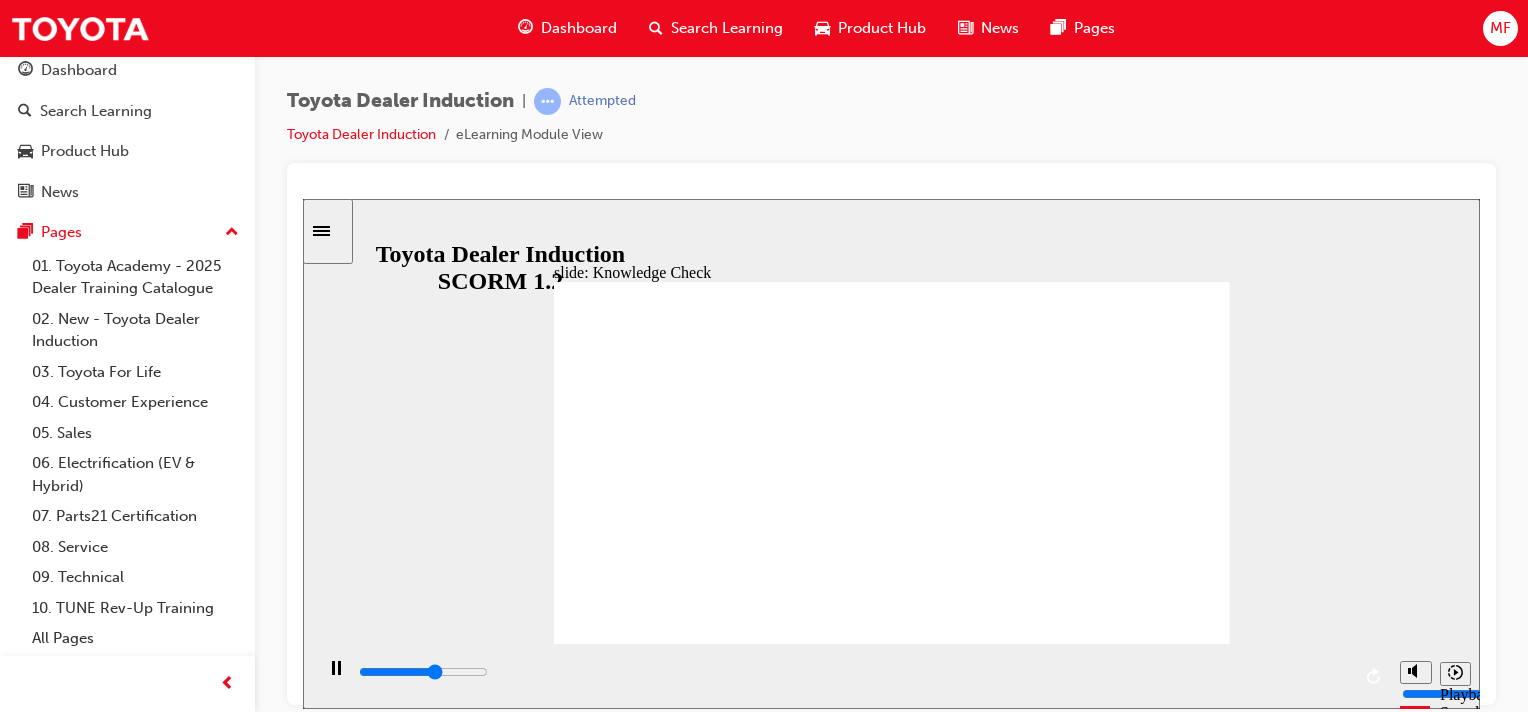 click 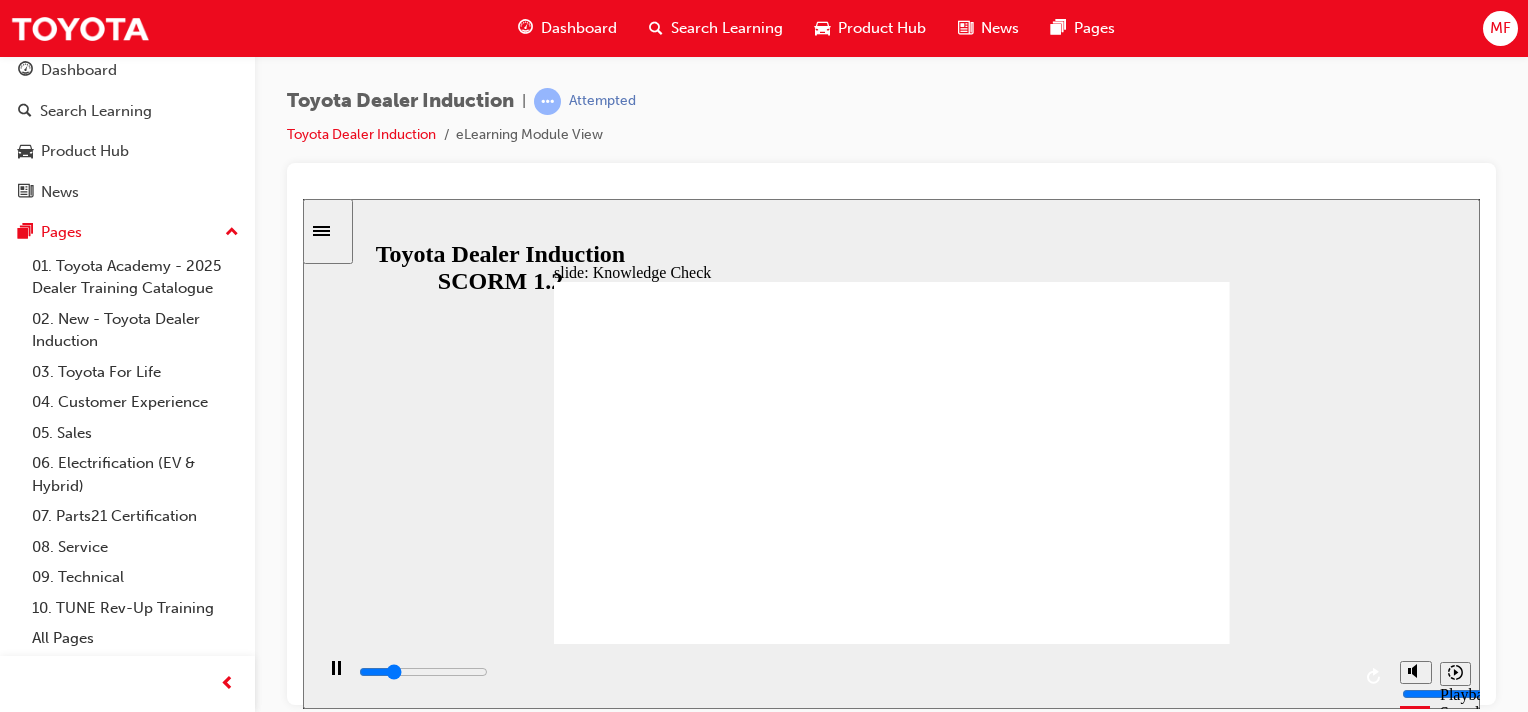 type on "1200" 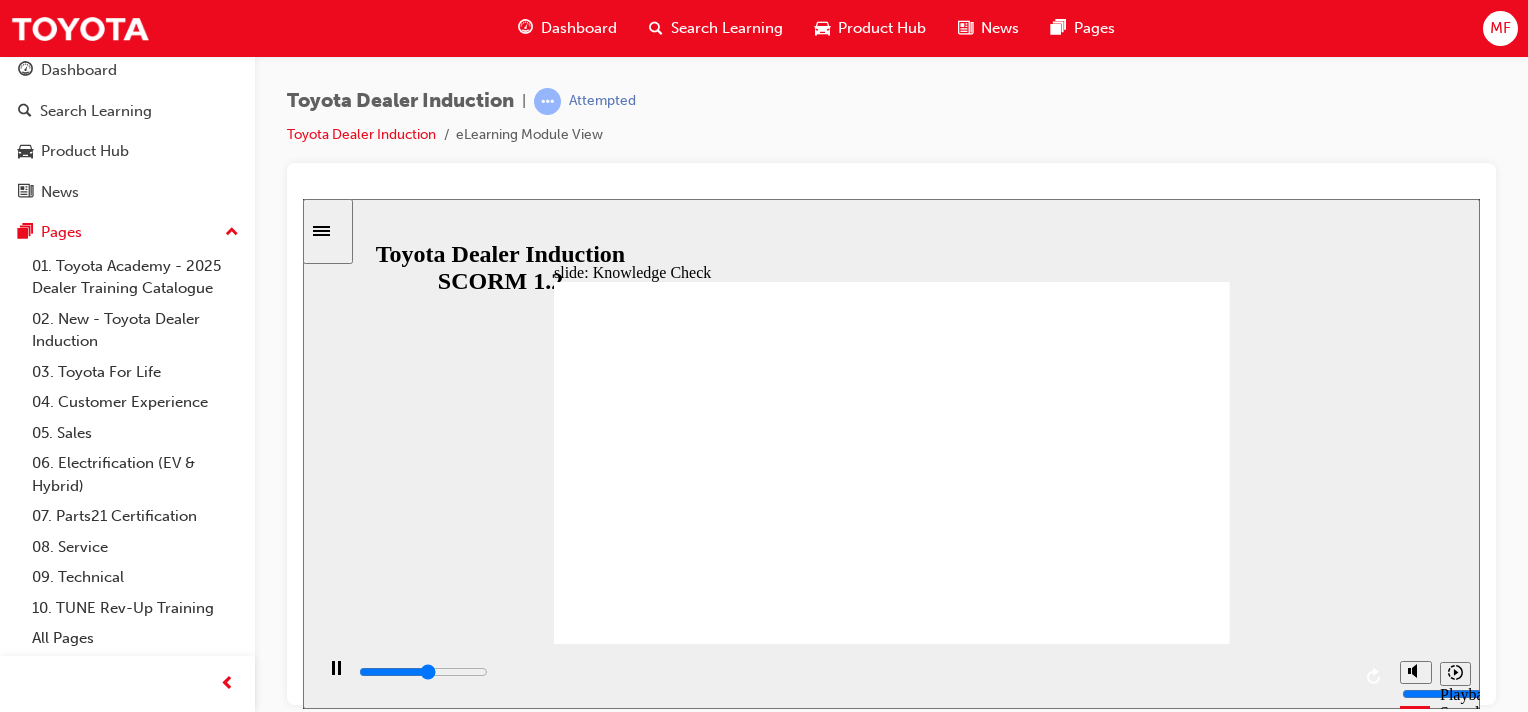 click 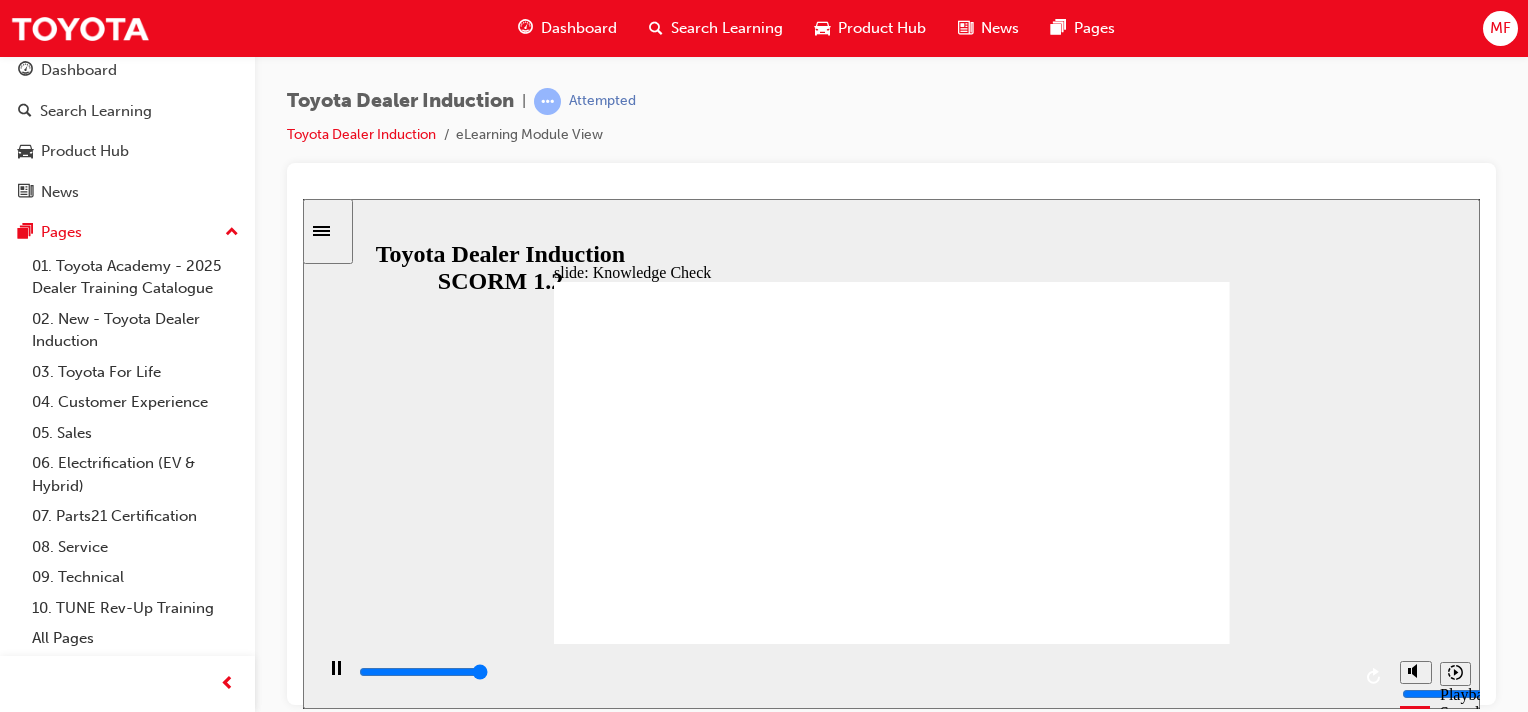 type on "5000" 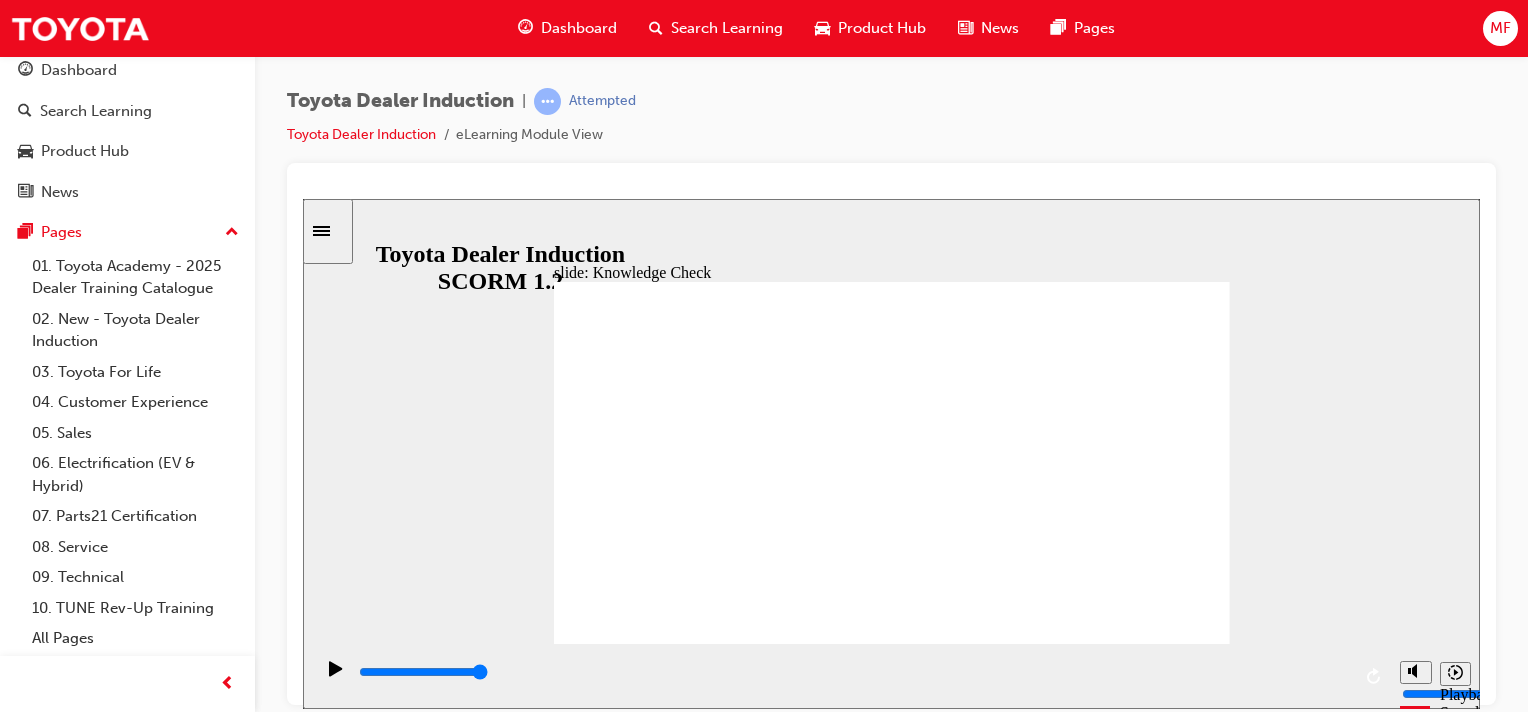 radio on "true" 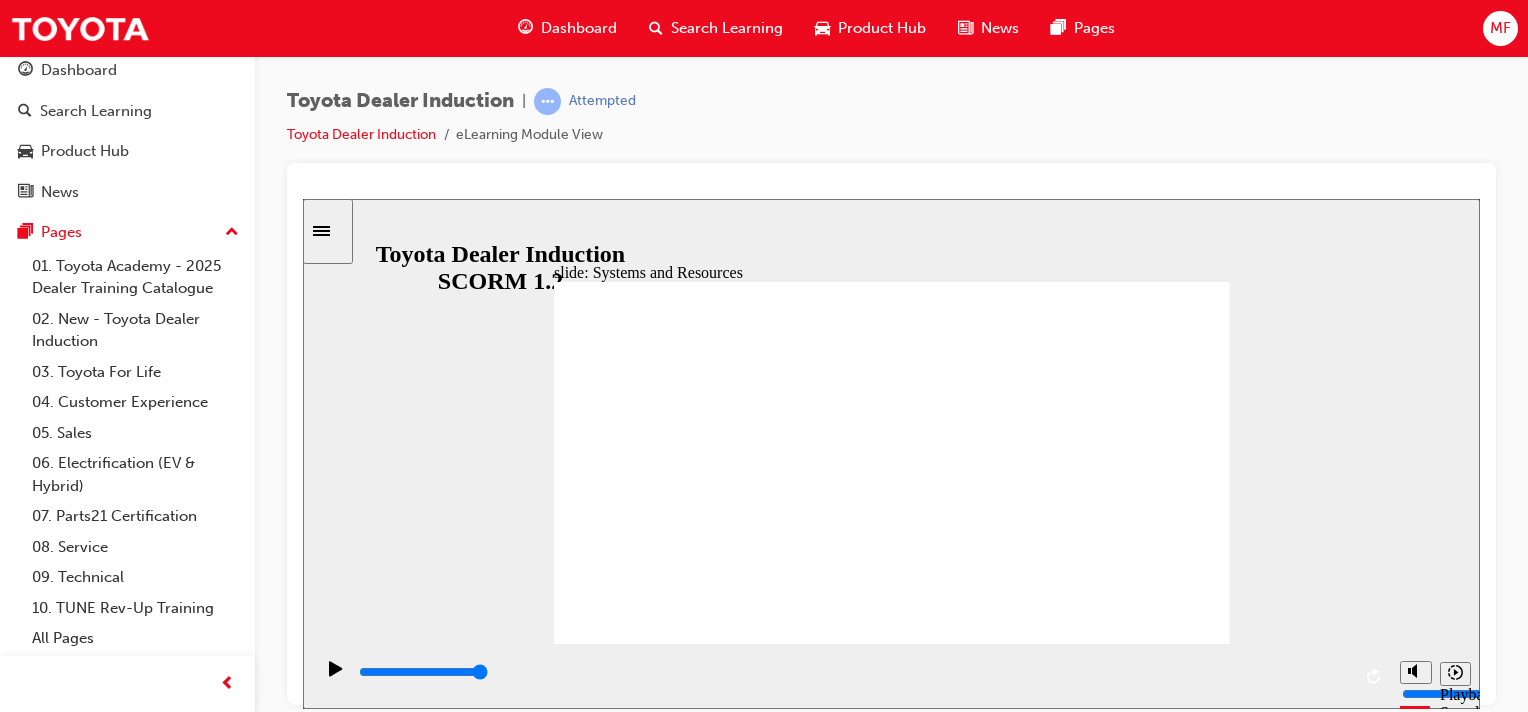 click 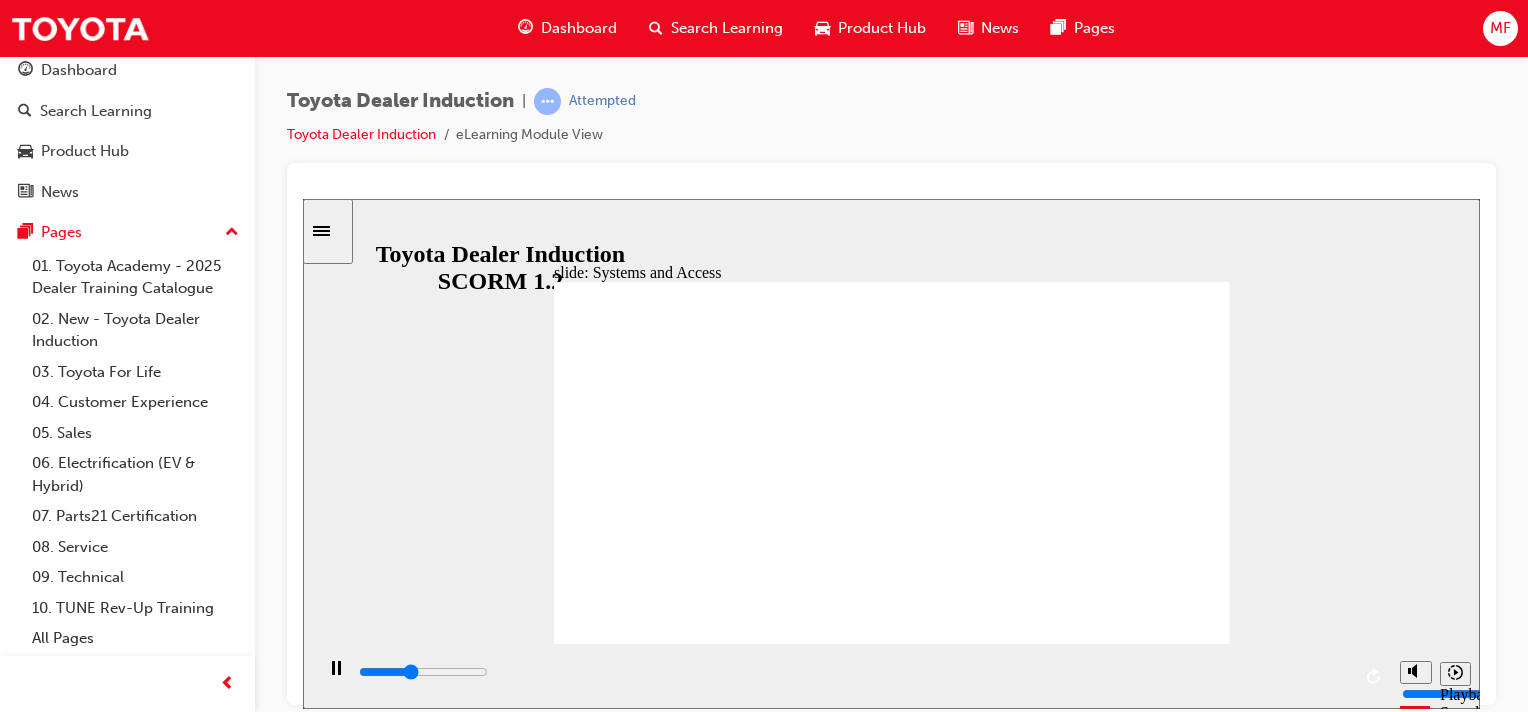 click 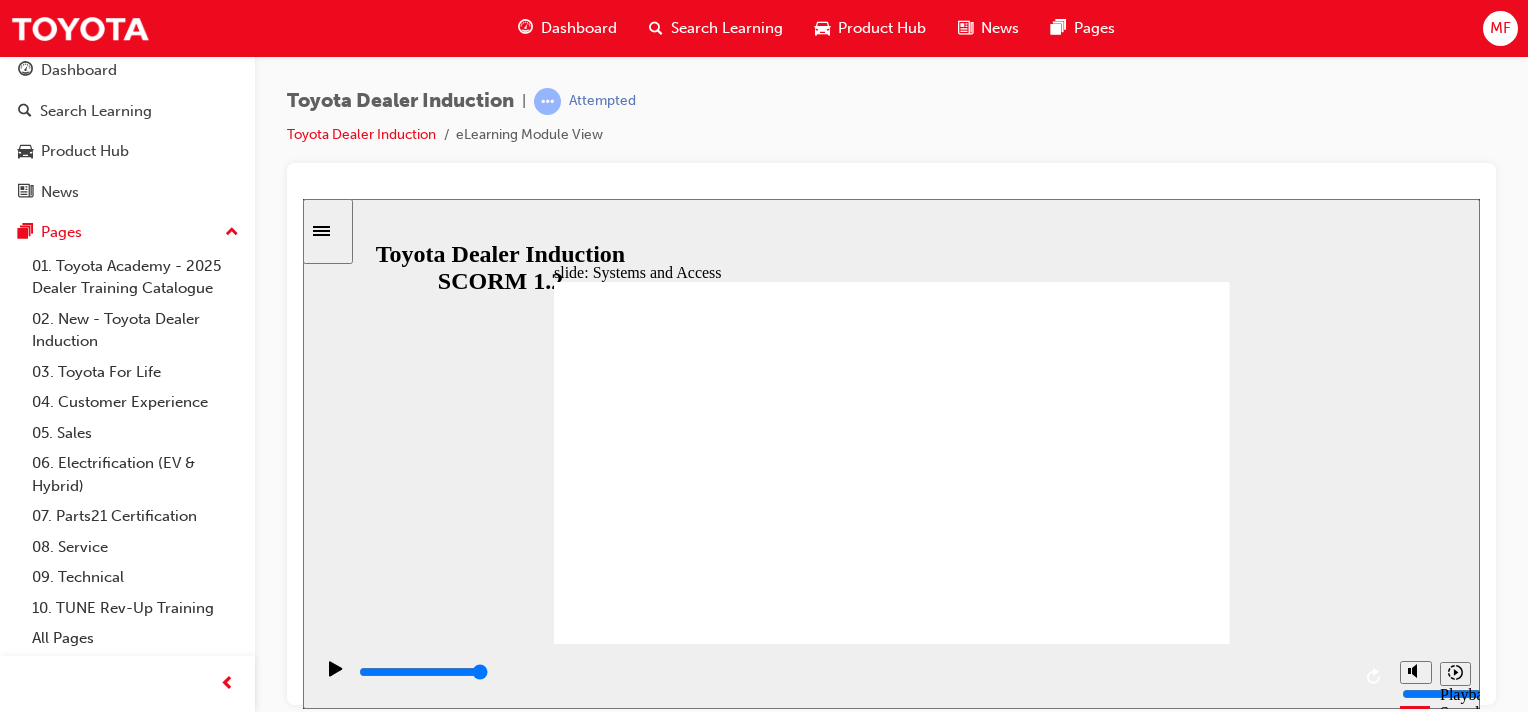 click 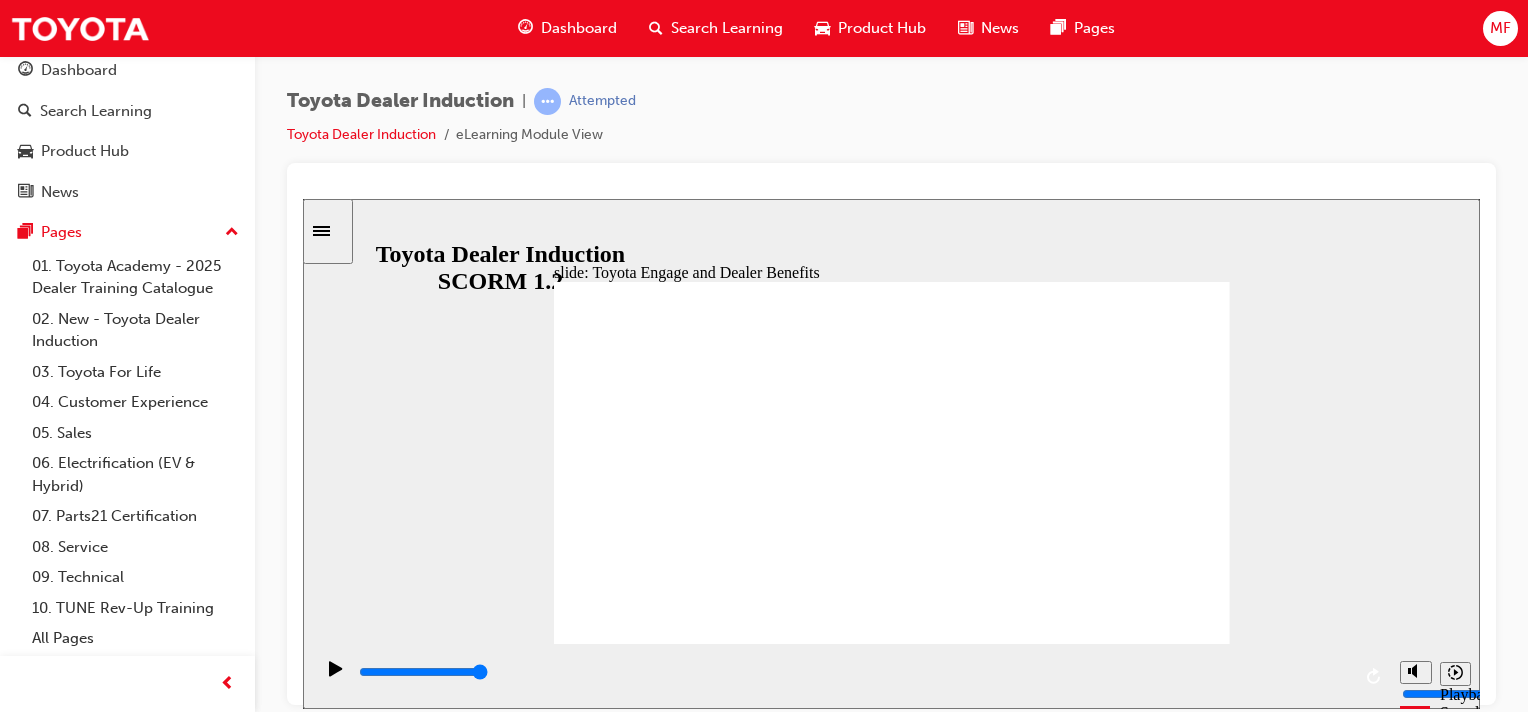 click 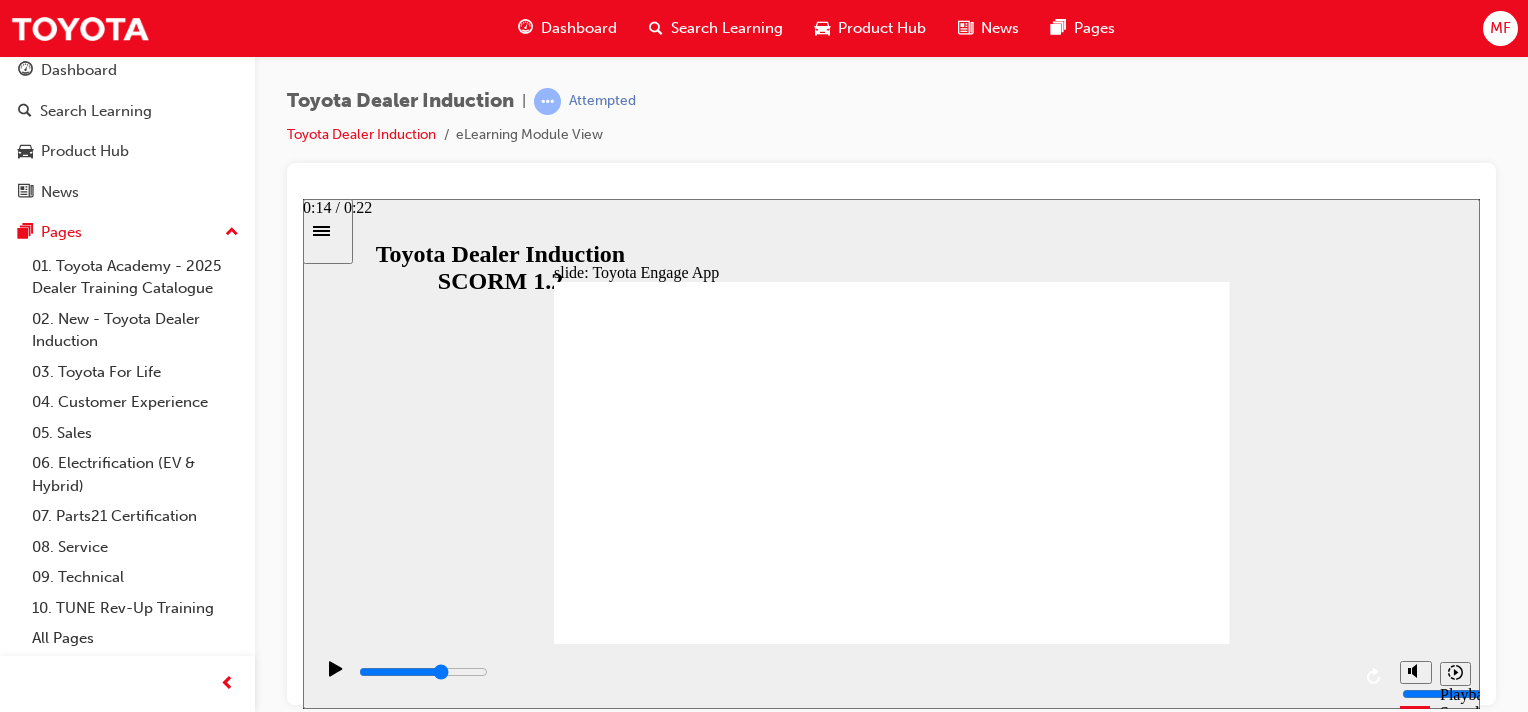 click at bounding box center [853, 672] 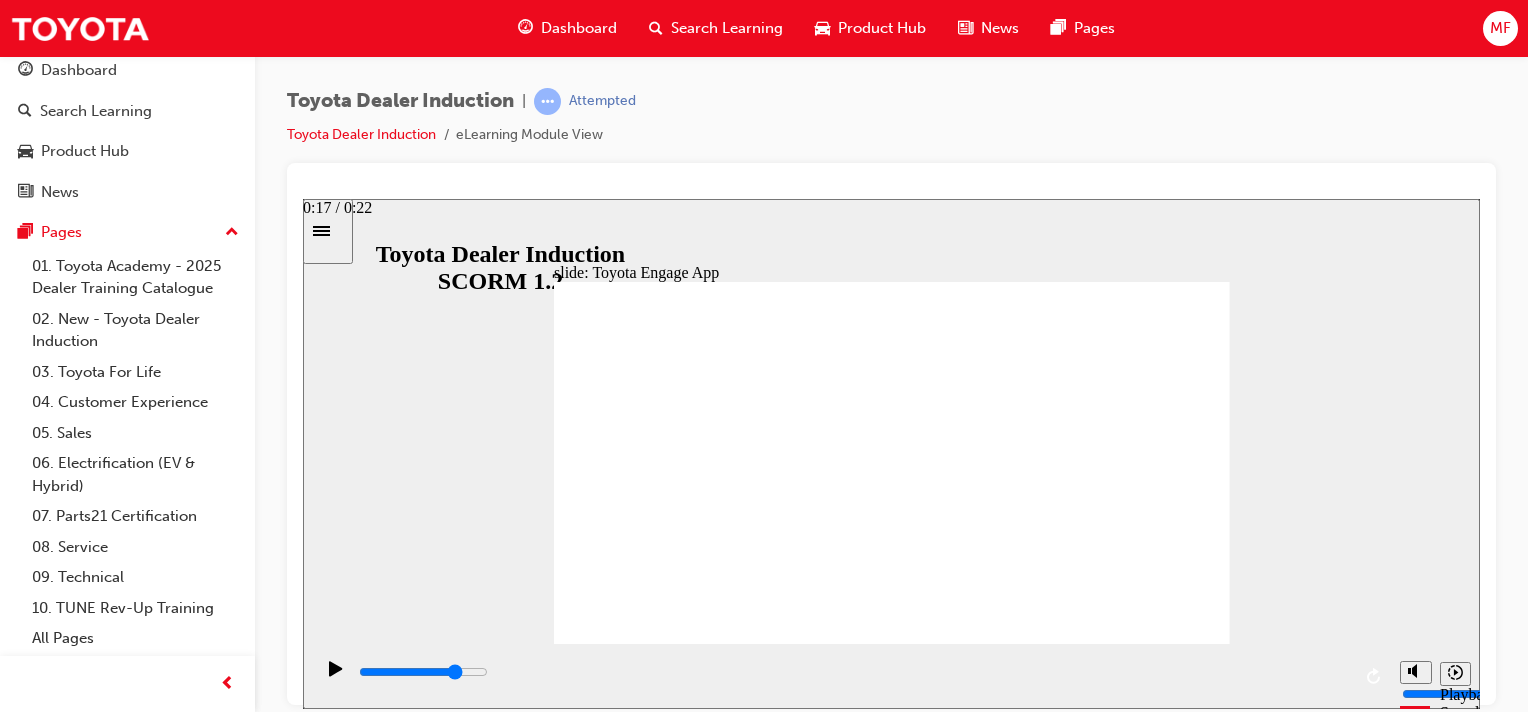 click at bounding box center [423, 671] 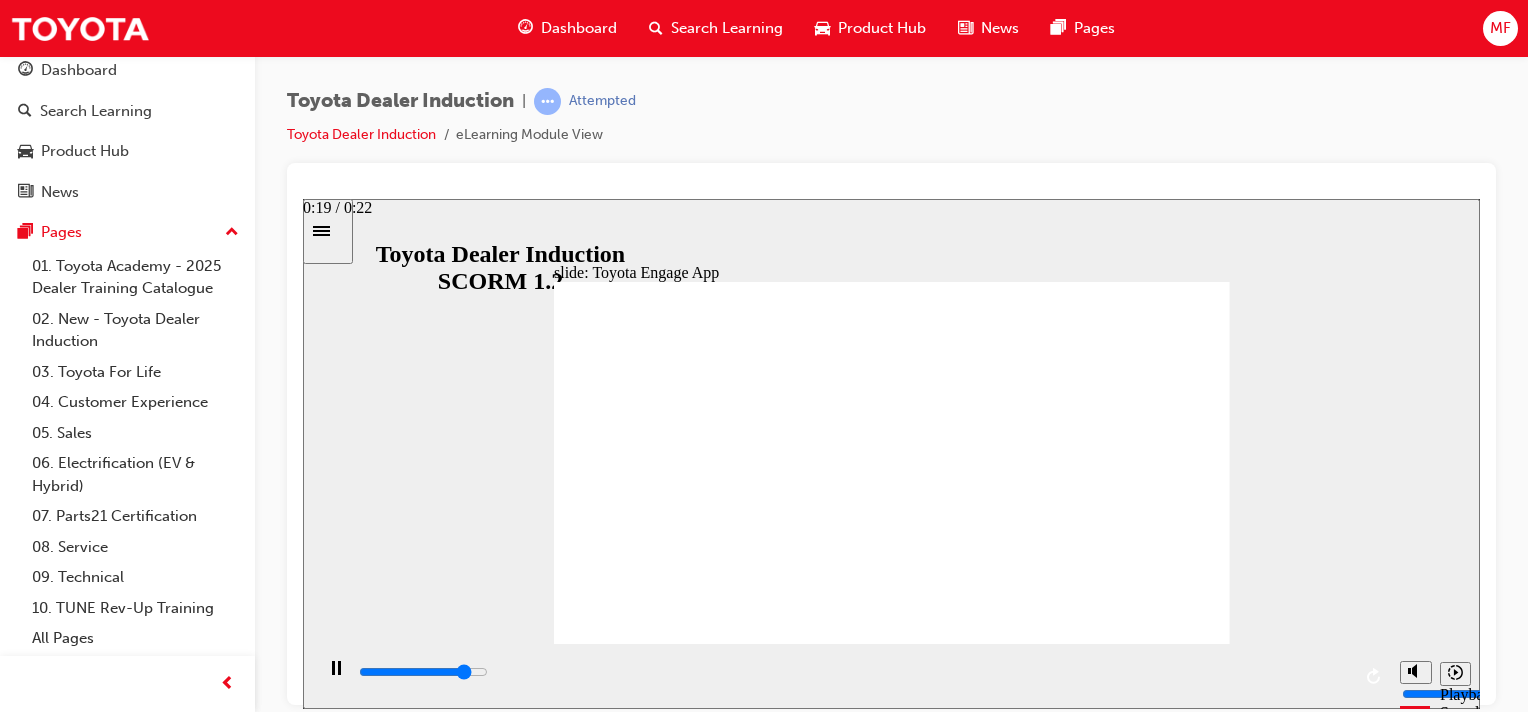 click at bounding box center [423, 671] 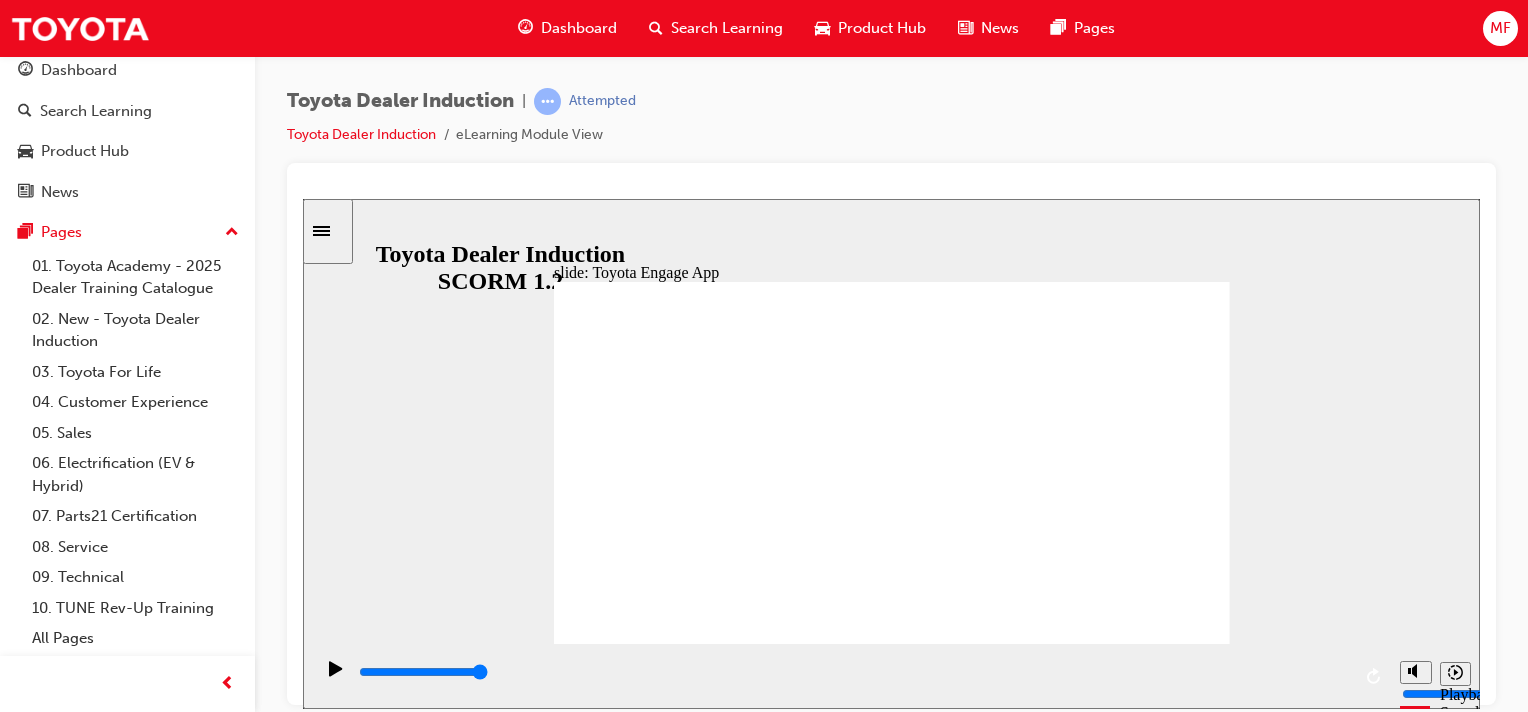 click 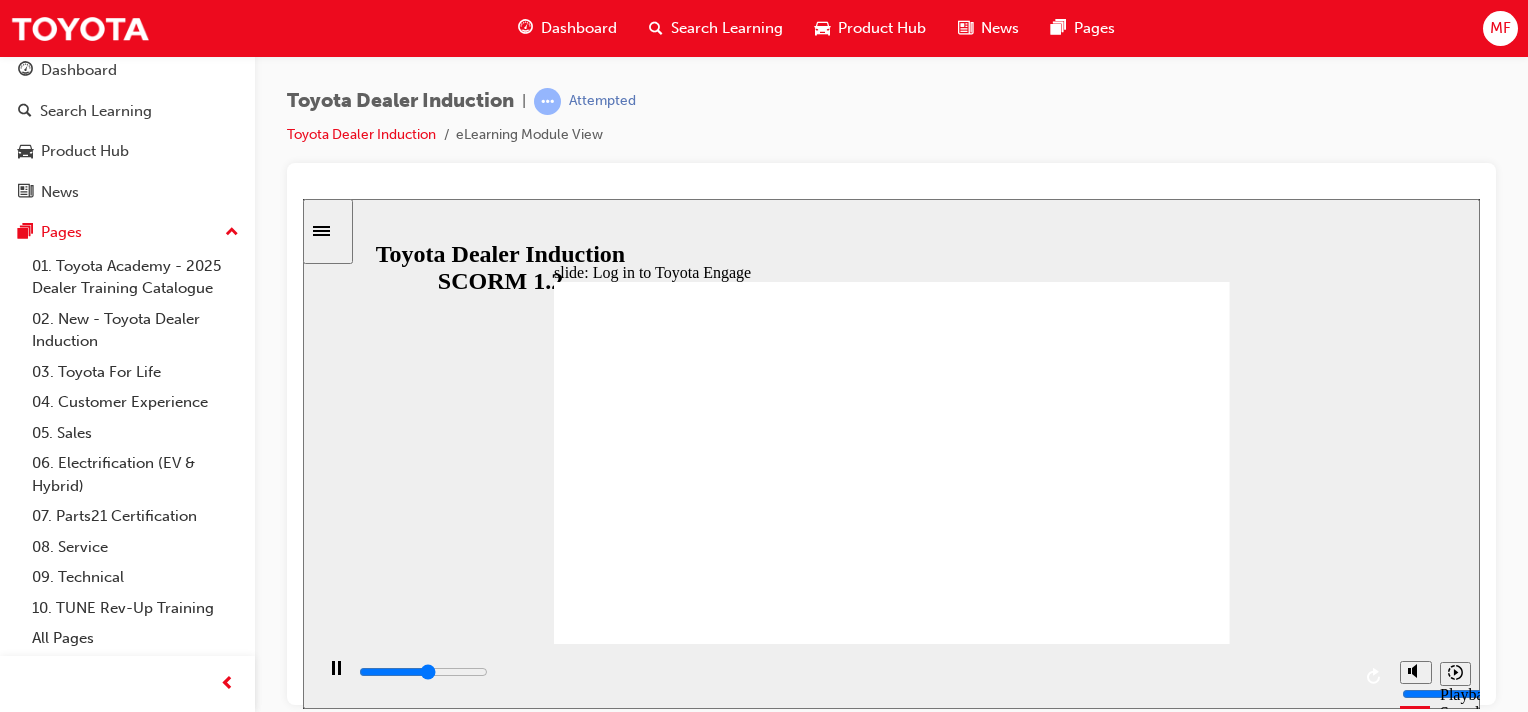 click 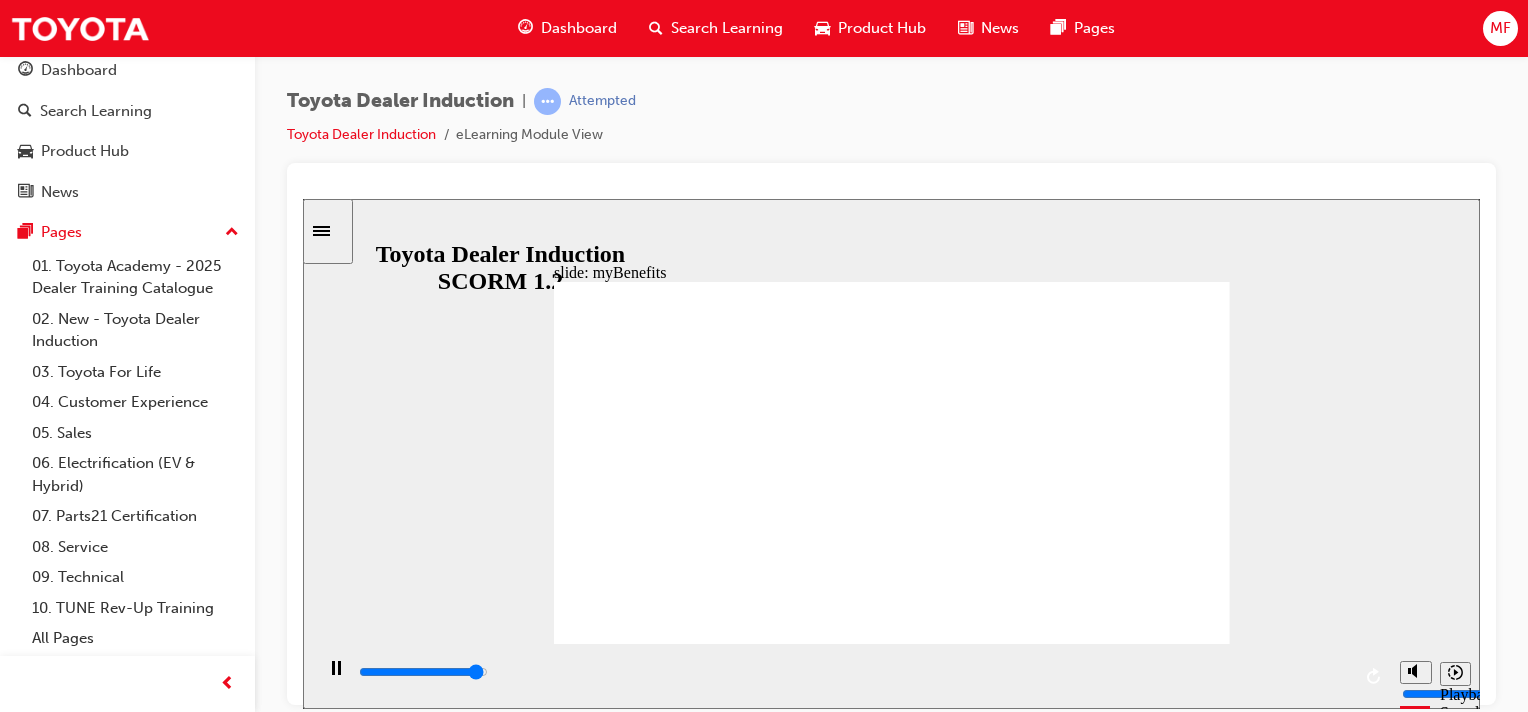 click 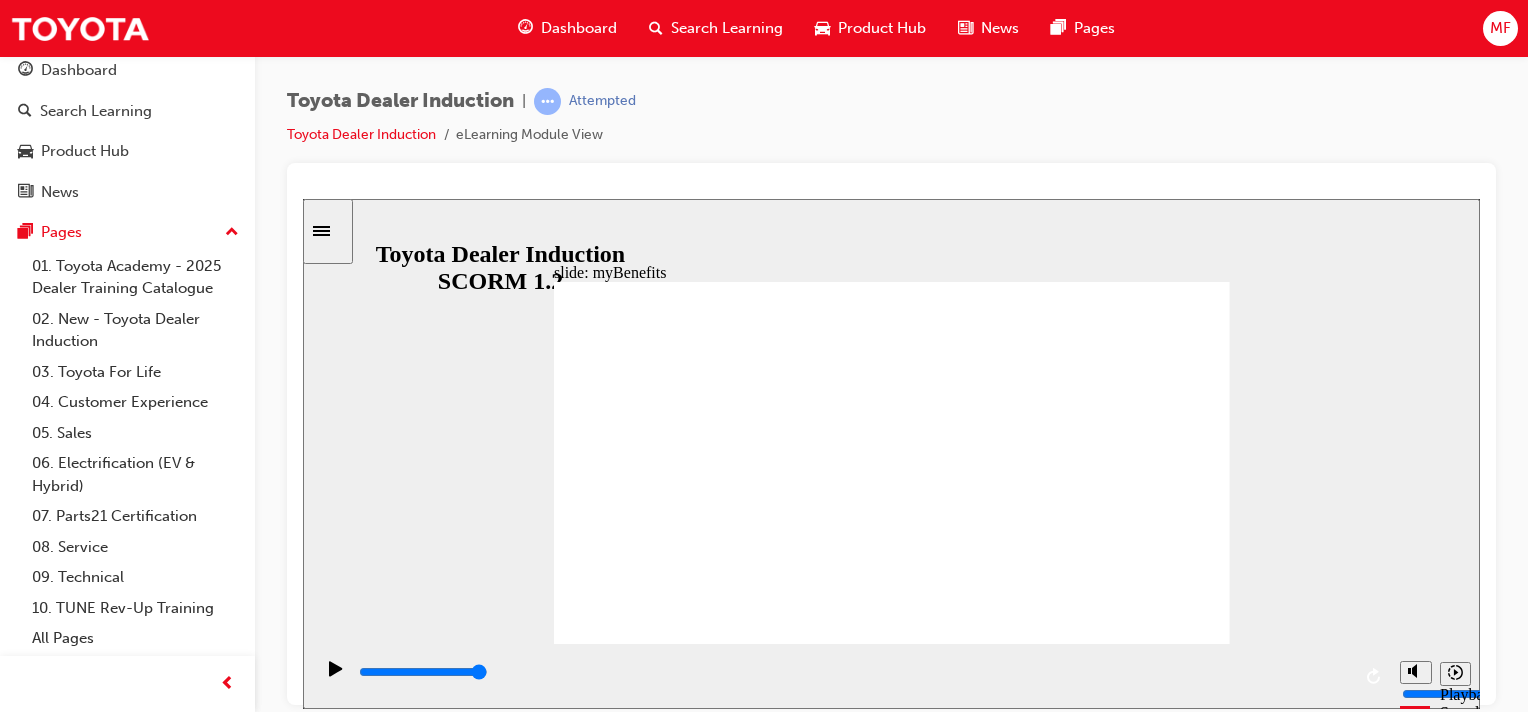 click 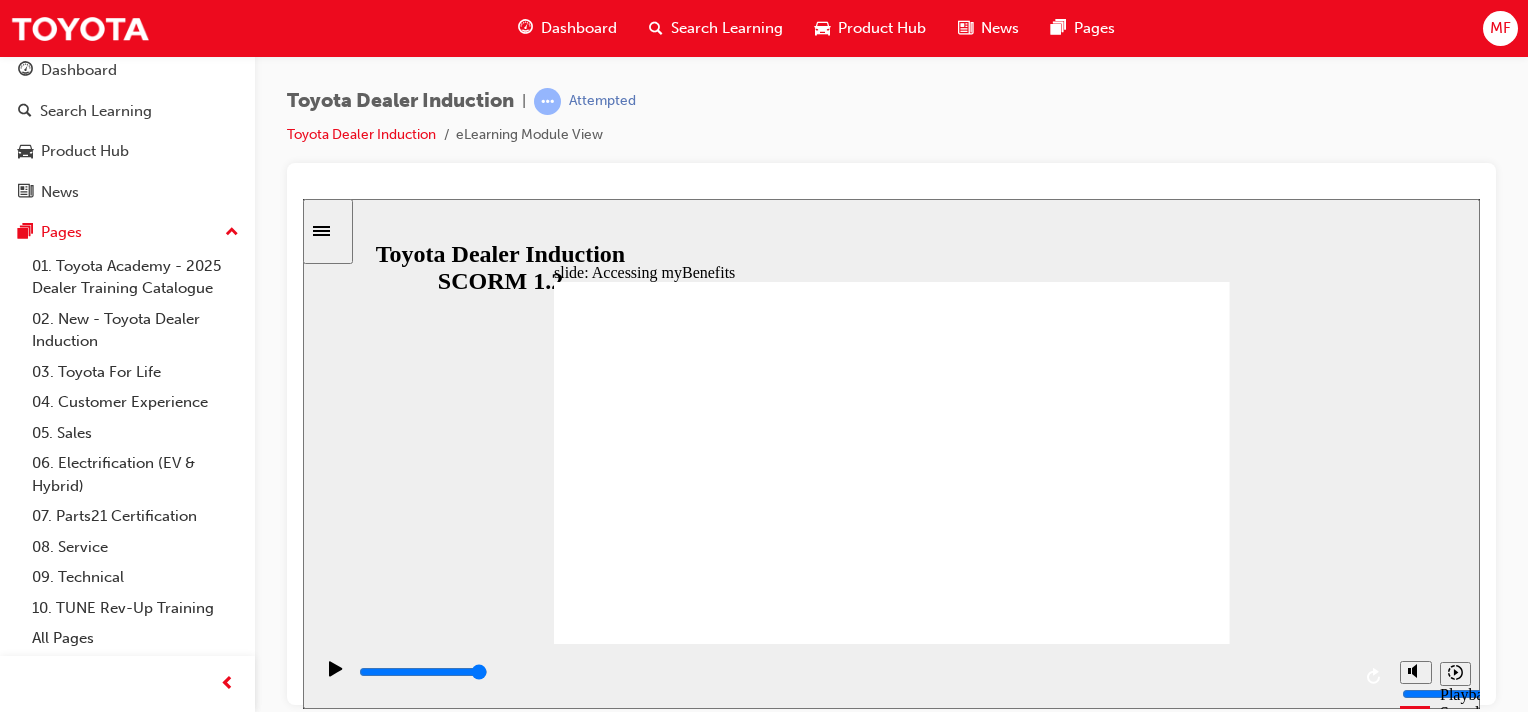 click 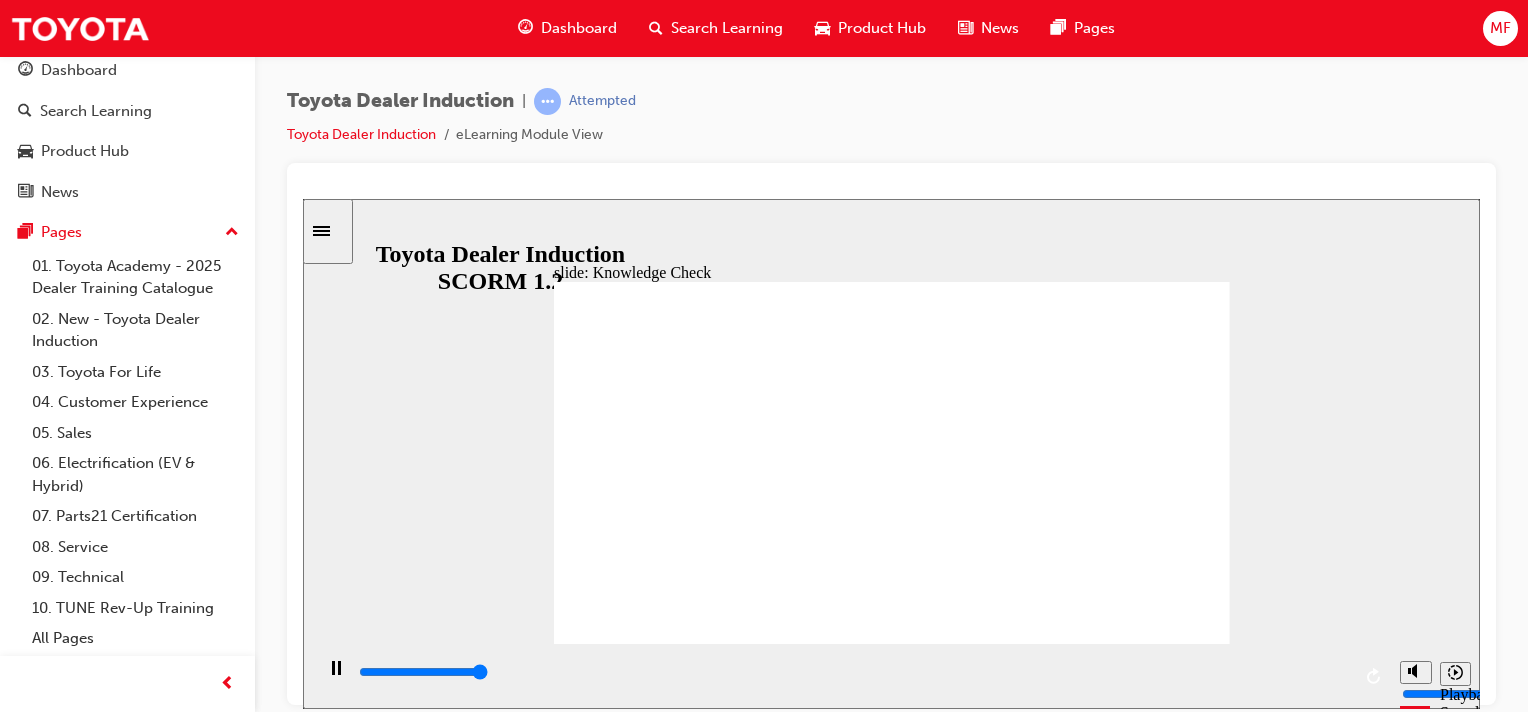 type on "5000" 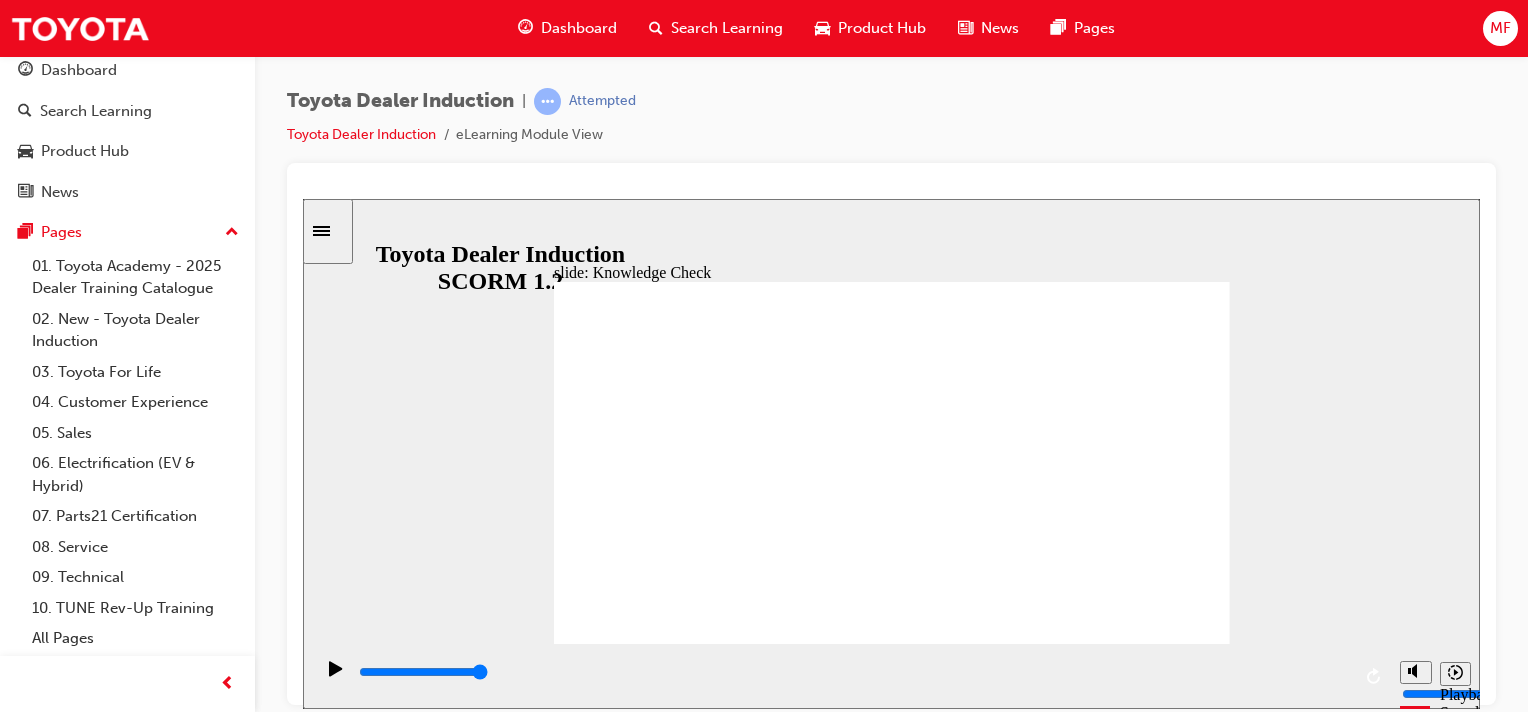 click at bounding box center [666, 1463] 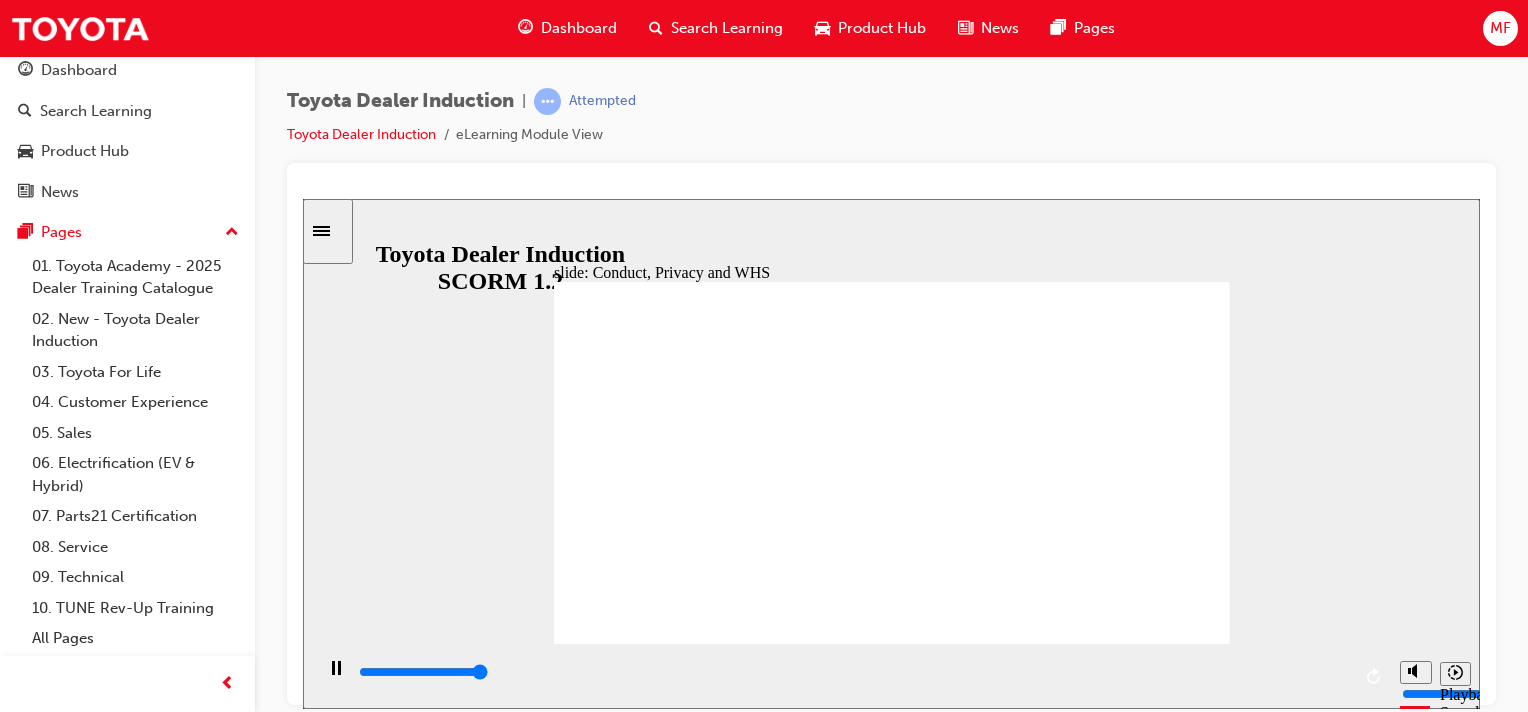click 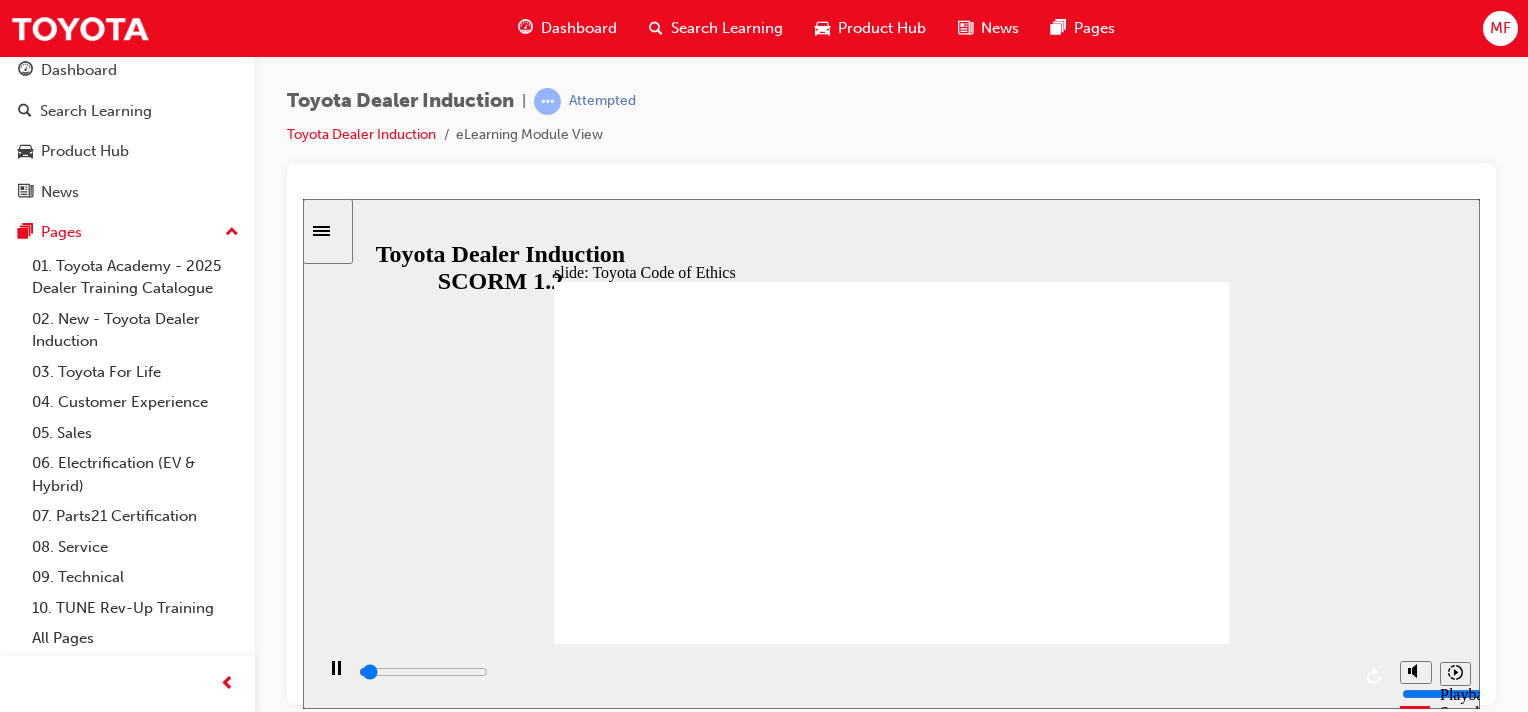 click 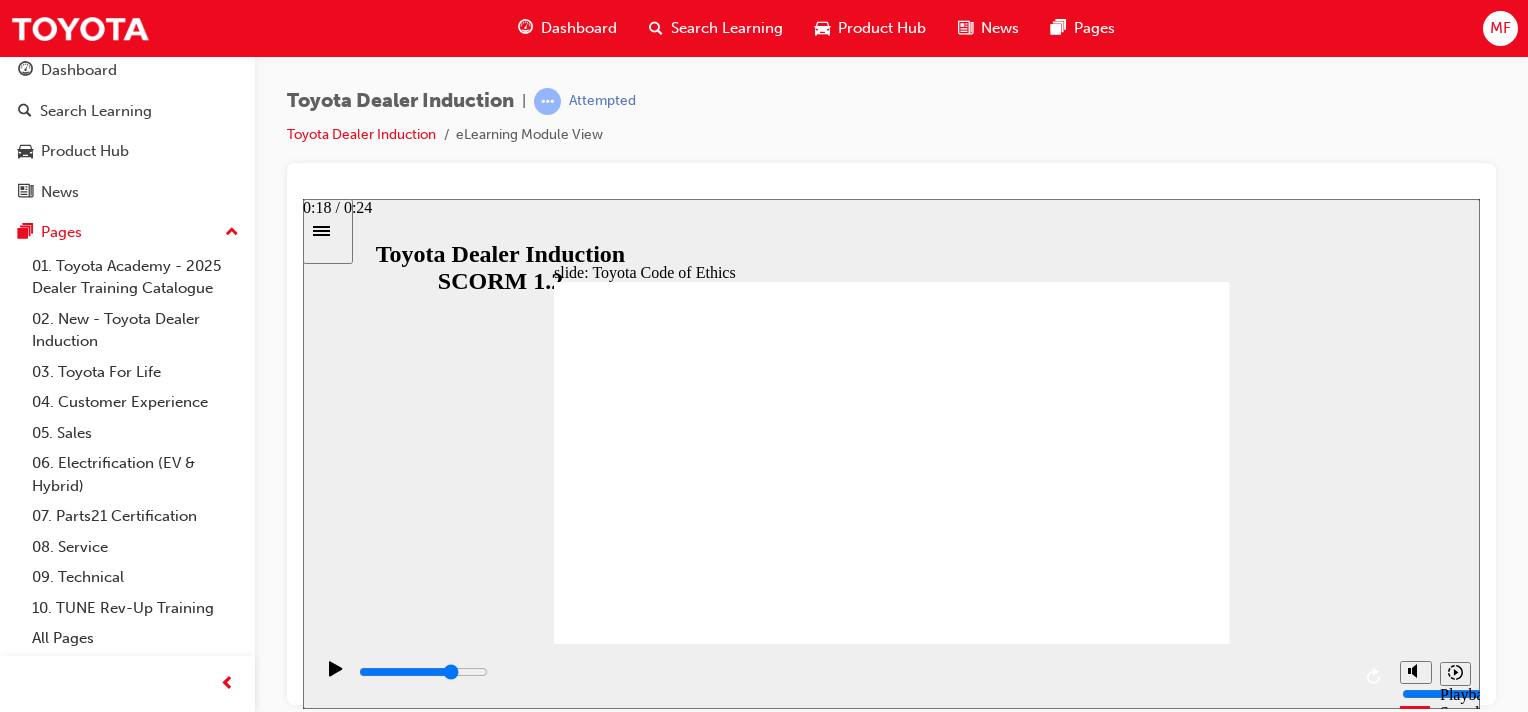 click at bounding box center (853, 672) 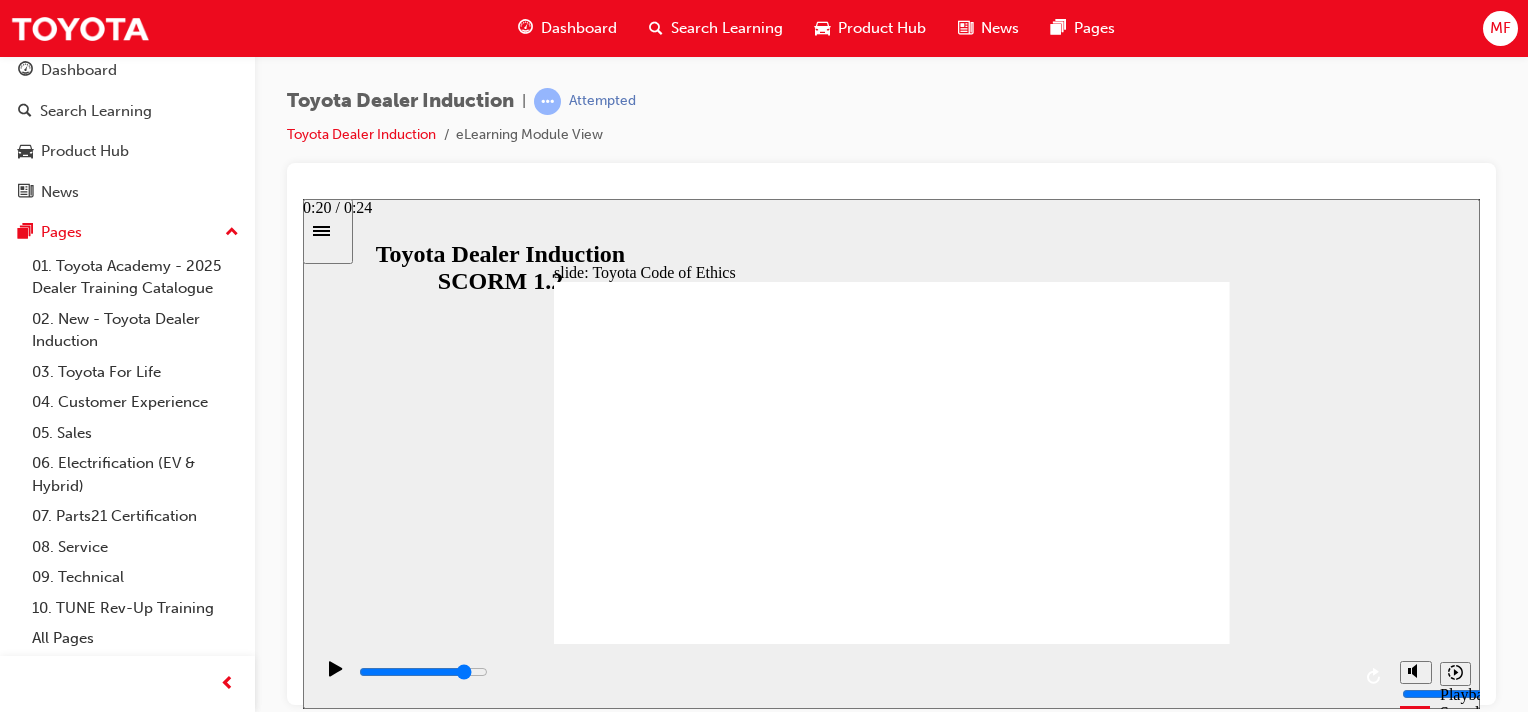 click at bounding box center [423, 671] 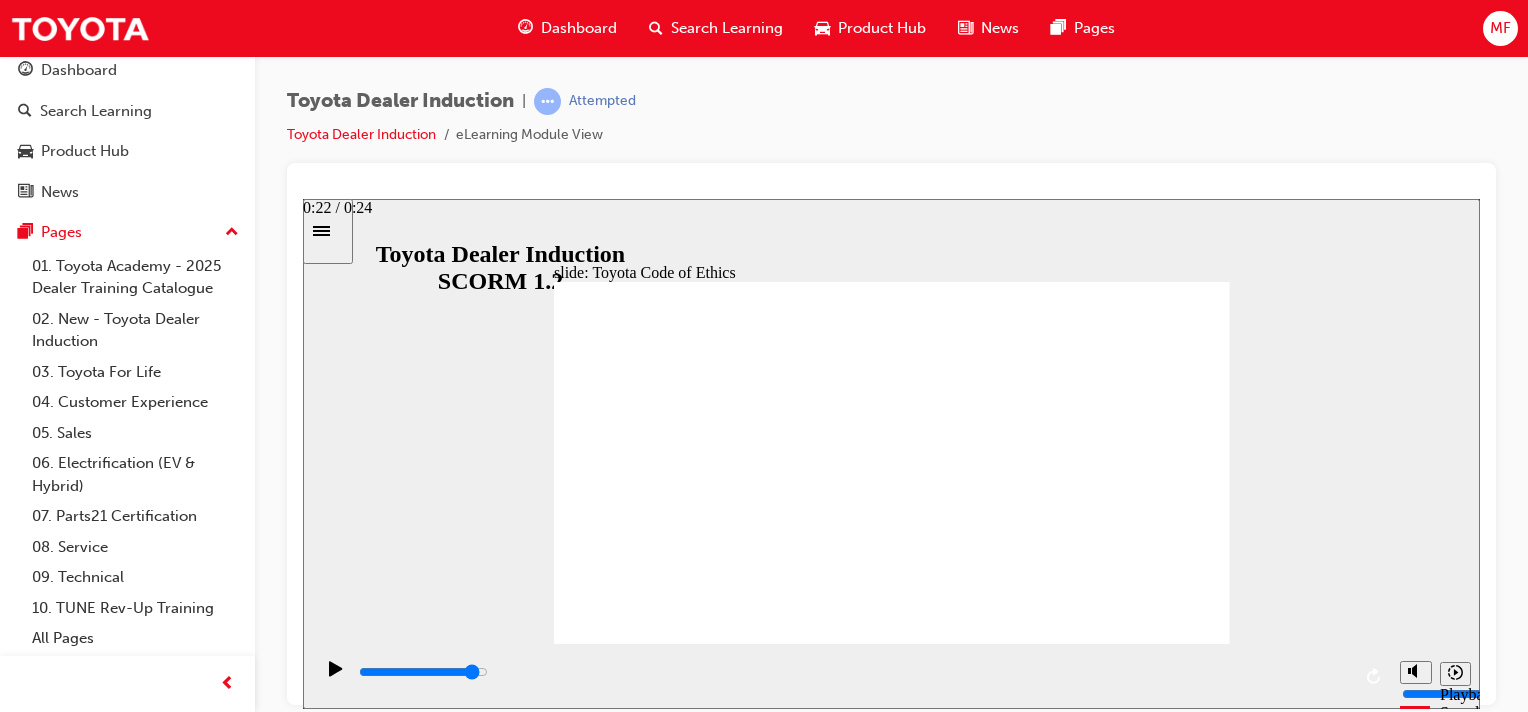 click at bounding box center (853, 672) 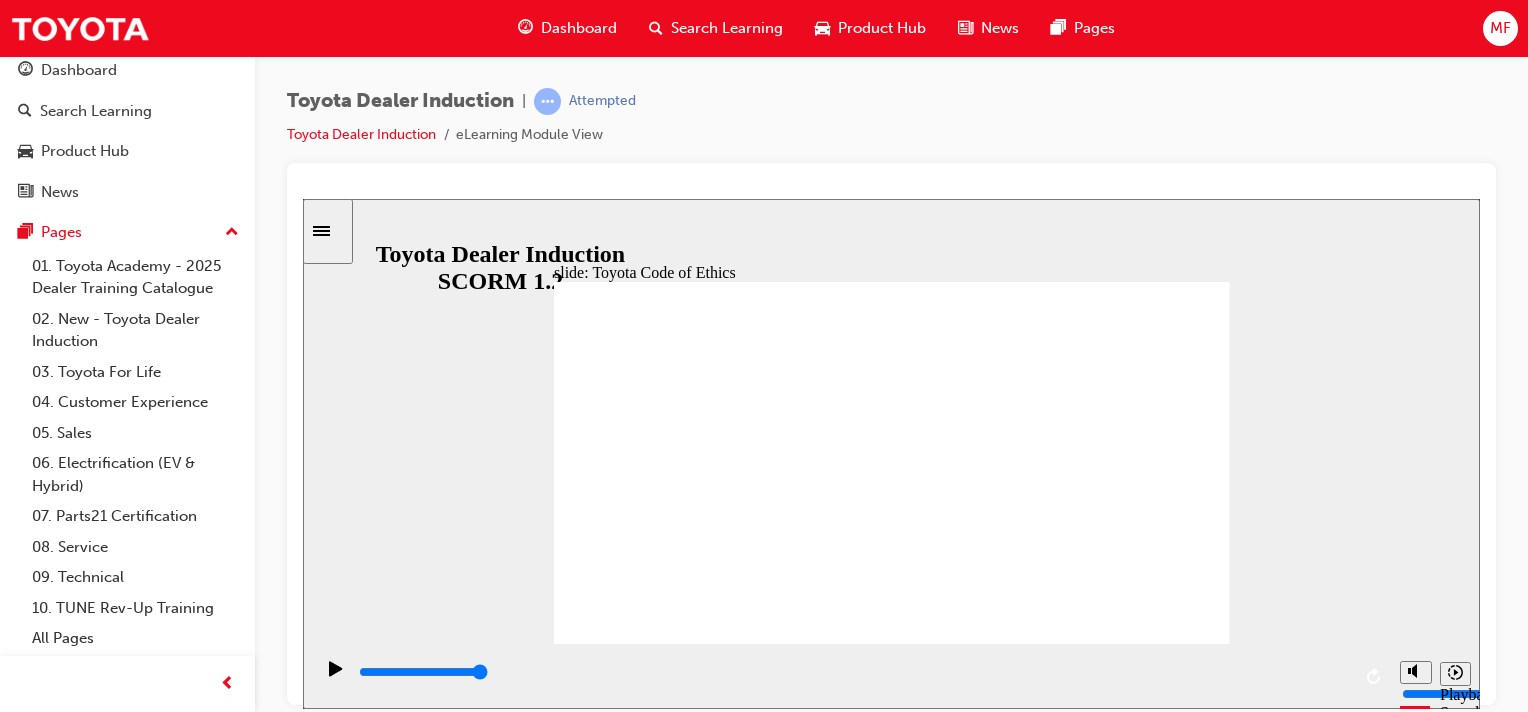 drag, startPoint x: 1148, startPoint y: 592, endPoint x: 1148, endPoint y: 603, distance: 11 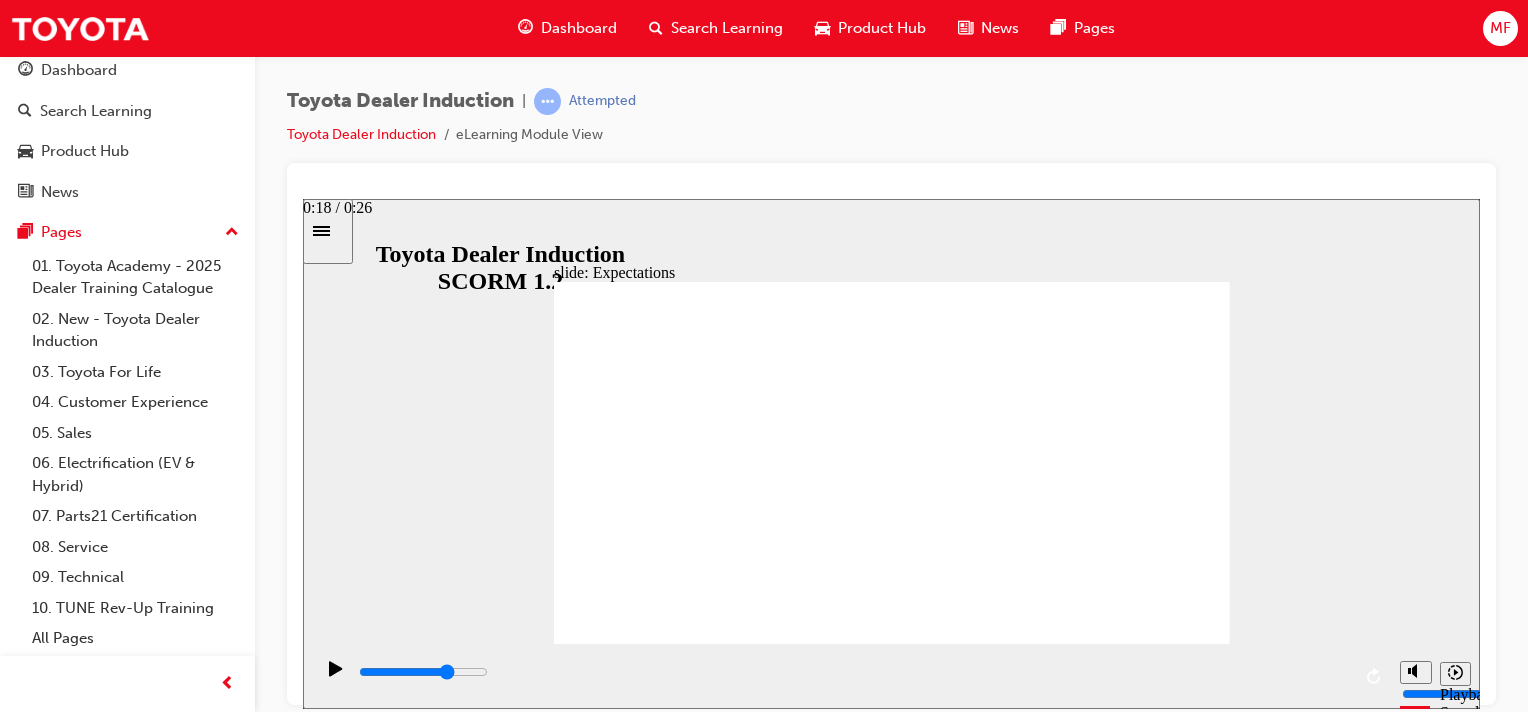 click at bounding box center [423, 671] 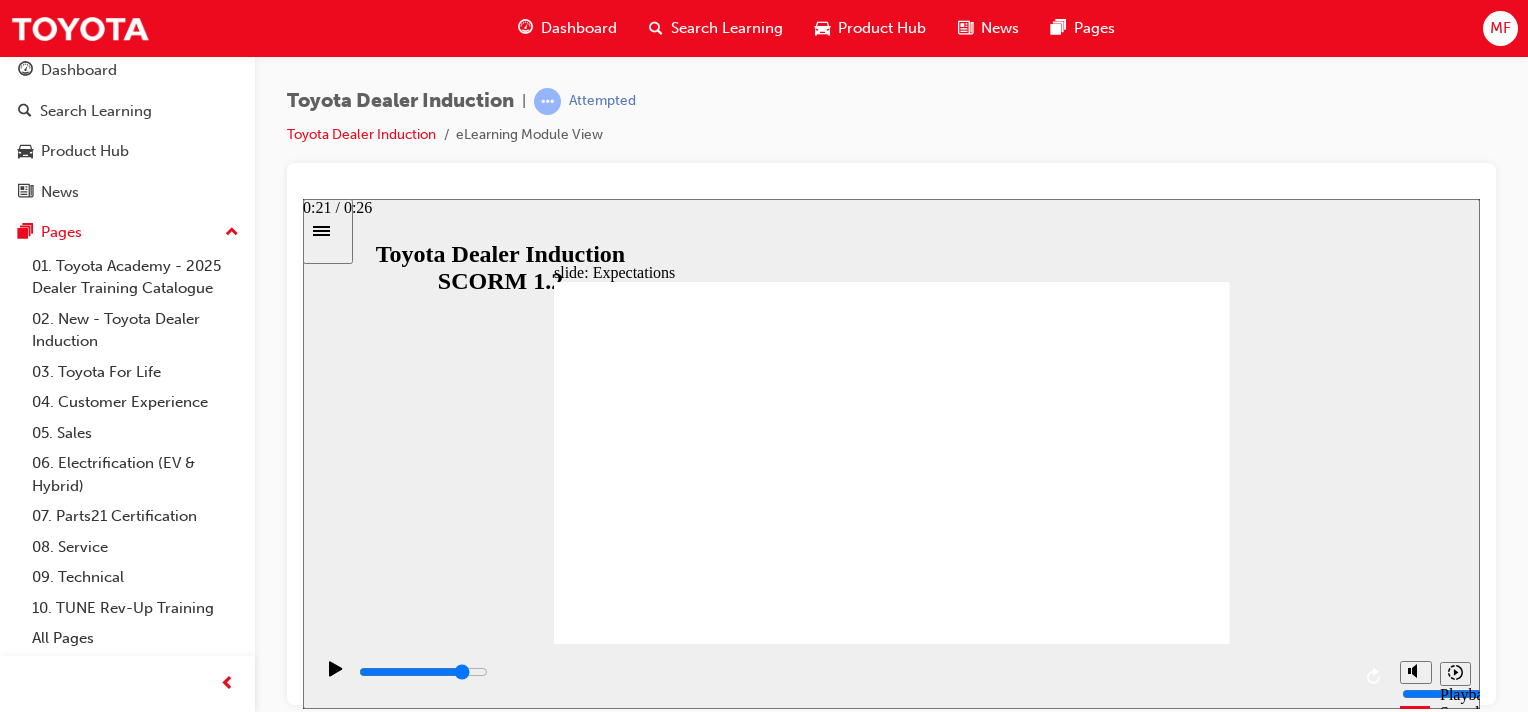 click at bounding box center (853, 672) 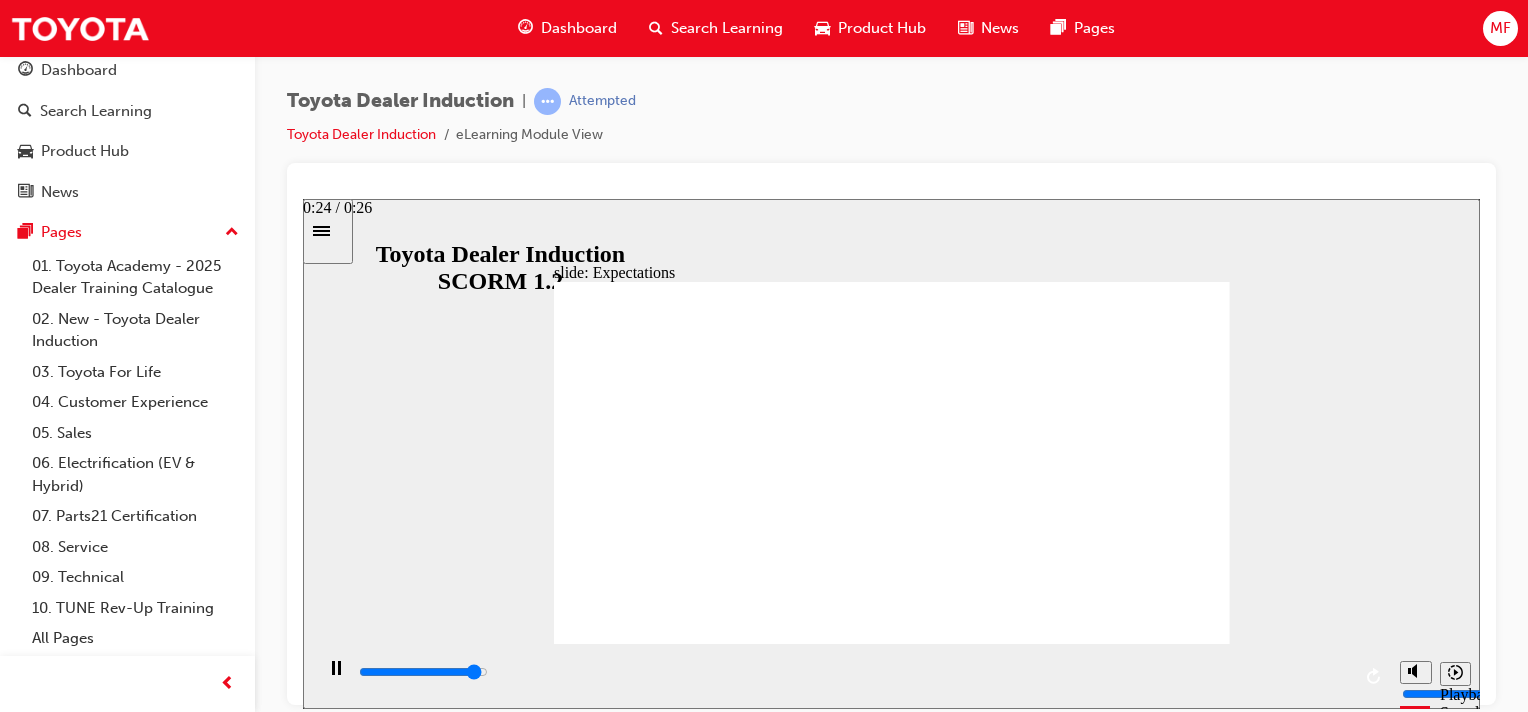 click at bounding box center (853, 672) 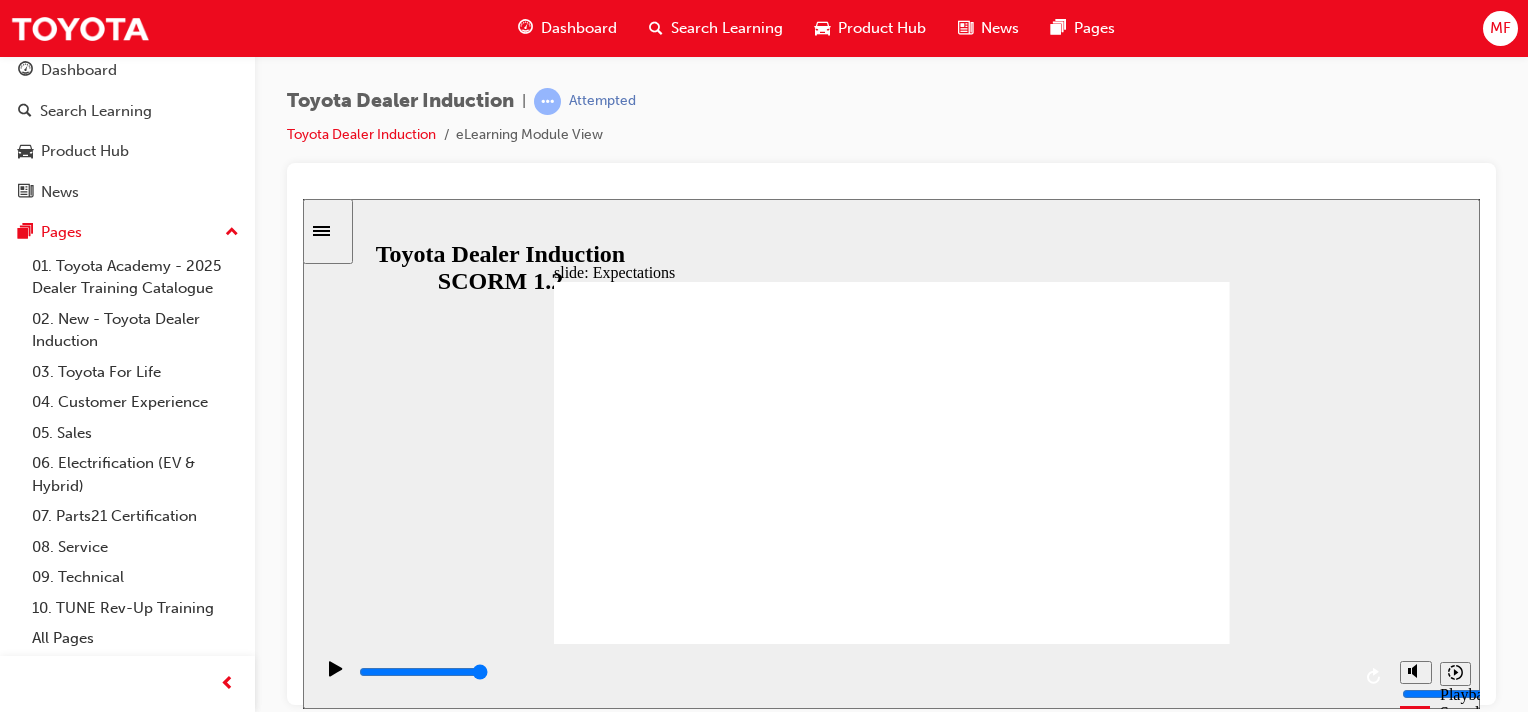click 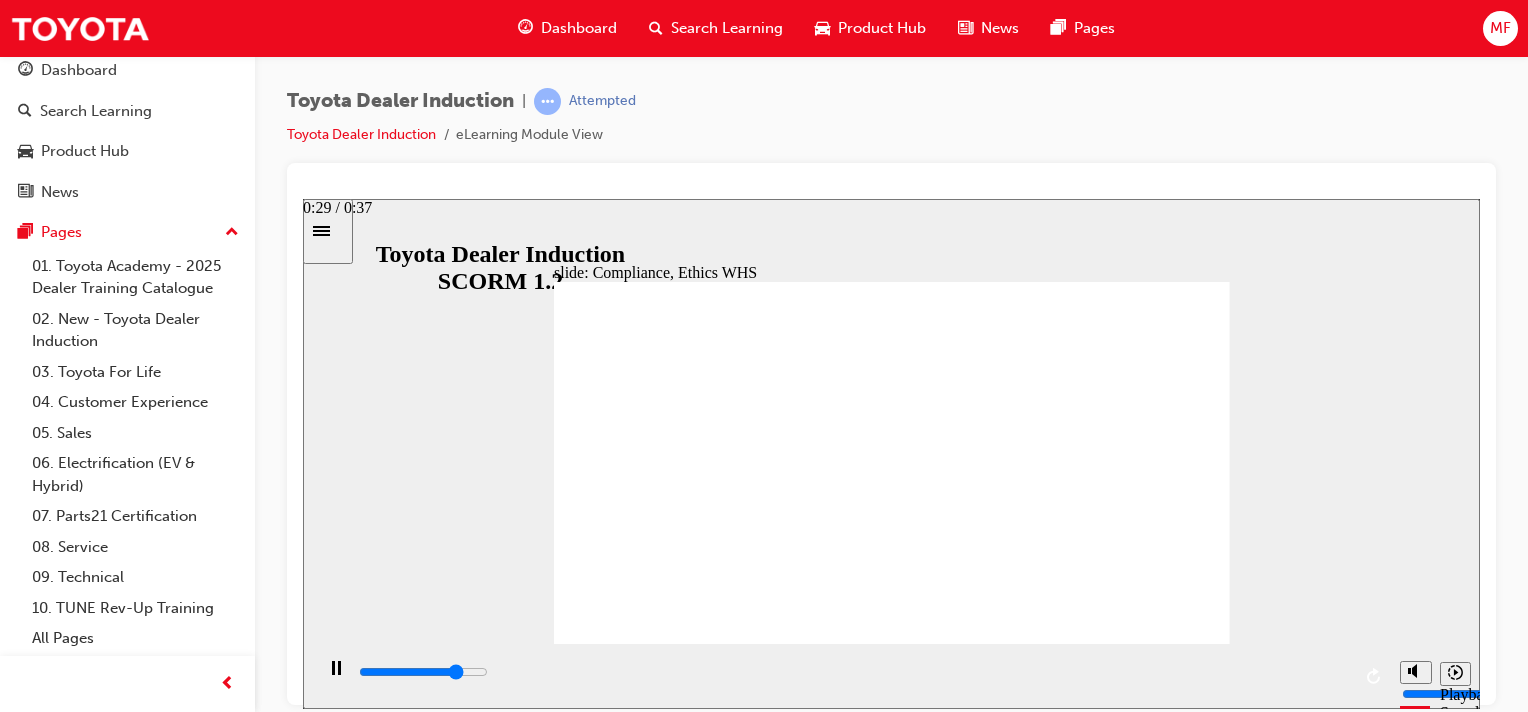 click at bounding box center [423, 671] 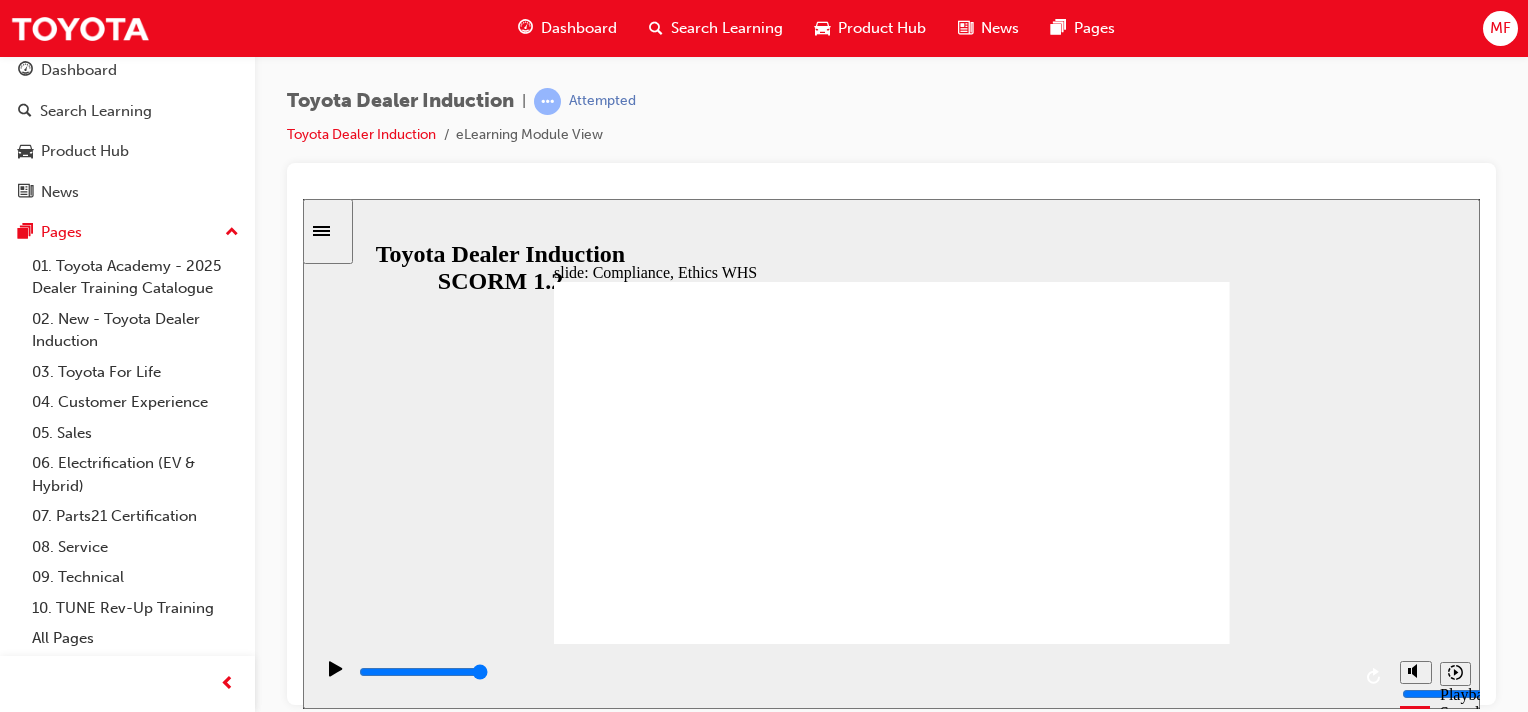 click 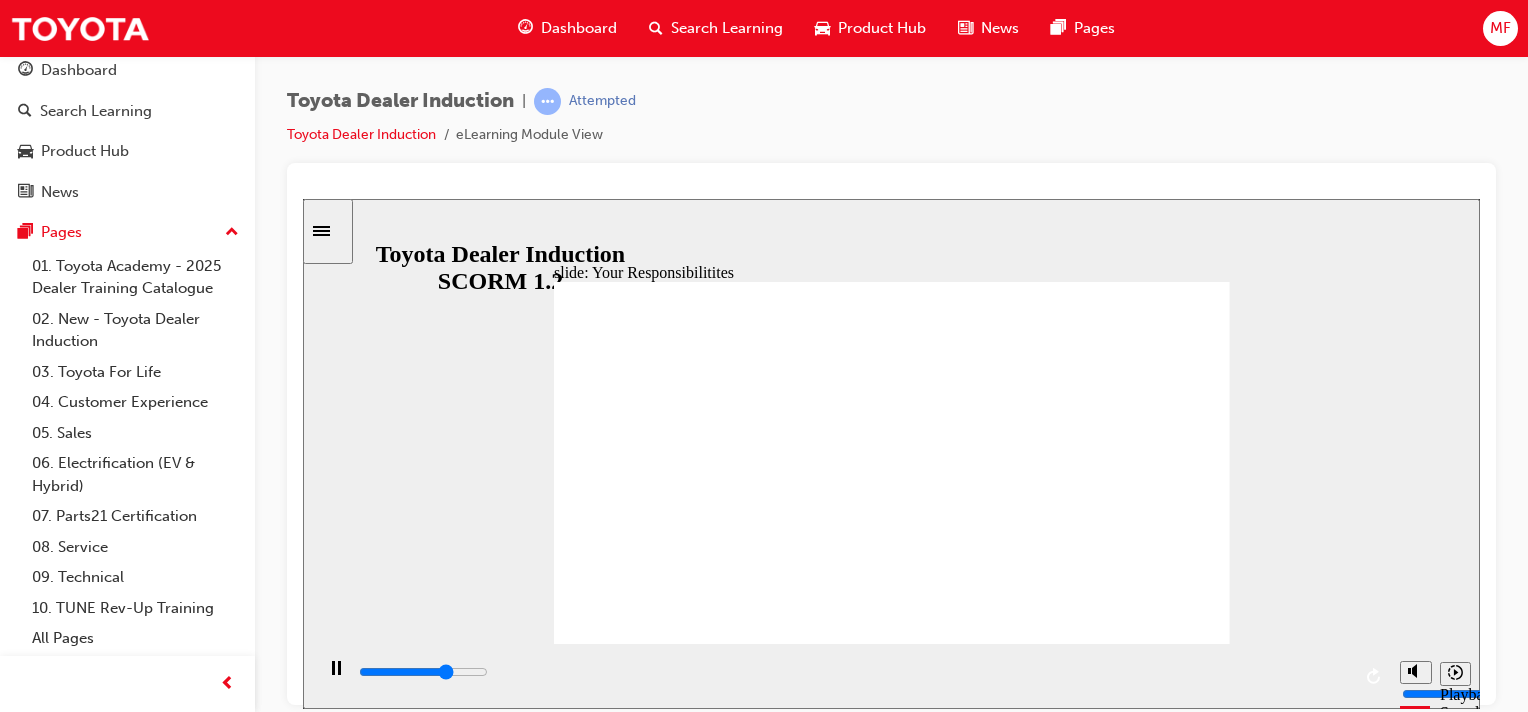 drag, startPoint x: 672, startPoint y: 354, endPoint x: 616, endPoint y: 354, distance: 56 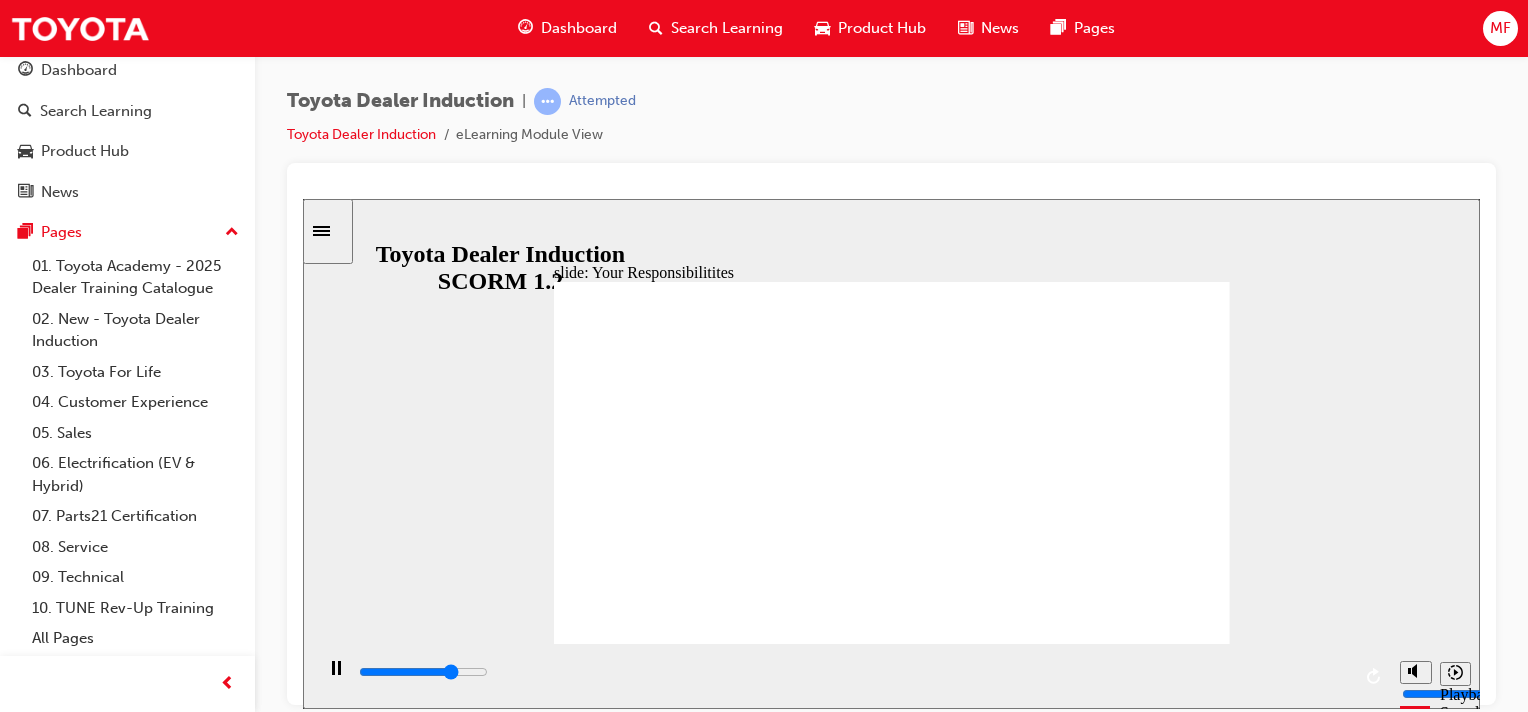 type on "6400" 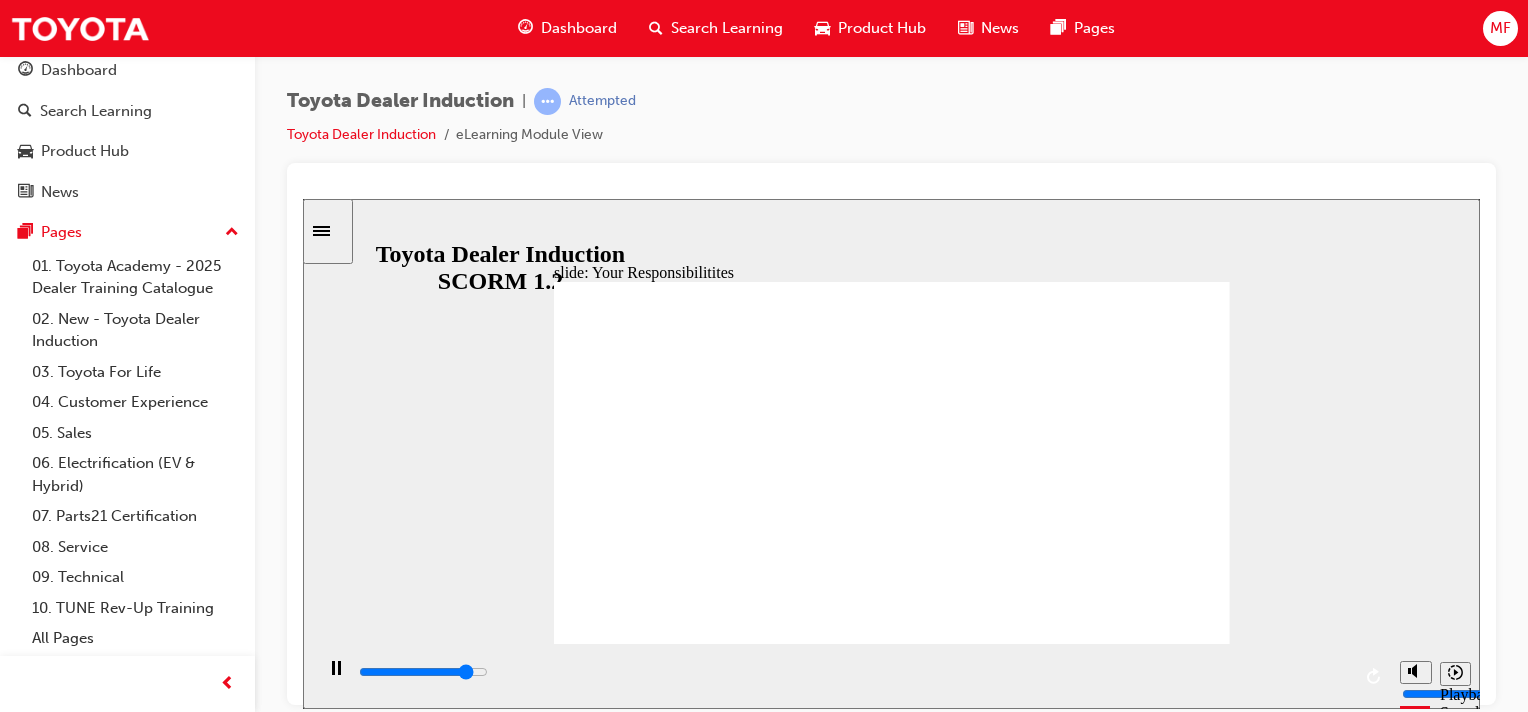 type on "7400" 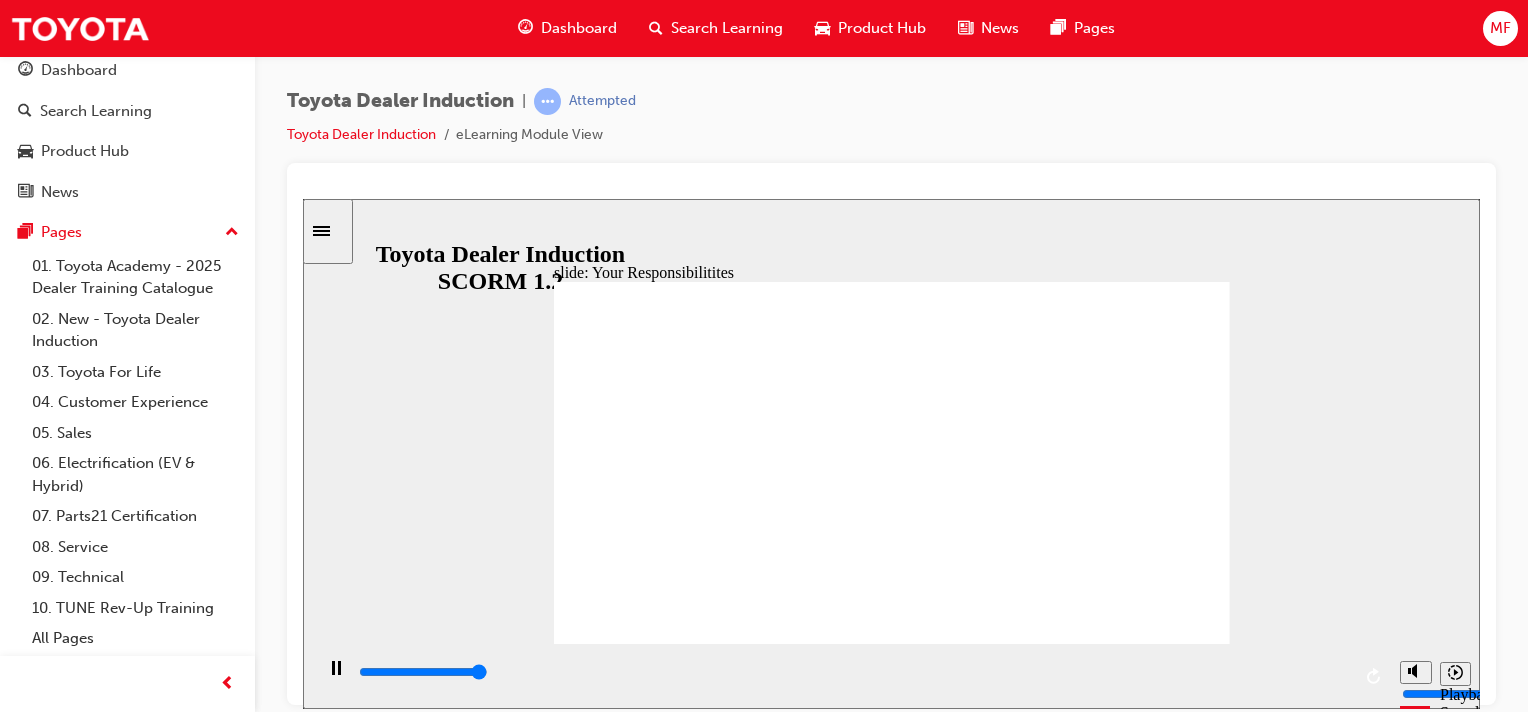 type on "8400" 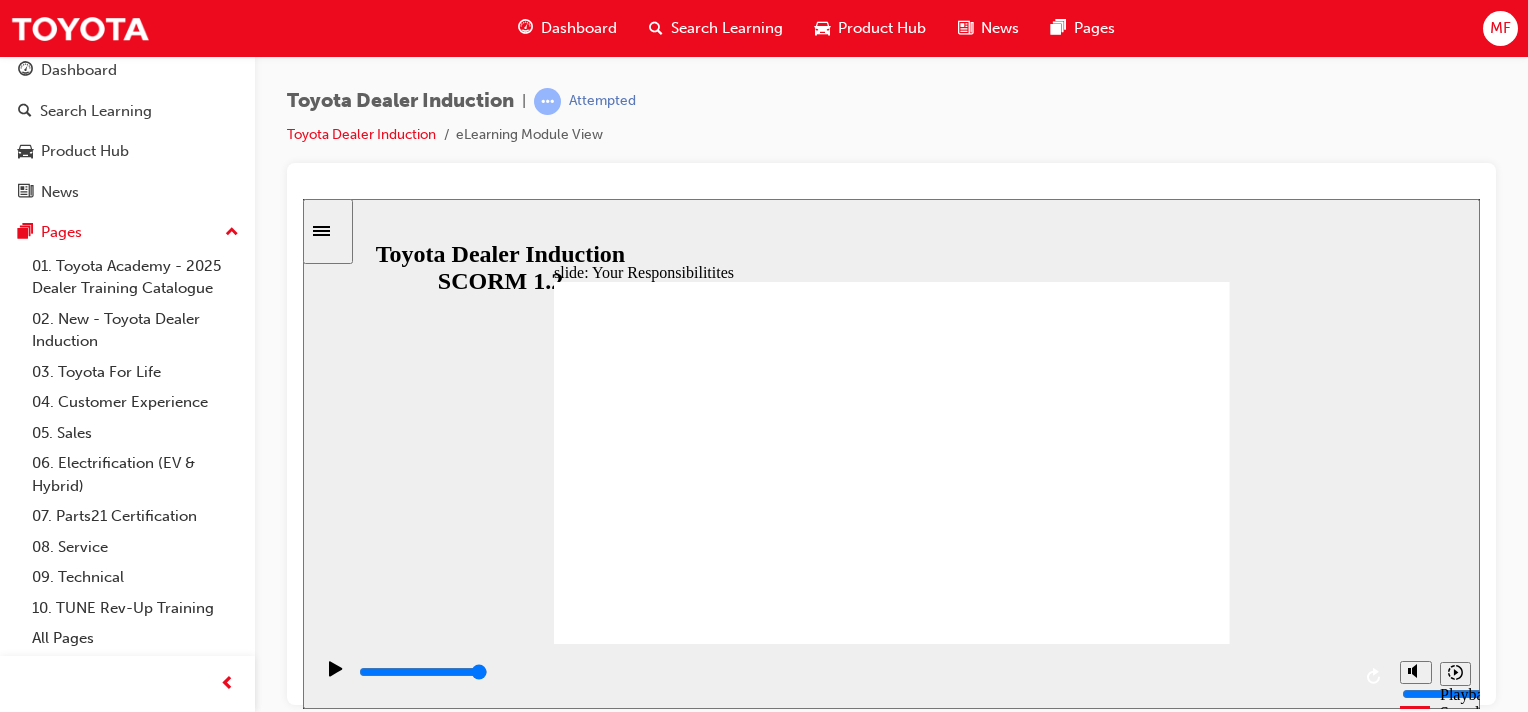 checkbox on "true" 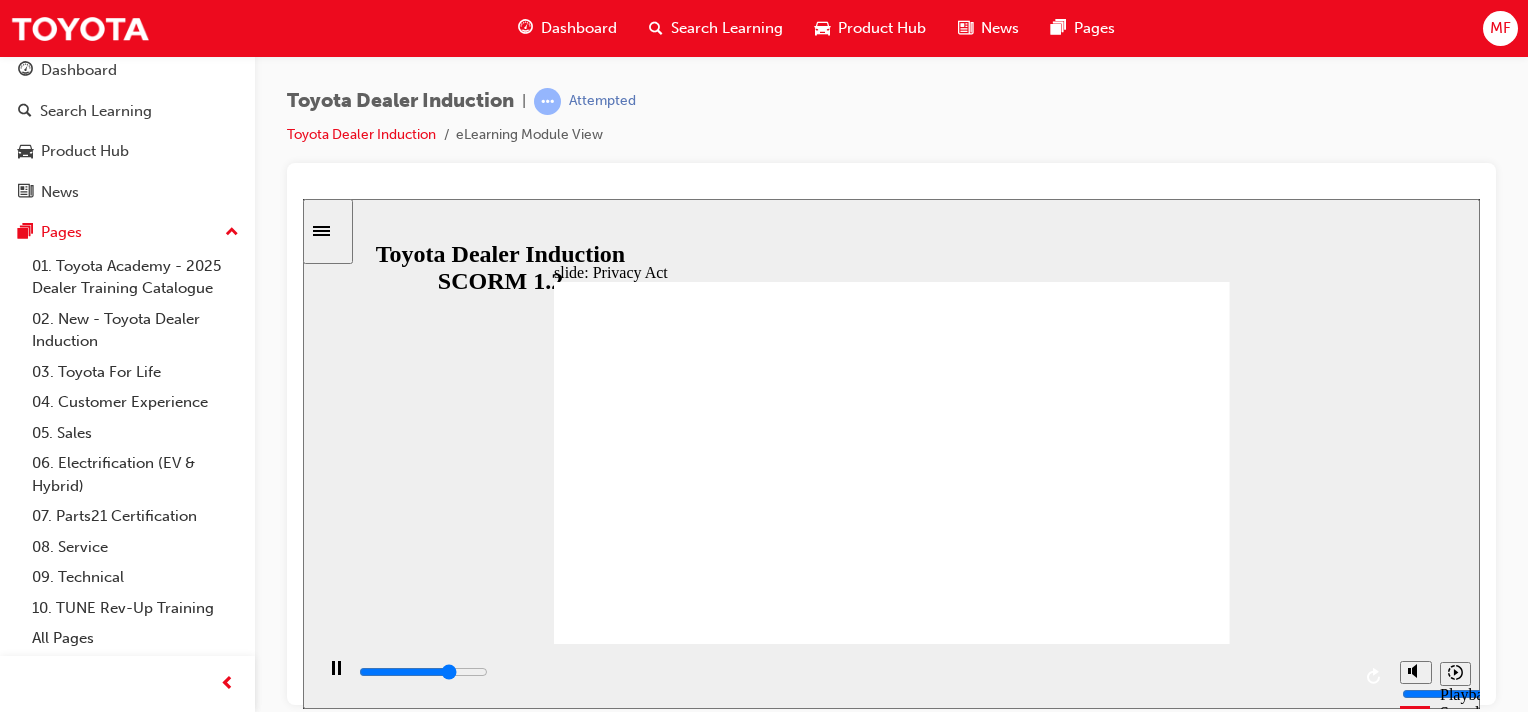 click 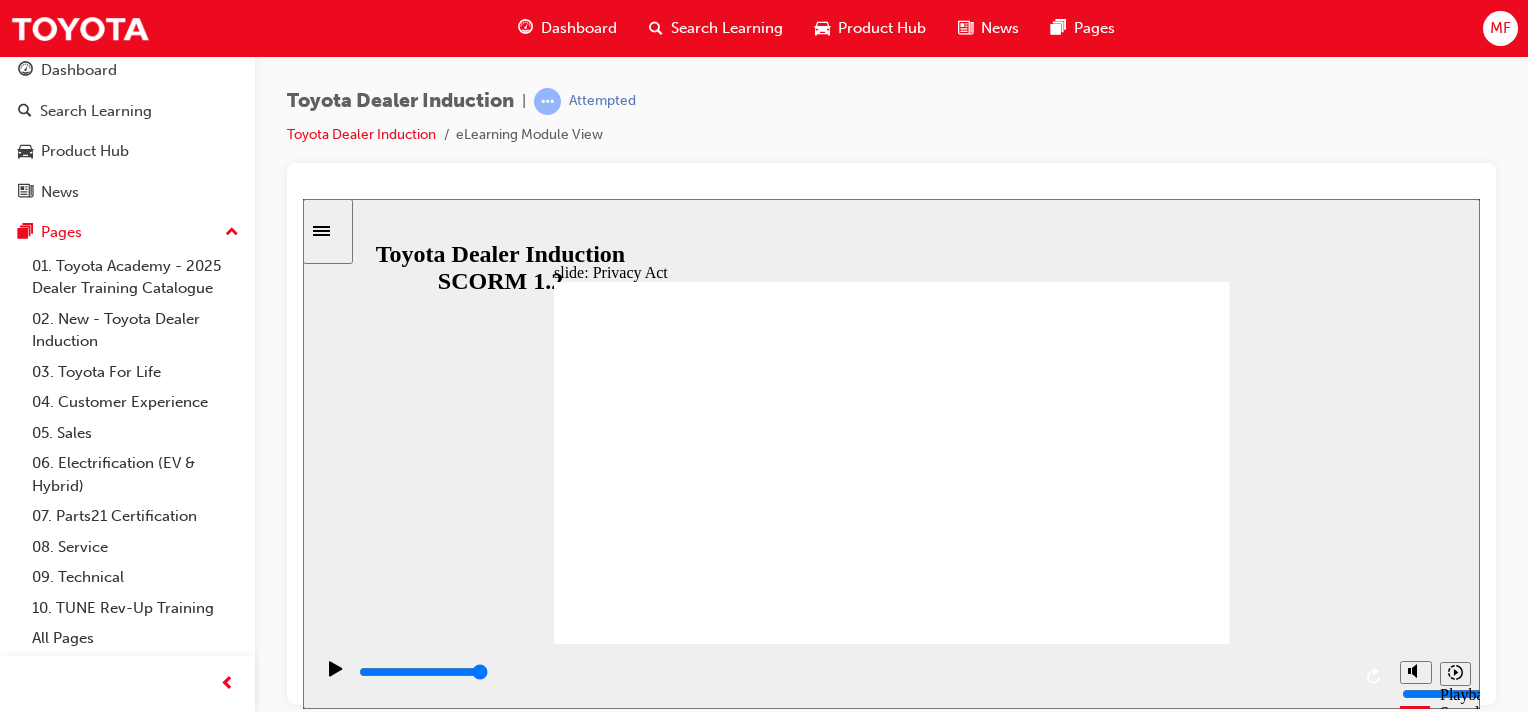click 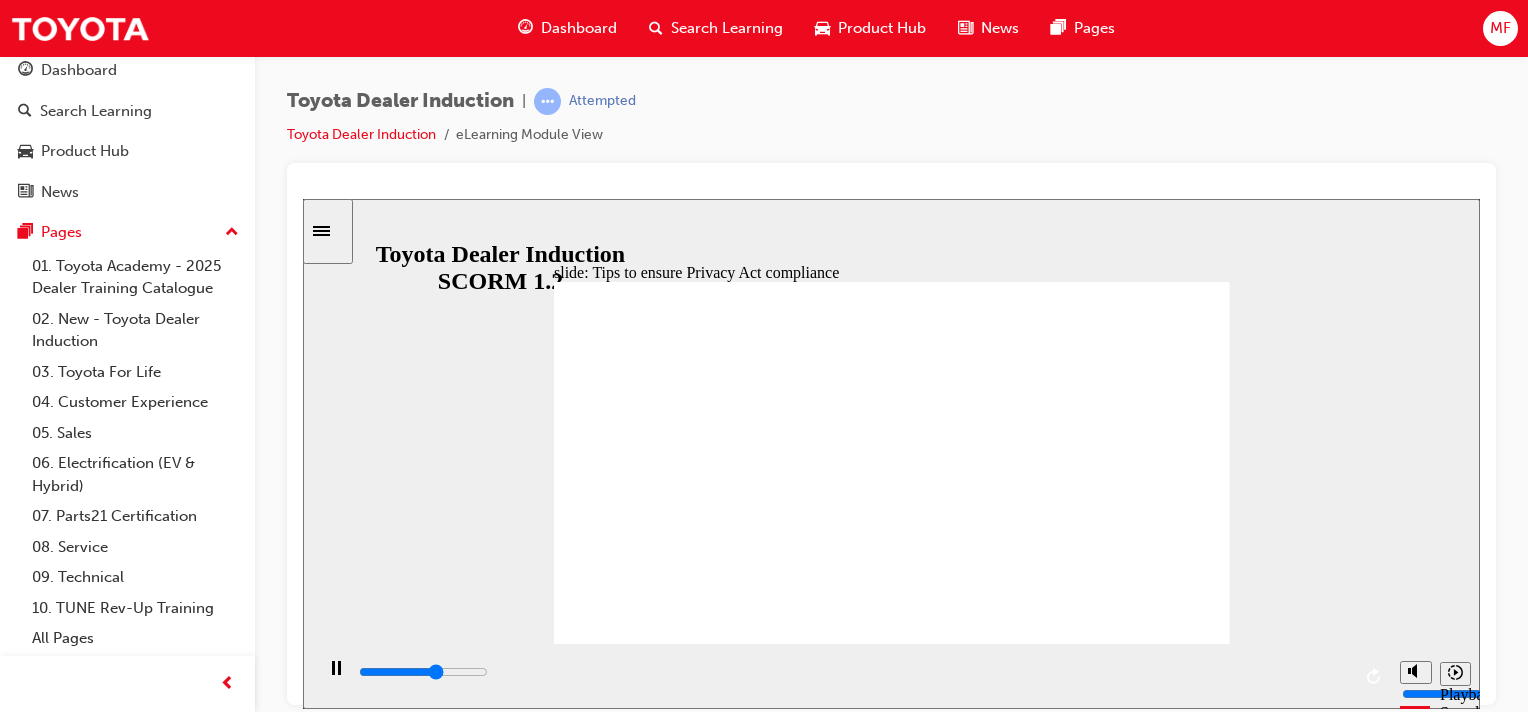 click 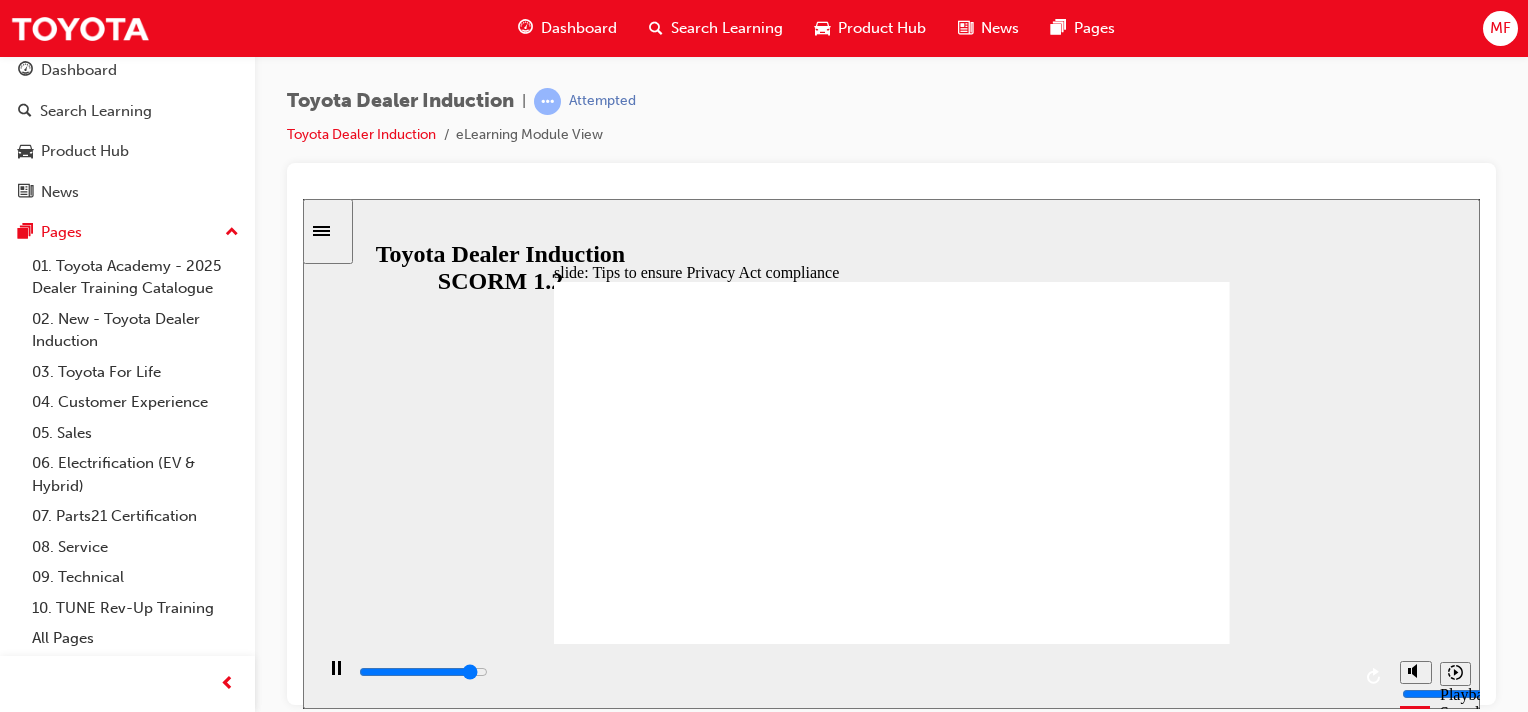 click 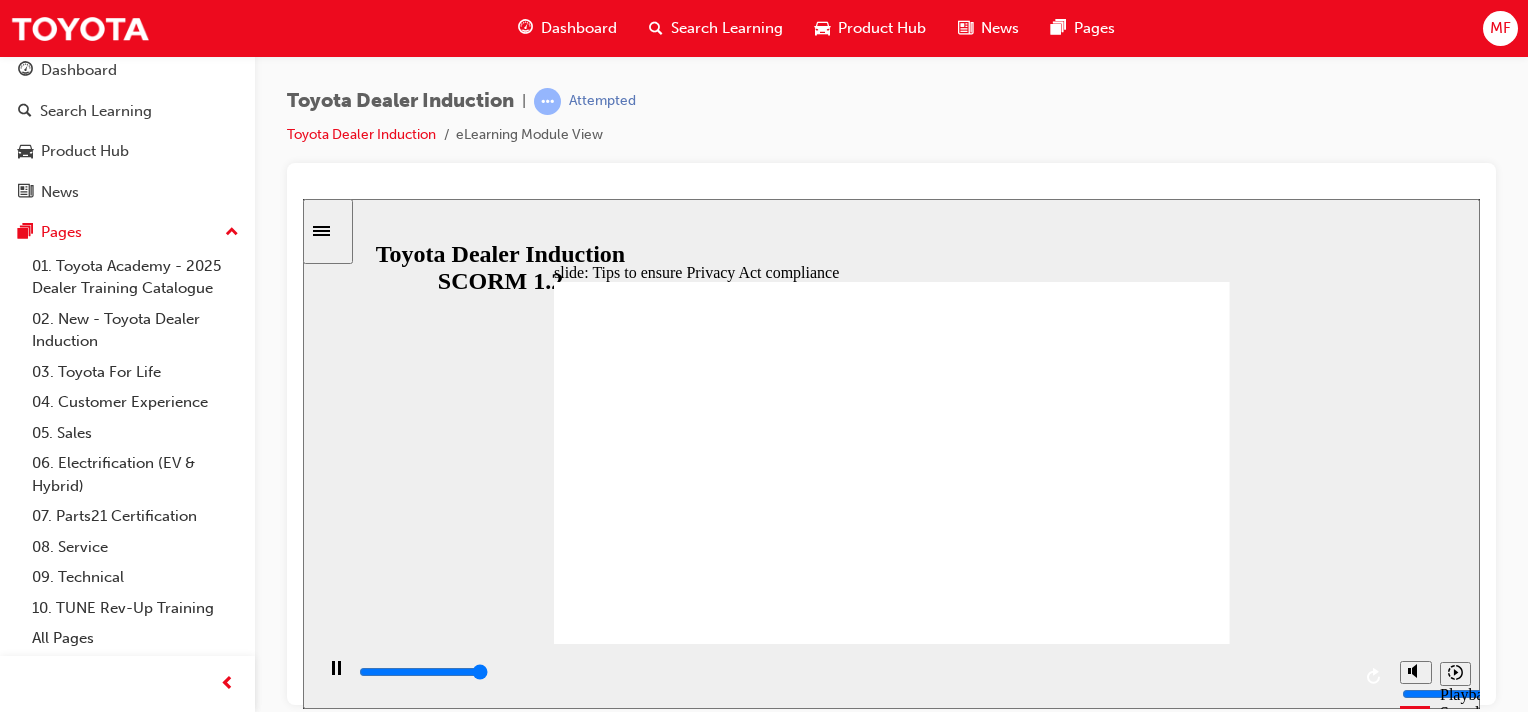 click 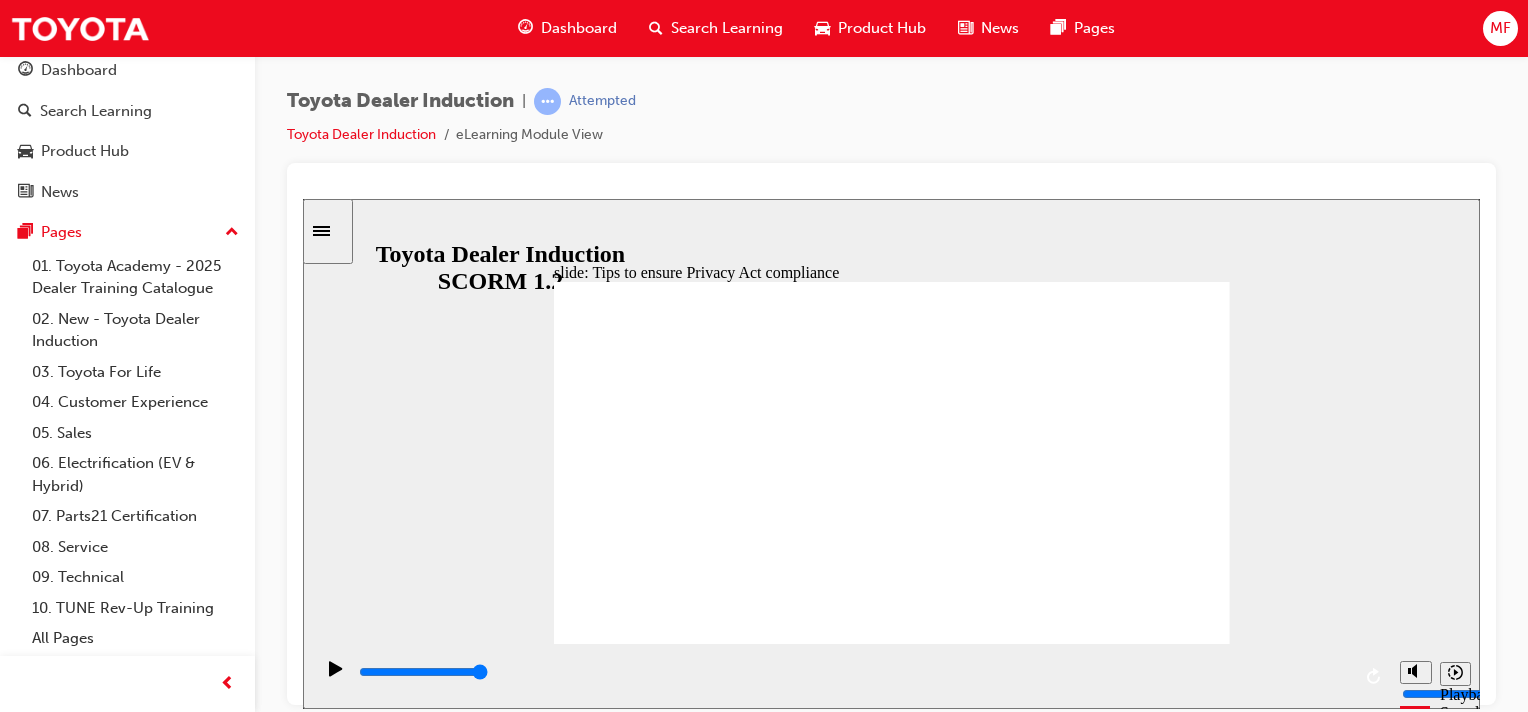click 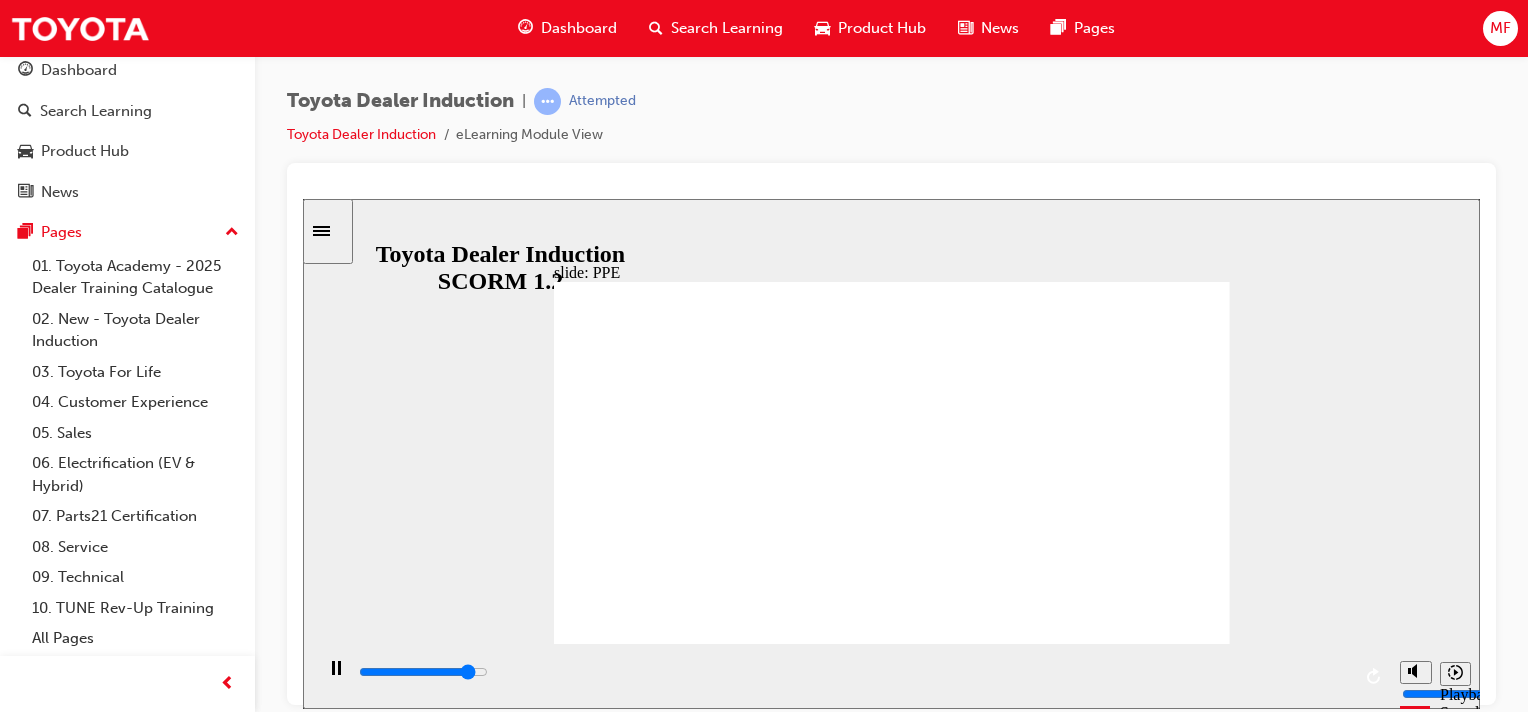 click 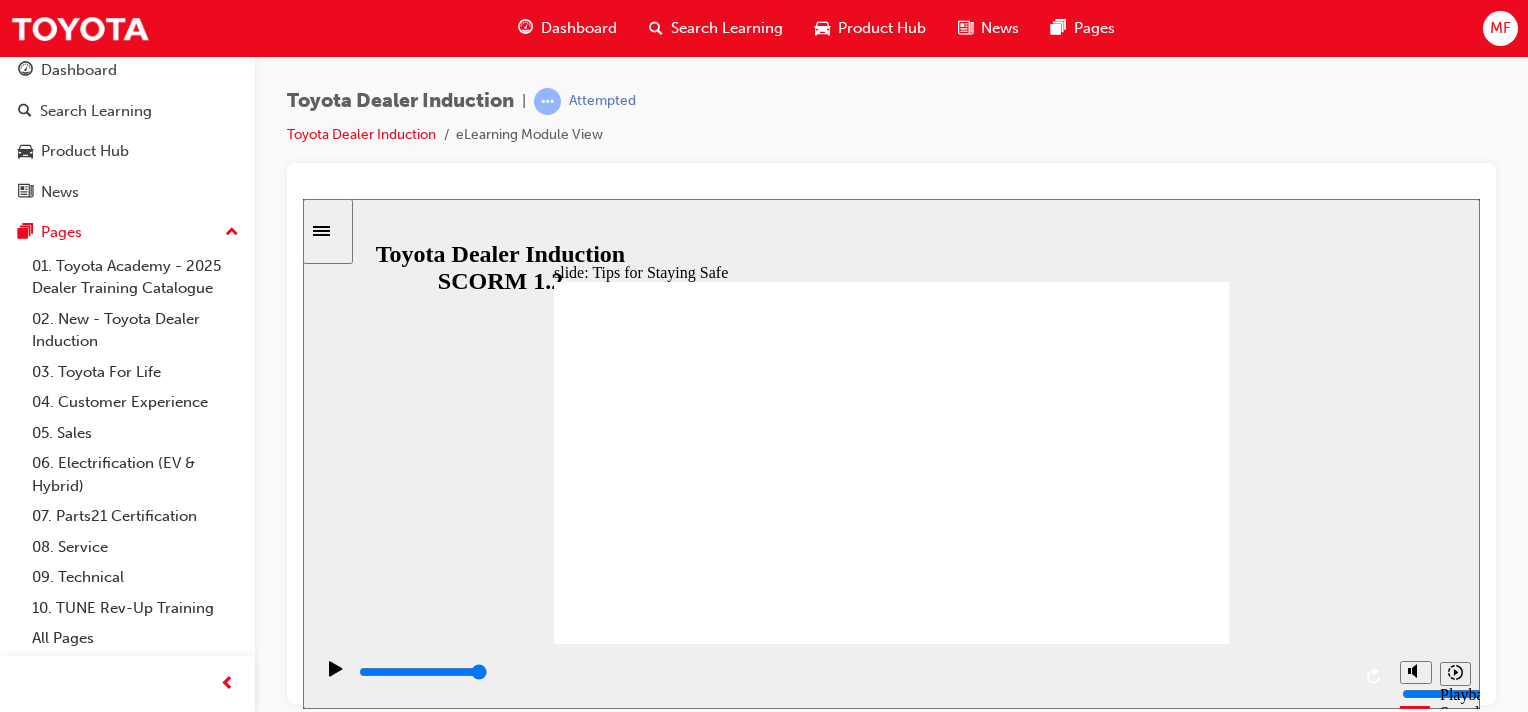 click 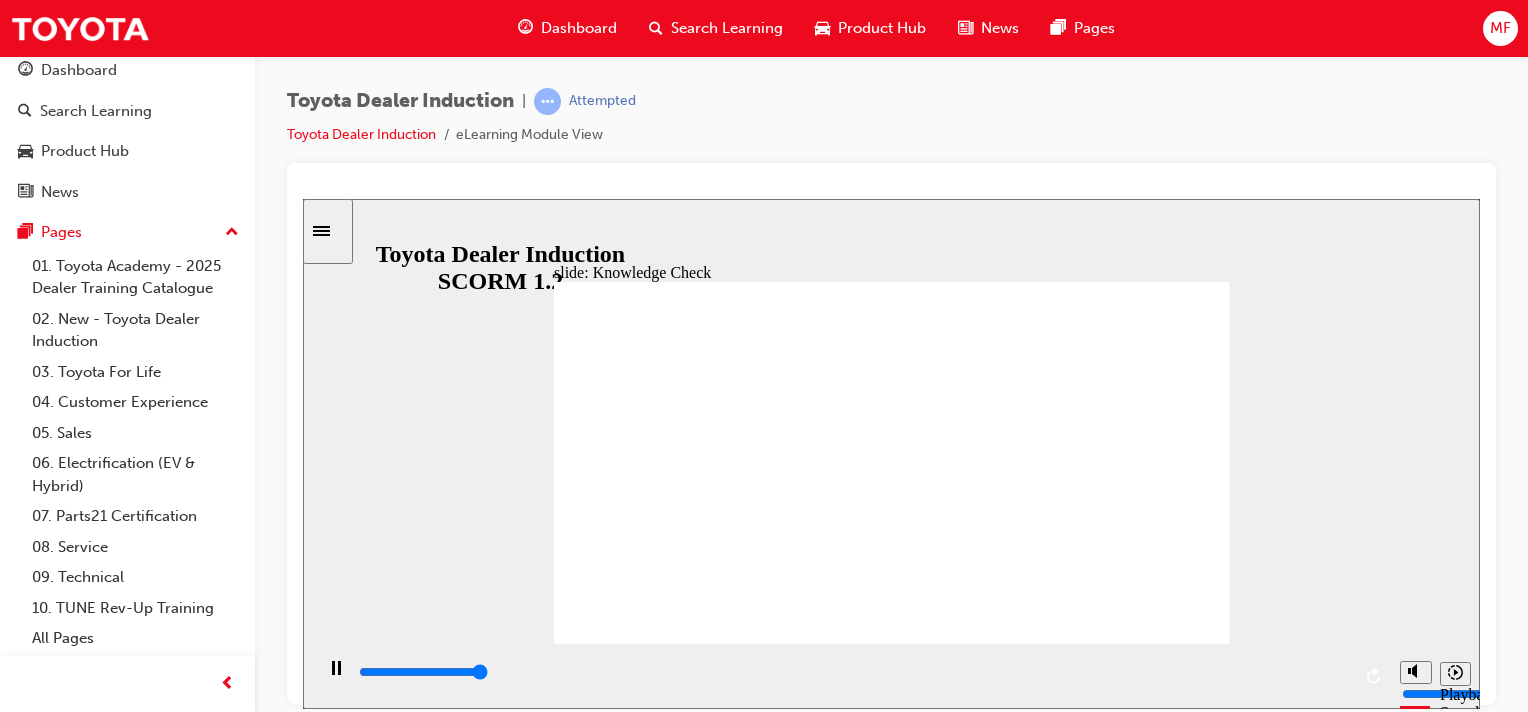 type on "5000" 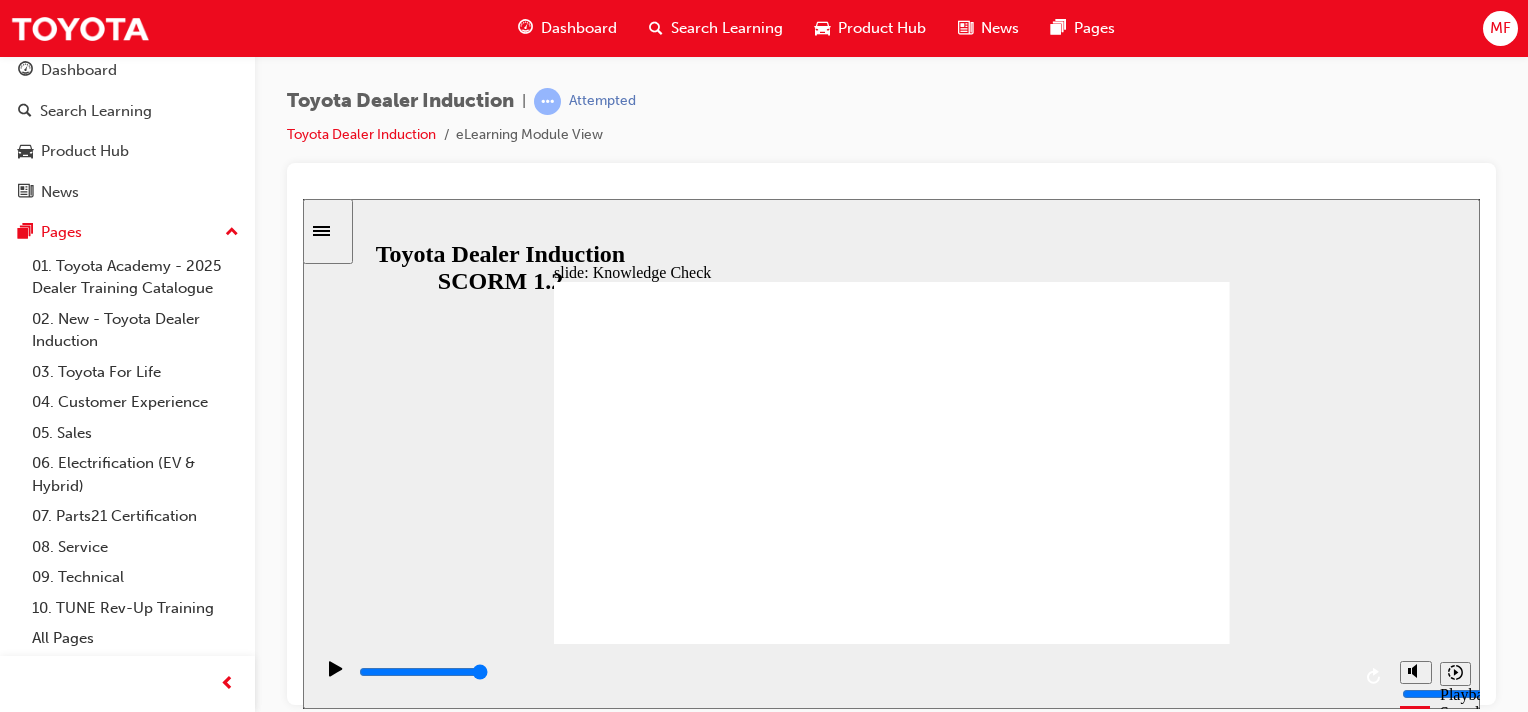 checkbox on "true" 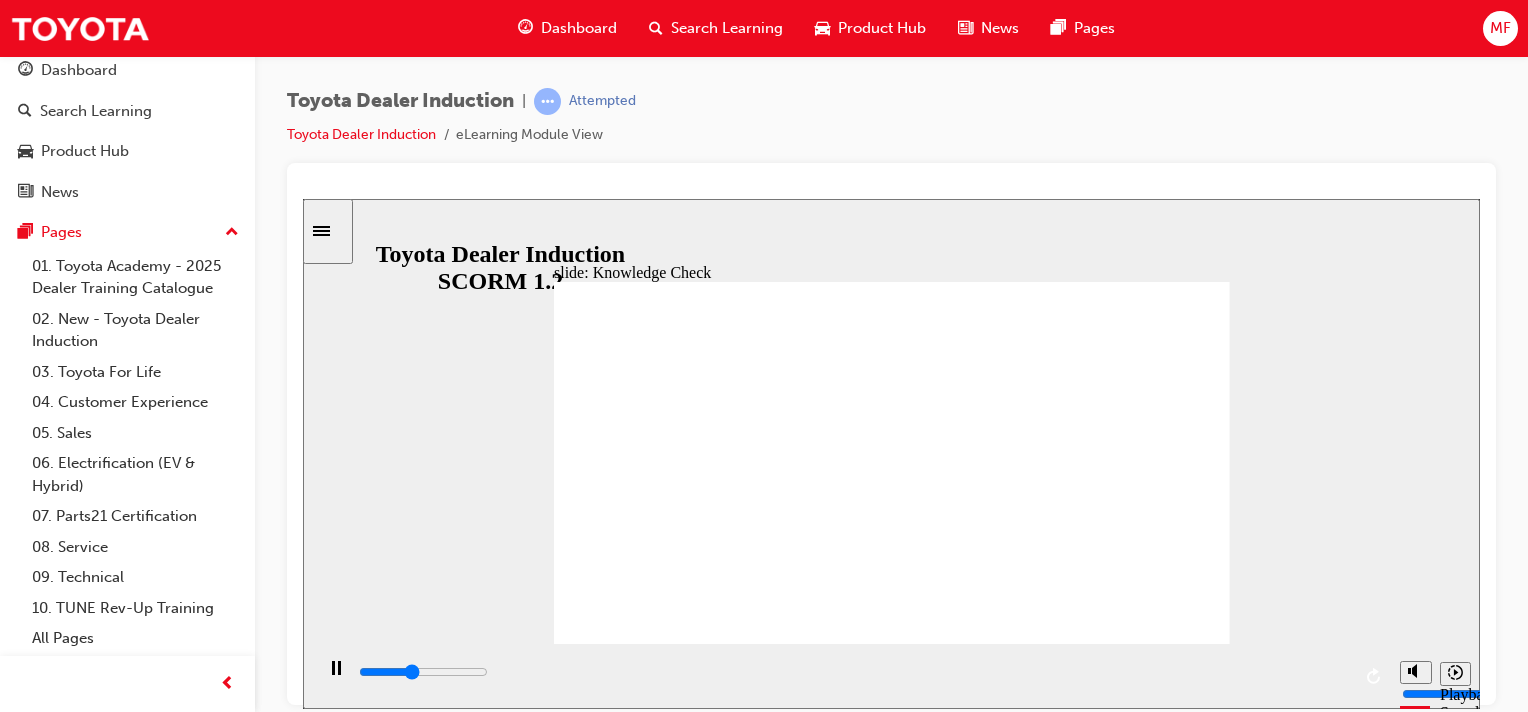 click 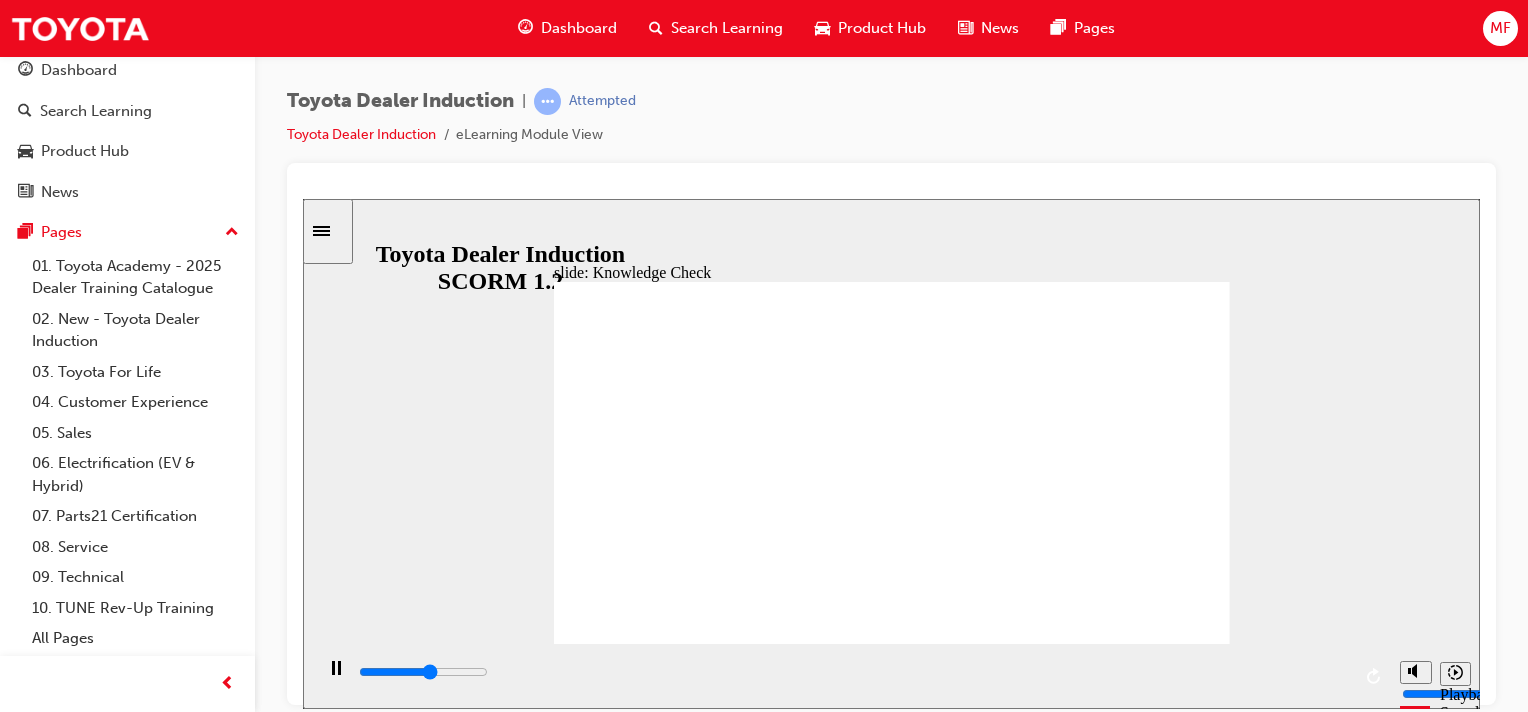 type on "2900" 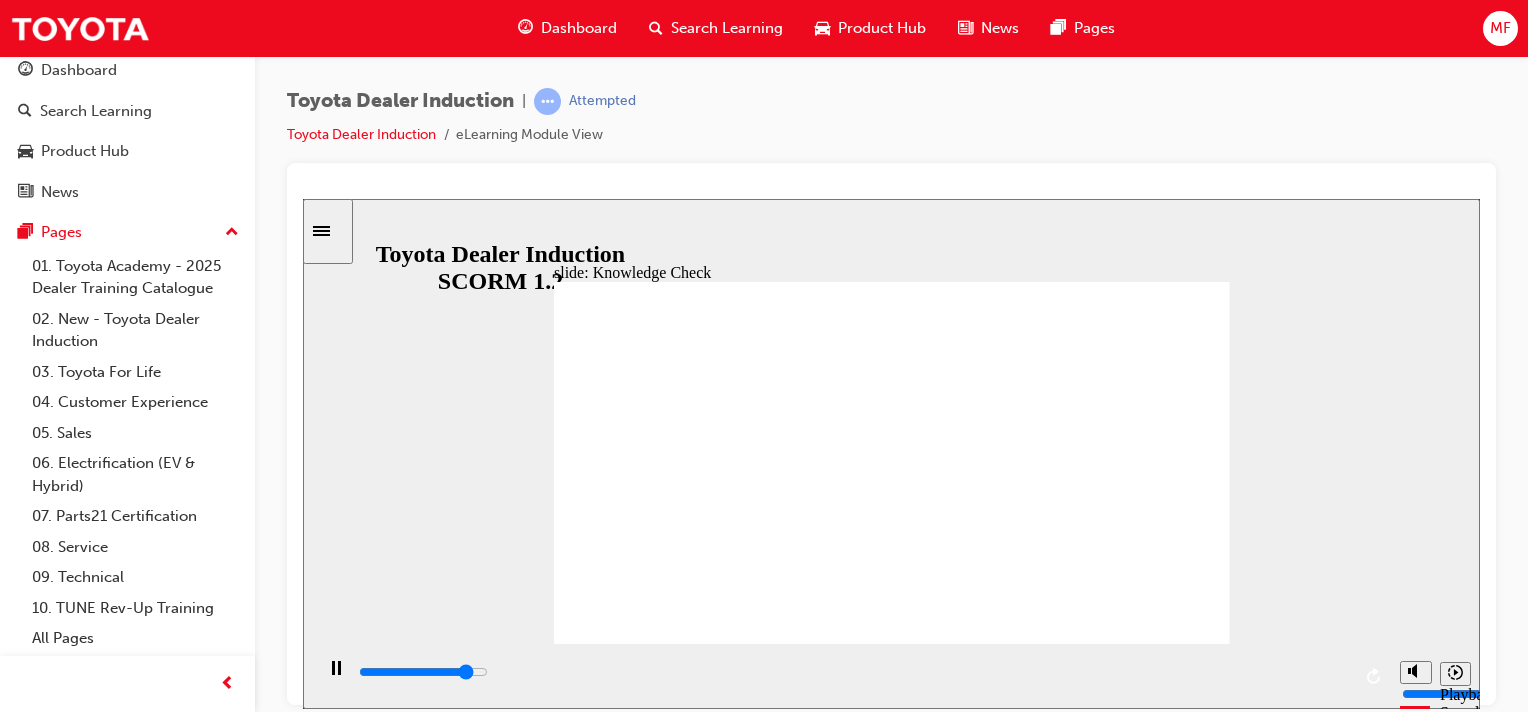 click 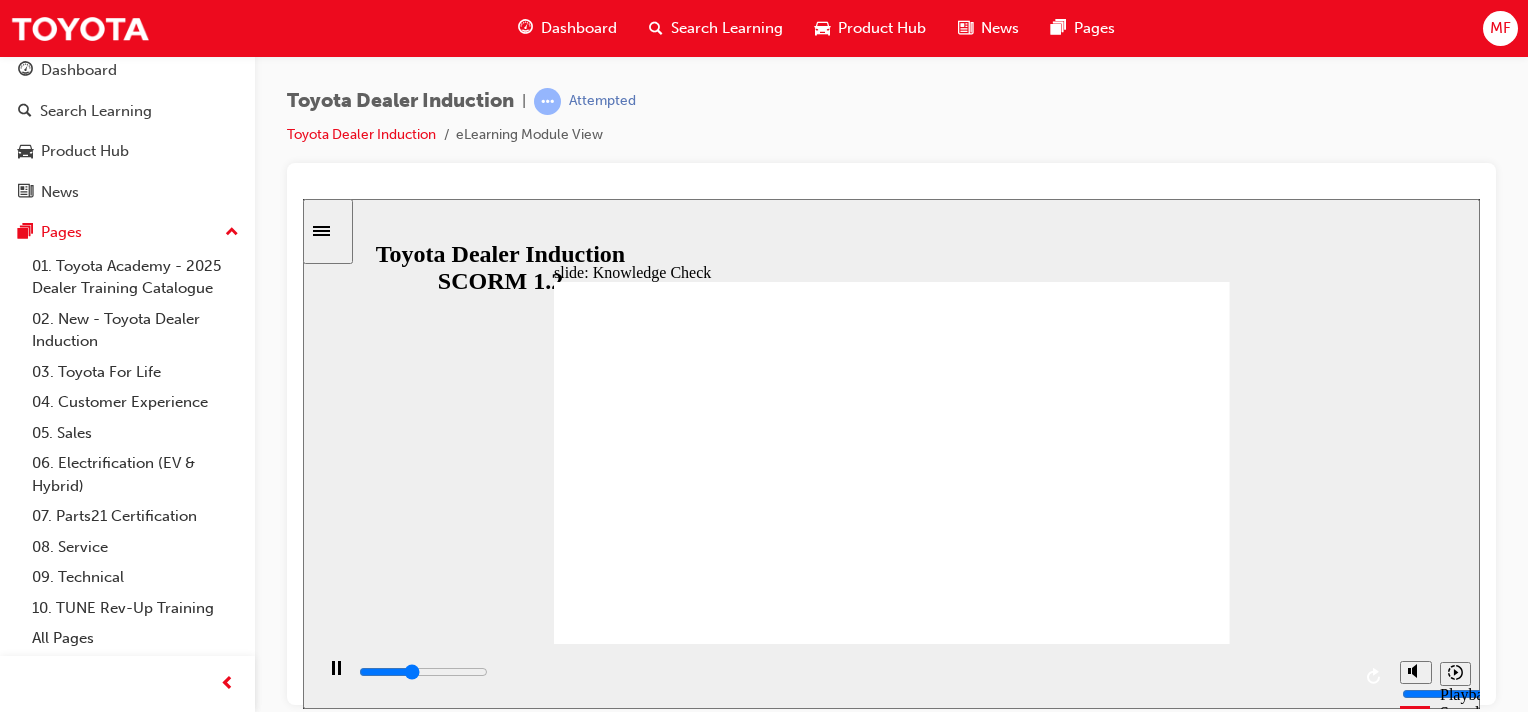 click 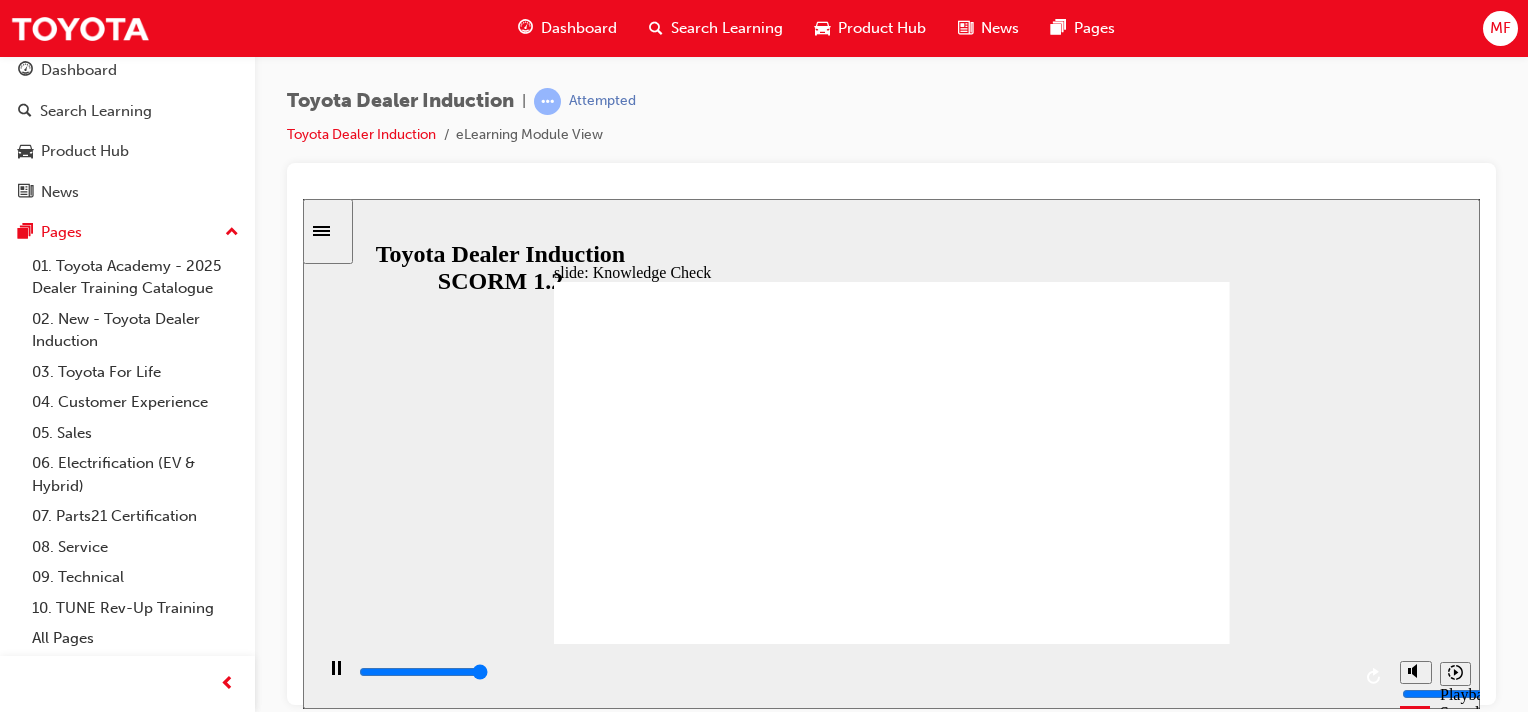 type on "5000" 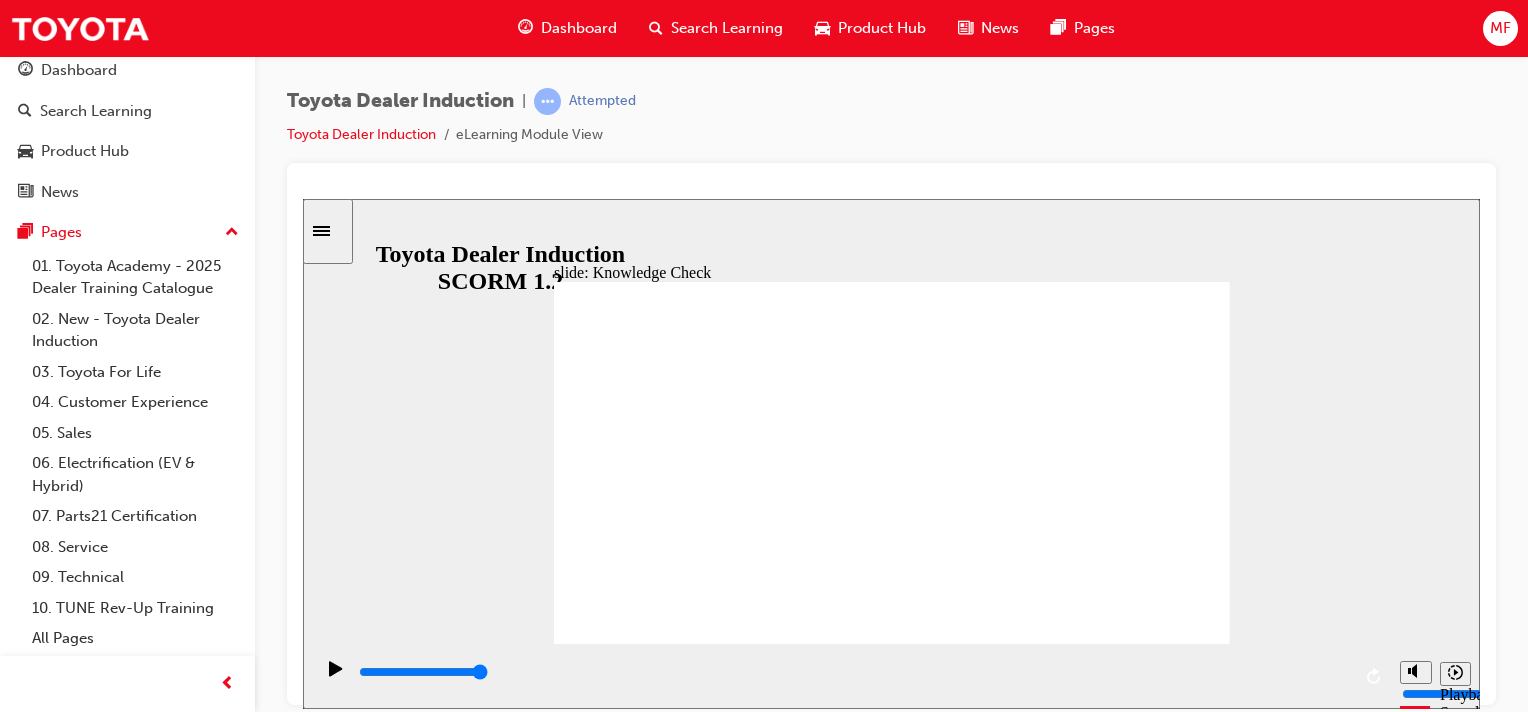 checkbox on "true" 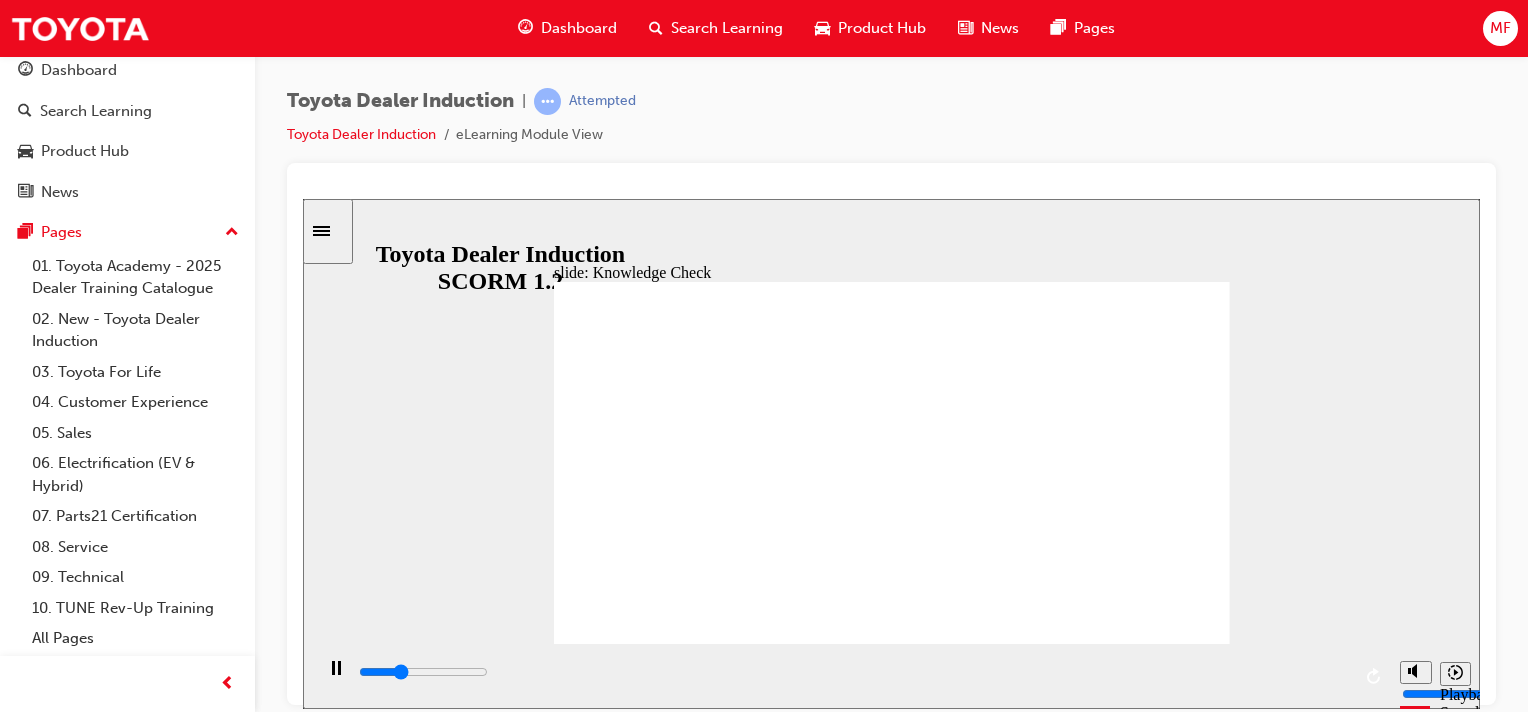 click 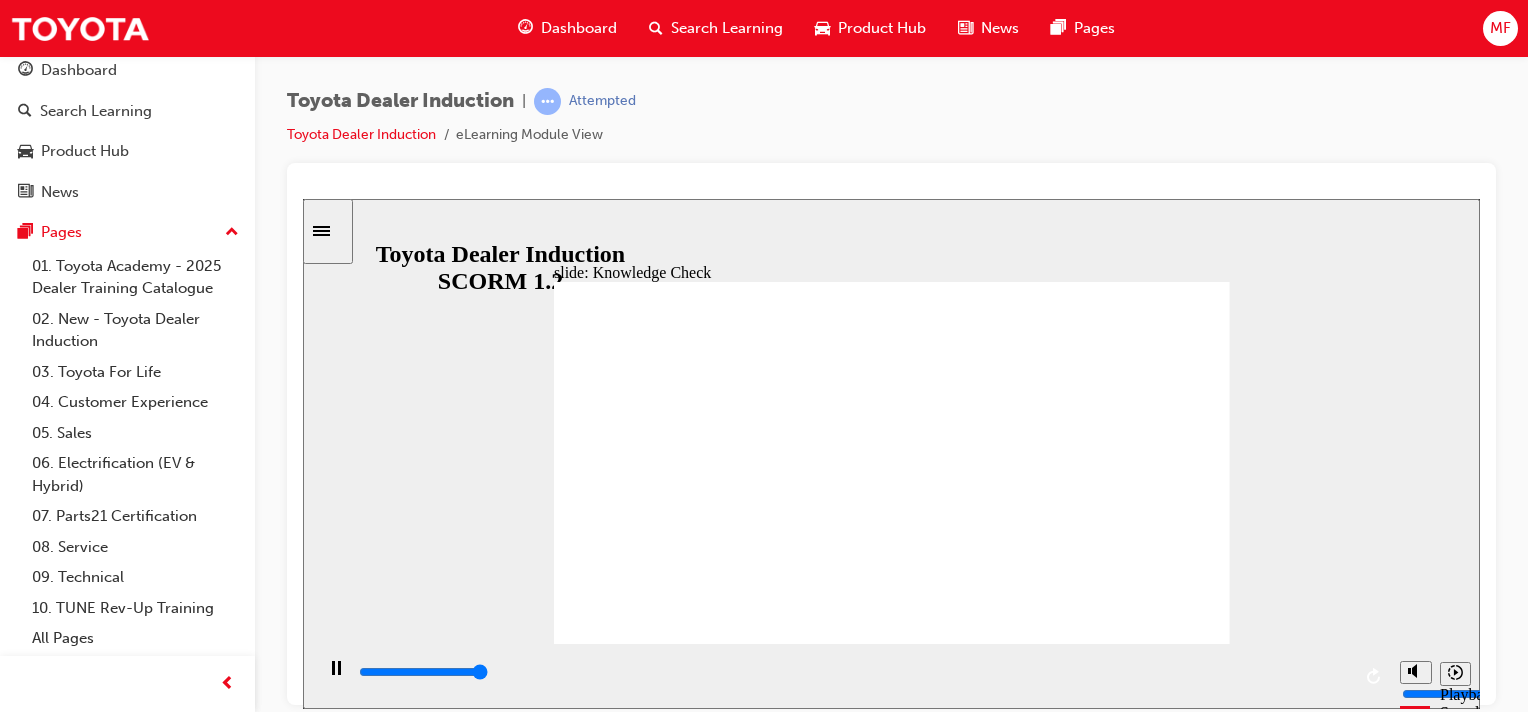 type on "5000" 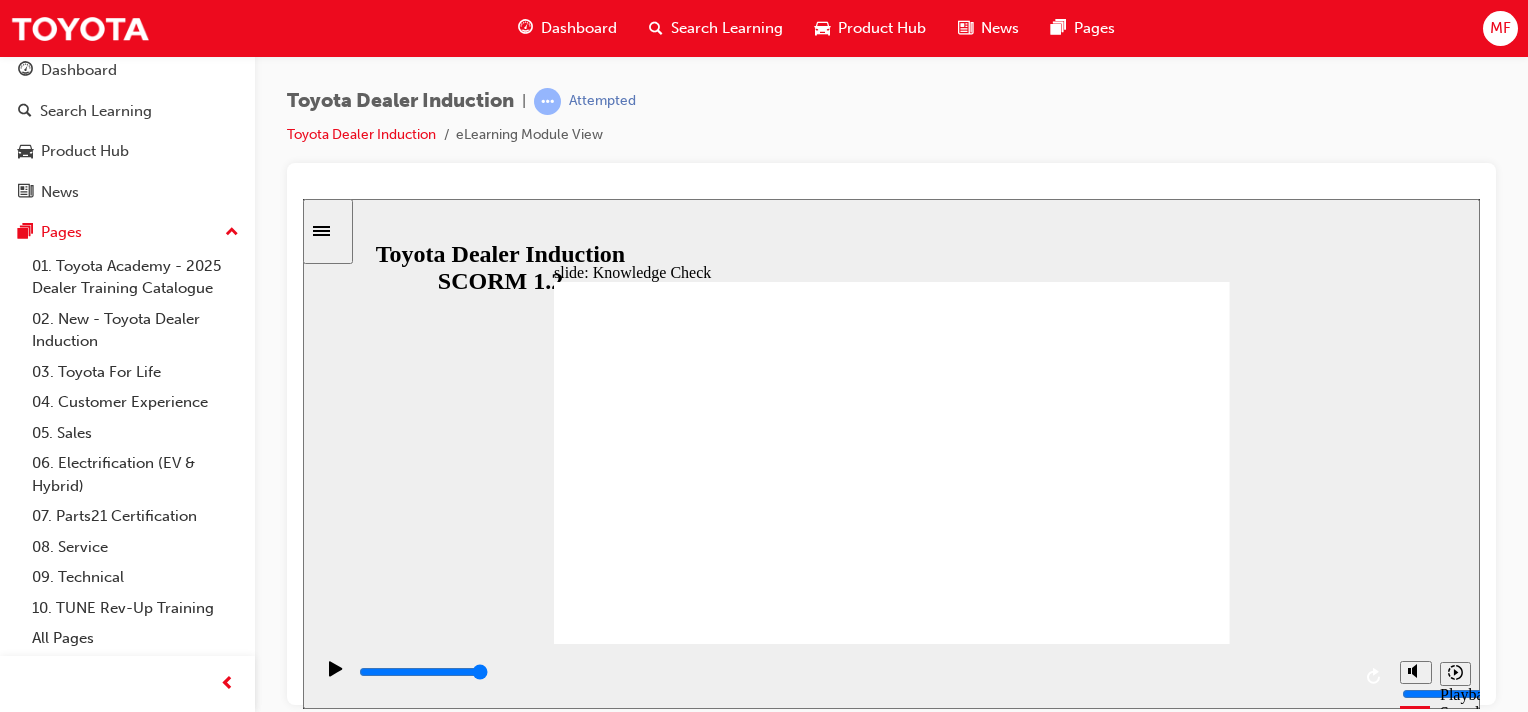 checkbox on "true" 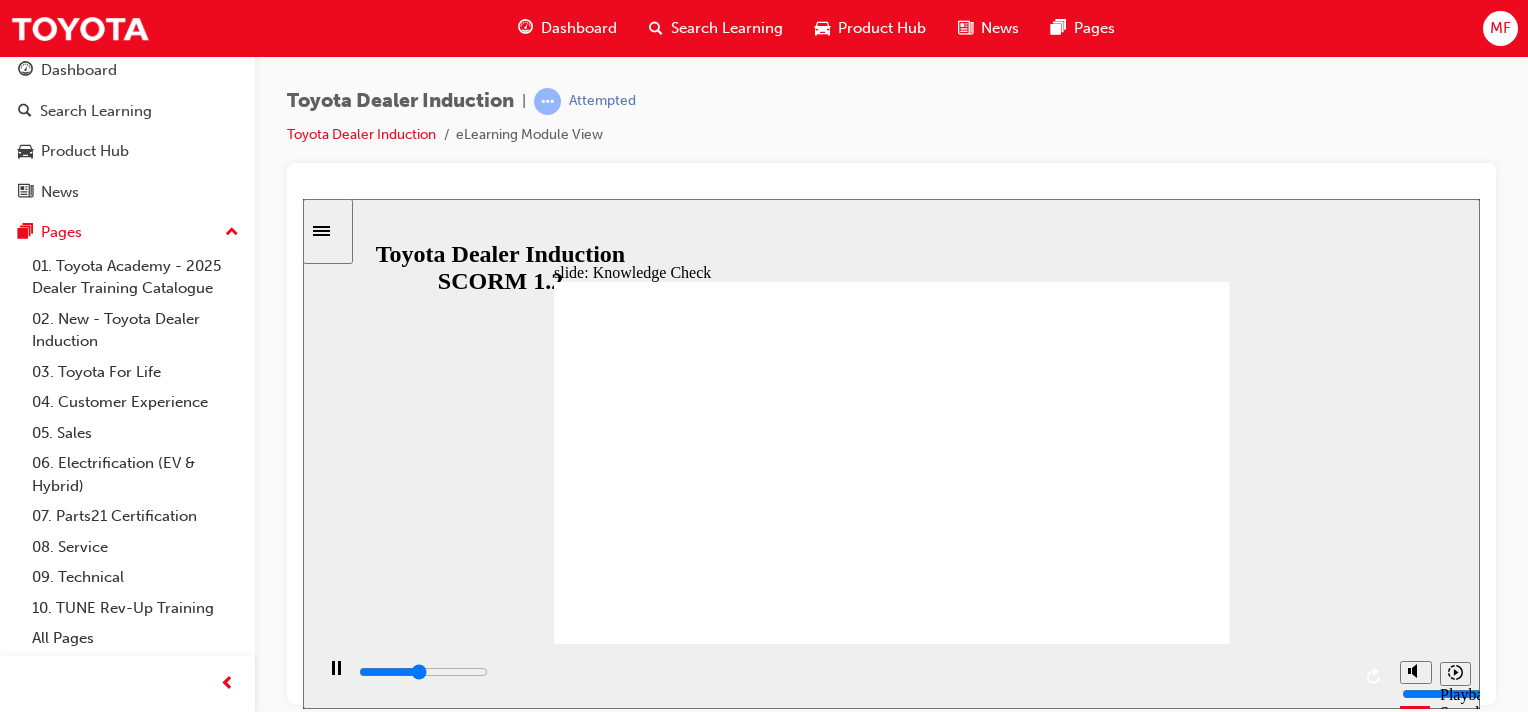 click 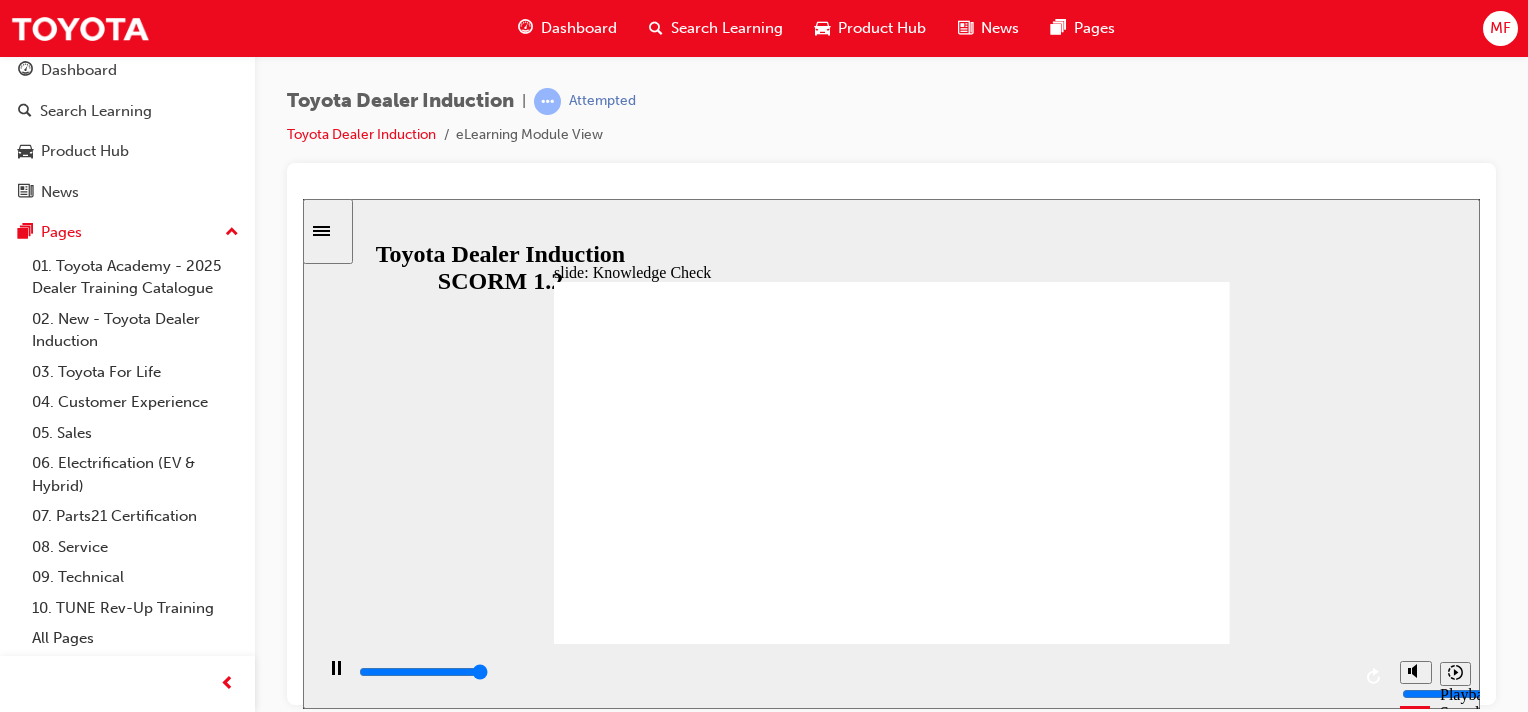 type on "5000" 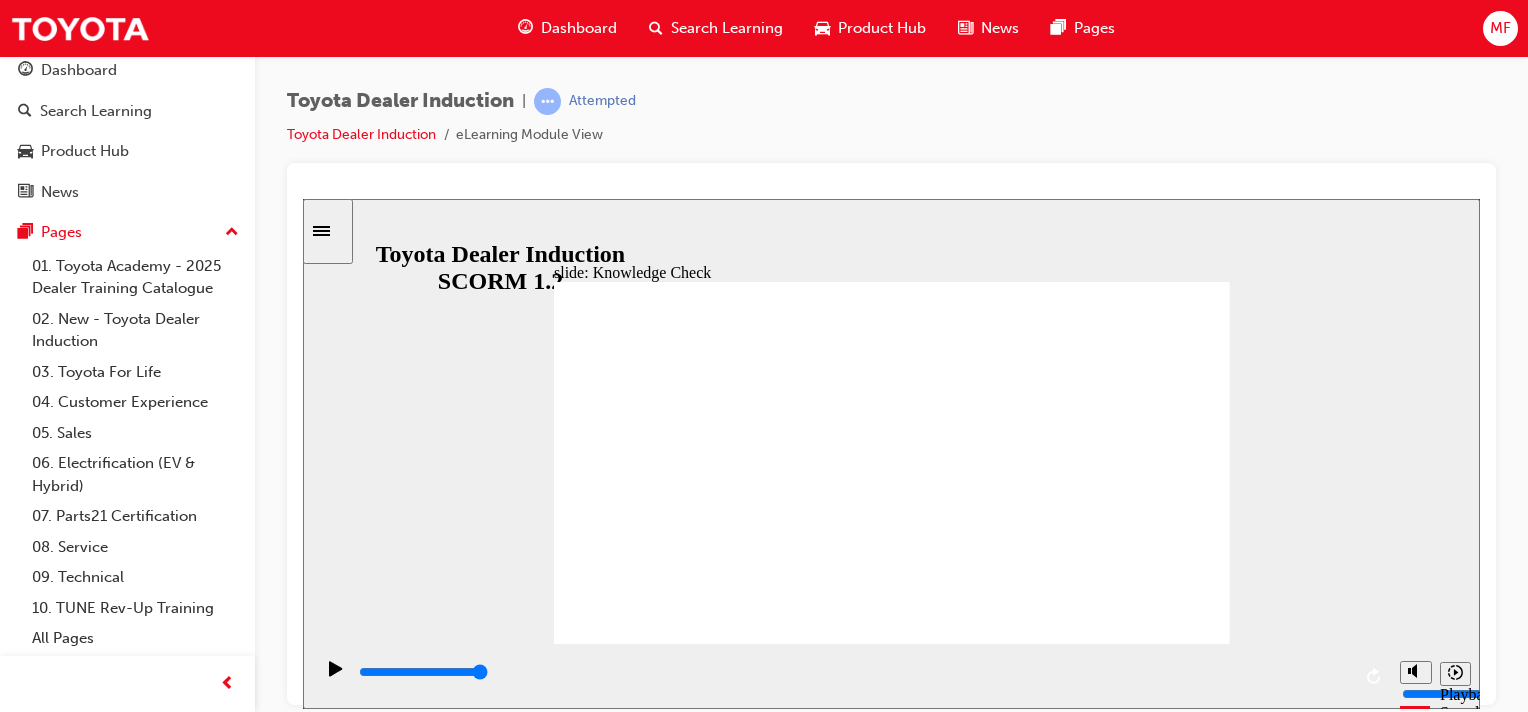 checkbox on "true" 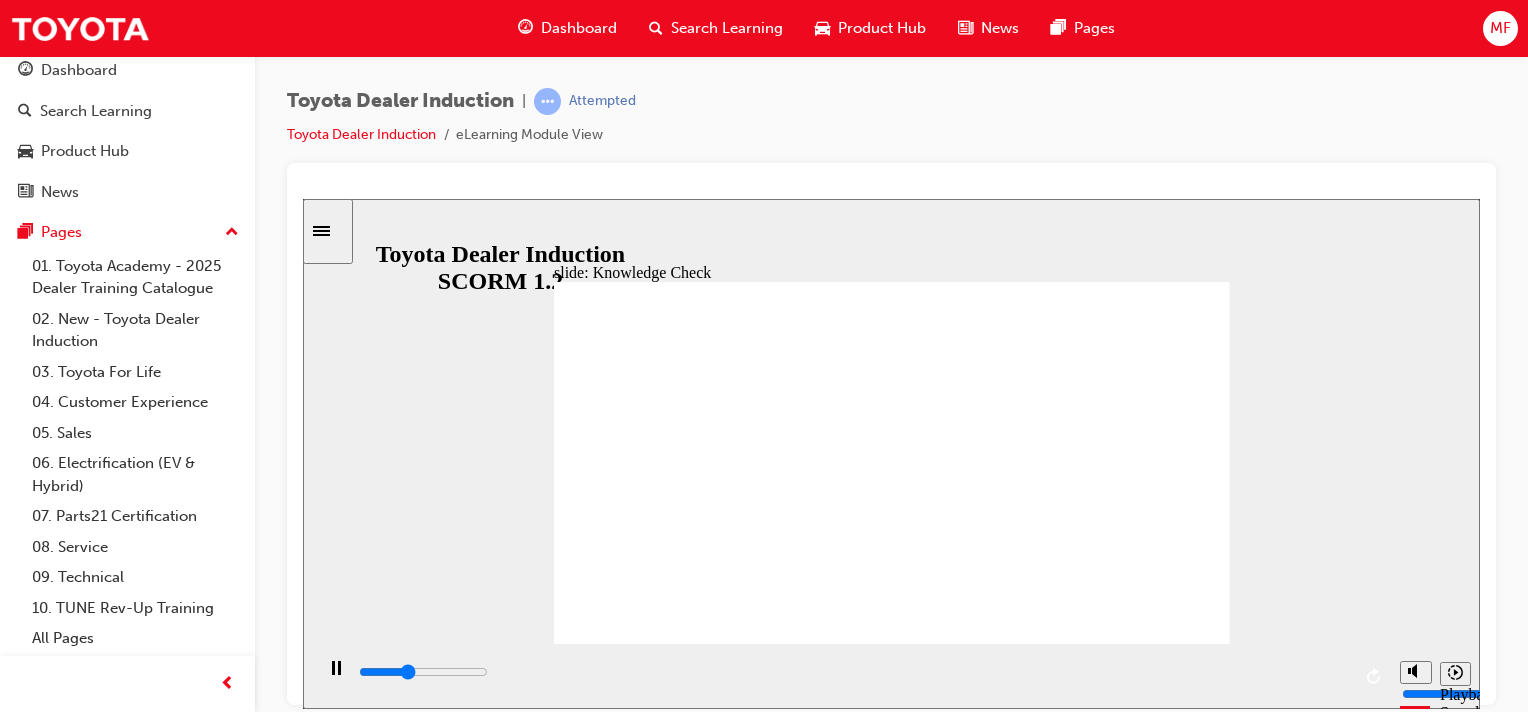 click 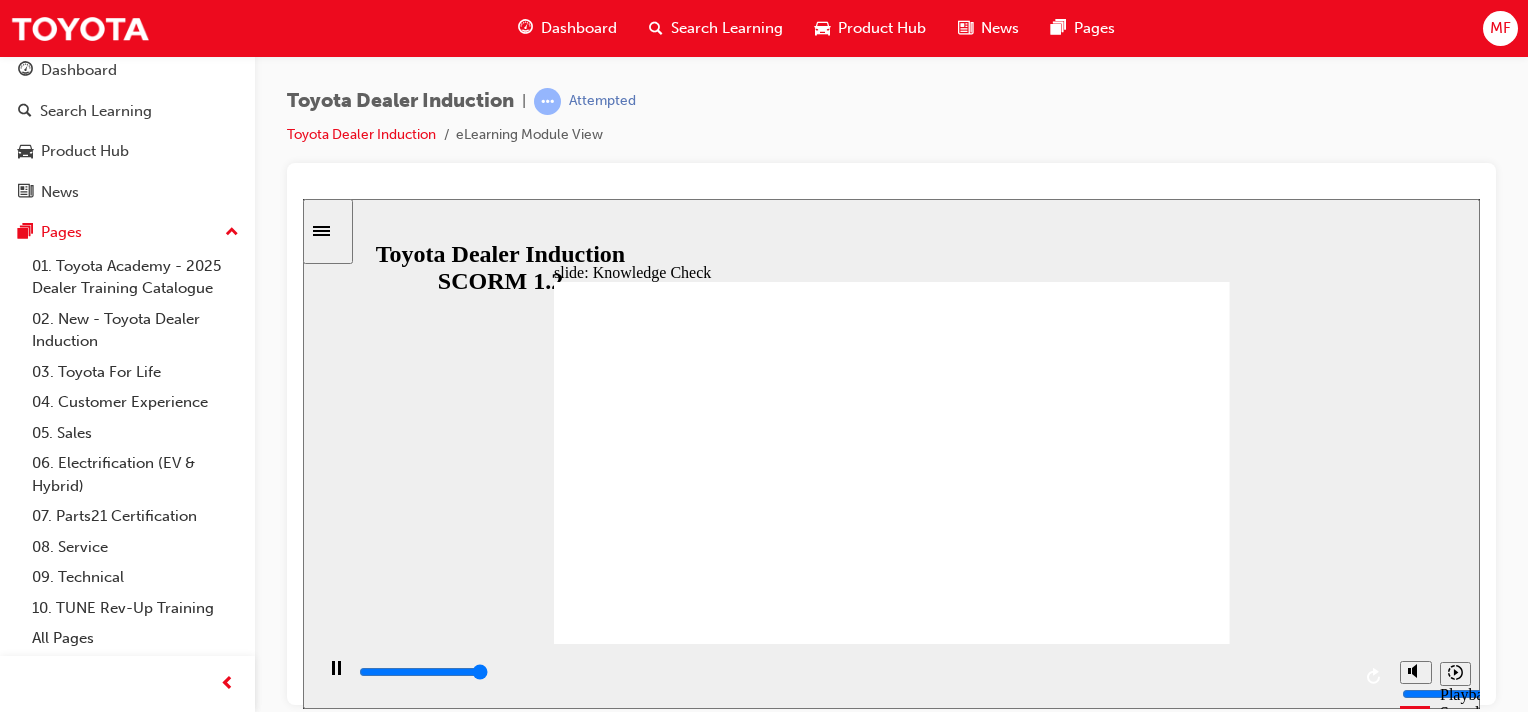 type on "5000" 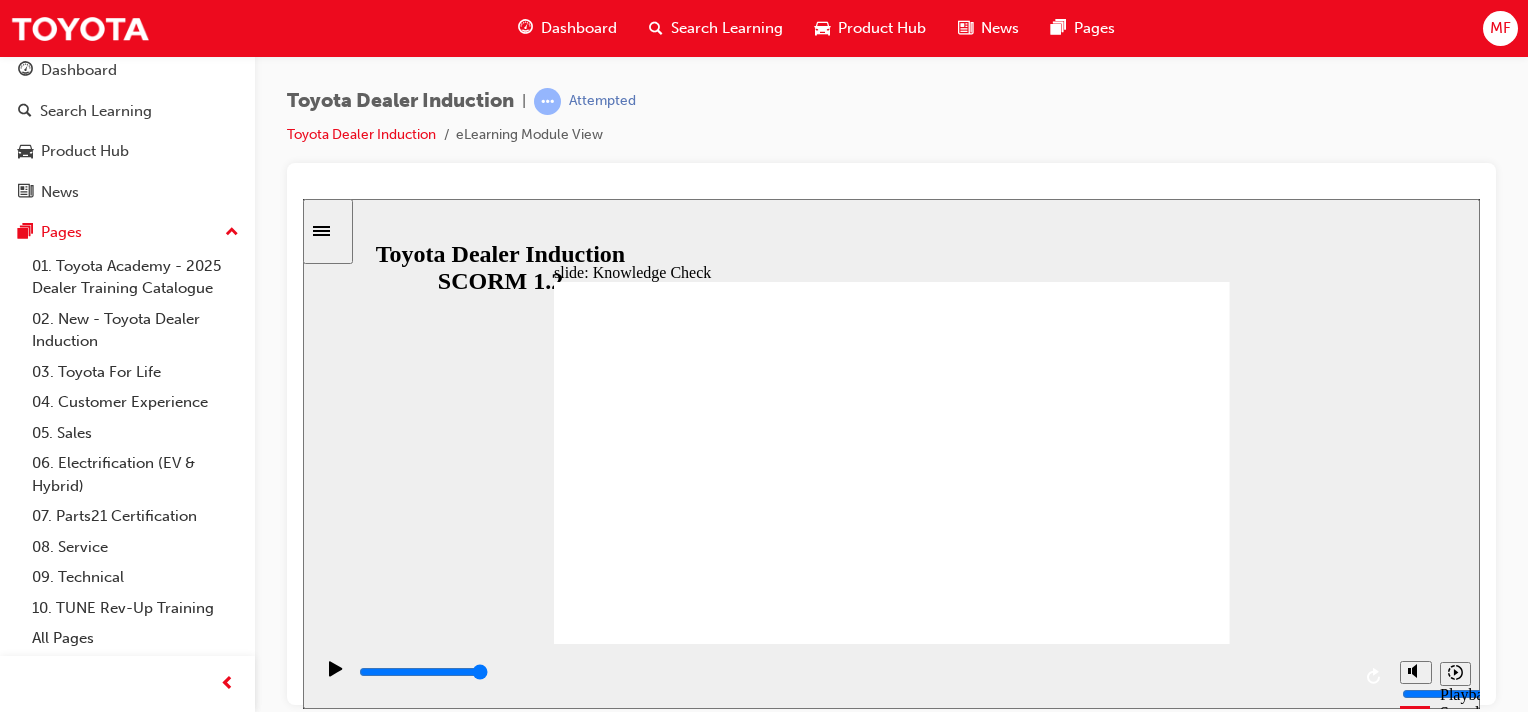 checkbox on "true" 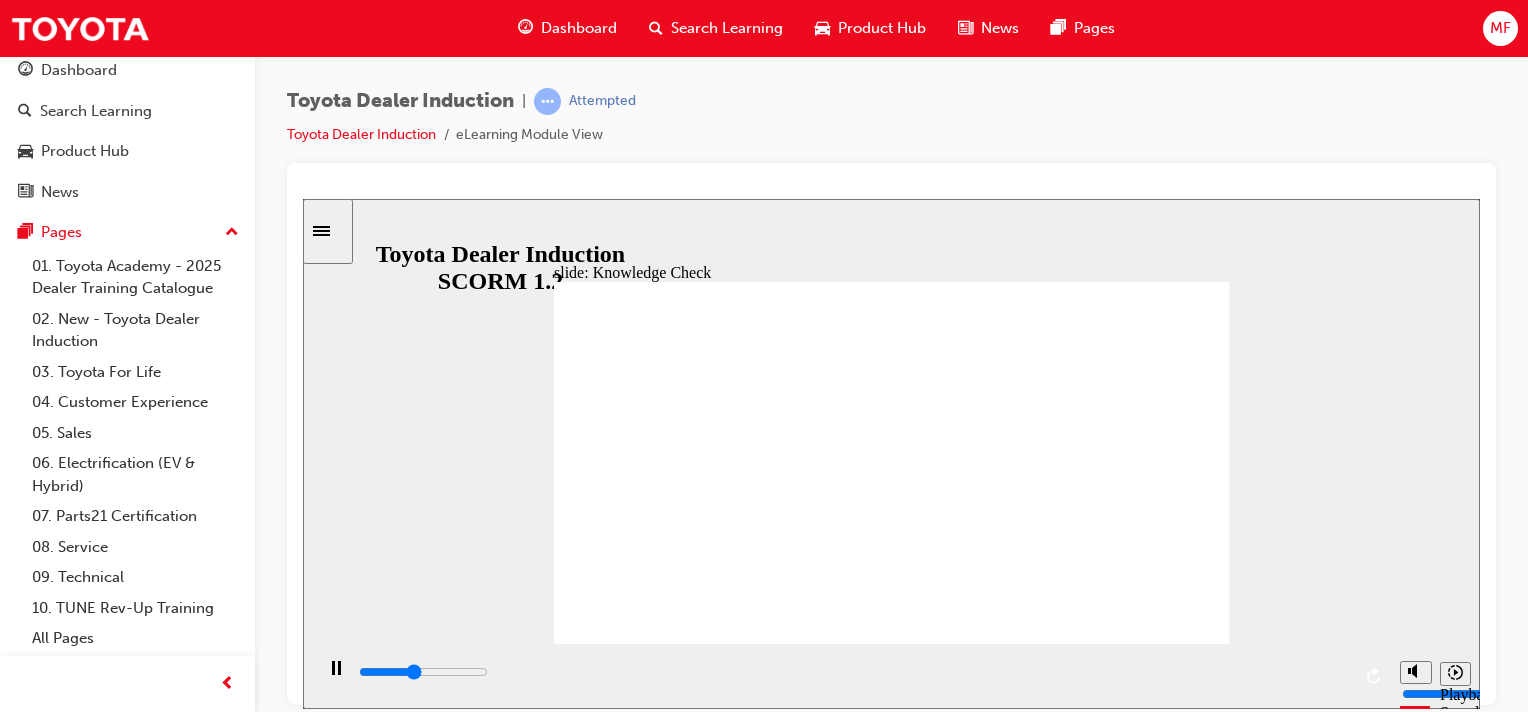 click 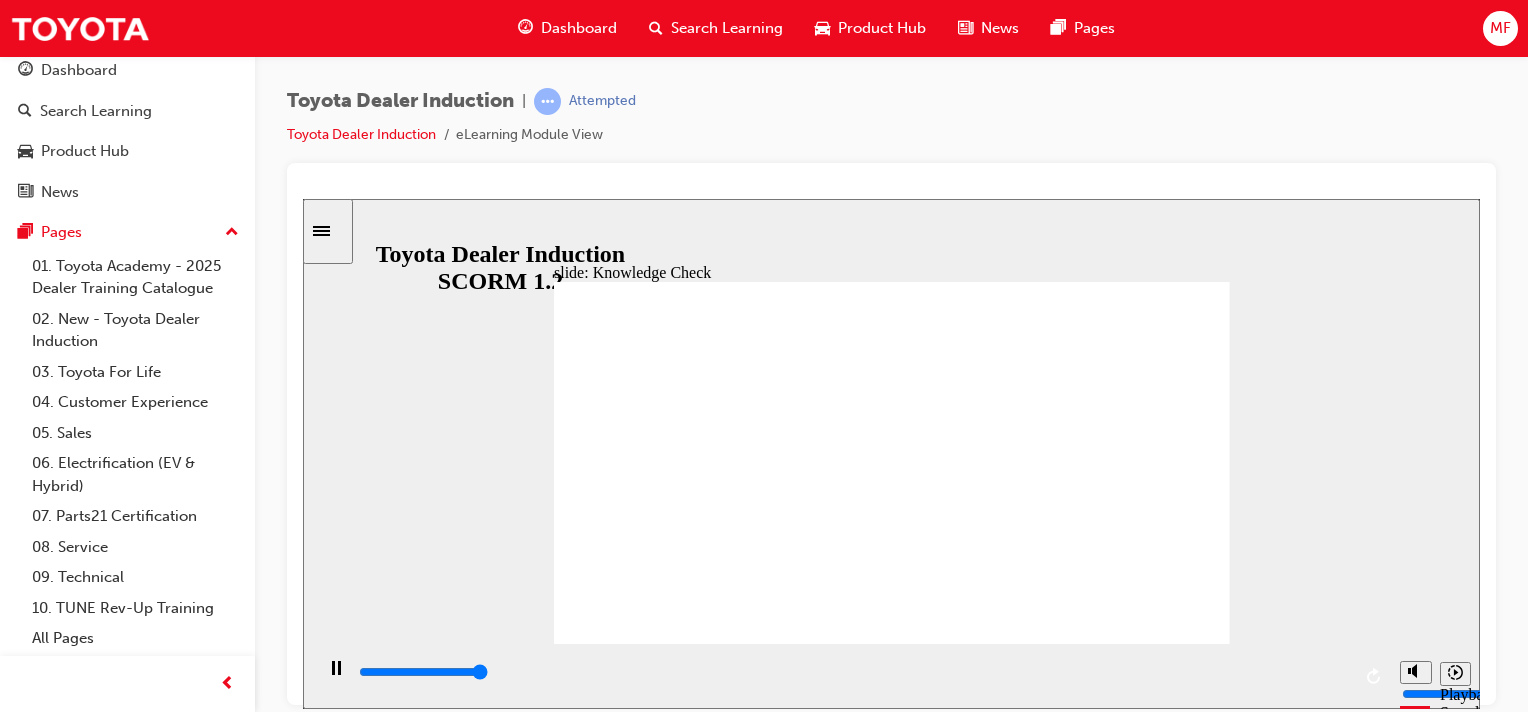 type on "5000" 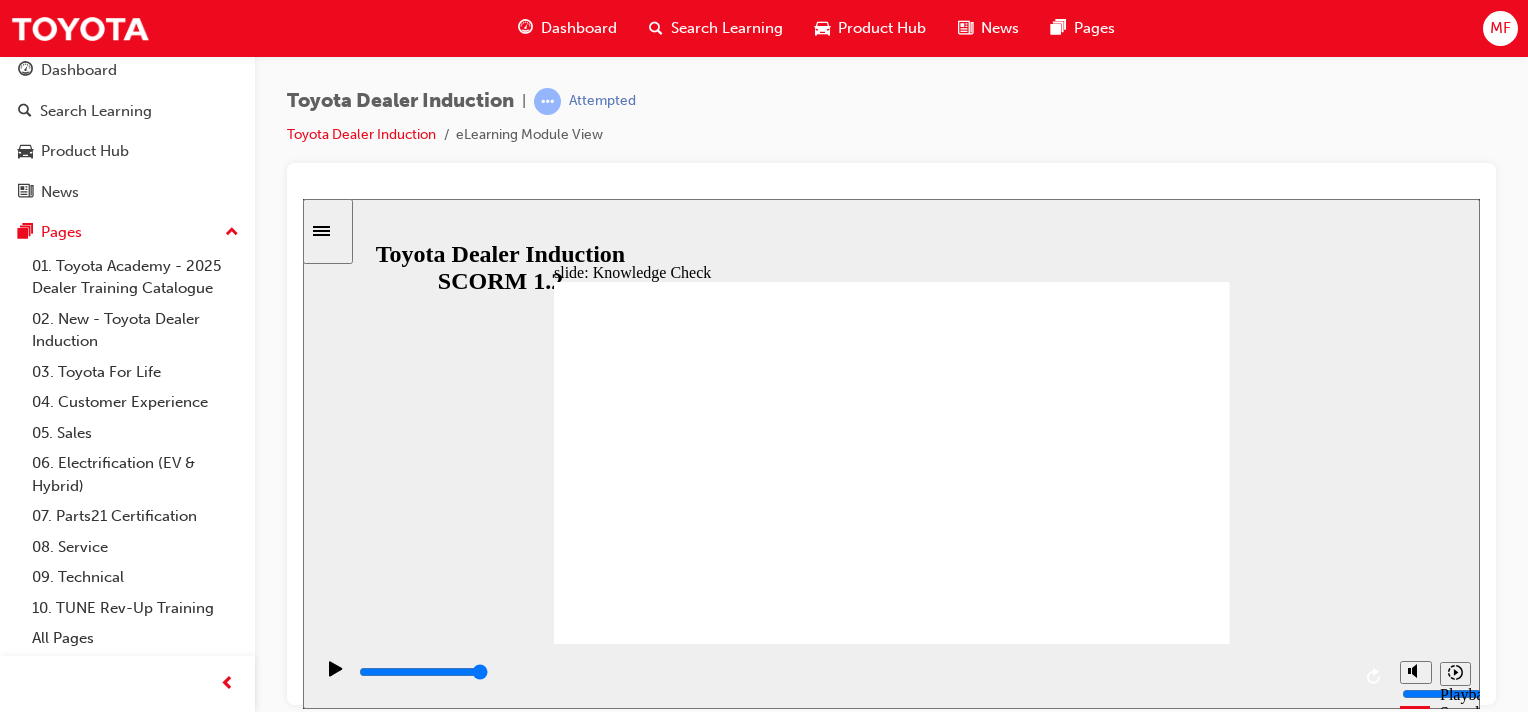 drag, startPoint x: 727, startPoint y: 429, endPoint x: 728, endPoint y: 471, distance: 42.0119 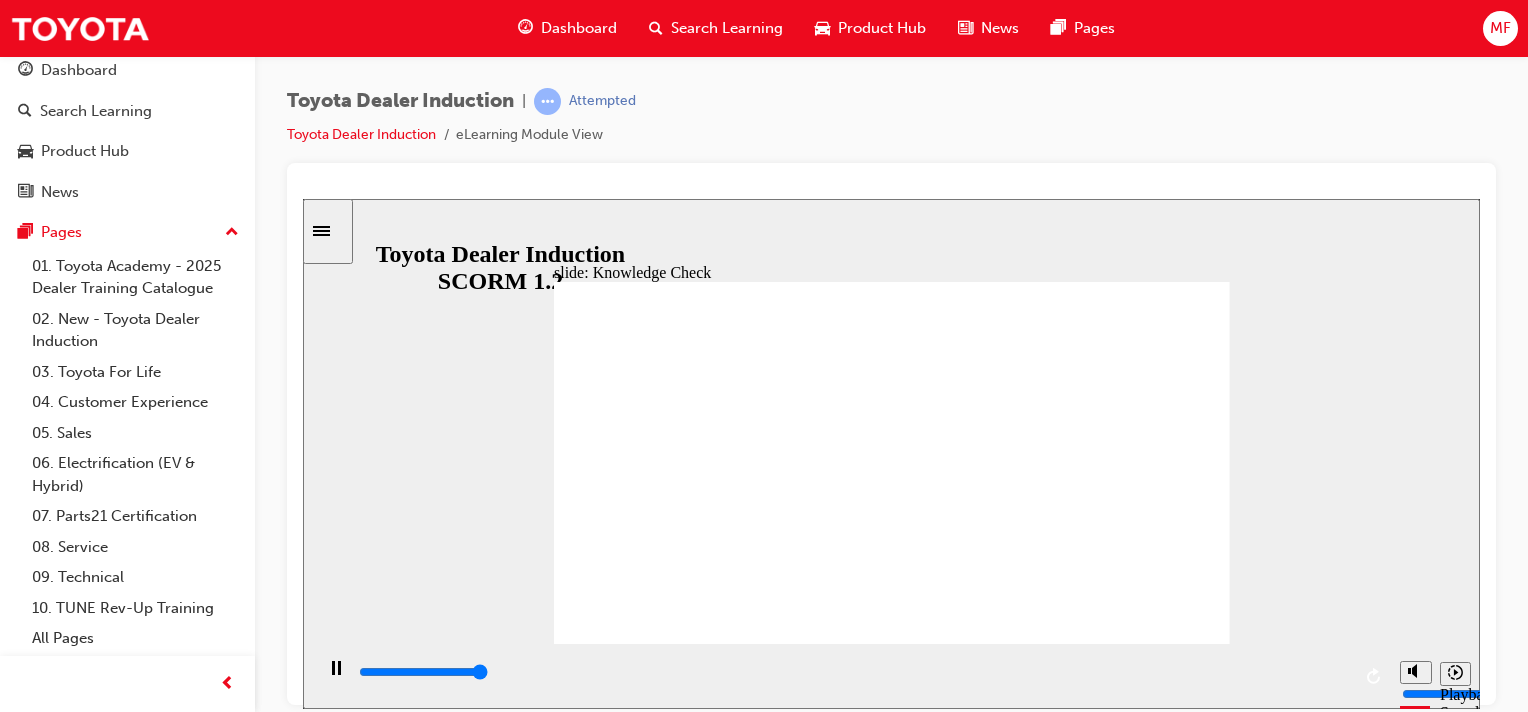 type on "5000" 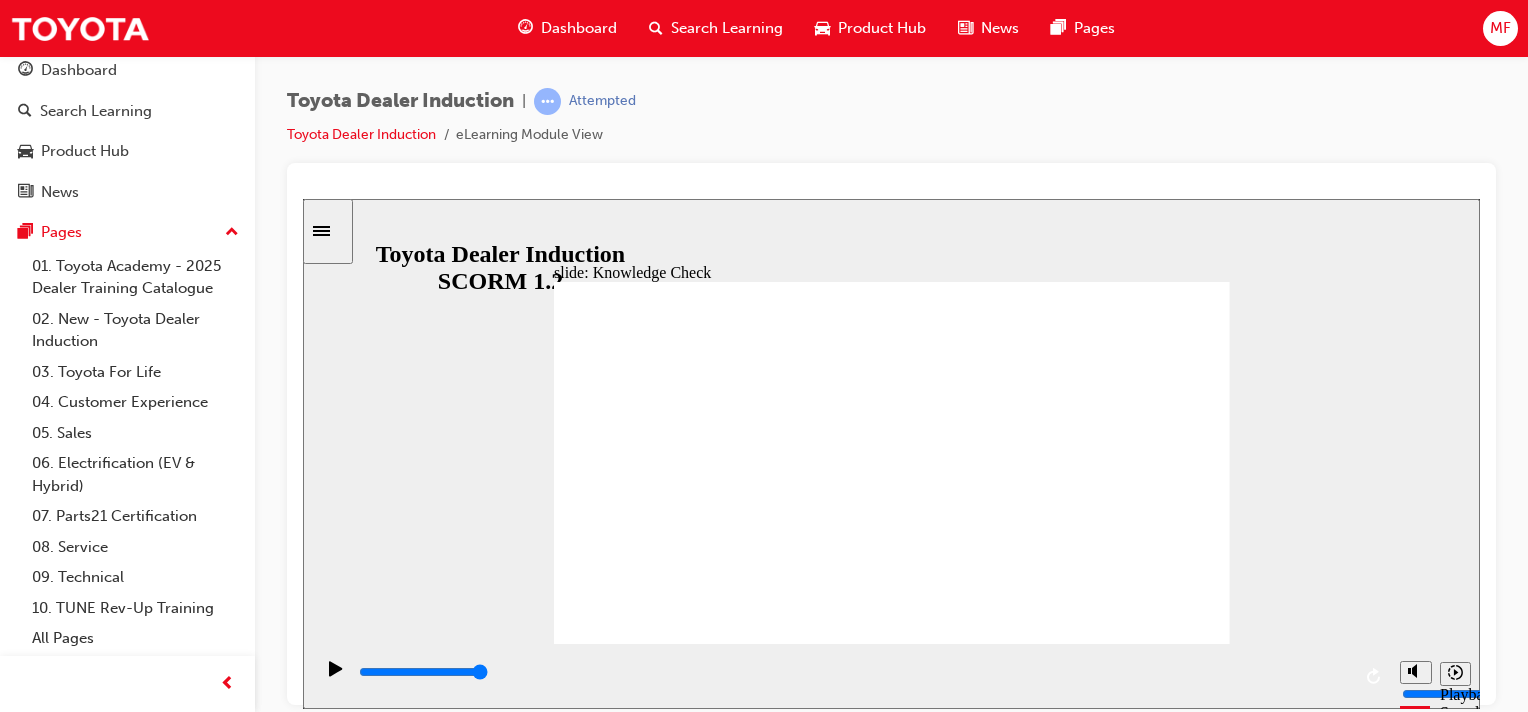 radio on "true" 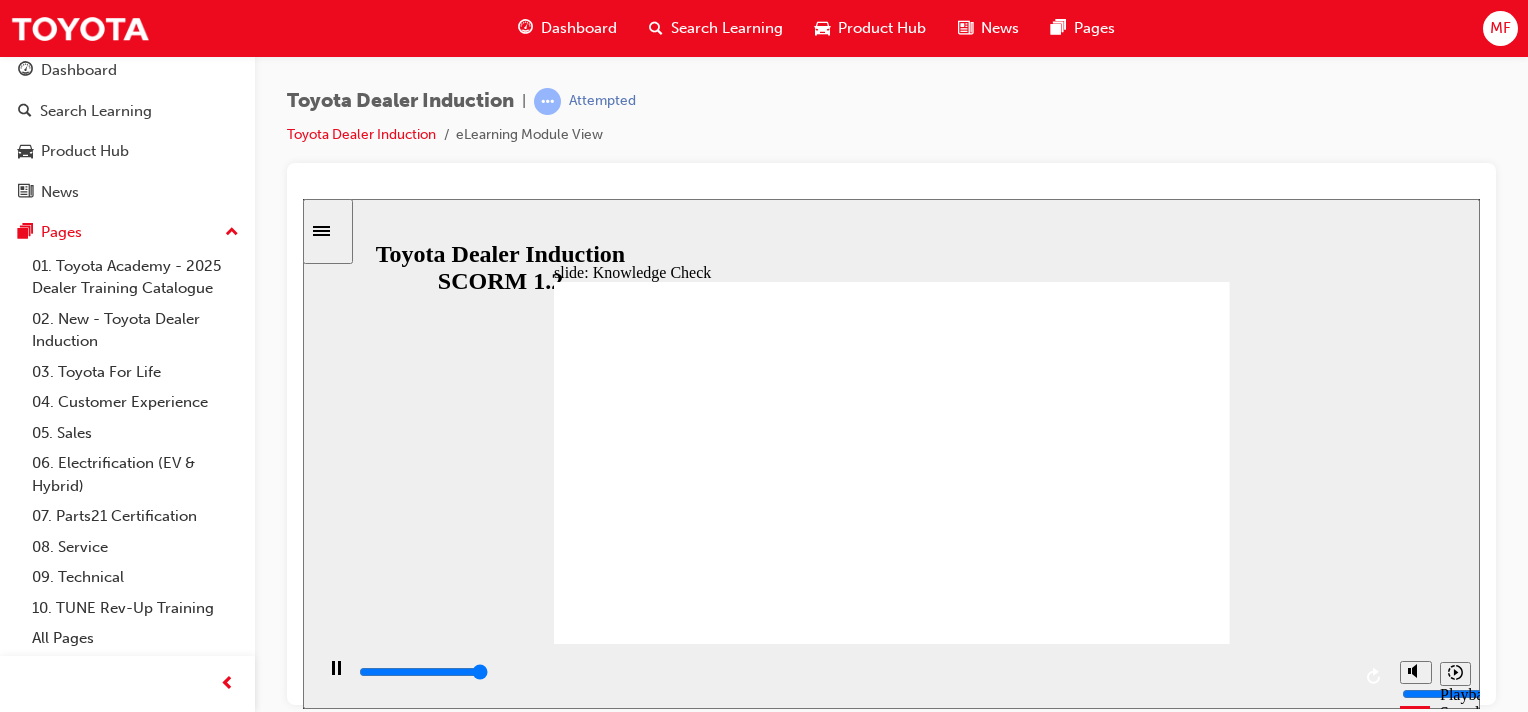 type on "5000" 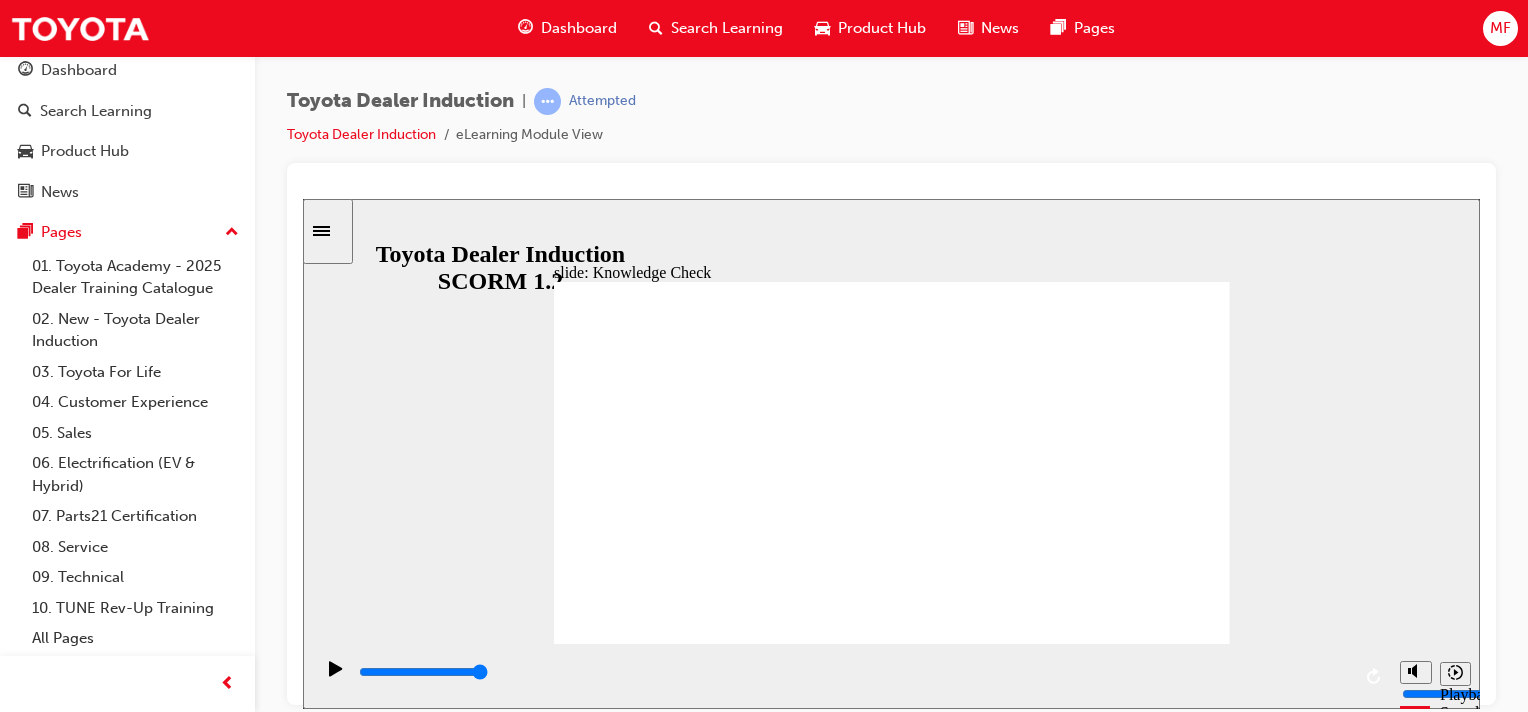 checkbox on "true" 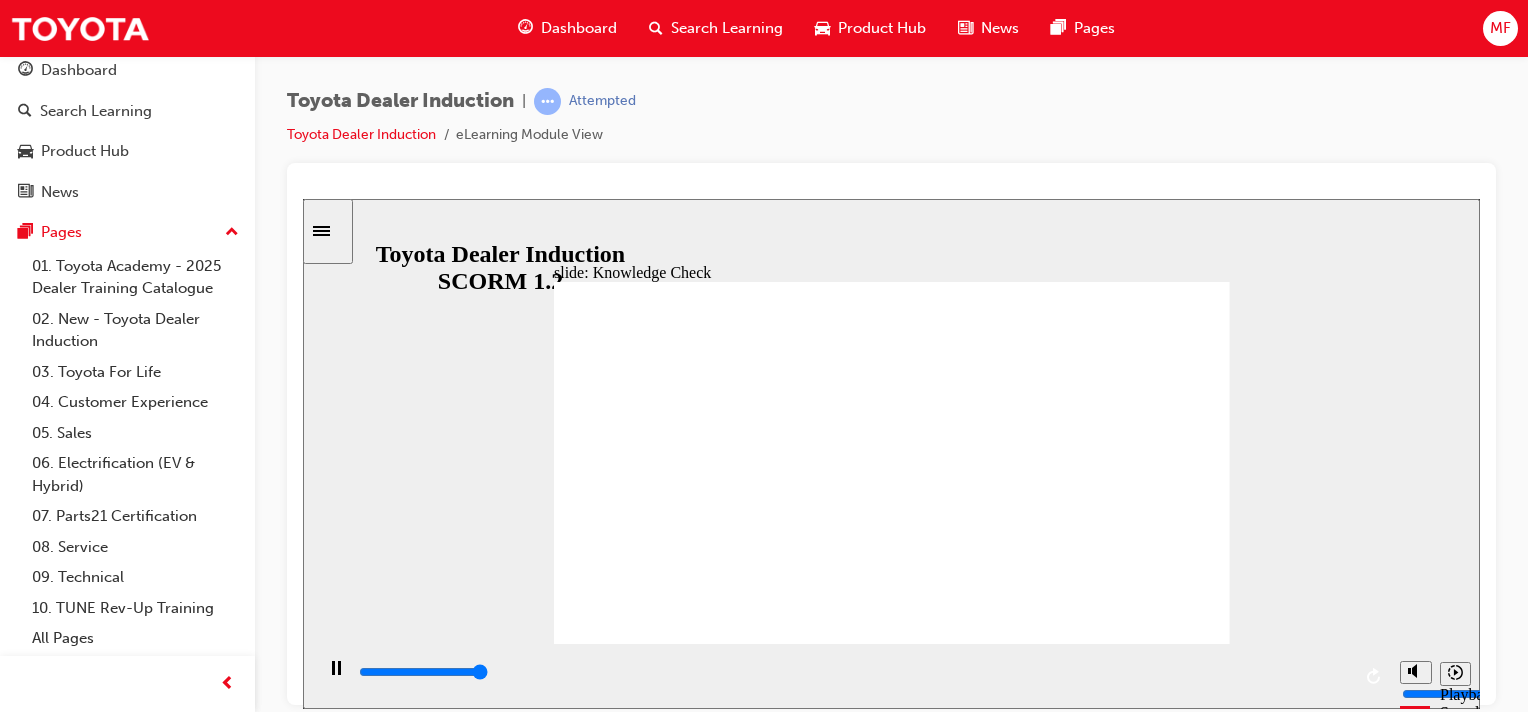 type on "5000" 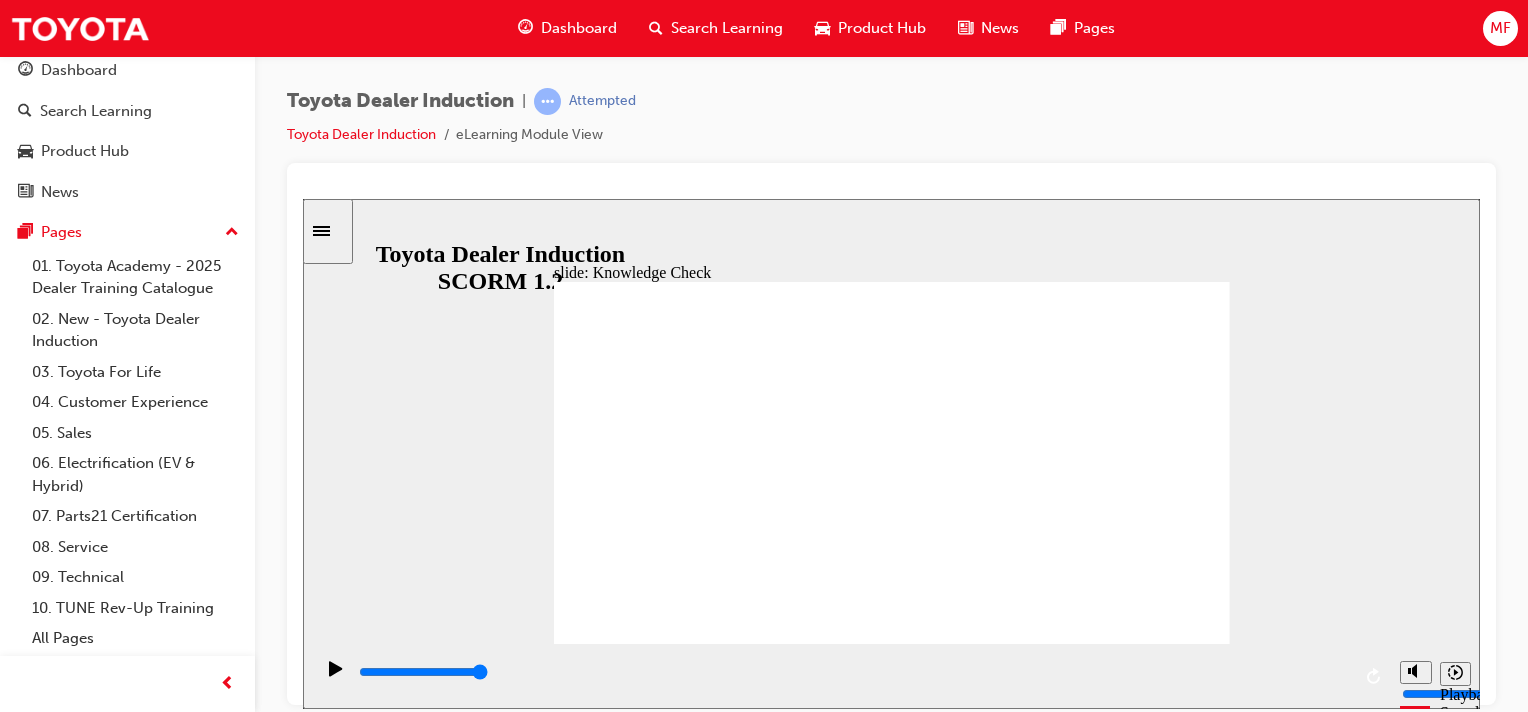 checkbox on "true" 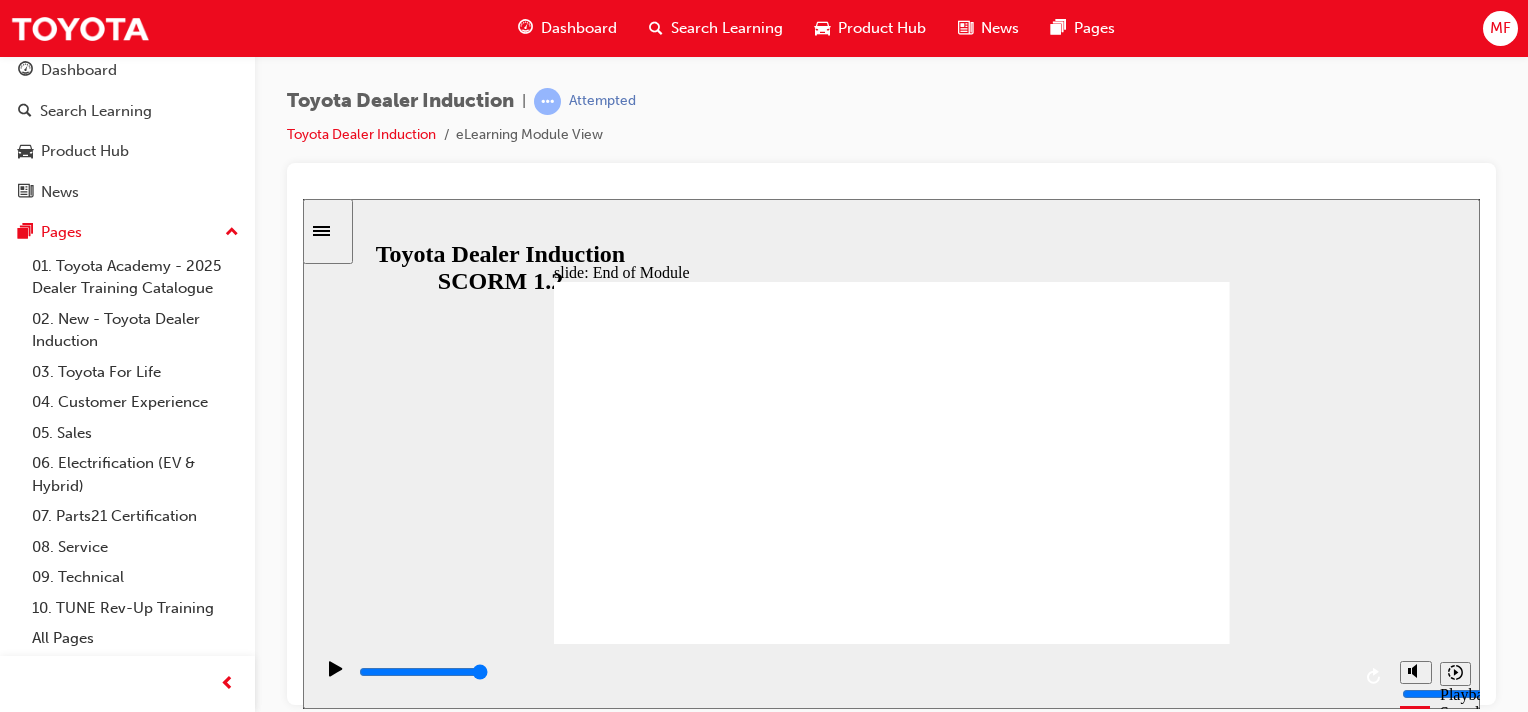click 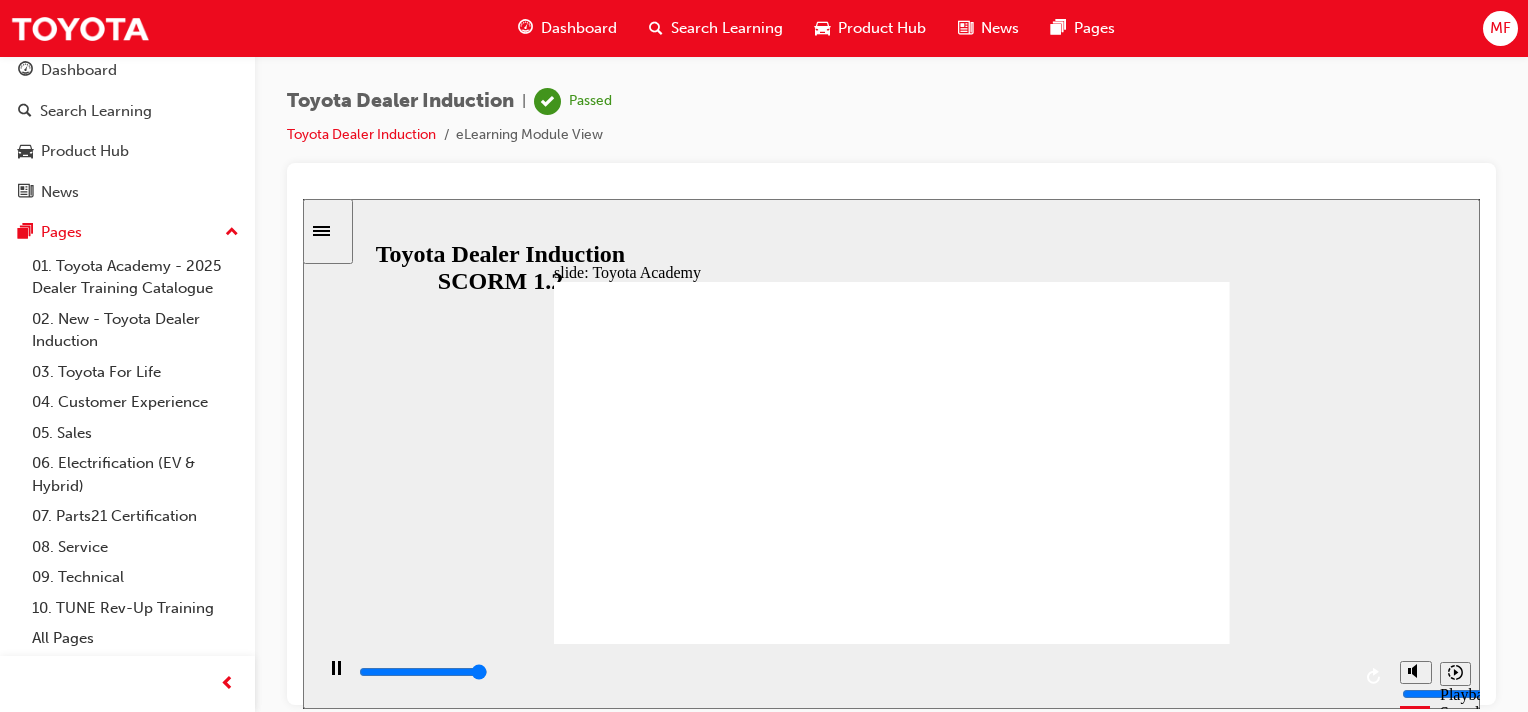 type on "9900" 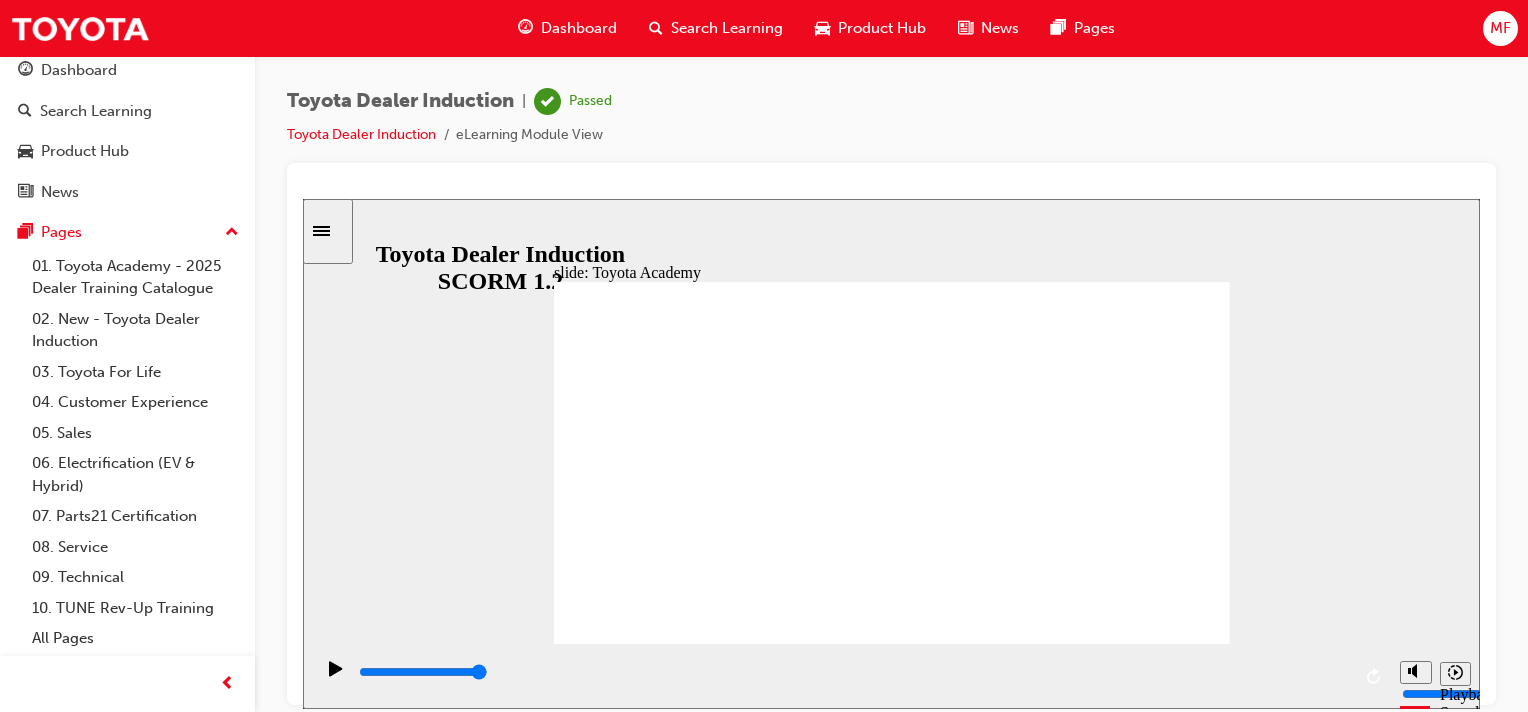 click on "MF" at bounding box center [1500, 28] 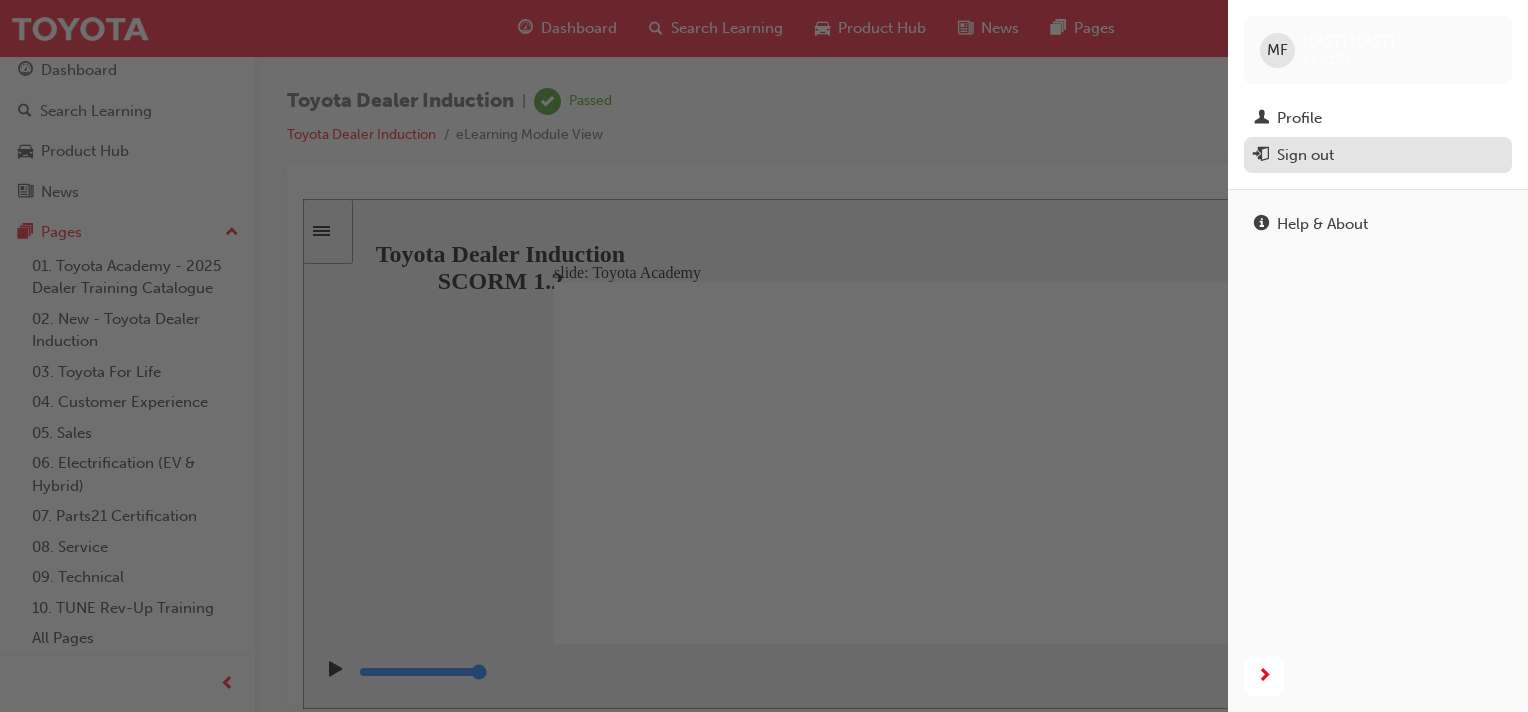 click on "Sign out" at bounding box center (1305, 155) 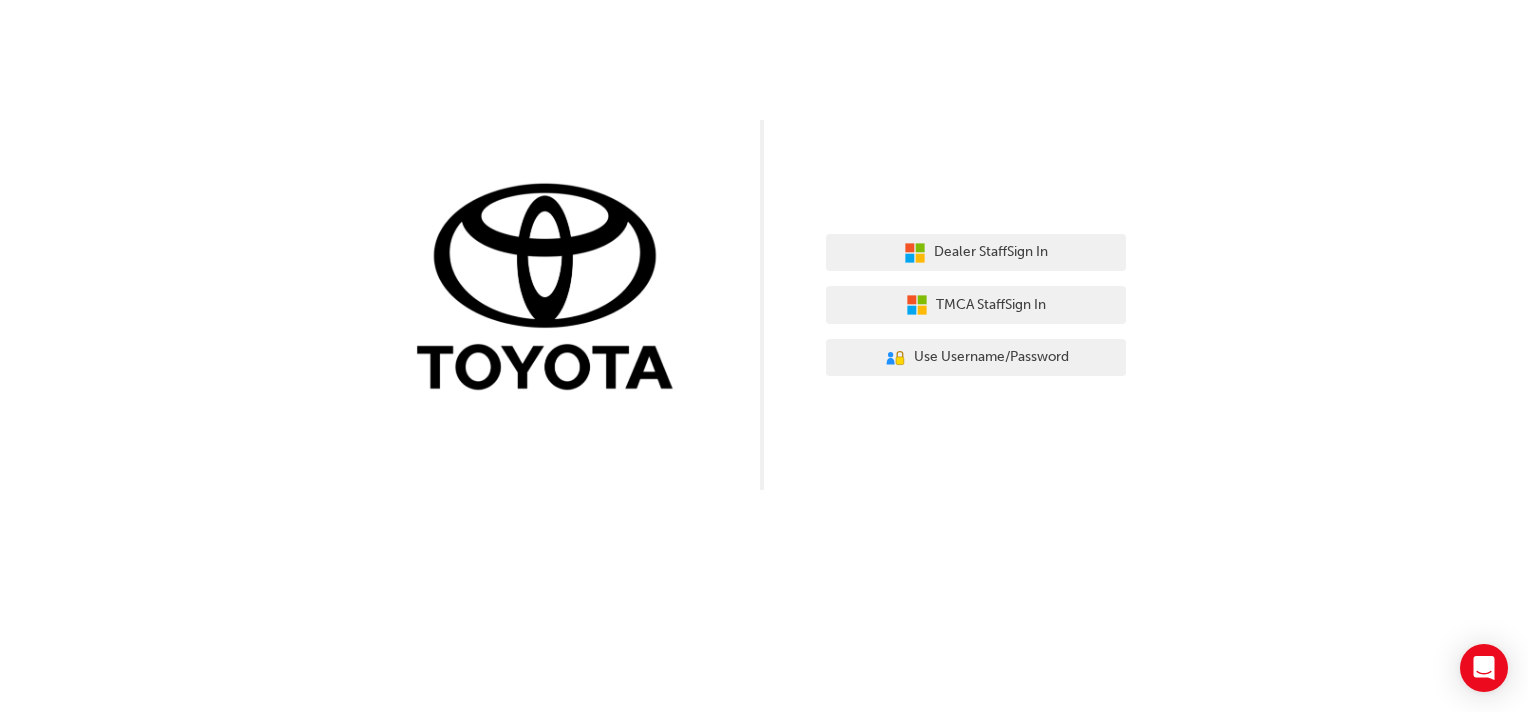 scroll, scrollTop: 0, scrollLeft: 0, axis: both 